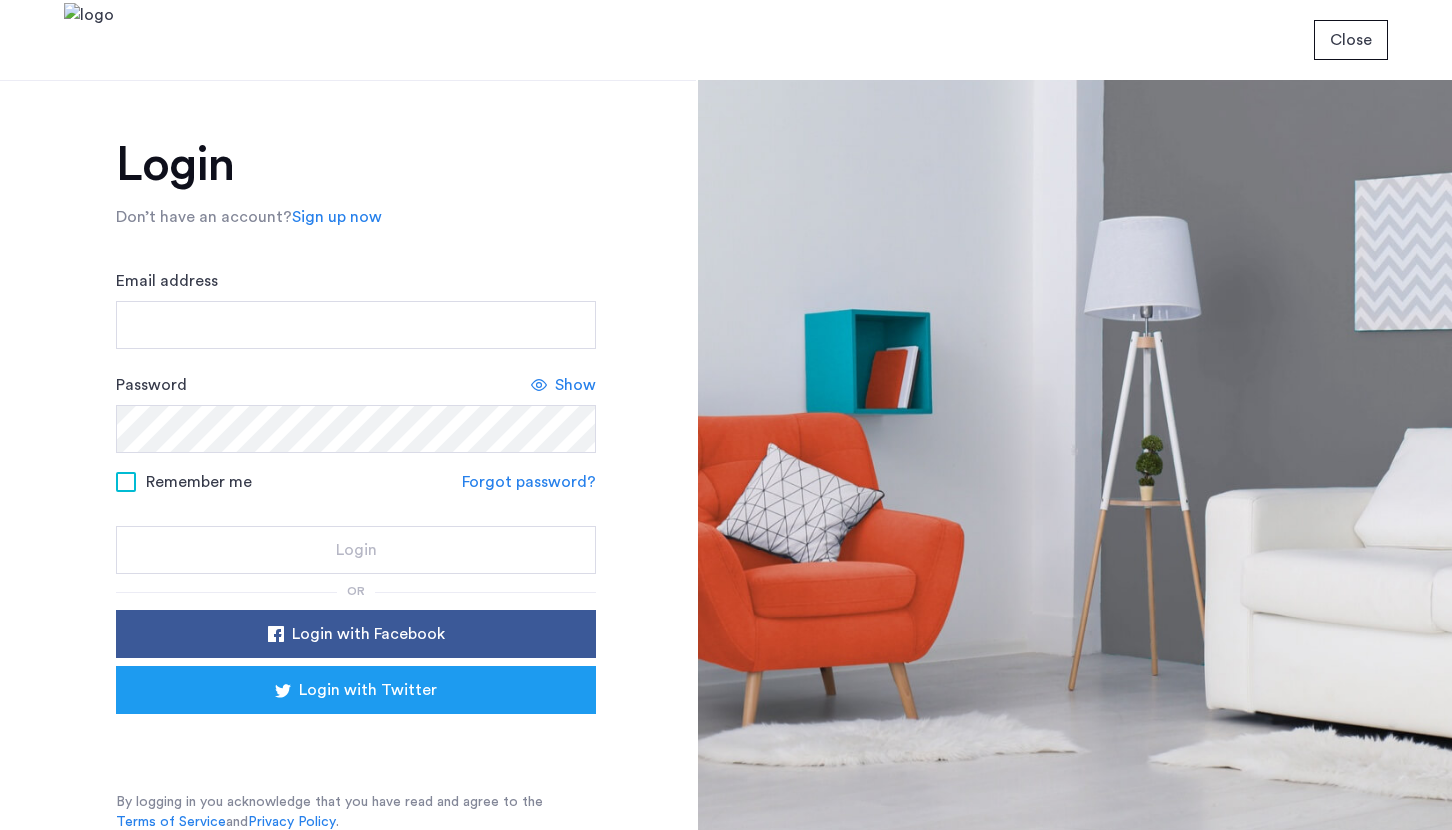 scroll, scrollTop: 0, scrollLeft: 0, axis: both 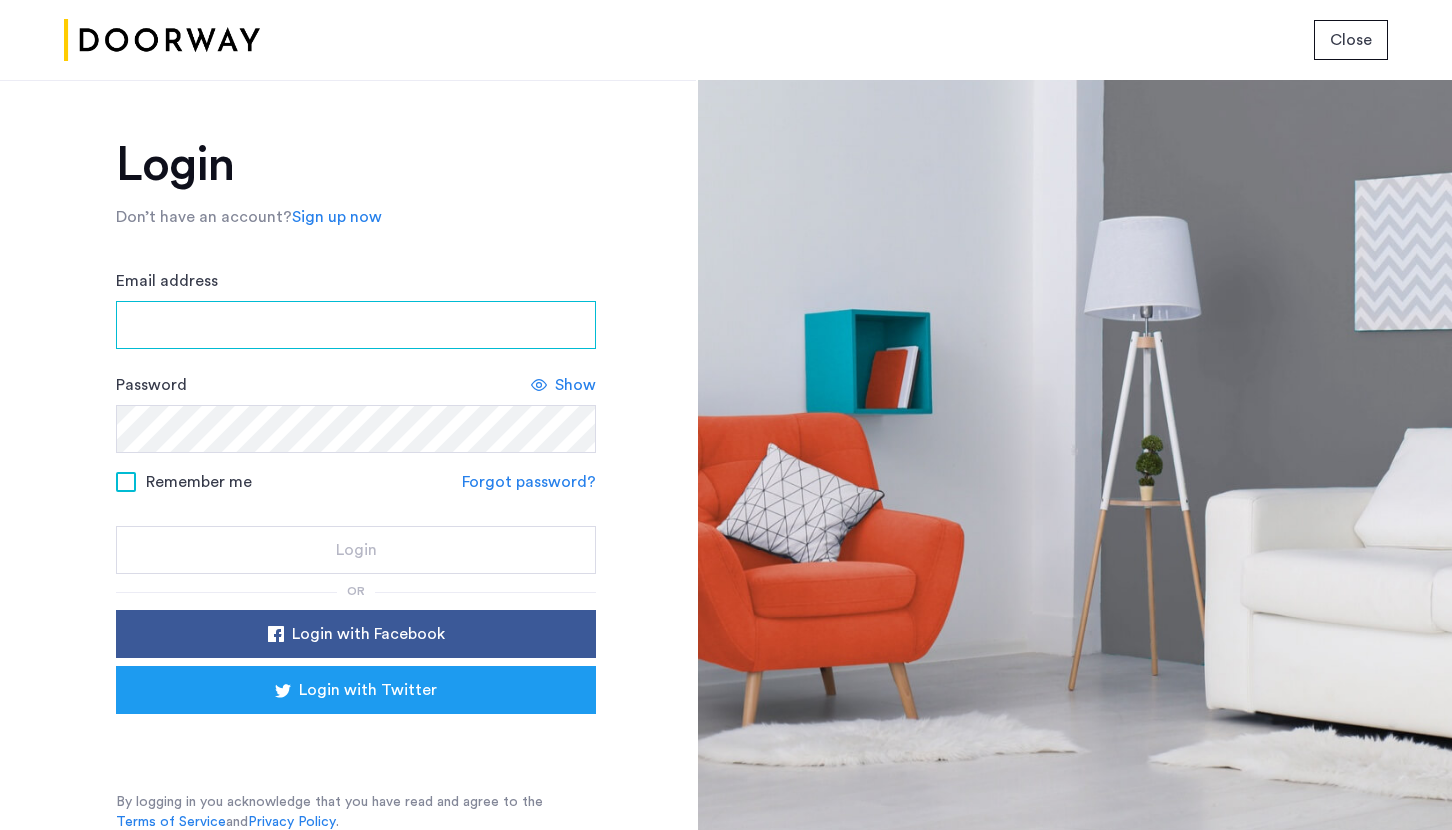 click on "Email address" at bounding box center (356, 325) 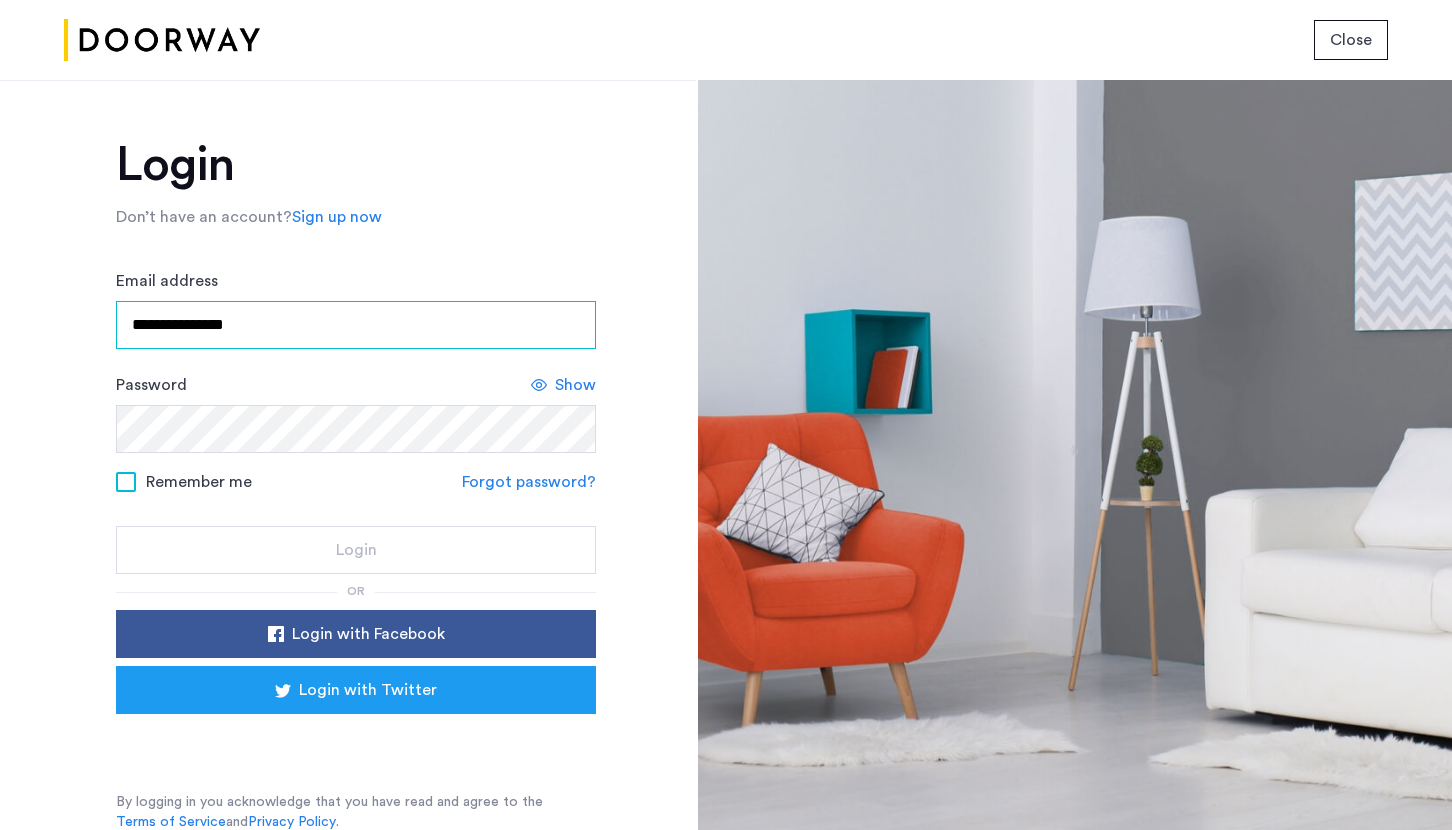 type on "**********" 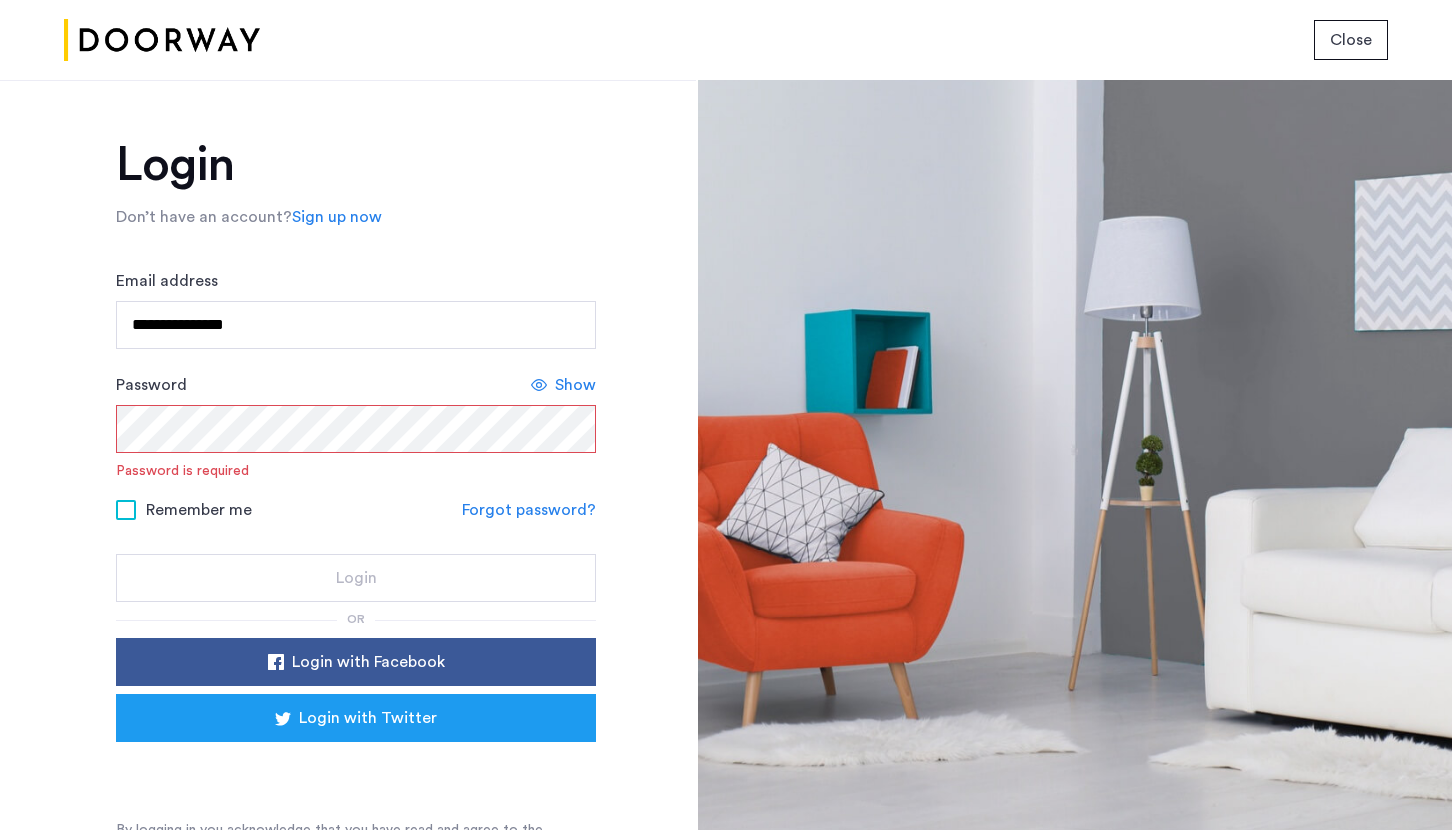 click on "Show" 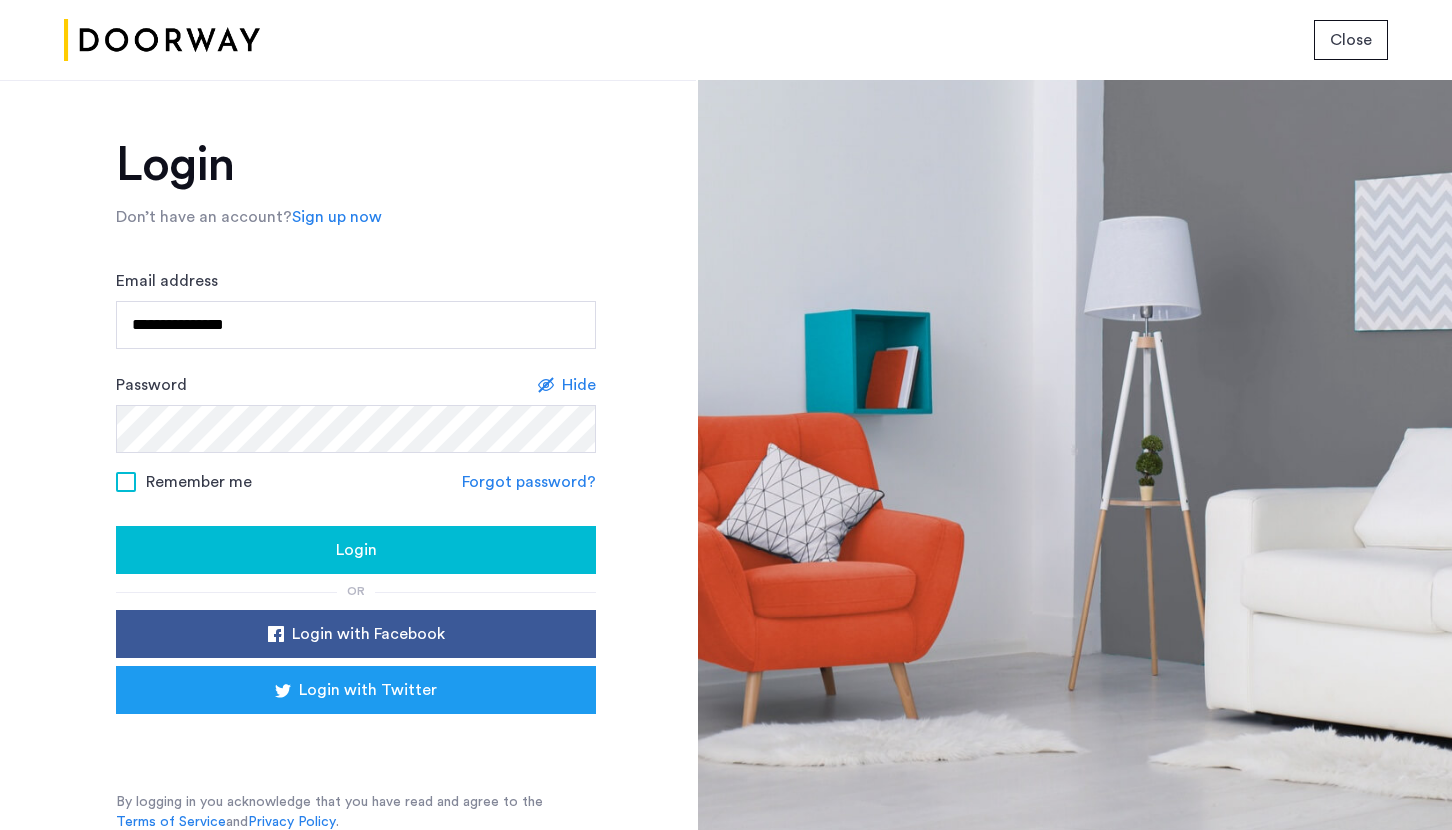 click on "Login" 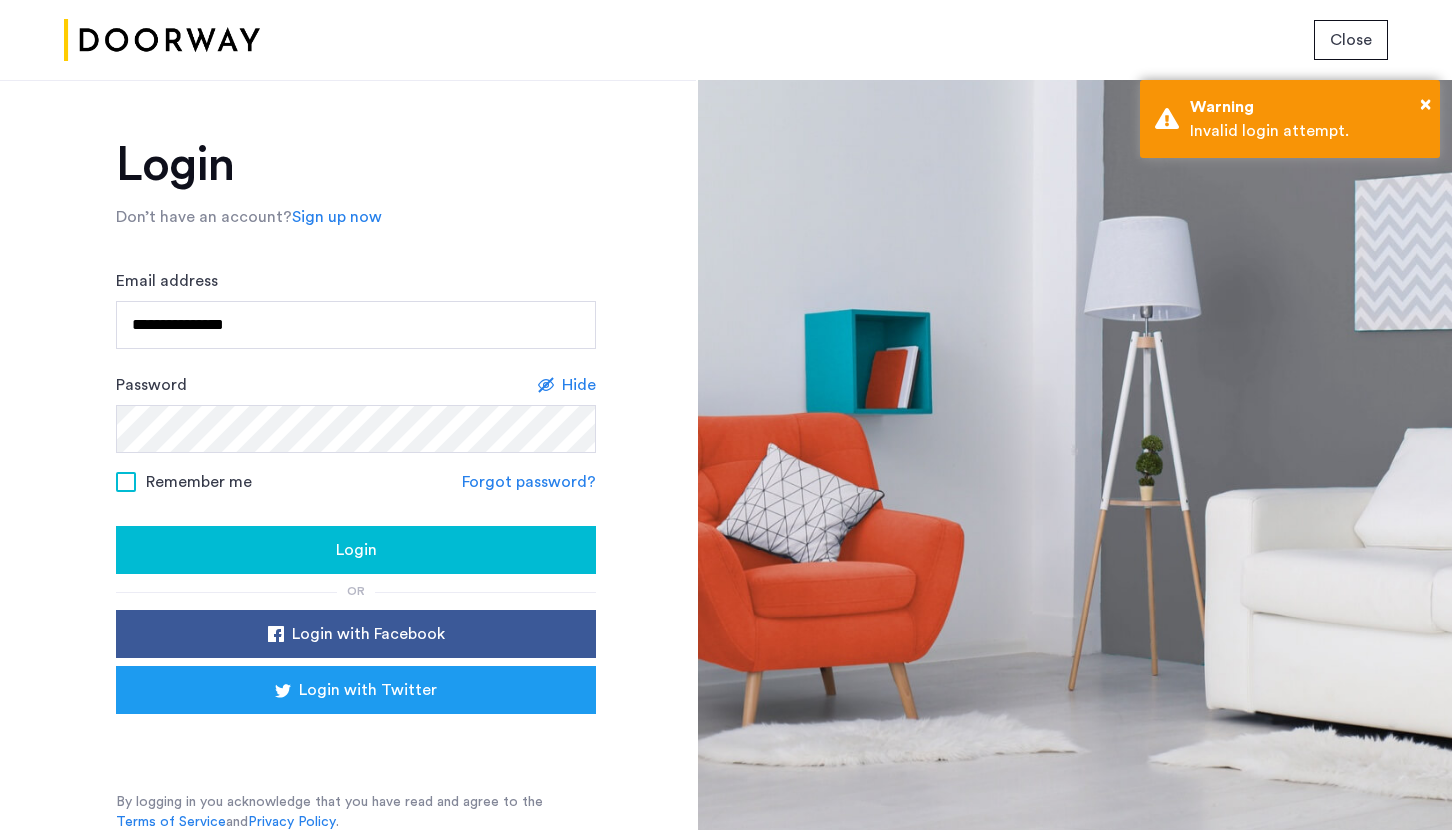 click on "Login" 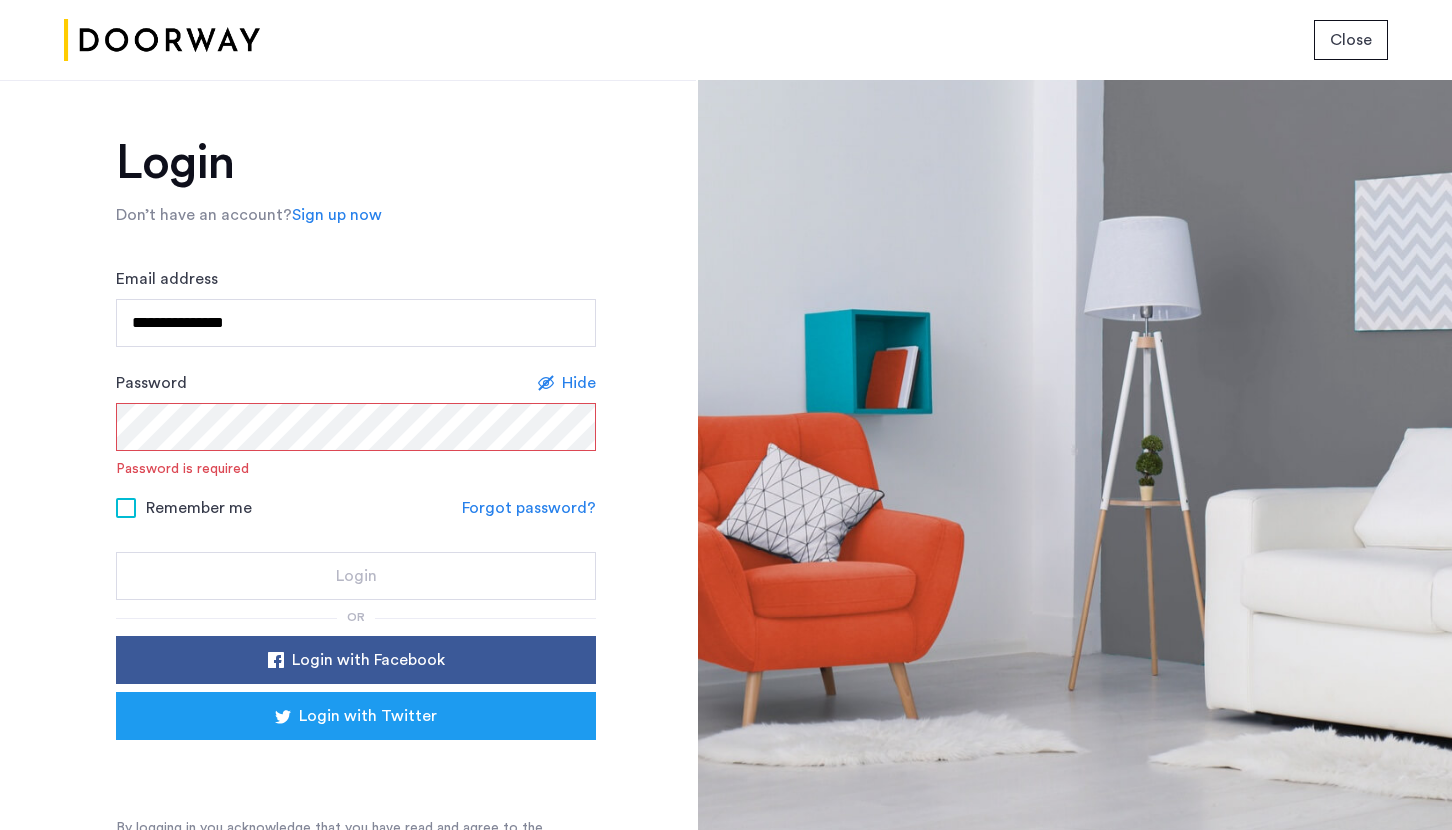 scroll, scrollTop: 30, scrollLeft: 0, axis: vertical 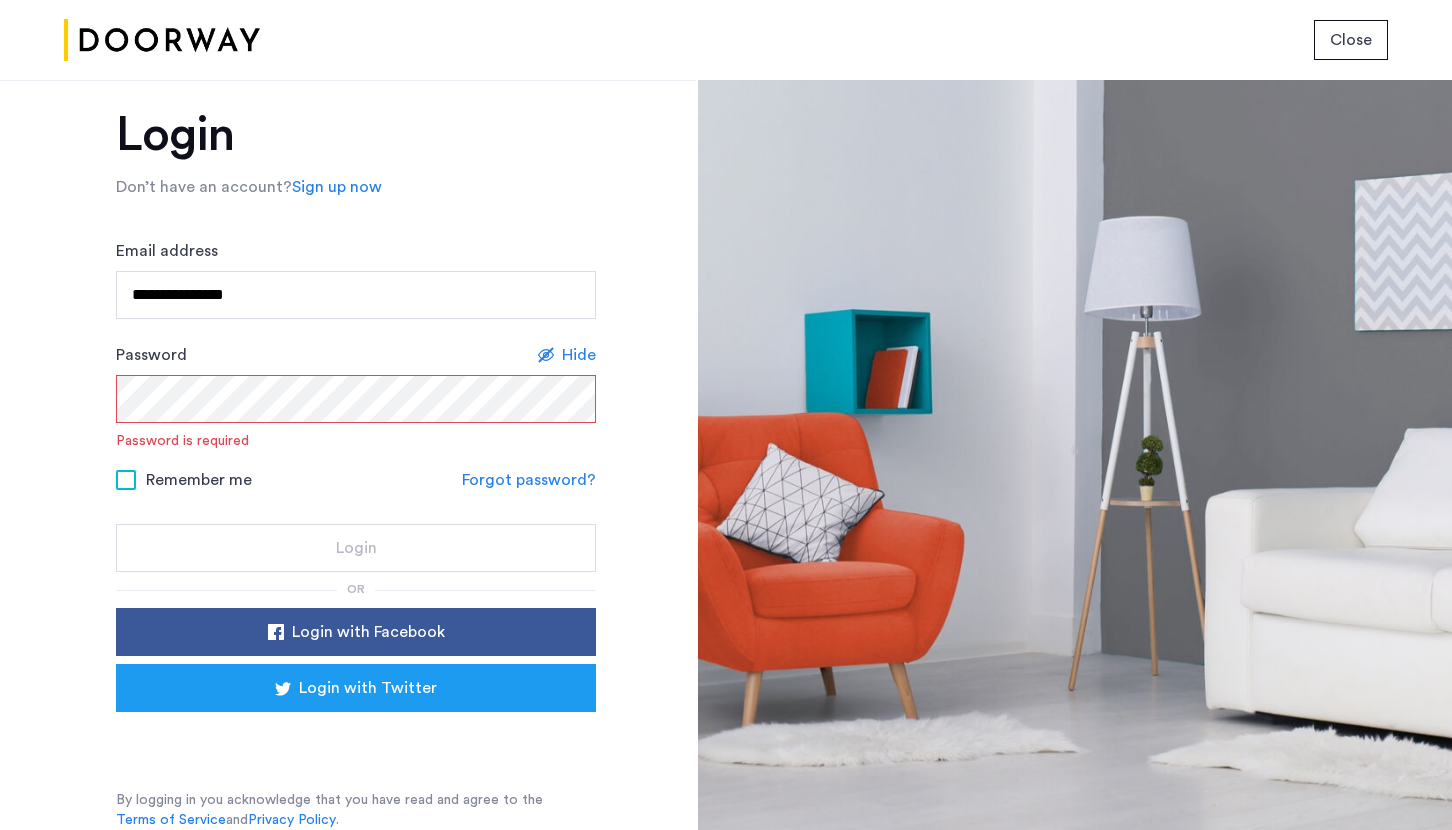 click on "Sign up now" 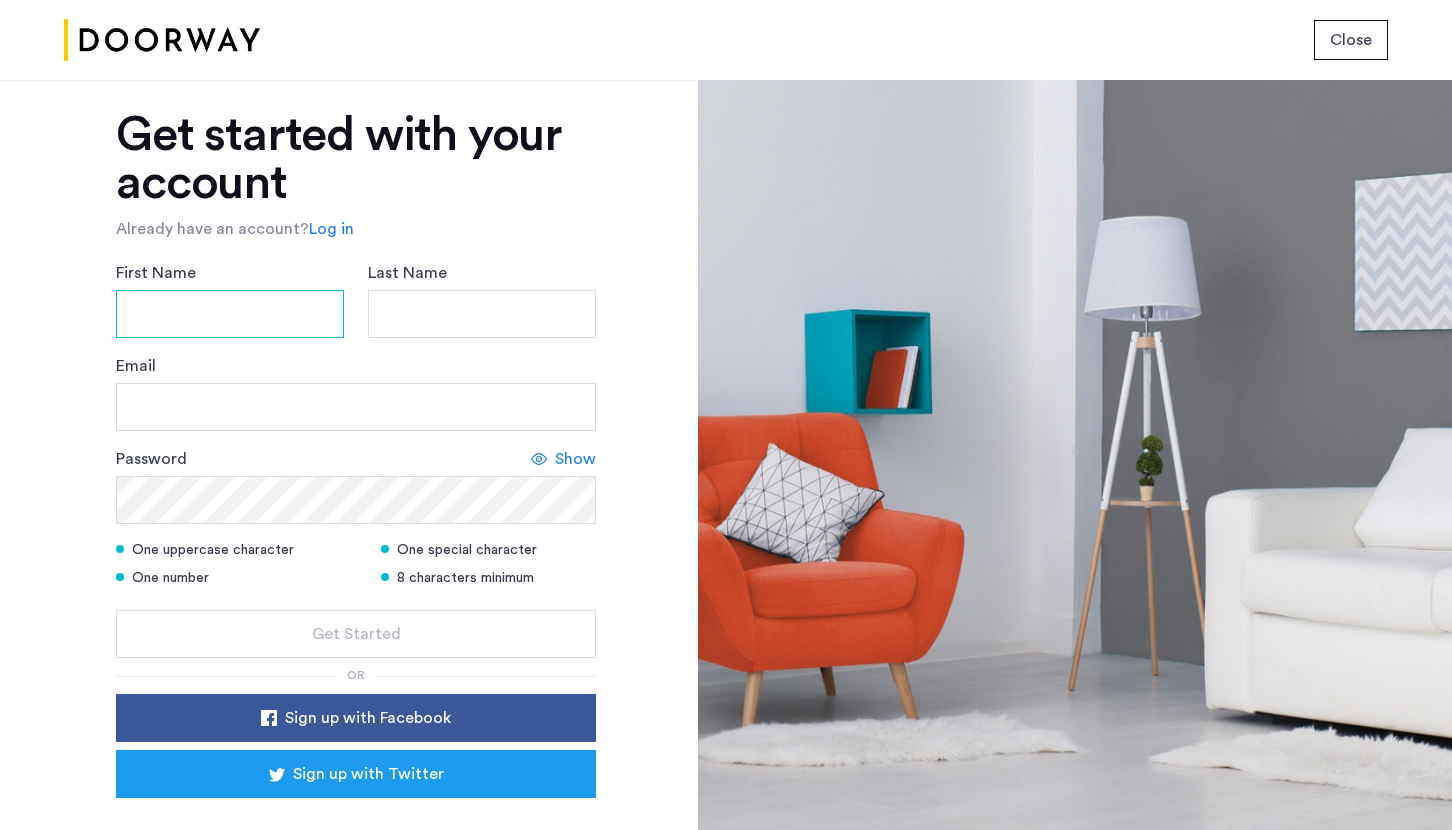 click on "First Name" at bounding box center [230, 314] 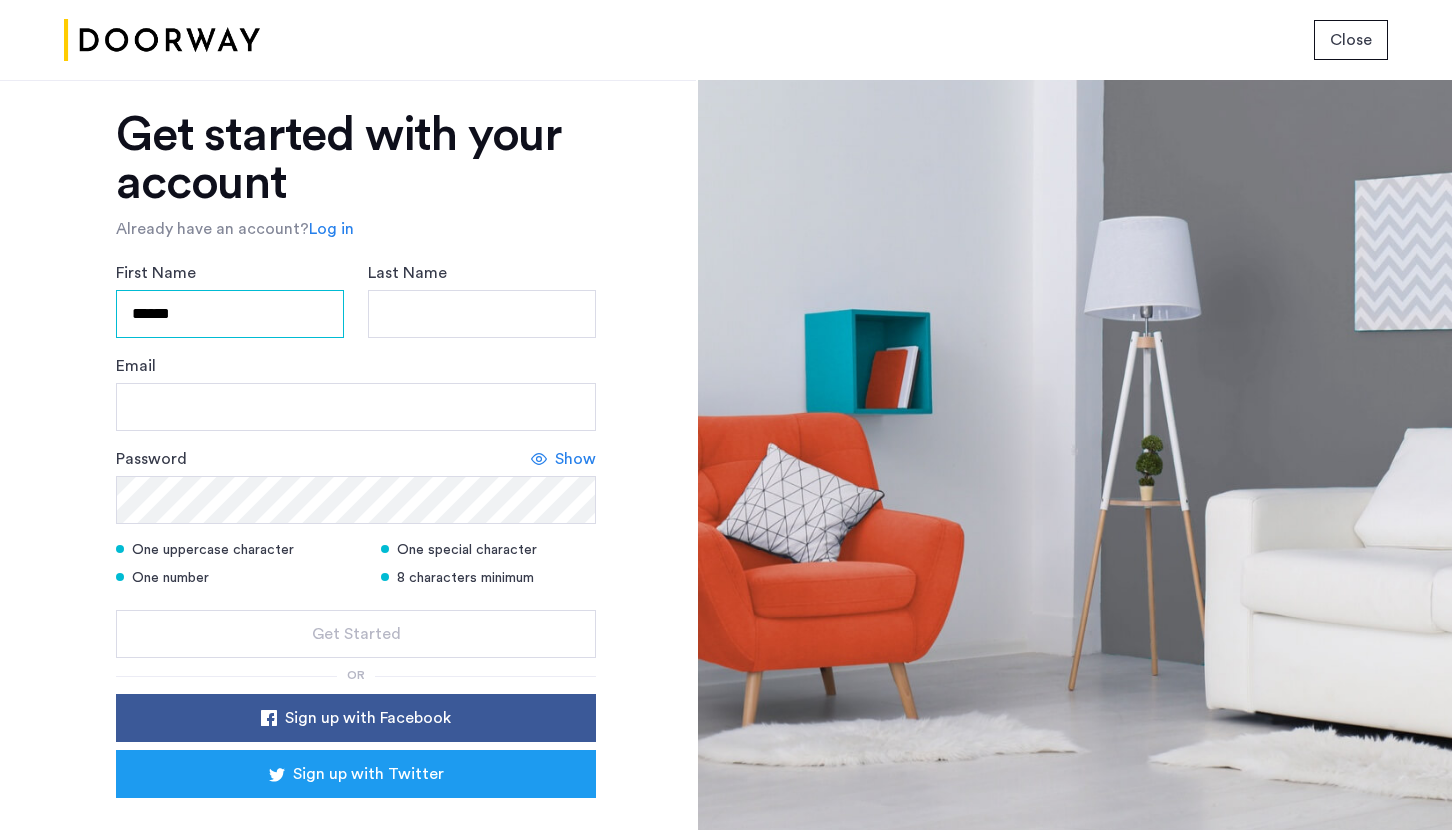 type on "******" 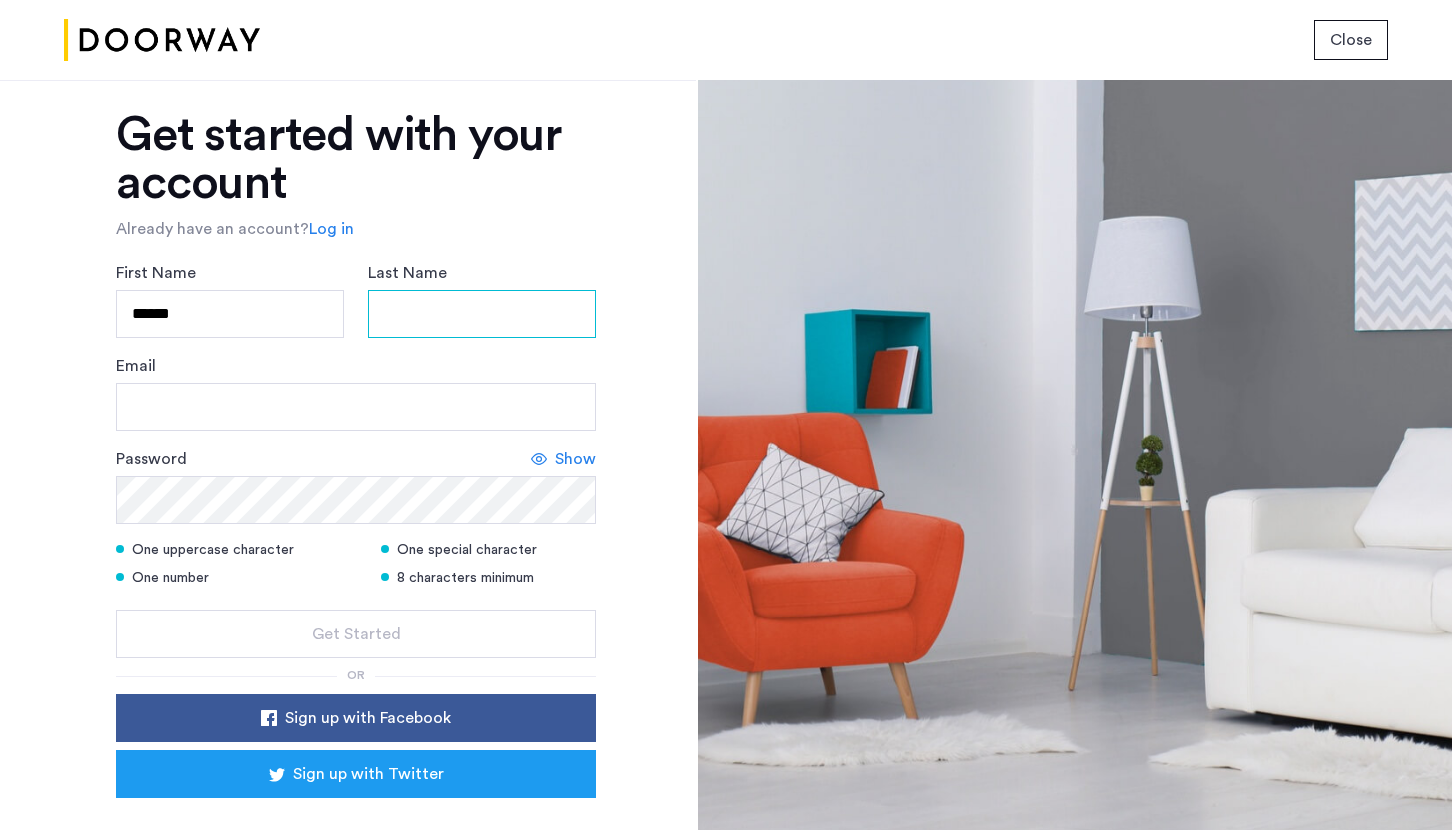 click on "Last Name" at bounding box center [482, 314] 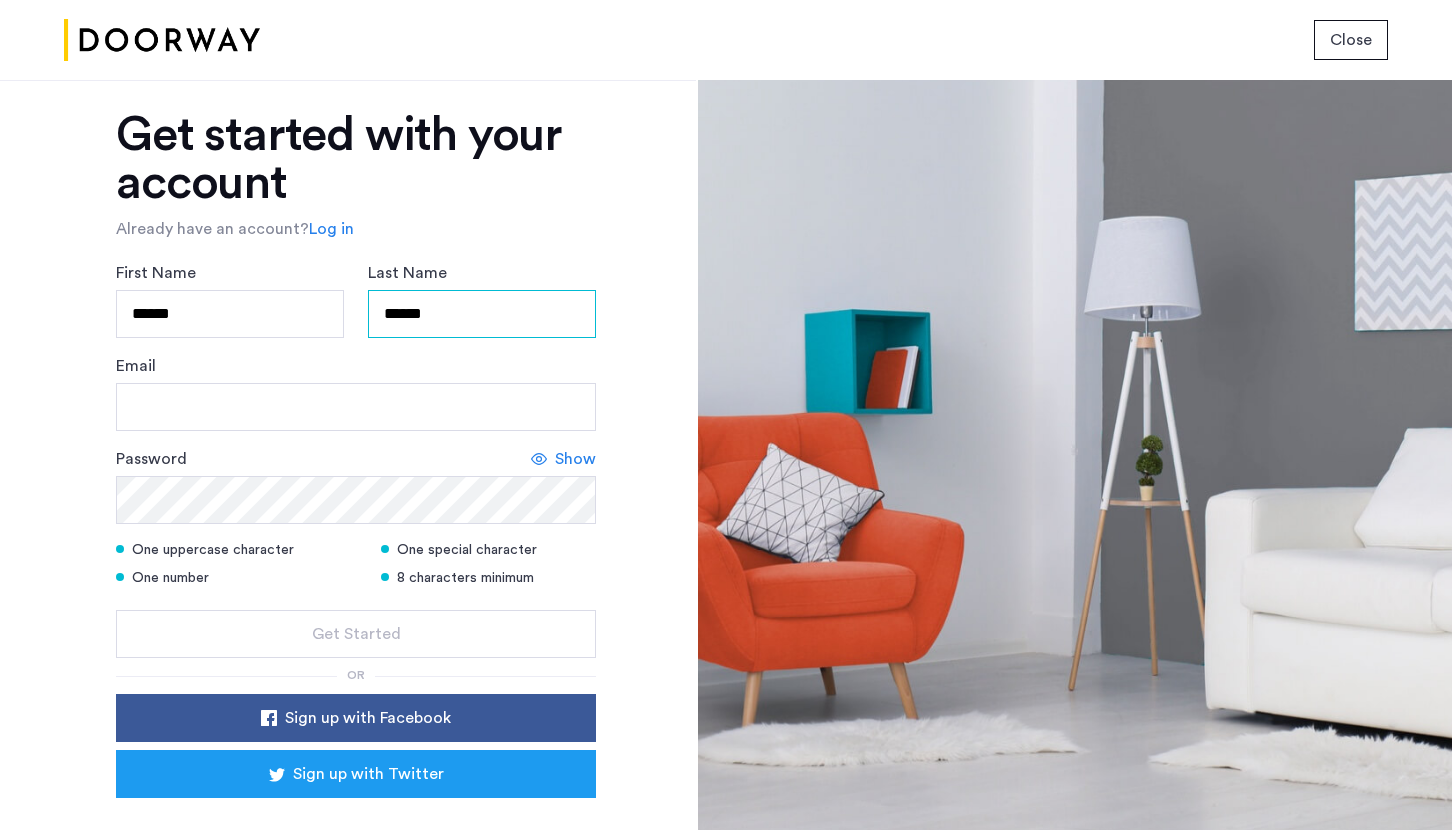 type on "******" 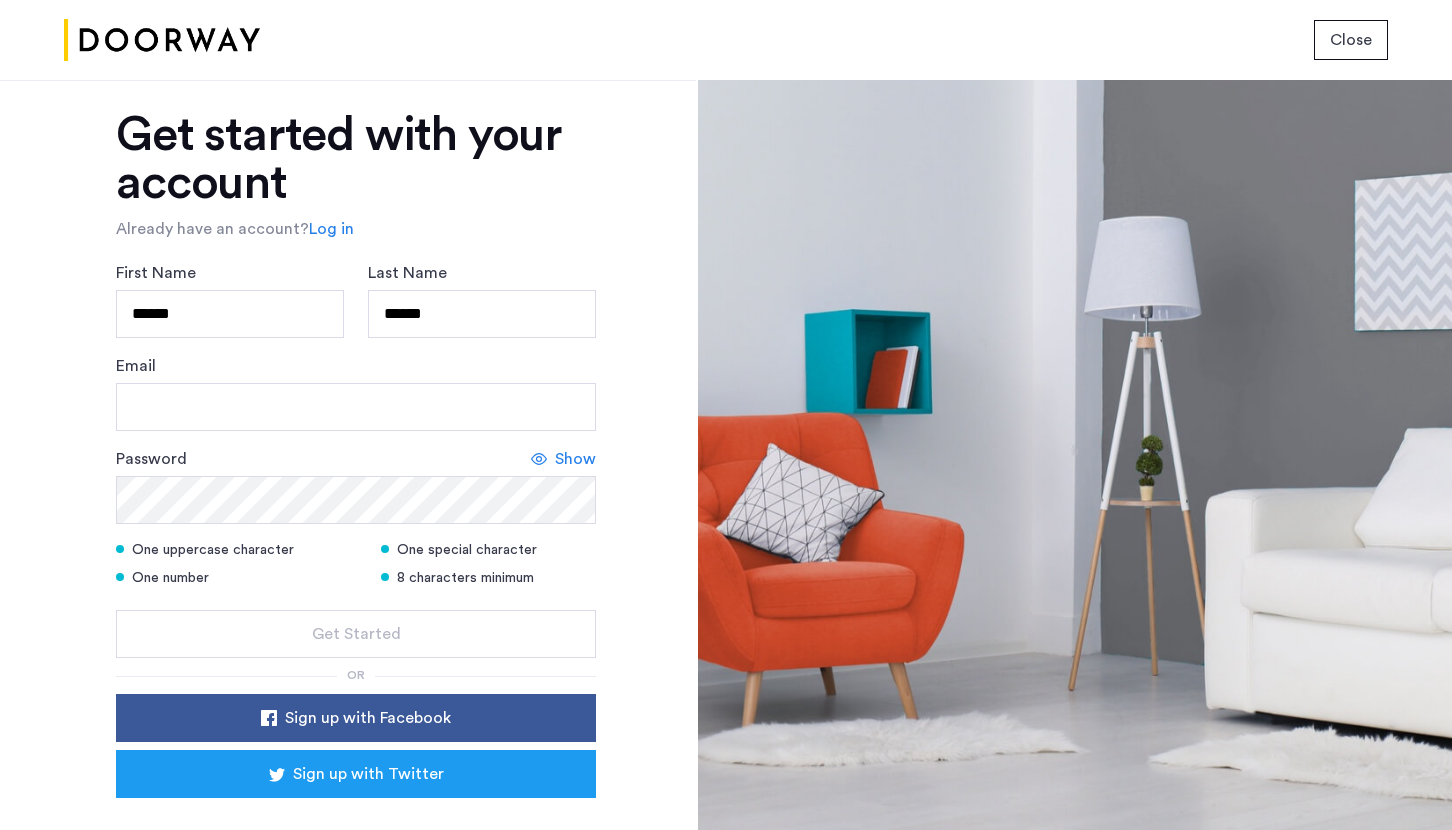 click on "Email" 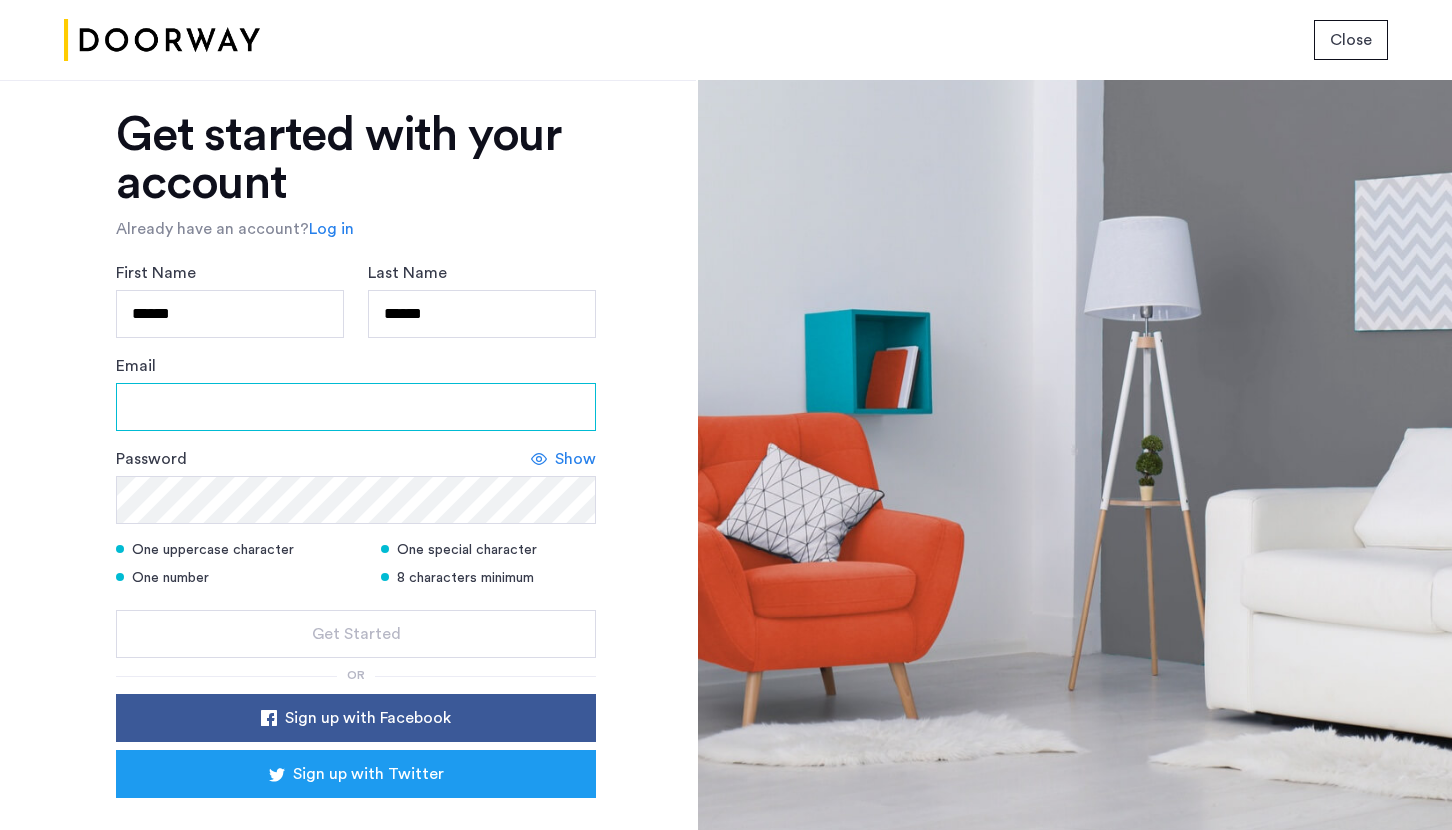 click on "Email" at bounding box center [356, 407] 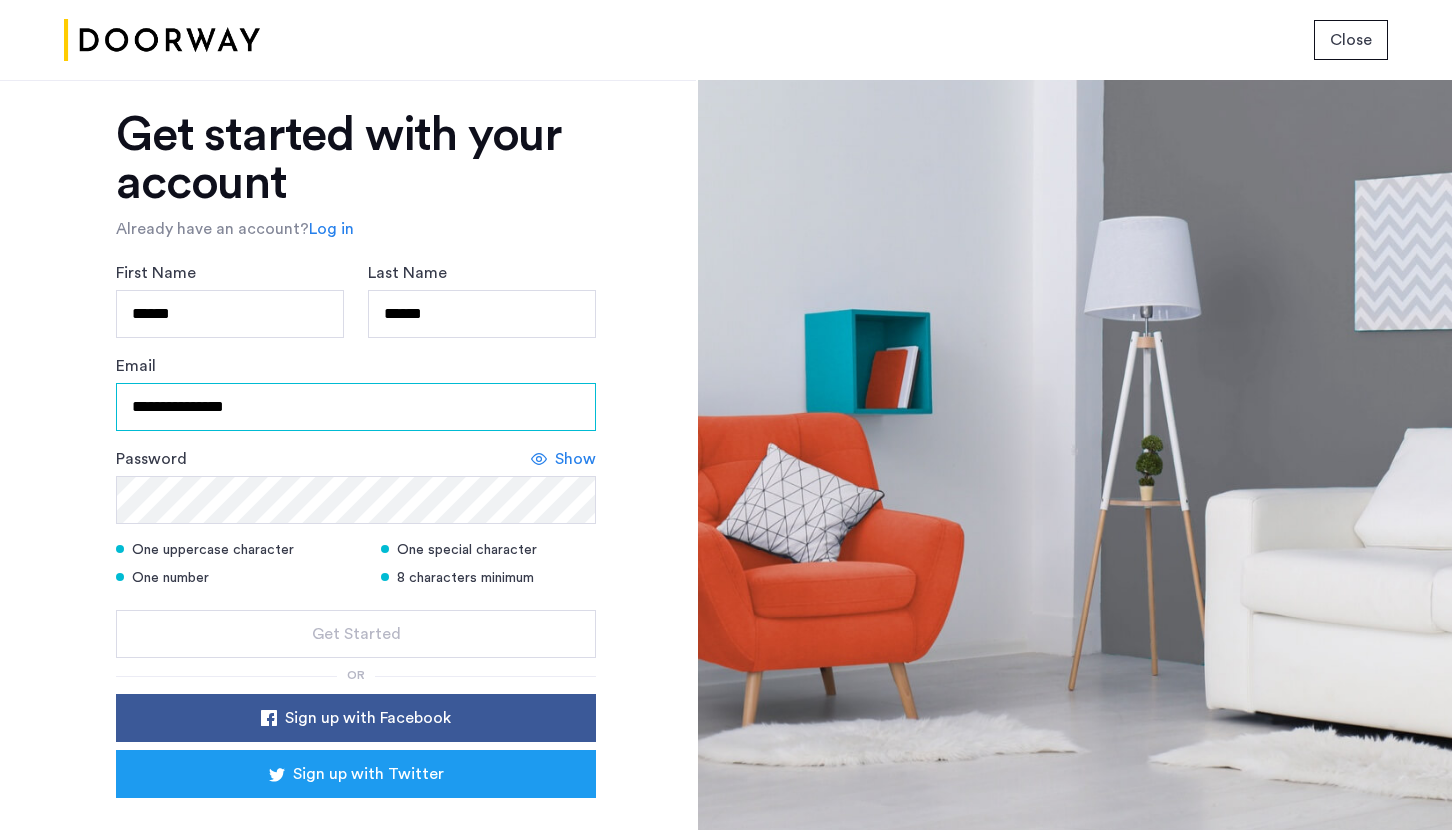 type on "**********" 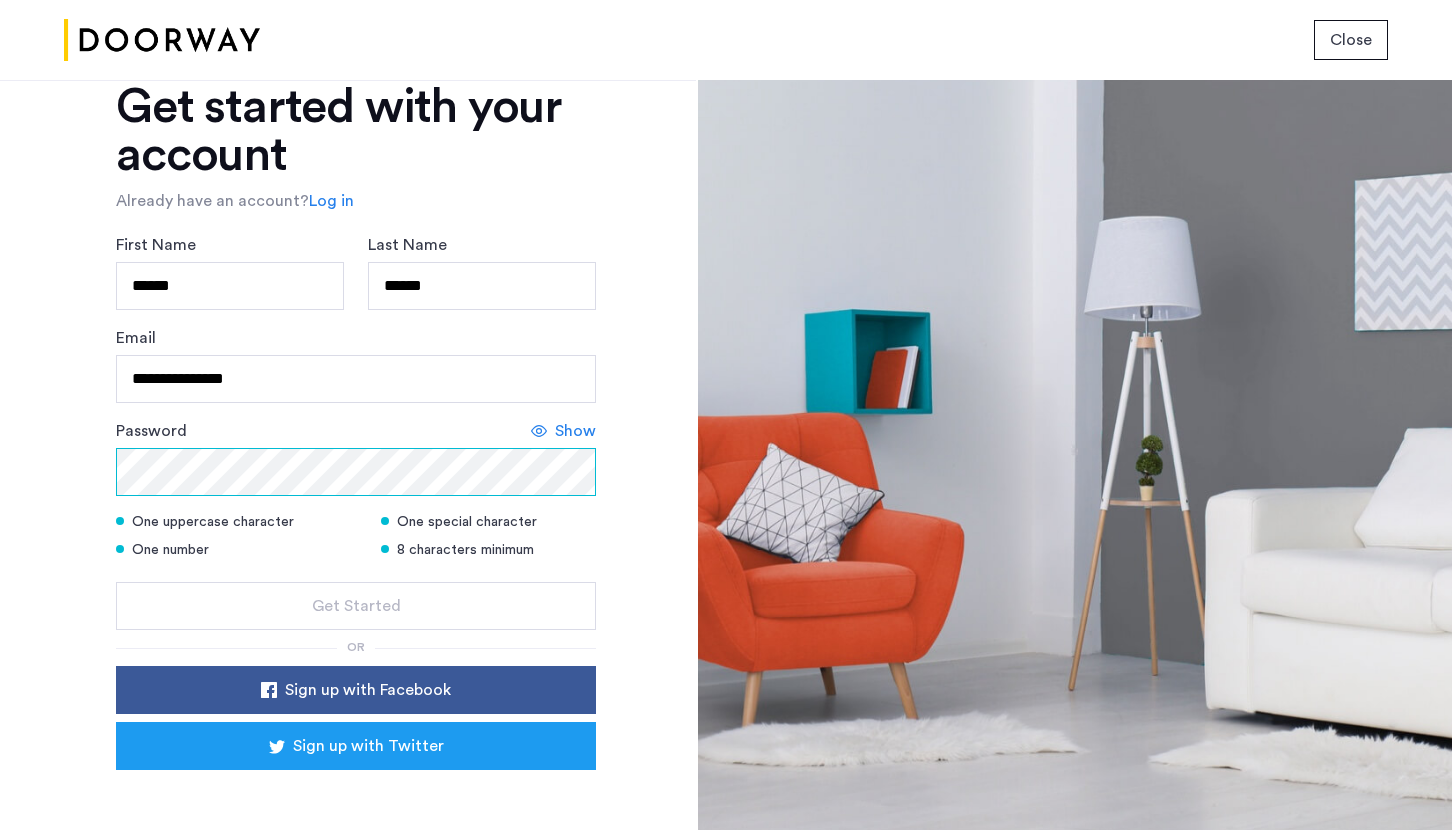 scroll, scrollTop: 116, scrollLeft: 0, axis: vertical 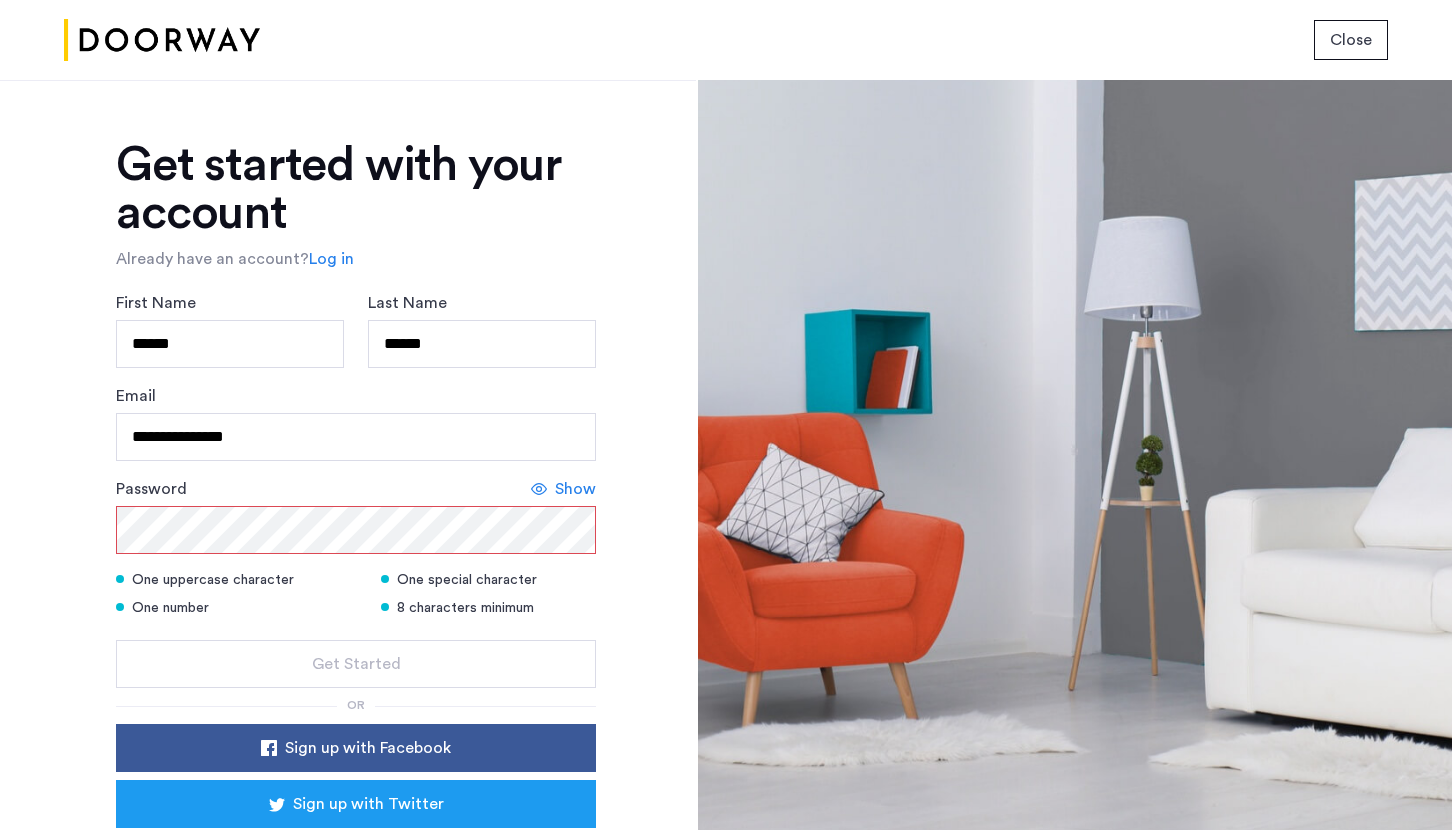 click on "Log in" 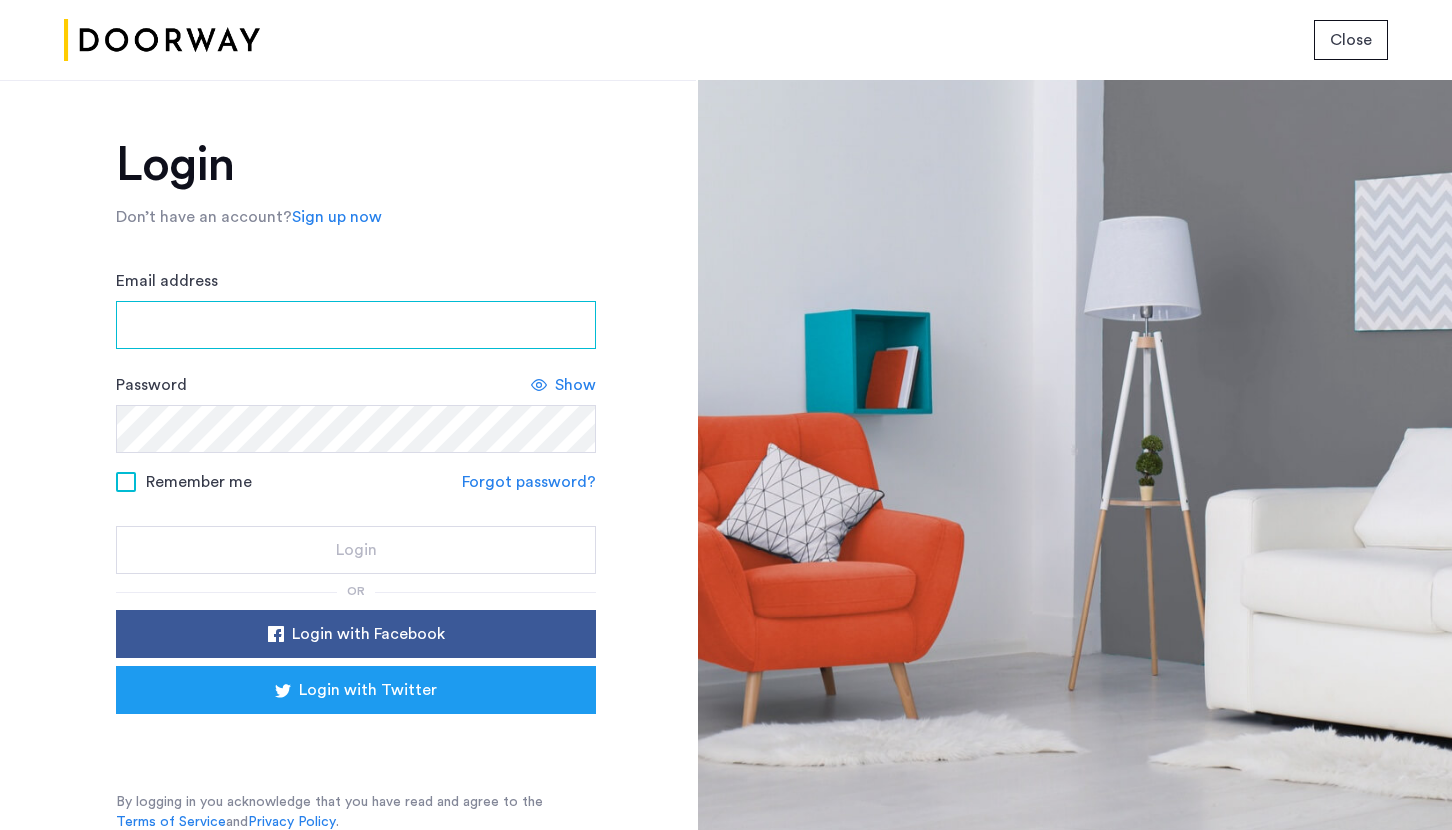 click on "Email address" at bounding box center [356, 325] 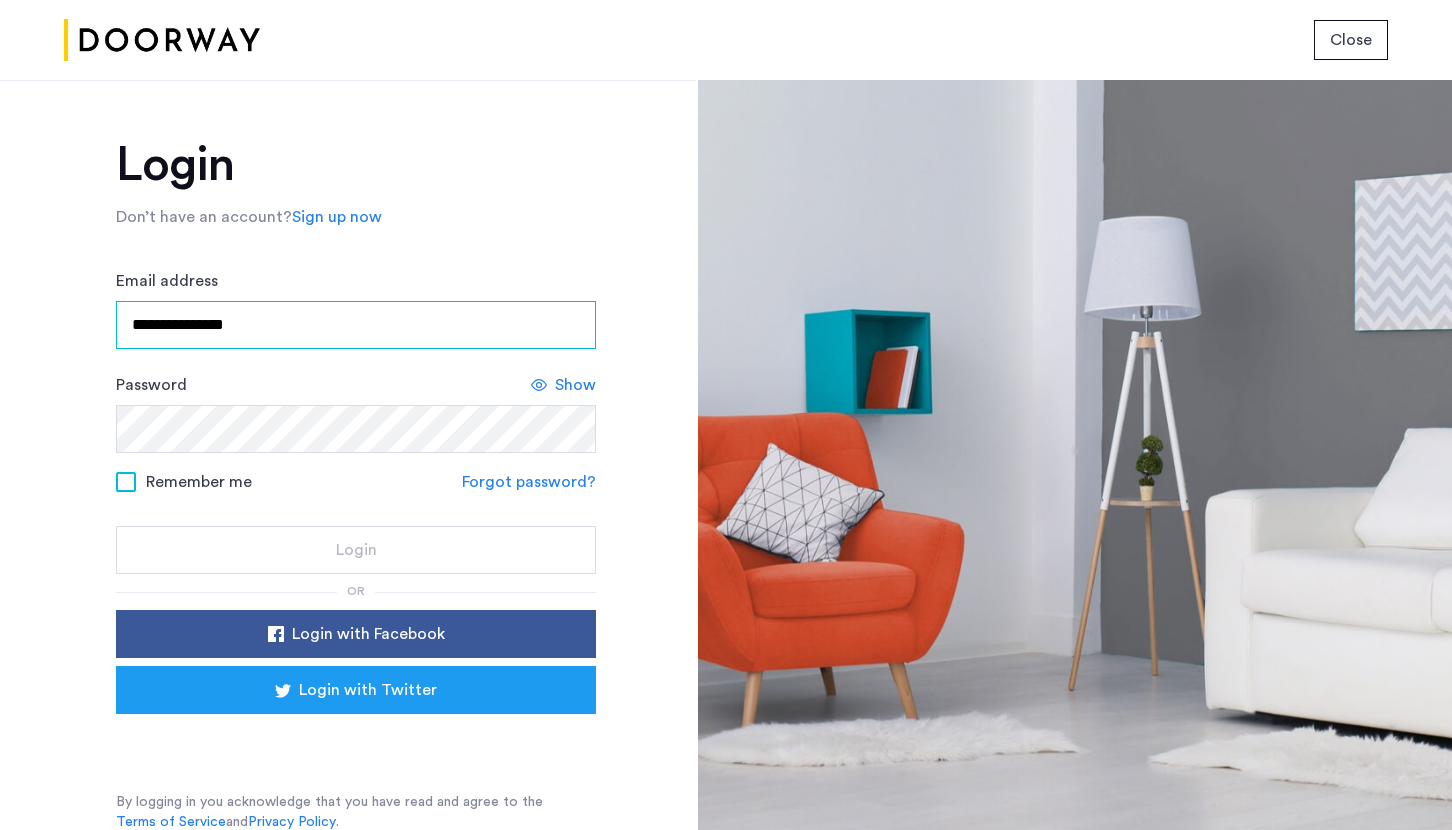 type on "**********" 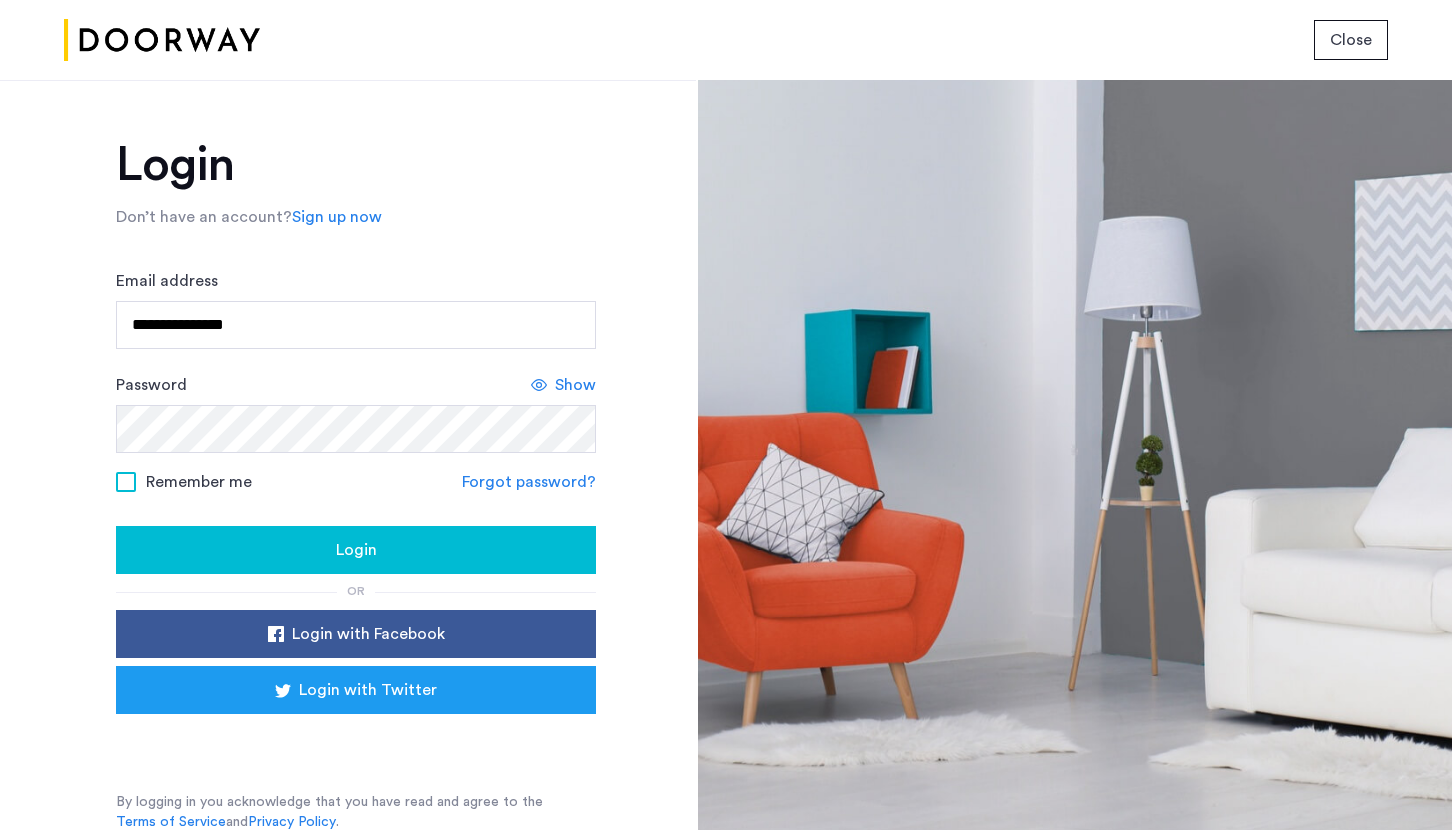 click 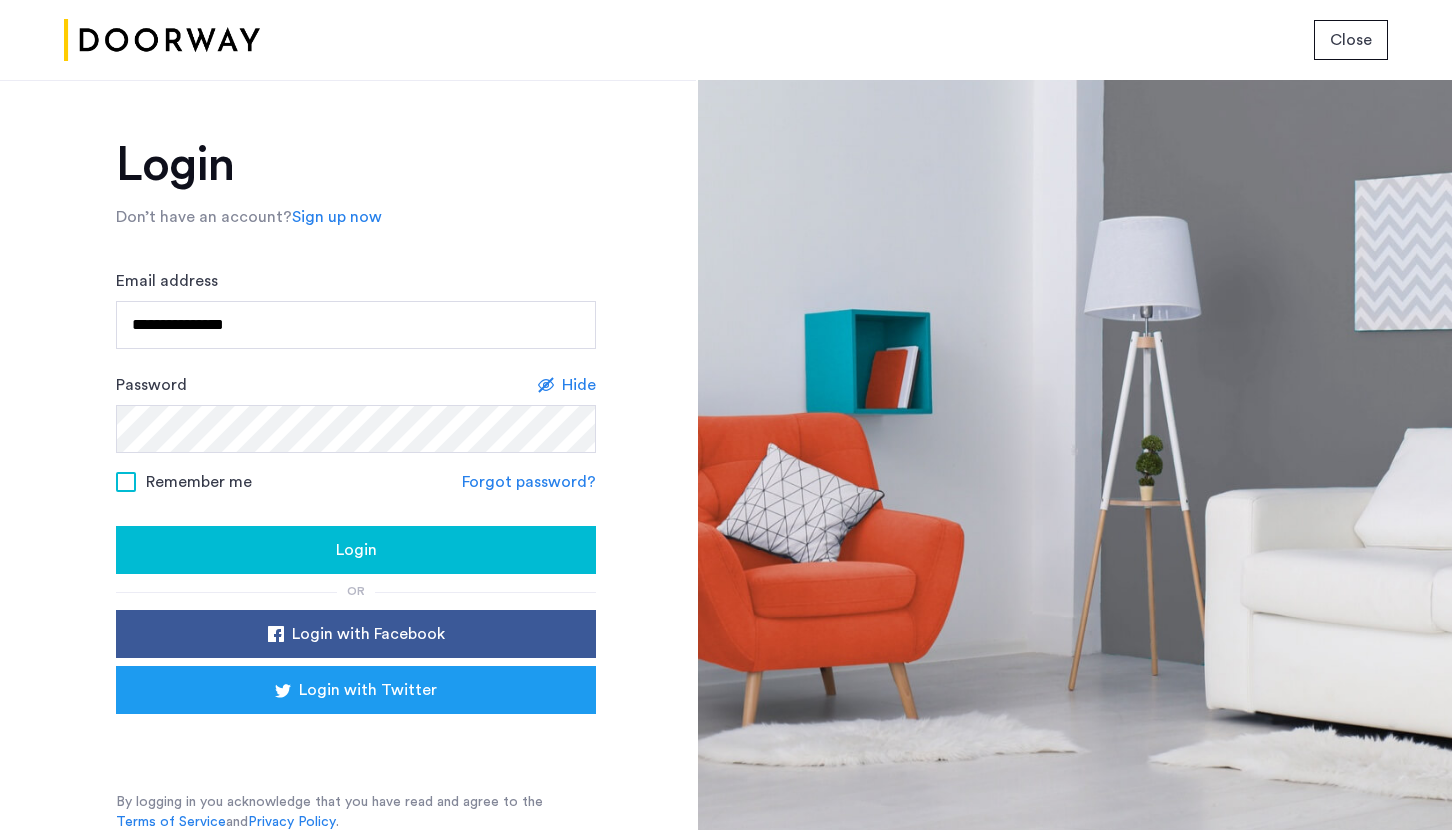 click on "Login" 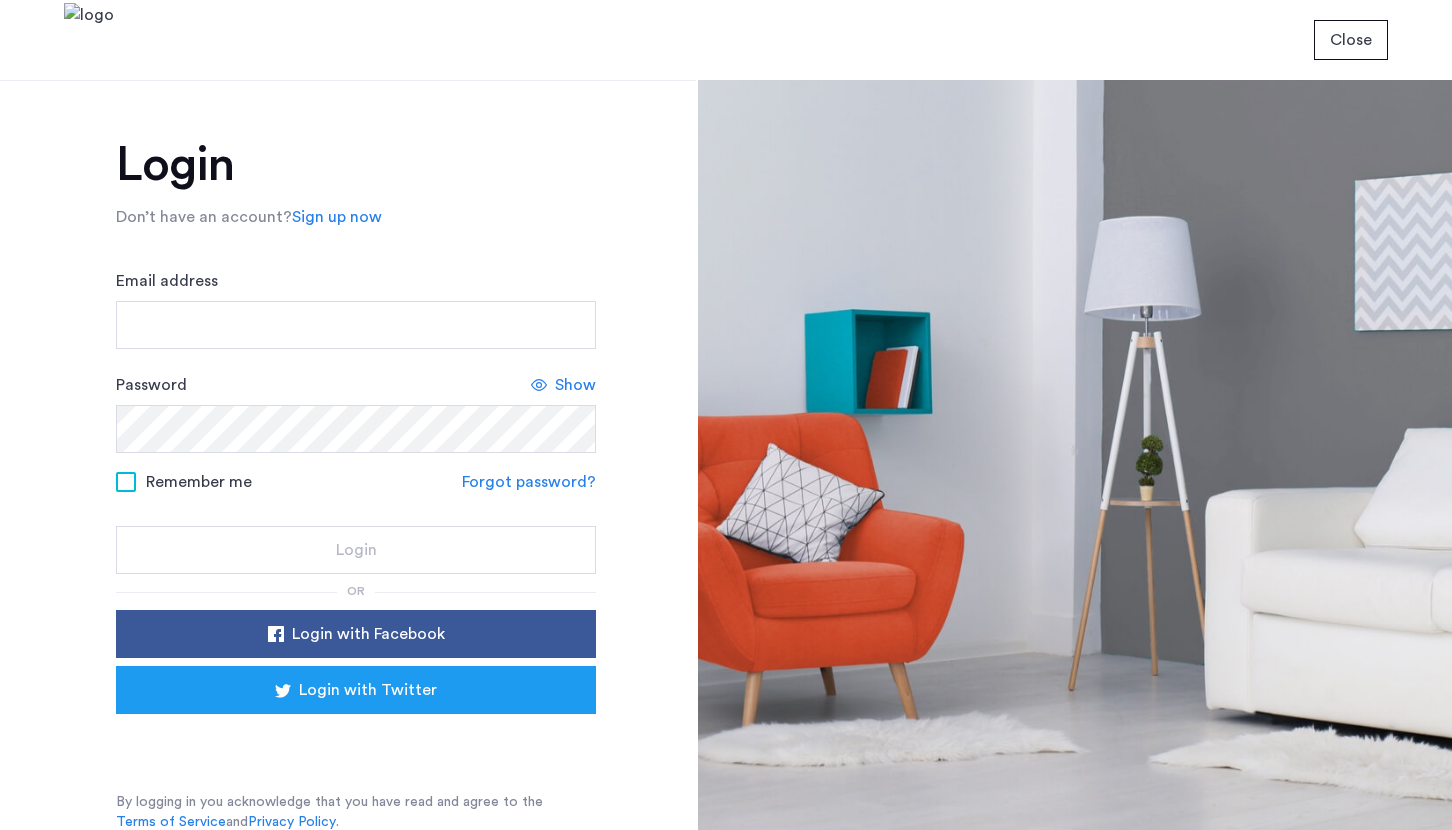 scroll, scrollTop: 0, scrollLeft: 0, axis: both 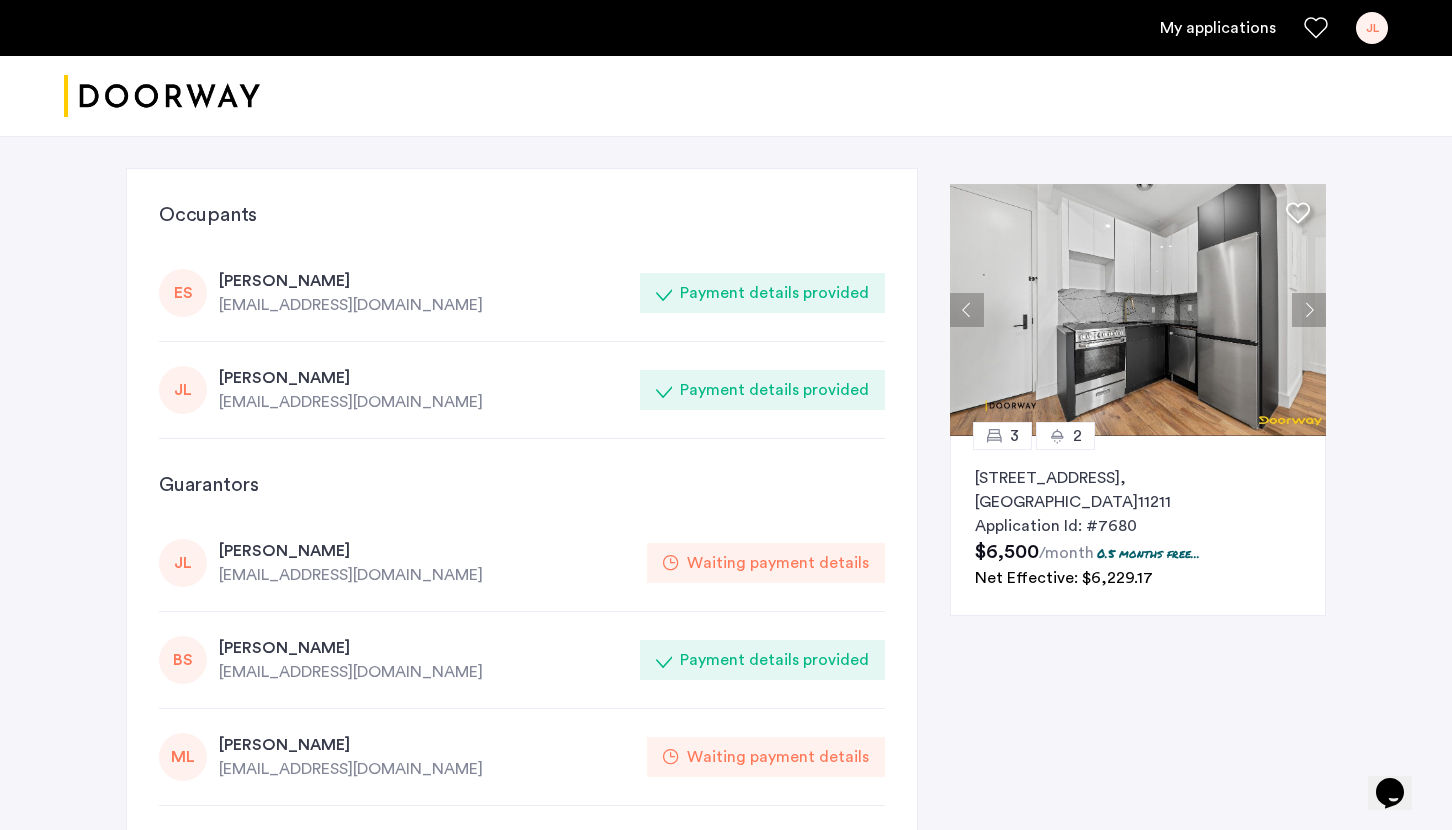 click on "Waiting payment details" 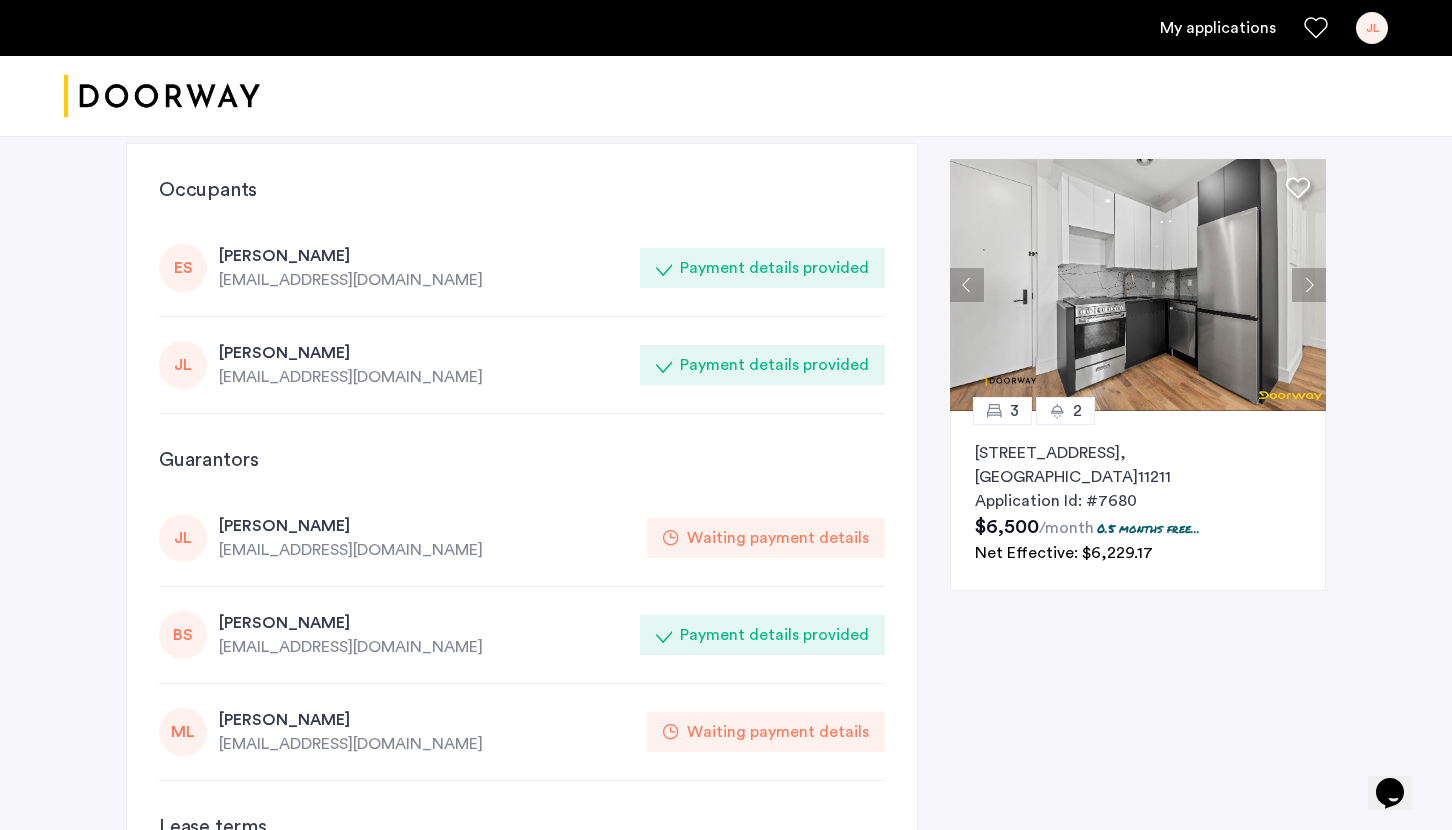 scroll, scrollTop: 0, scrollLeft: 0, axis: both 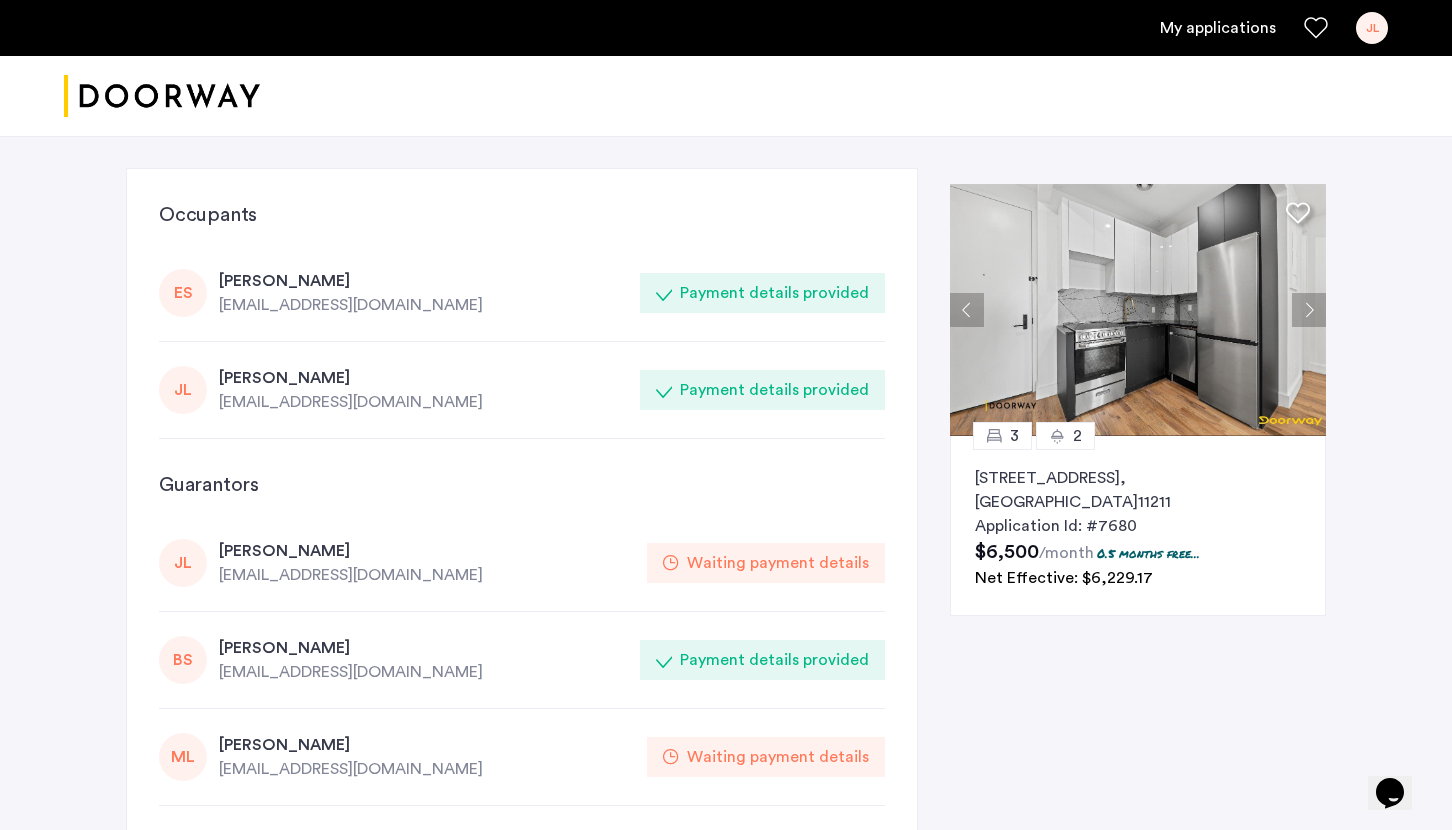 click on "JL" at bounding box center (1372, 28) 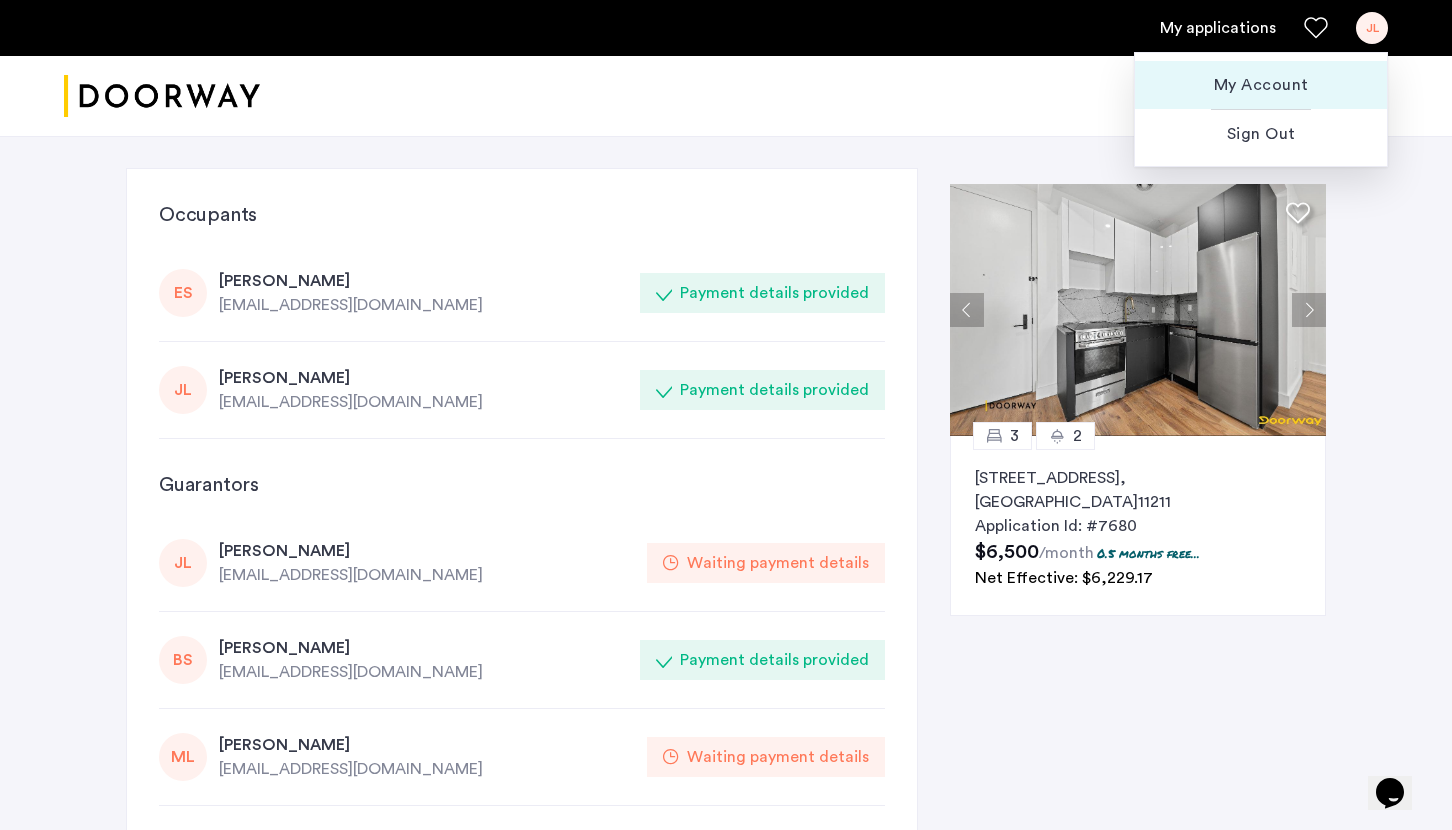 click on "My Account" at bounding box center (1261, 85) 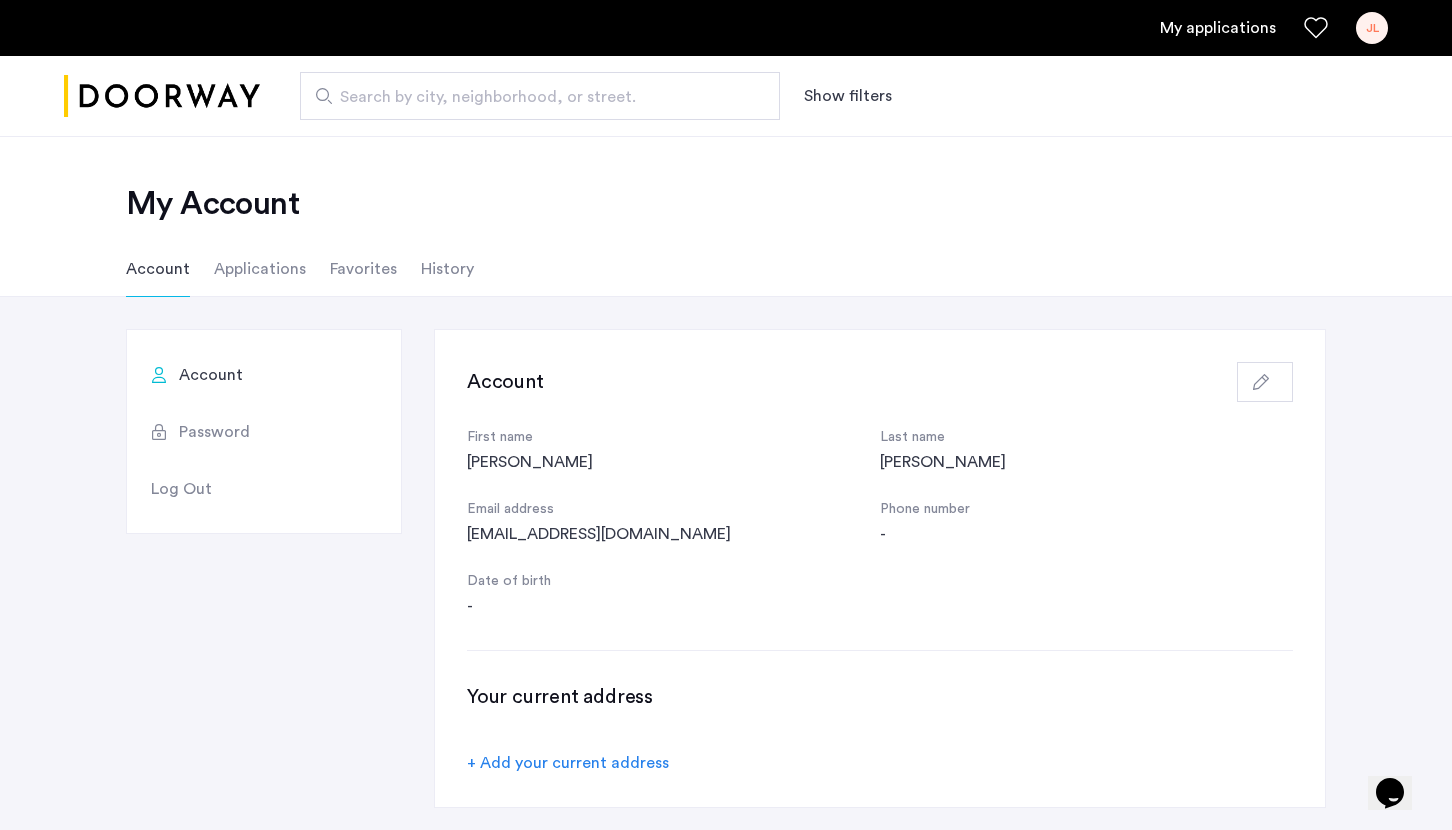 click on "Applications" 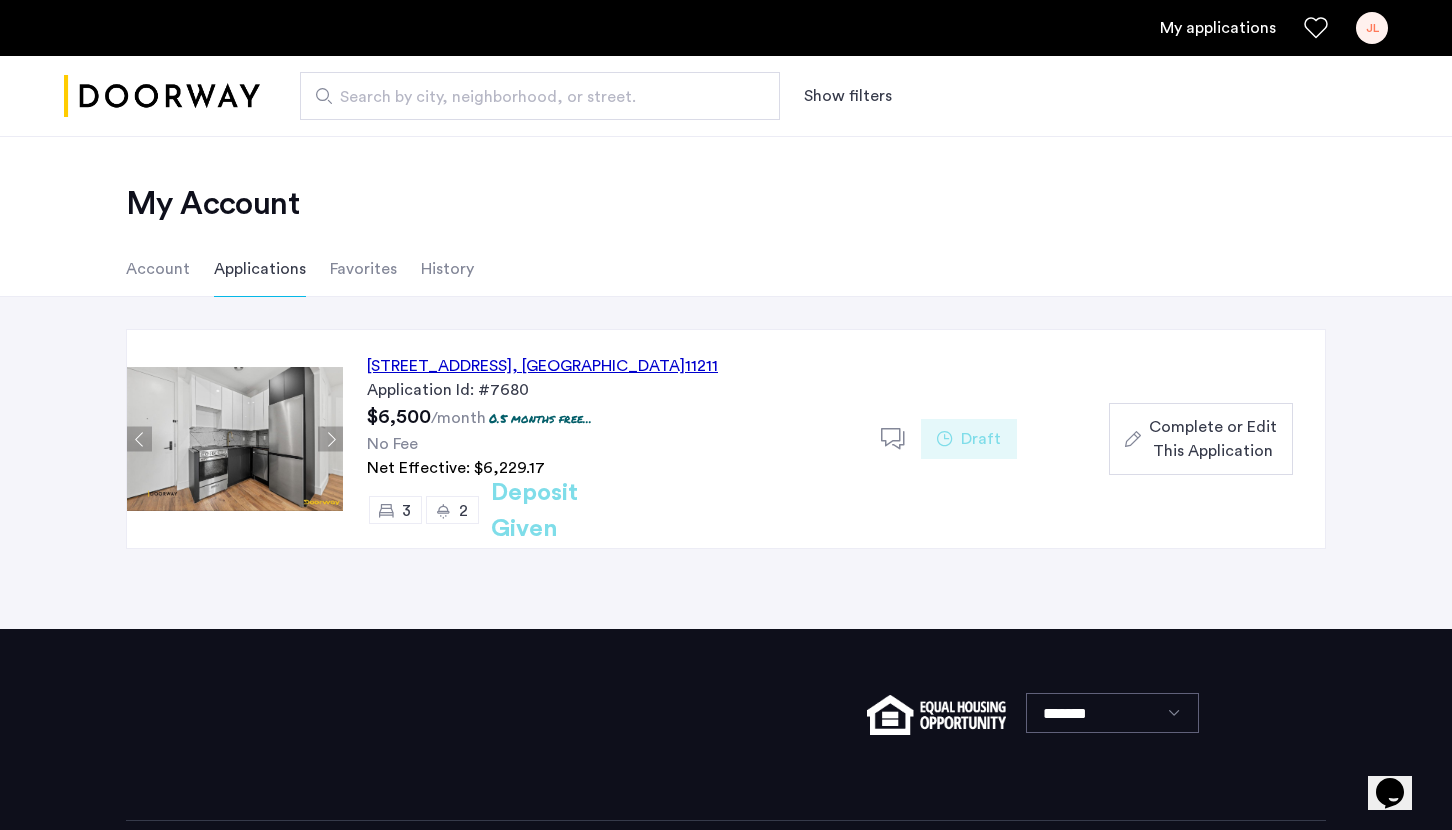 click on "[STREET_ADDRESS]" 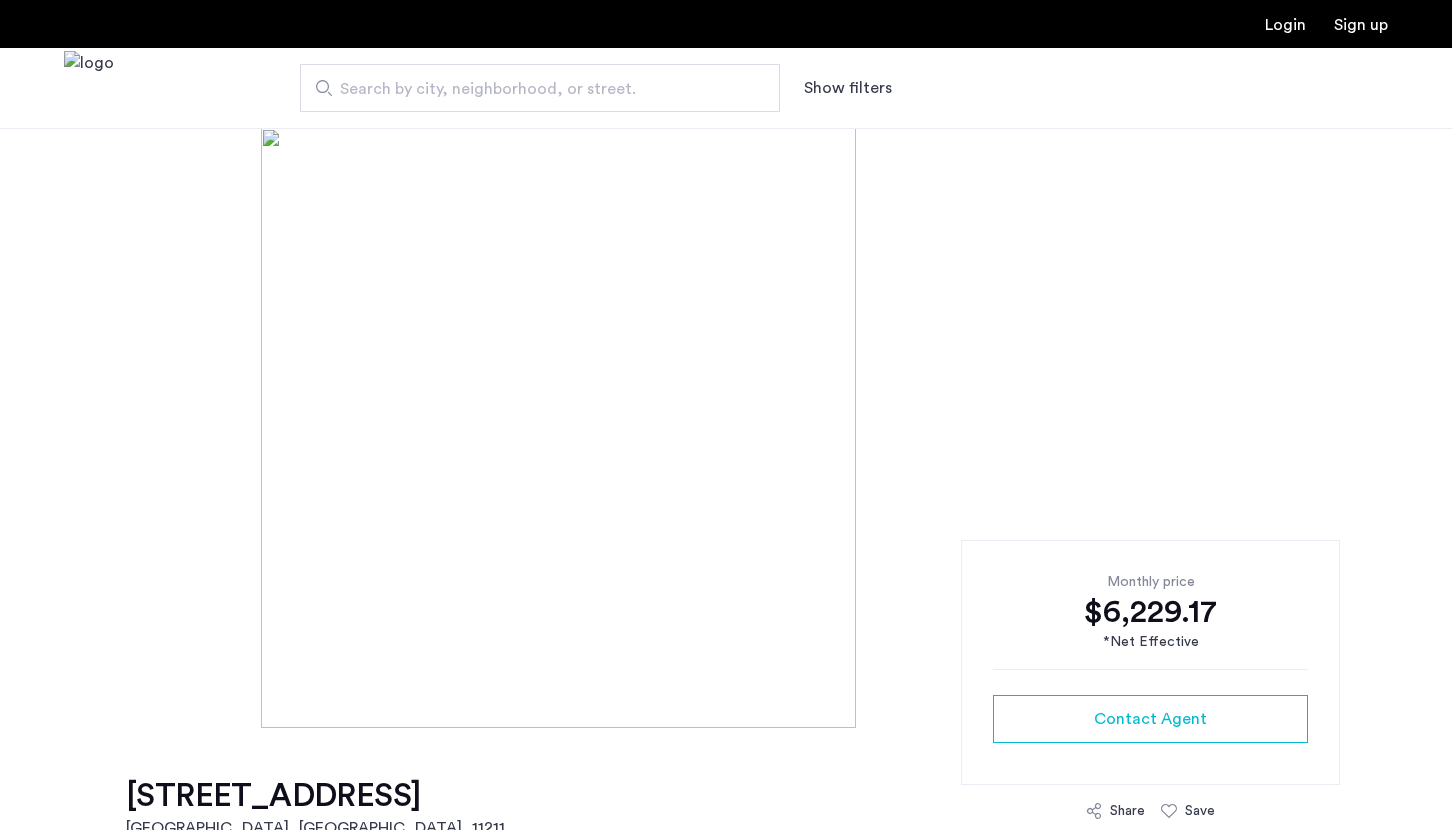 scroll, scrollTop: 0, scrollLeft: 0, axis: both 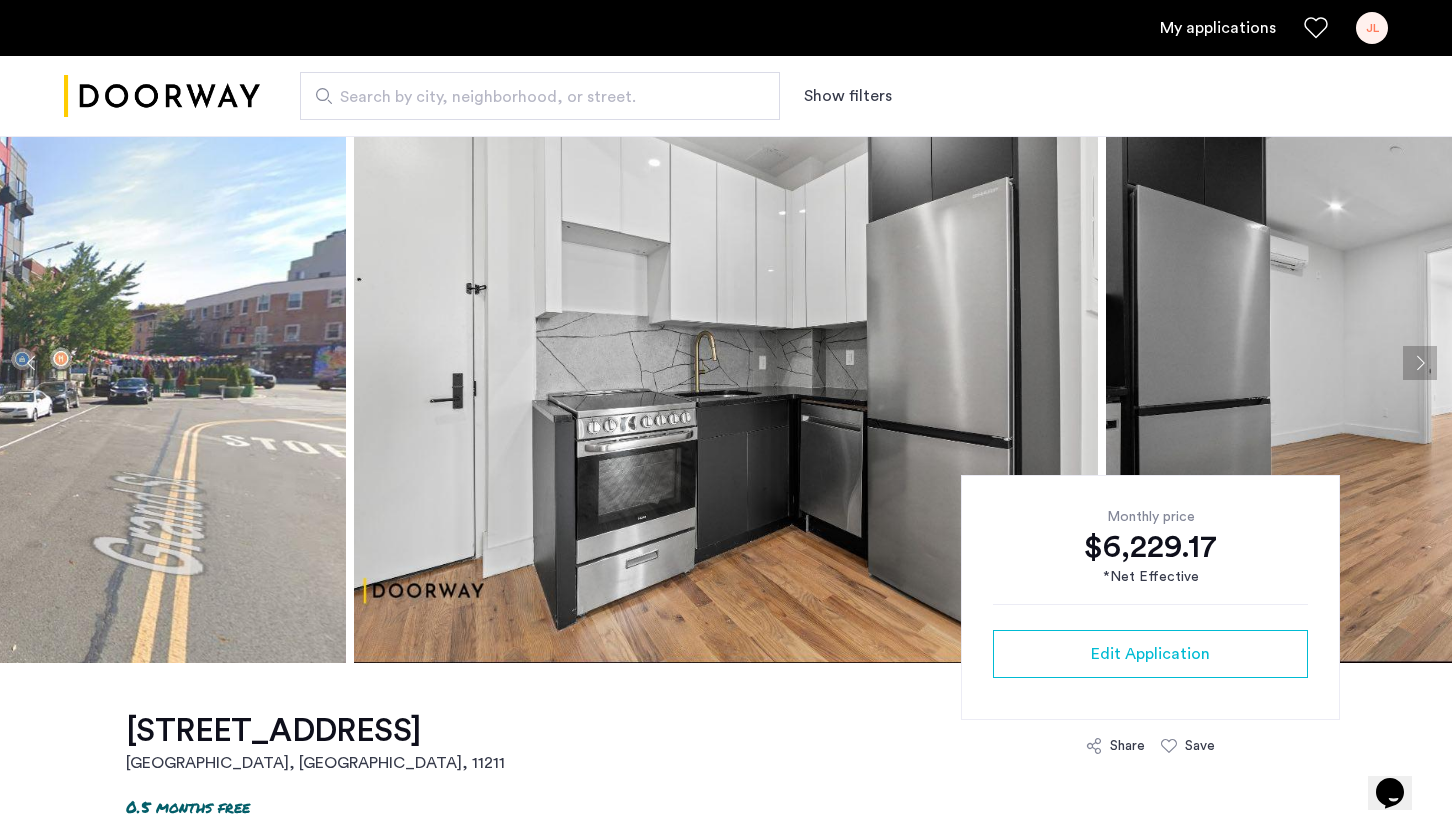 click 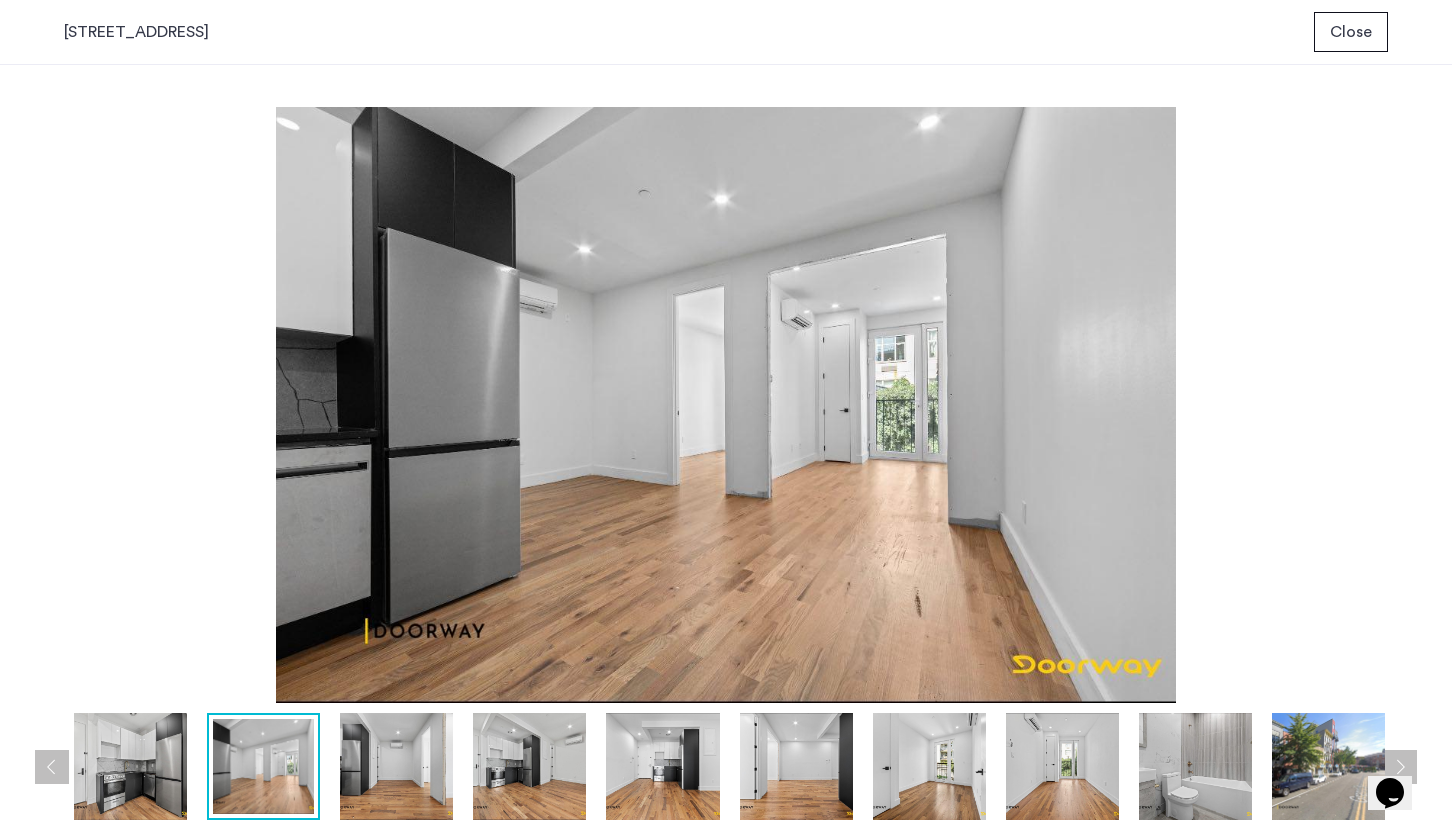 scroll, scrollTop: 0, scrollLeft: 0, axis: both 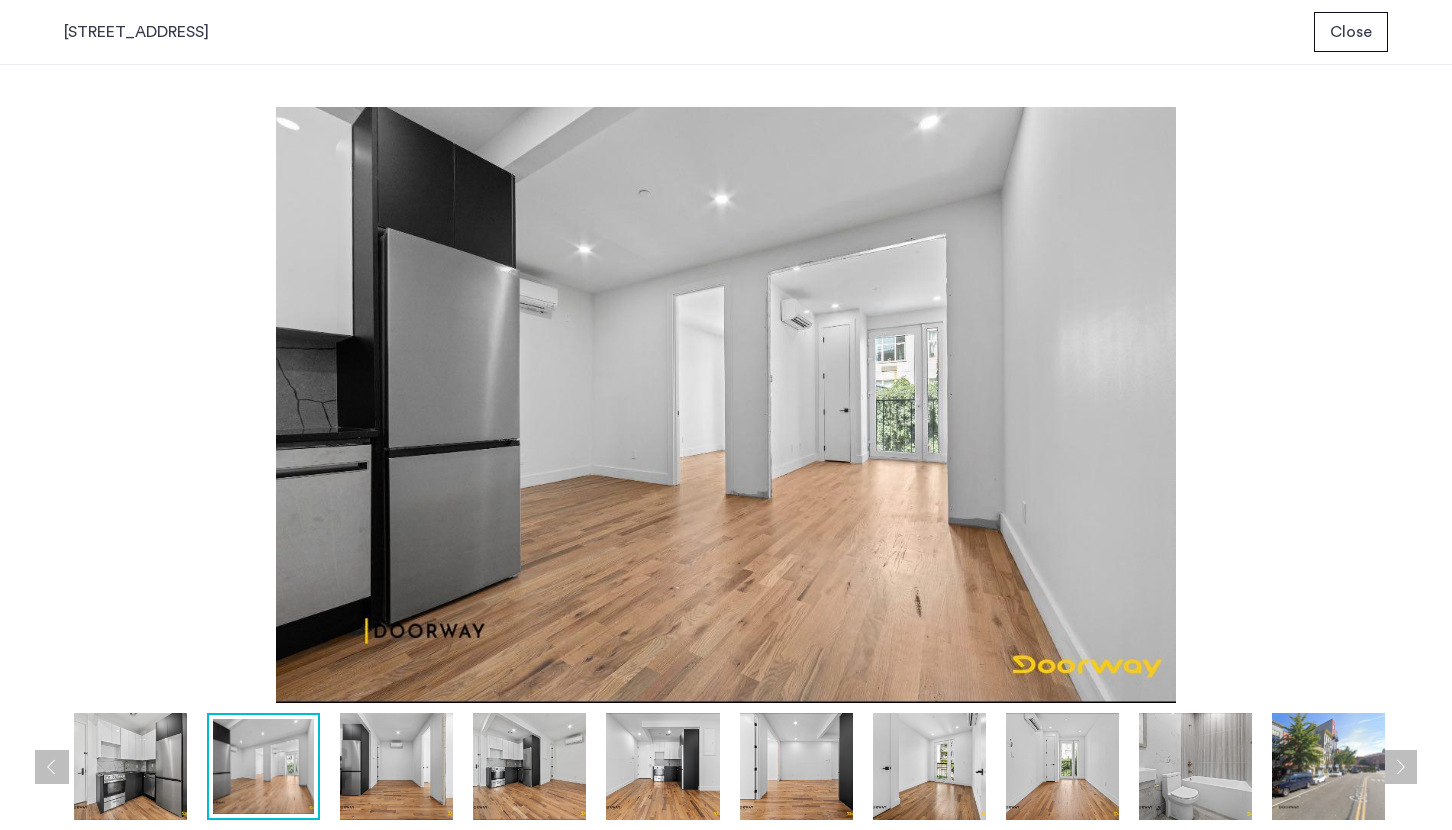 click at bounding box center [396, 766] 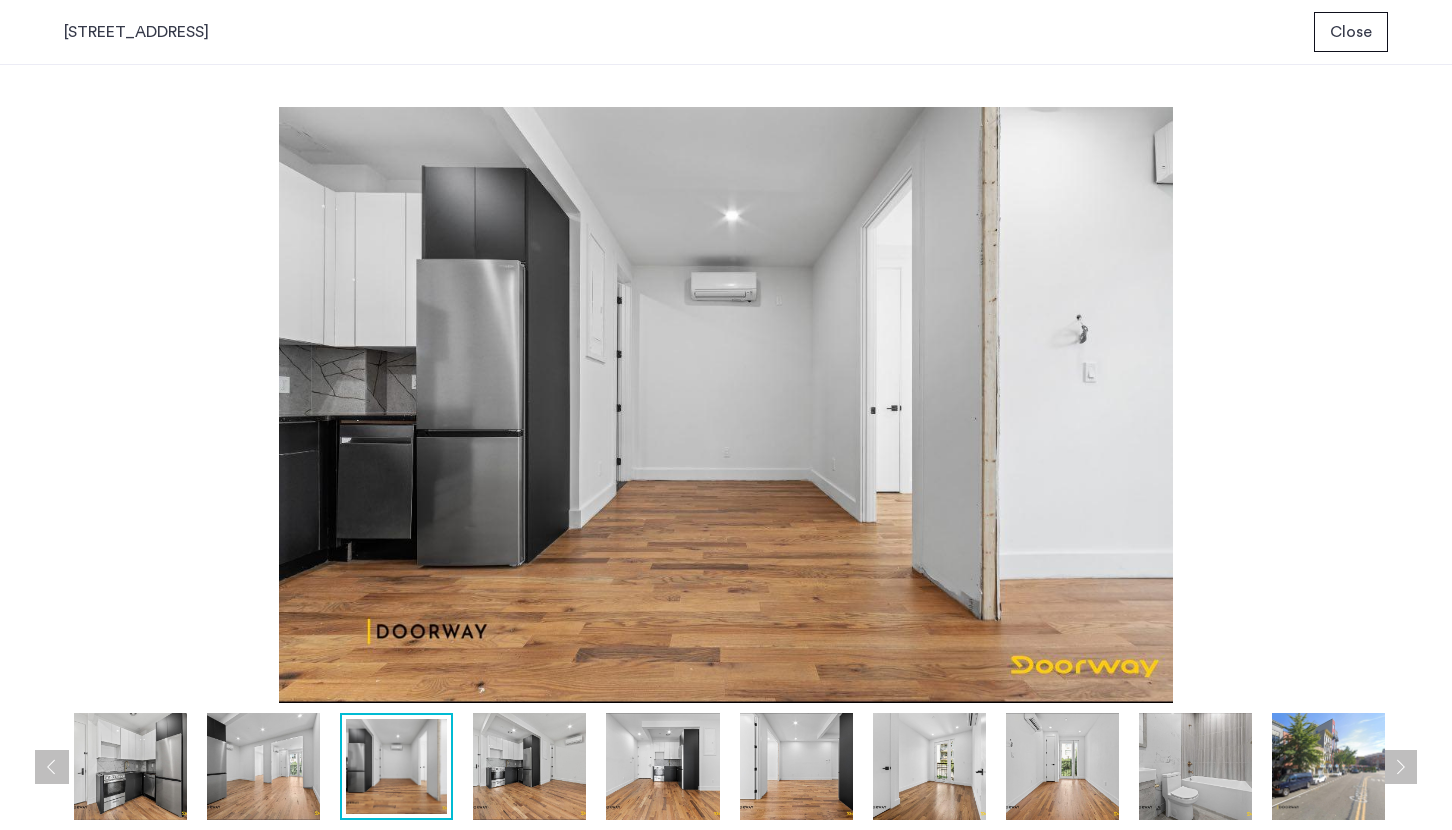 click at bounding box center (529, 766) 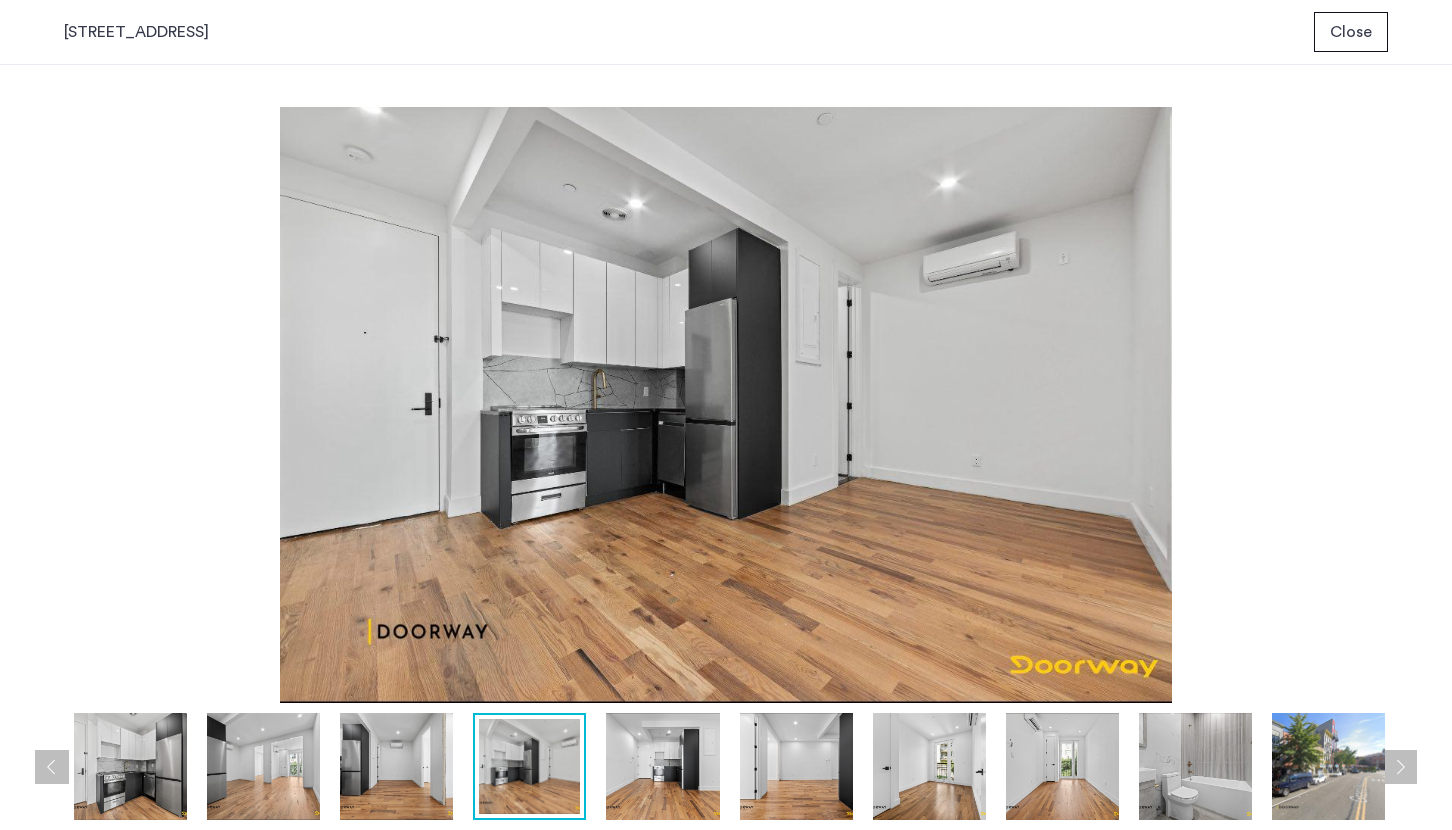 click at bounding box center (662, 766) 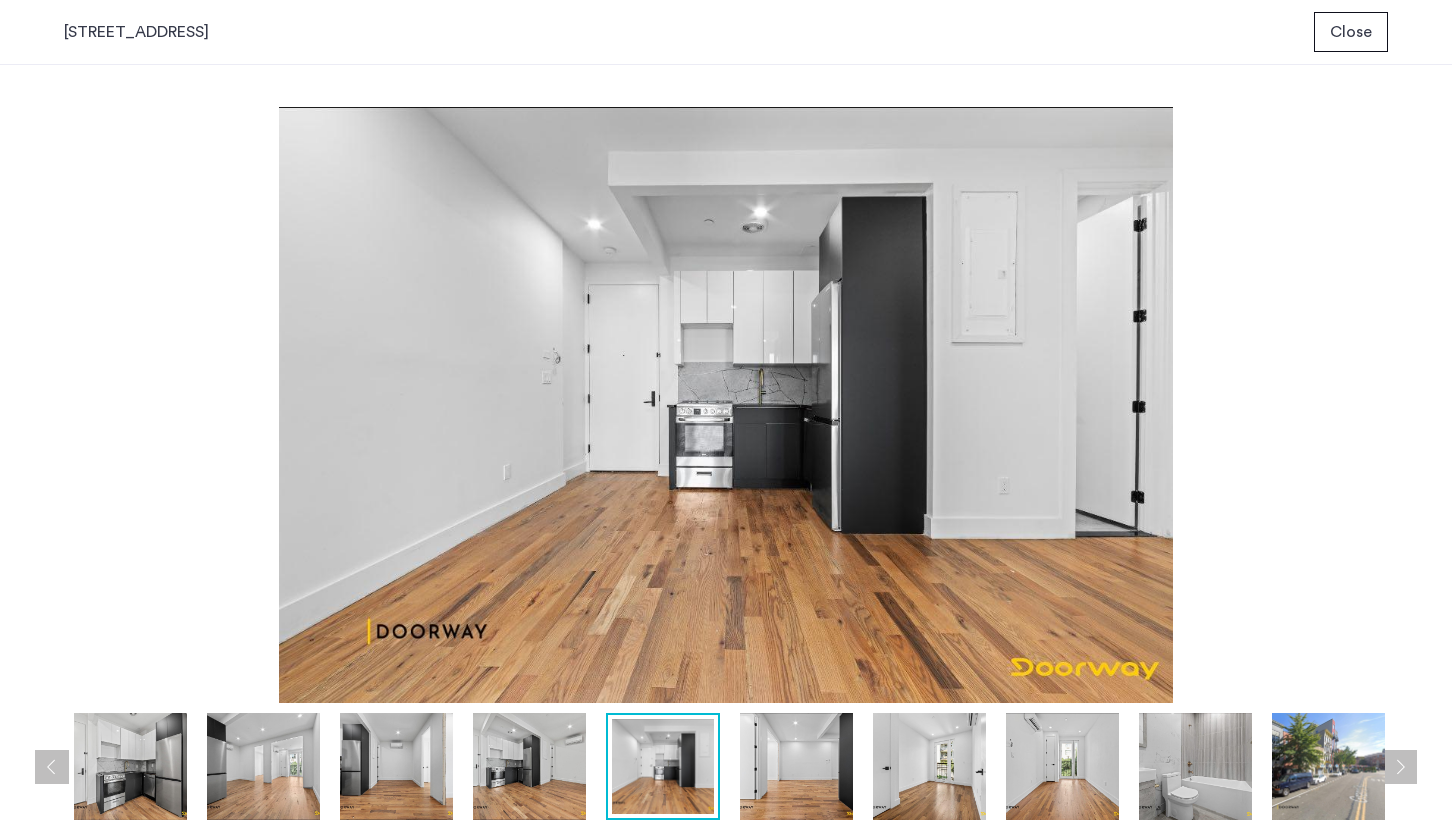 click at bounding box center [796, 766] 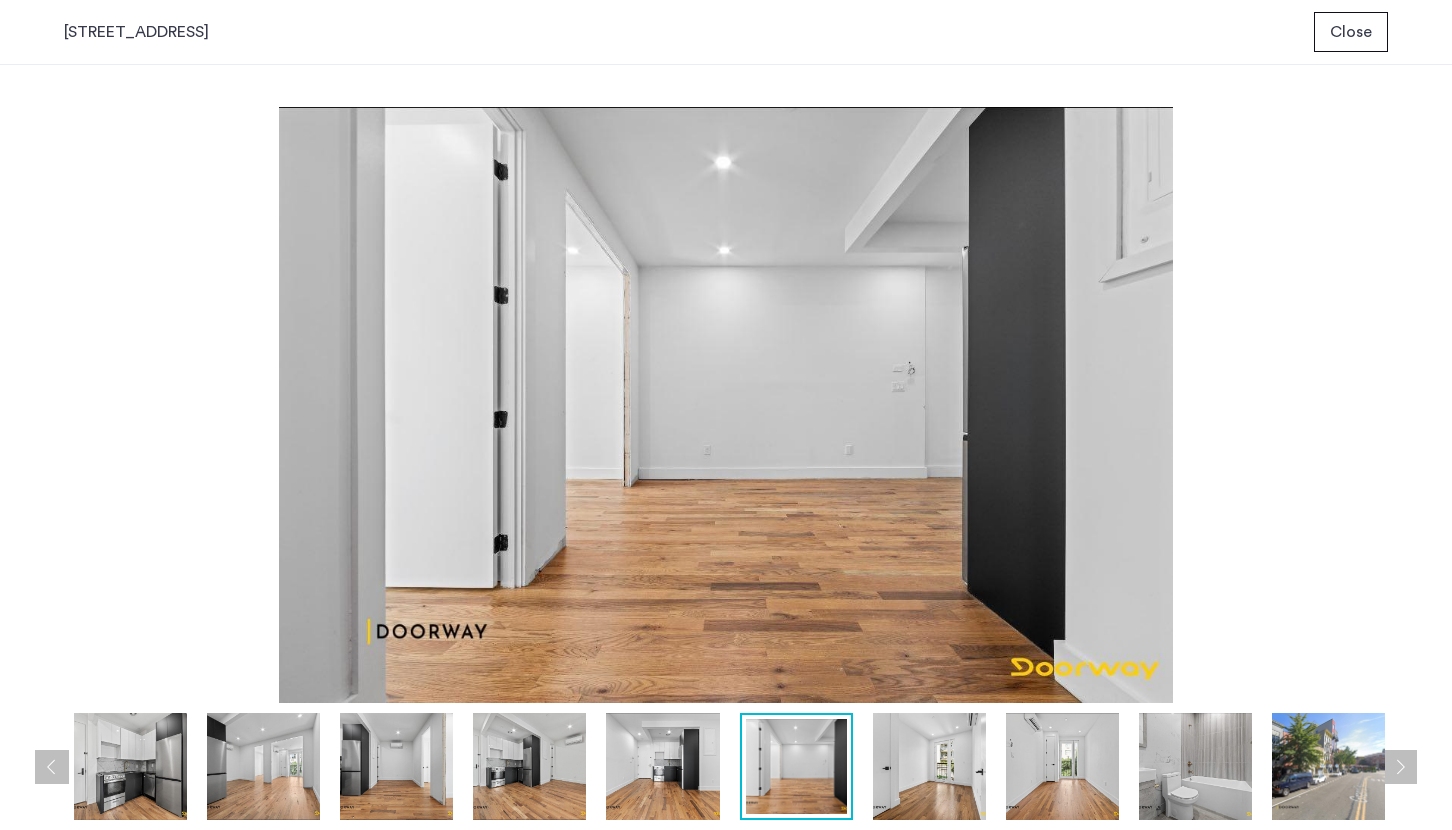 click at bounding box center (929, 766) 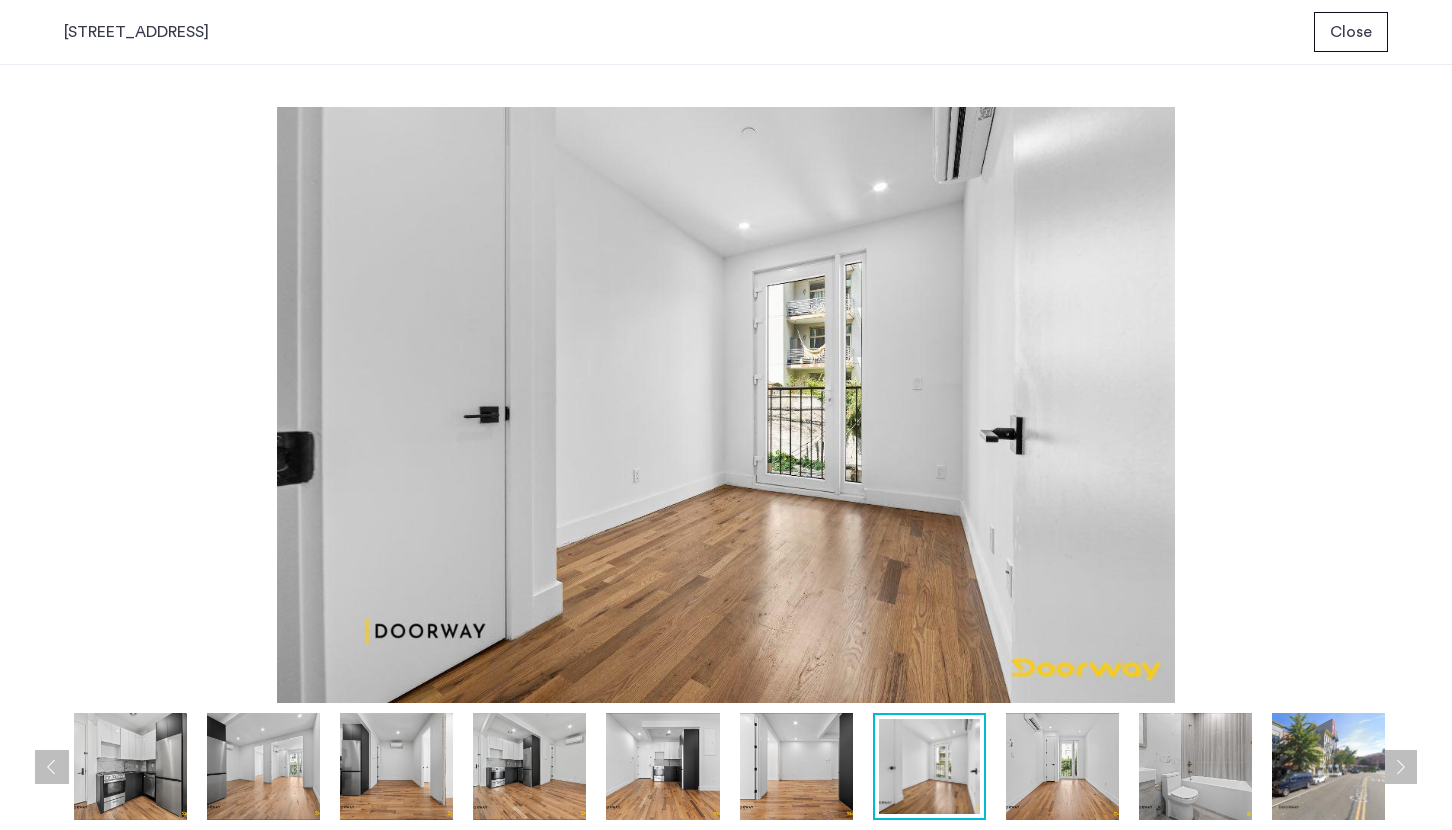 click at bounding box center (796, 766) 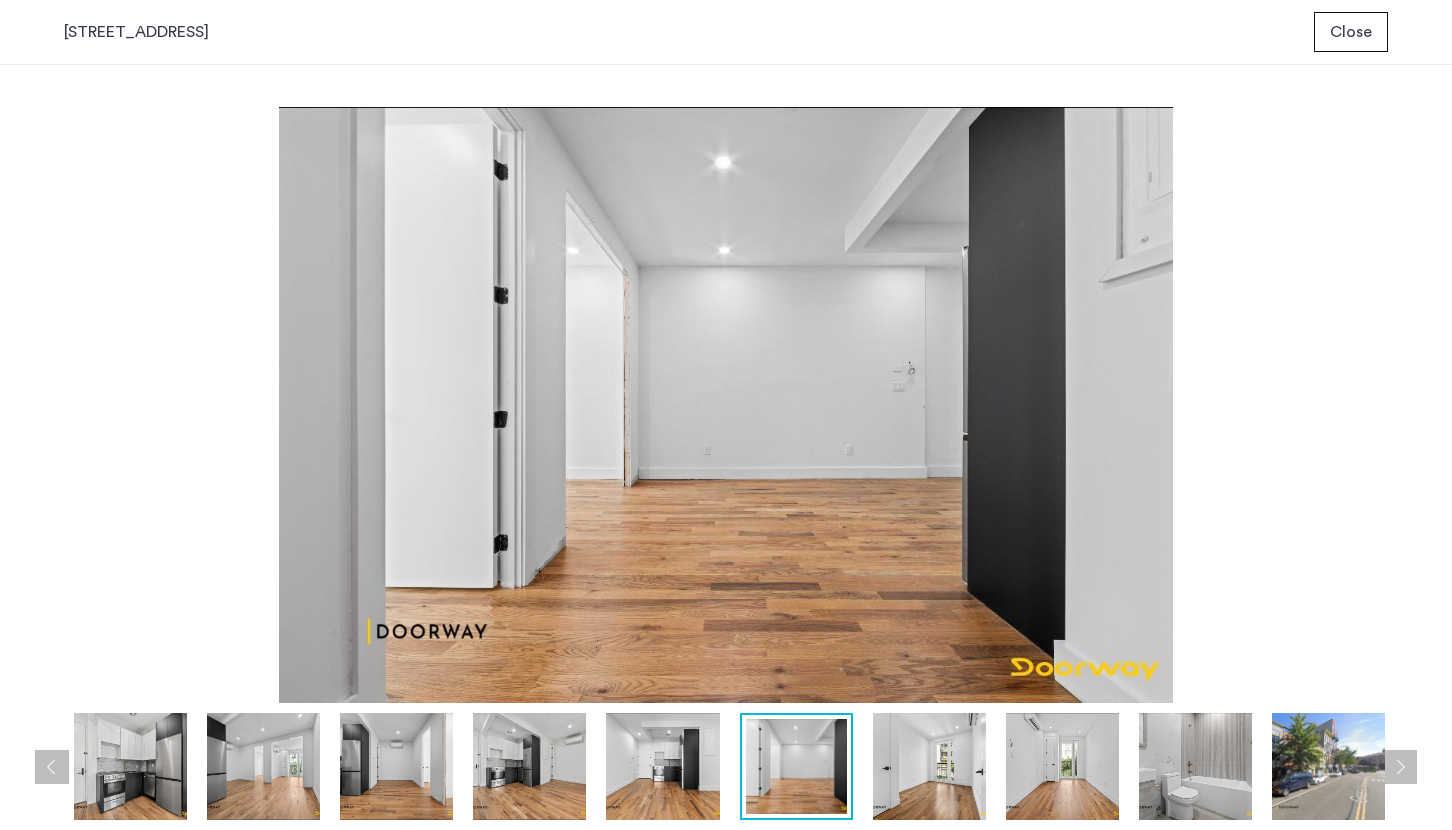 click at bounding box center [662, 766] 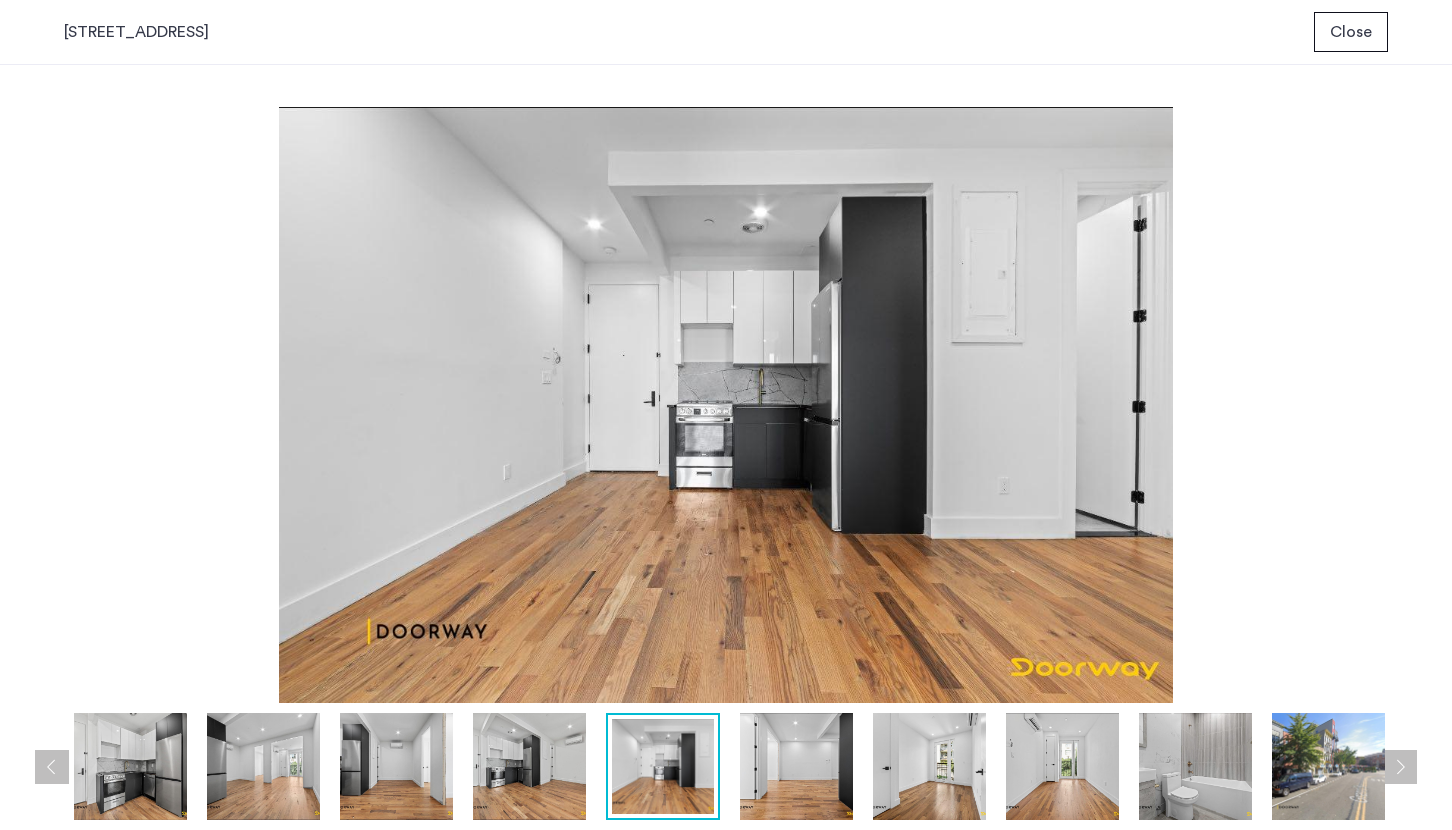 click at bounding box center (662, 766) 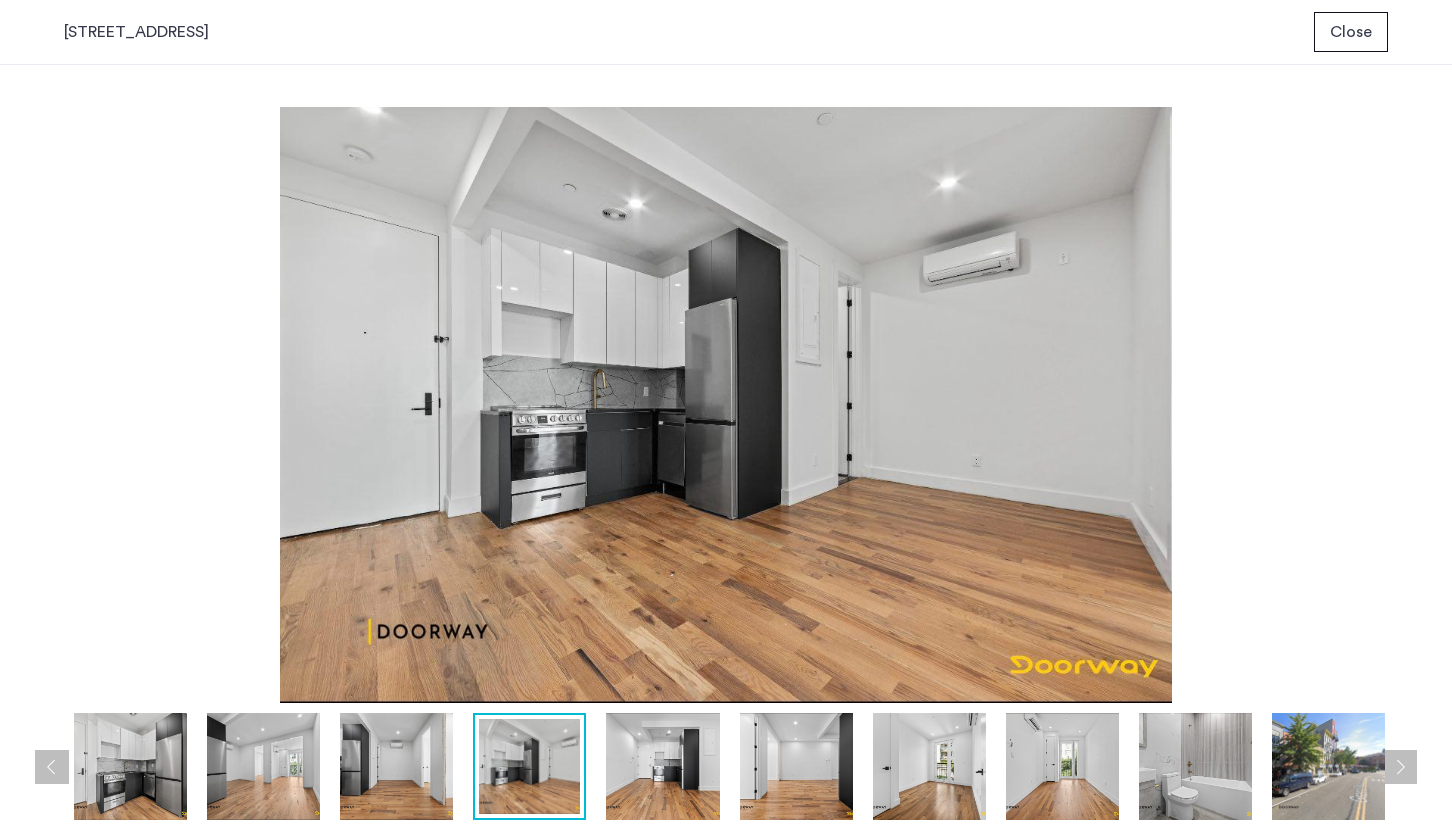 click at bounding box center (263, 766) 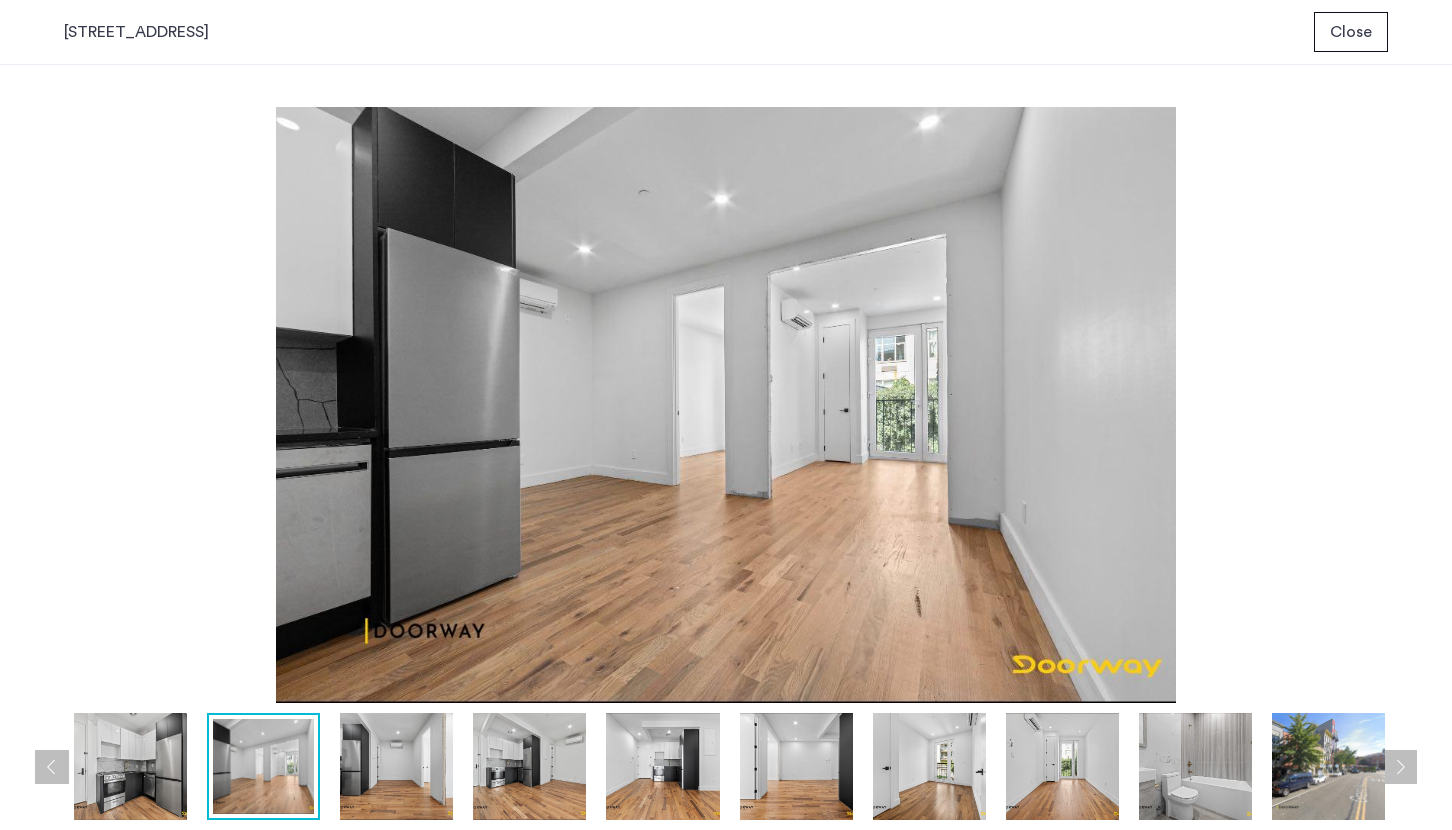click at bounding box center [263, 766] 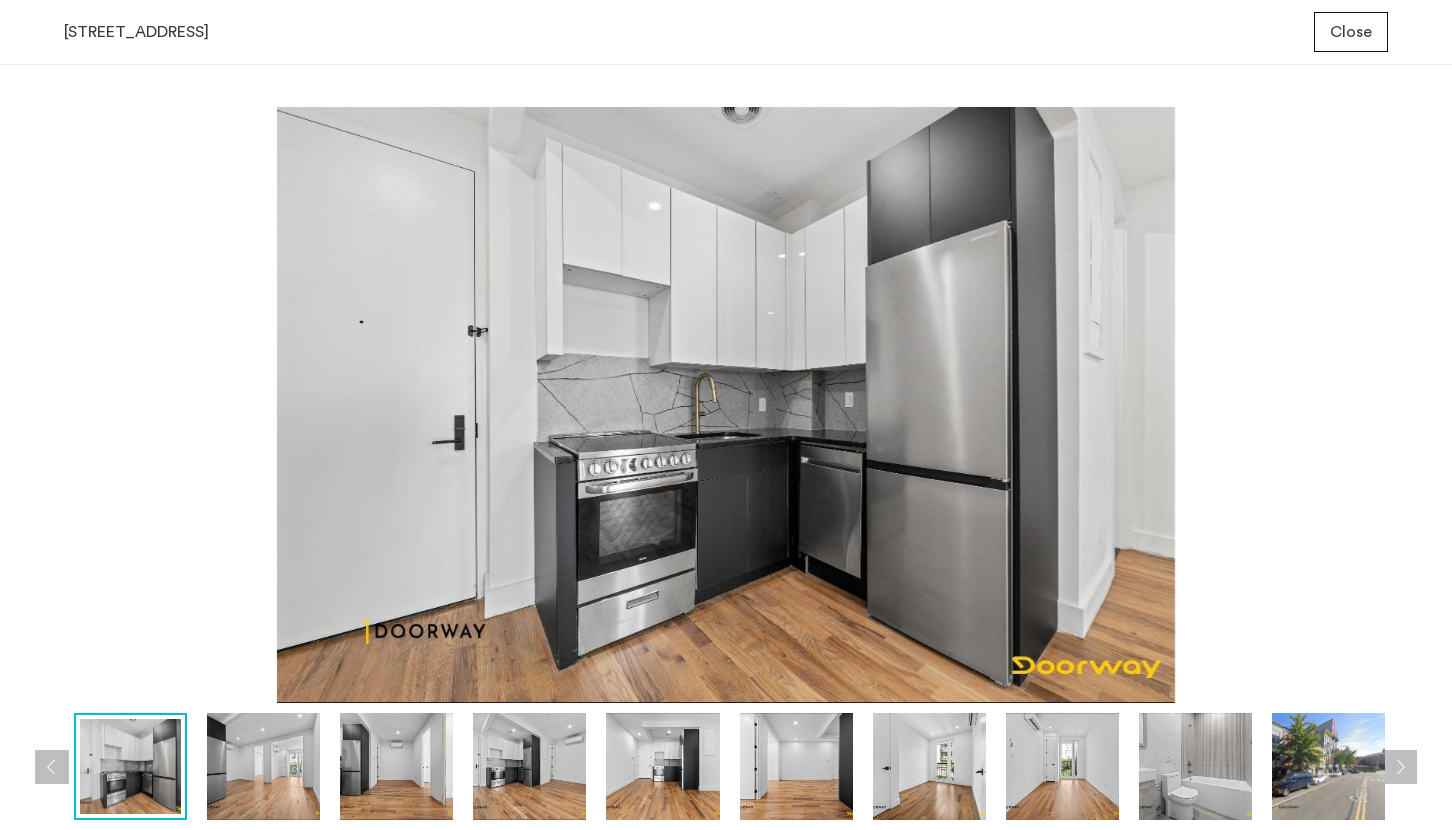 click on "Close" at bounding box center (1351, 32) 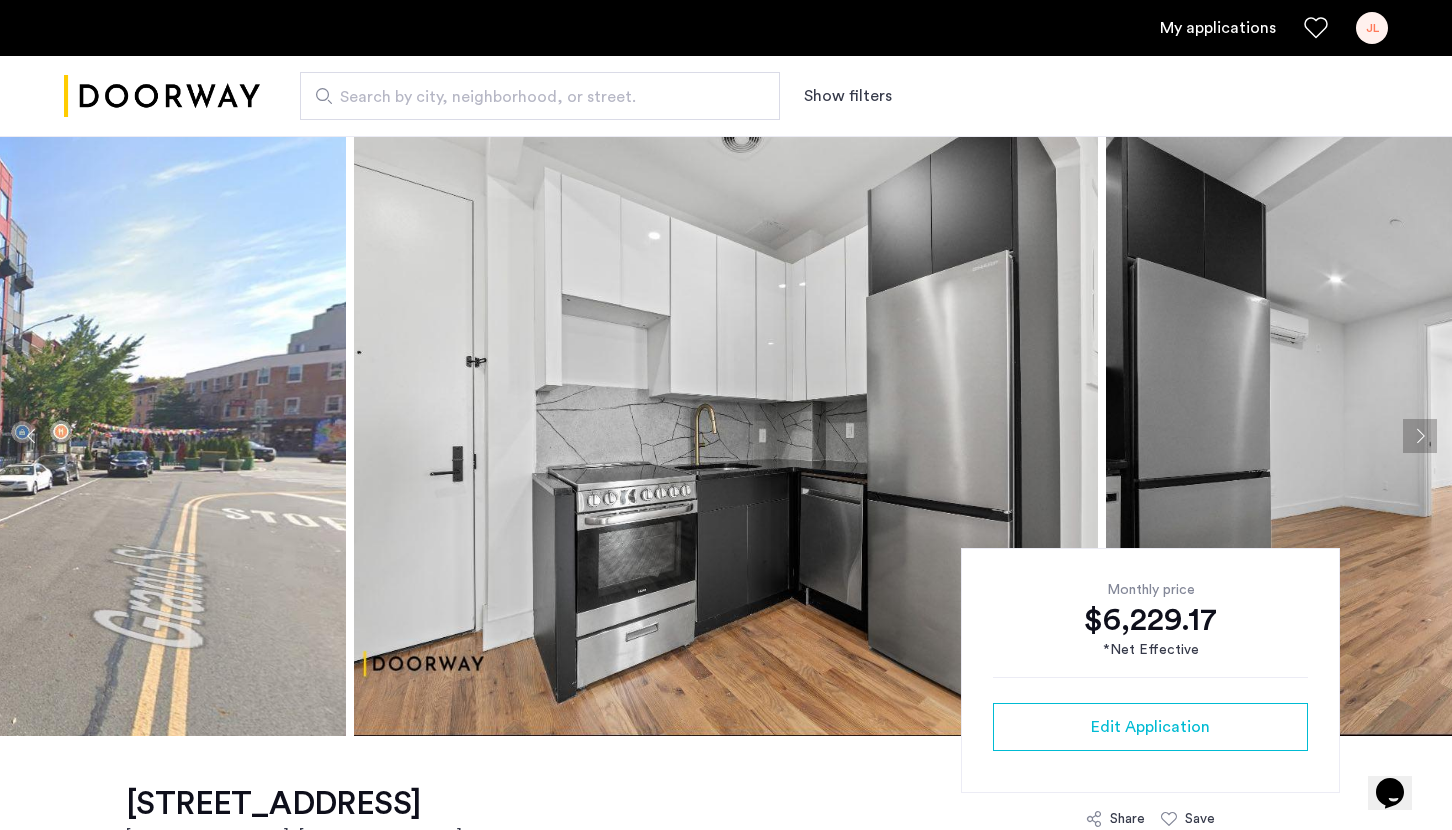 scroll, scrollTop: 73, scrollLeft: 0, axis: vertical 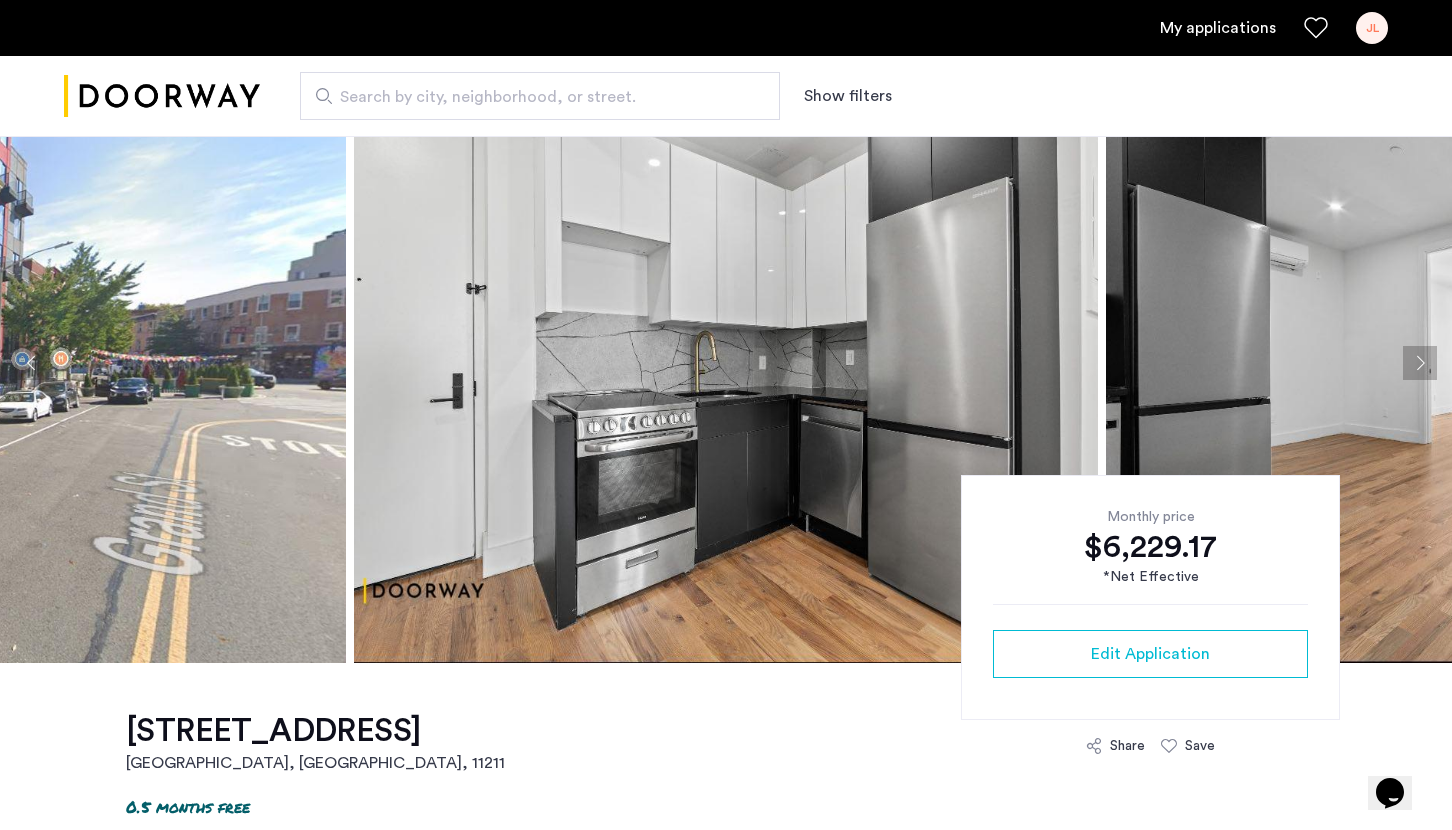 click on "467 Grand Street, Unit 3B  Brooklyn, NY , 11211  0.5 months free   $6,500 - Gross $6,229.17 - Net Effective Monthly rent 3 Bedrooms 2 Baths multi-family Property type Williamsburg Neighborhood Case by Case Pet policies No Fee Description 467 Grand Street is a three-family house located in Brooklyn, NY. 467 Grand Street was built in 1910 and has 3 stories and 3 units." 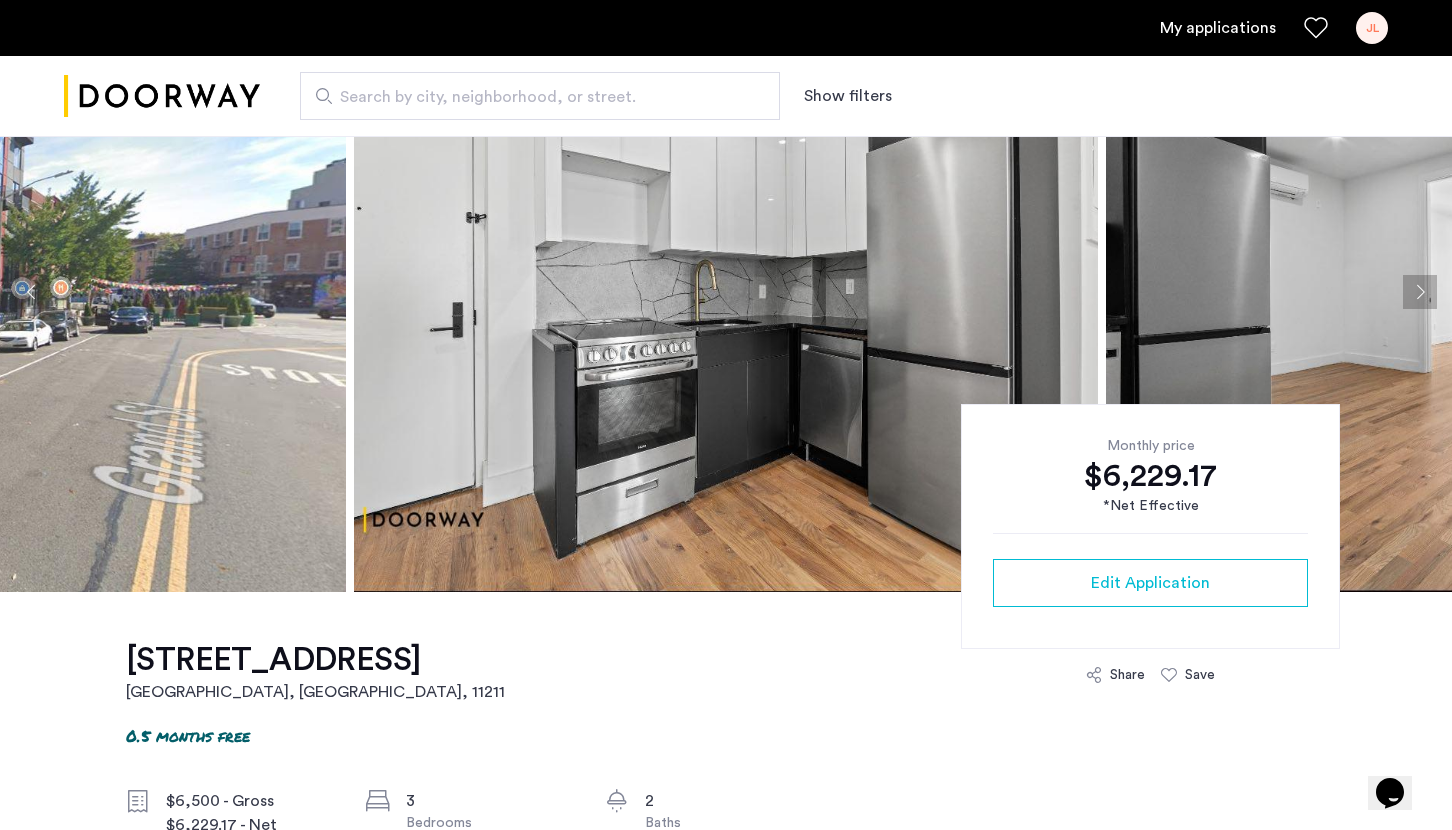 scroll, scrollTop: 156, scrollLeft: 0, axis: vertical 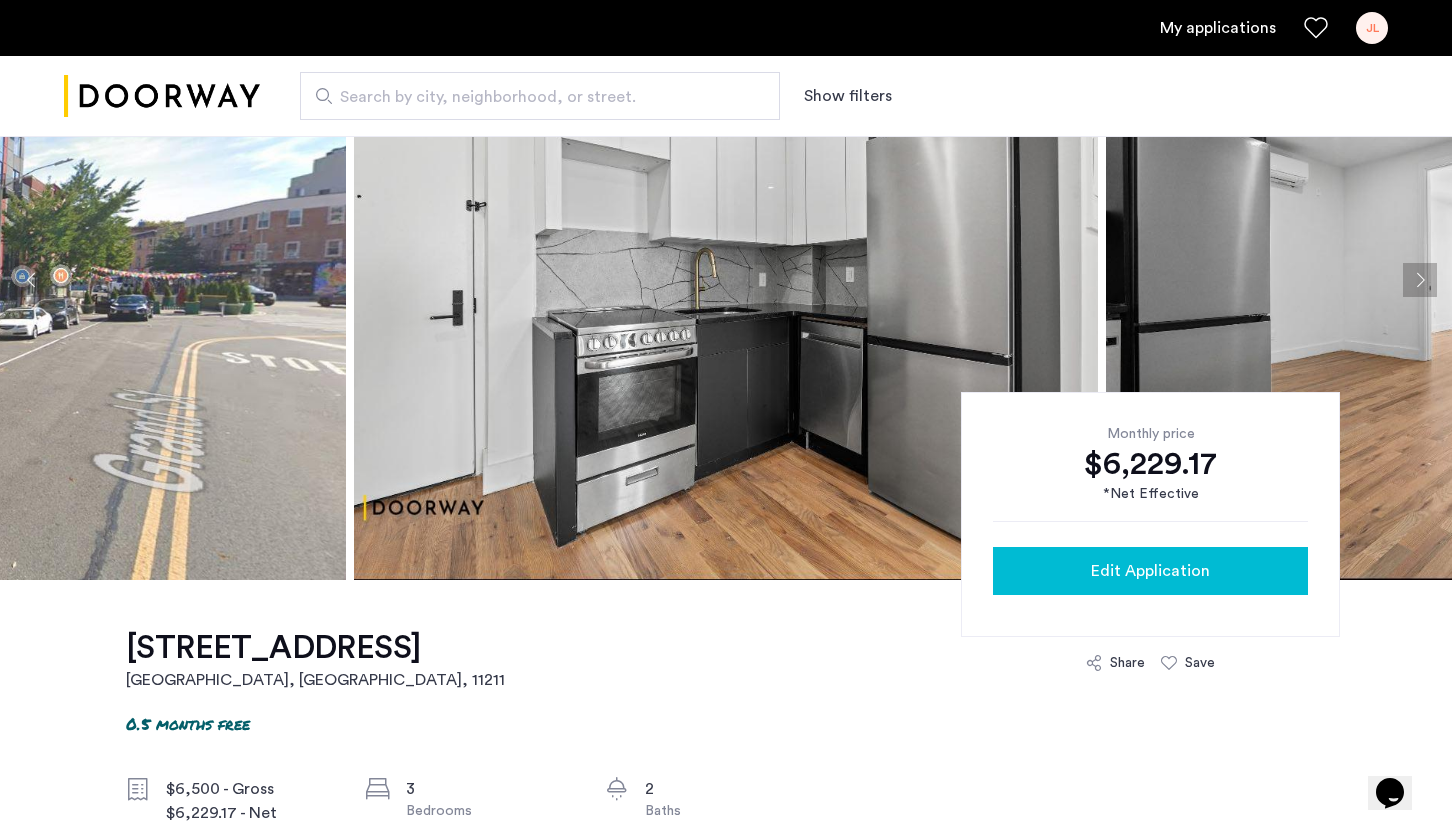 click on "Edit Application" 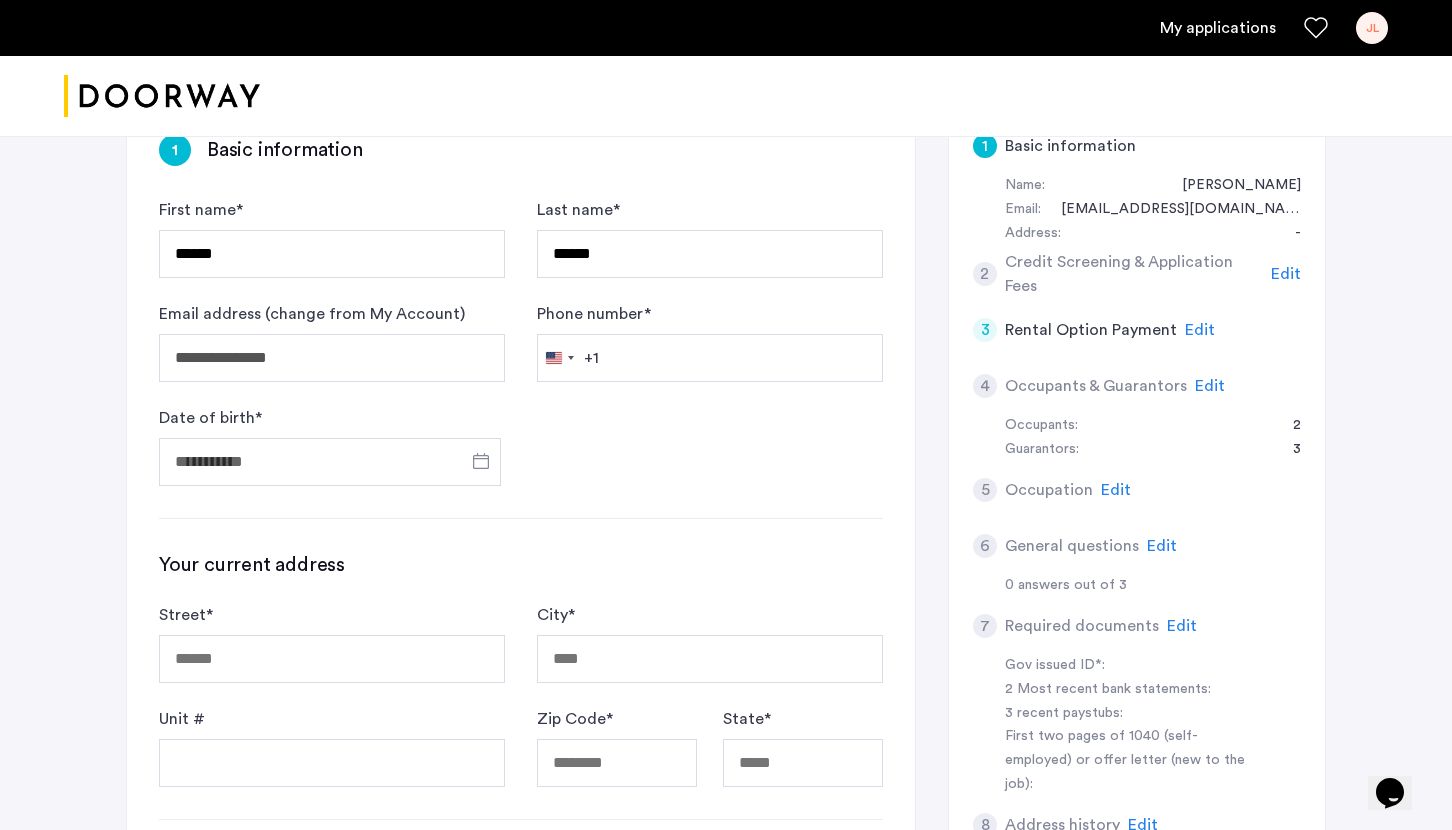 scroll, scrollTop: 365, scrollLeft: 0, axis: vertical 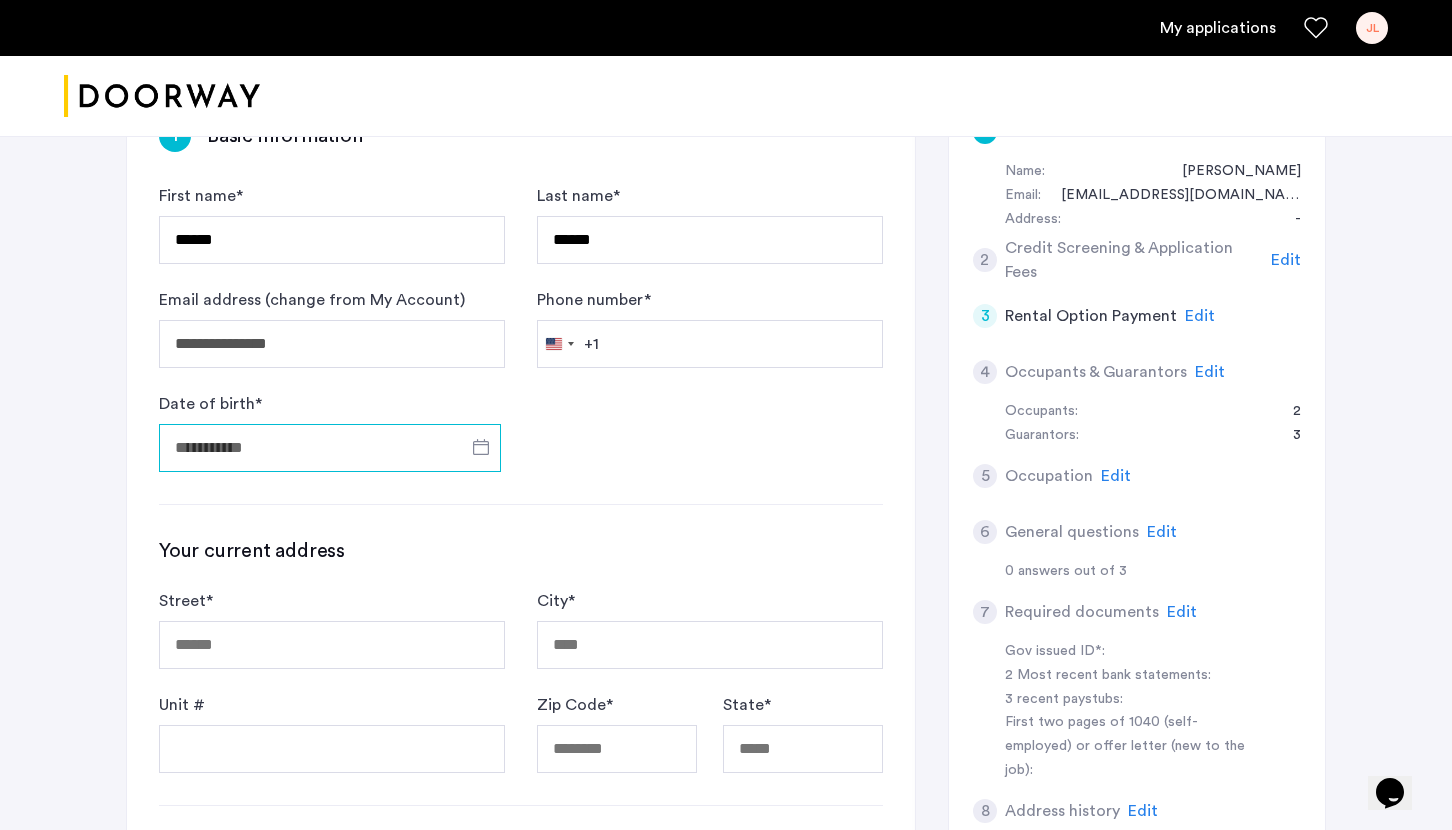 click on "Date of birth  *" at bounding box center [330, 448] 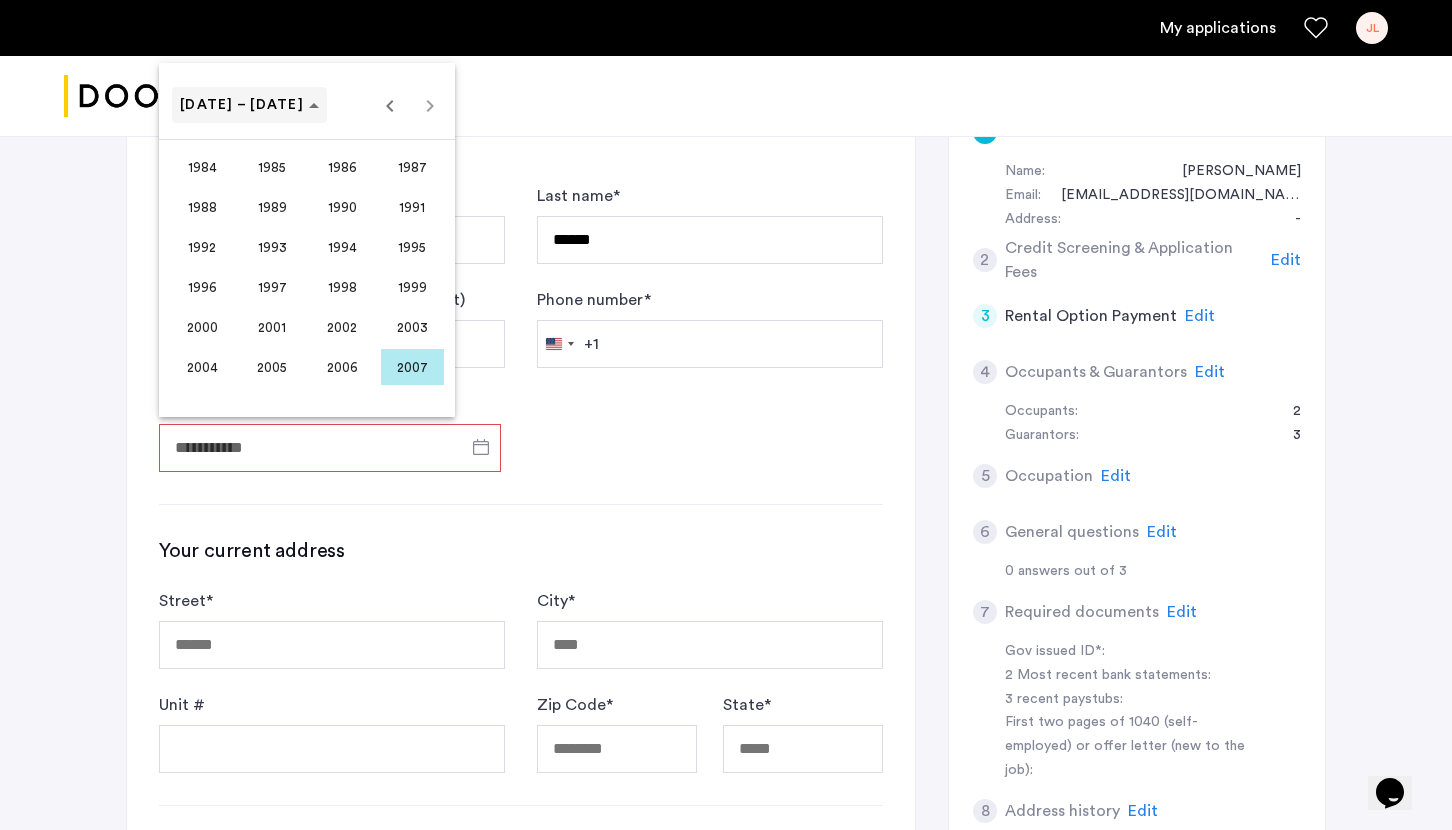 click at bounding box center (249, 105) 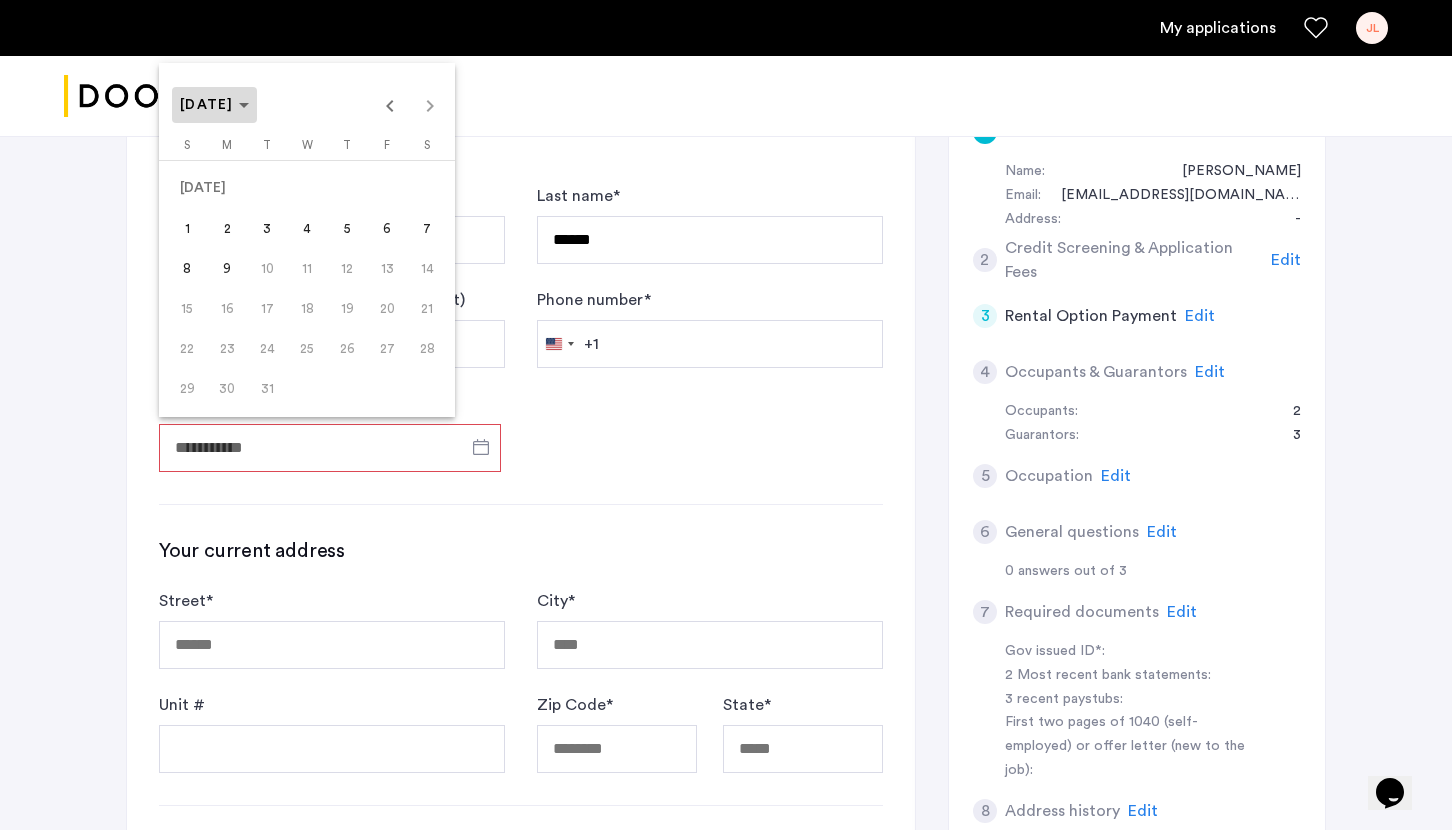 click at bounding box center [214, 105] 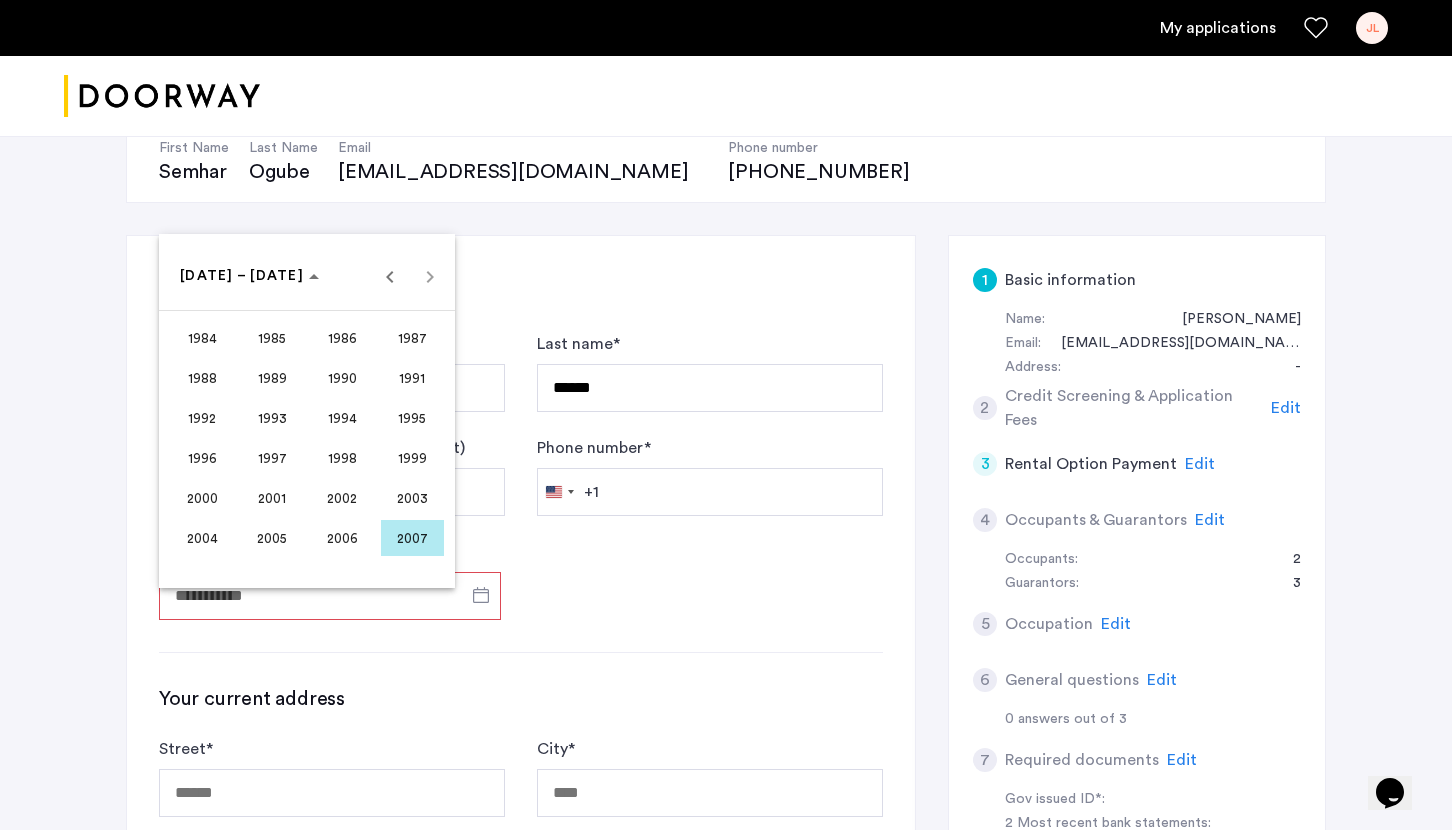 scroll, scrollTop: 194, scrollLeft: 0, axis: vertical 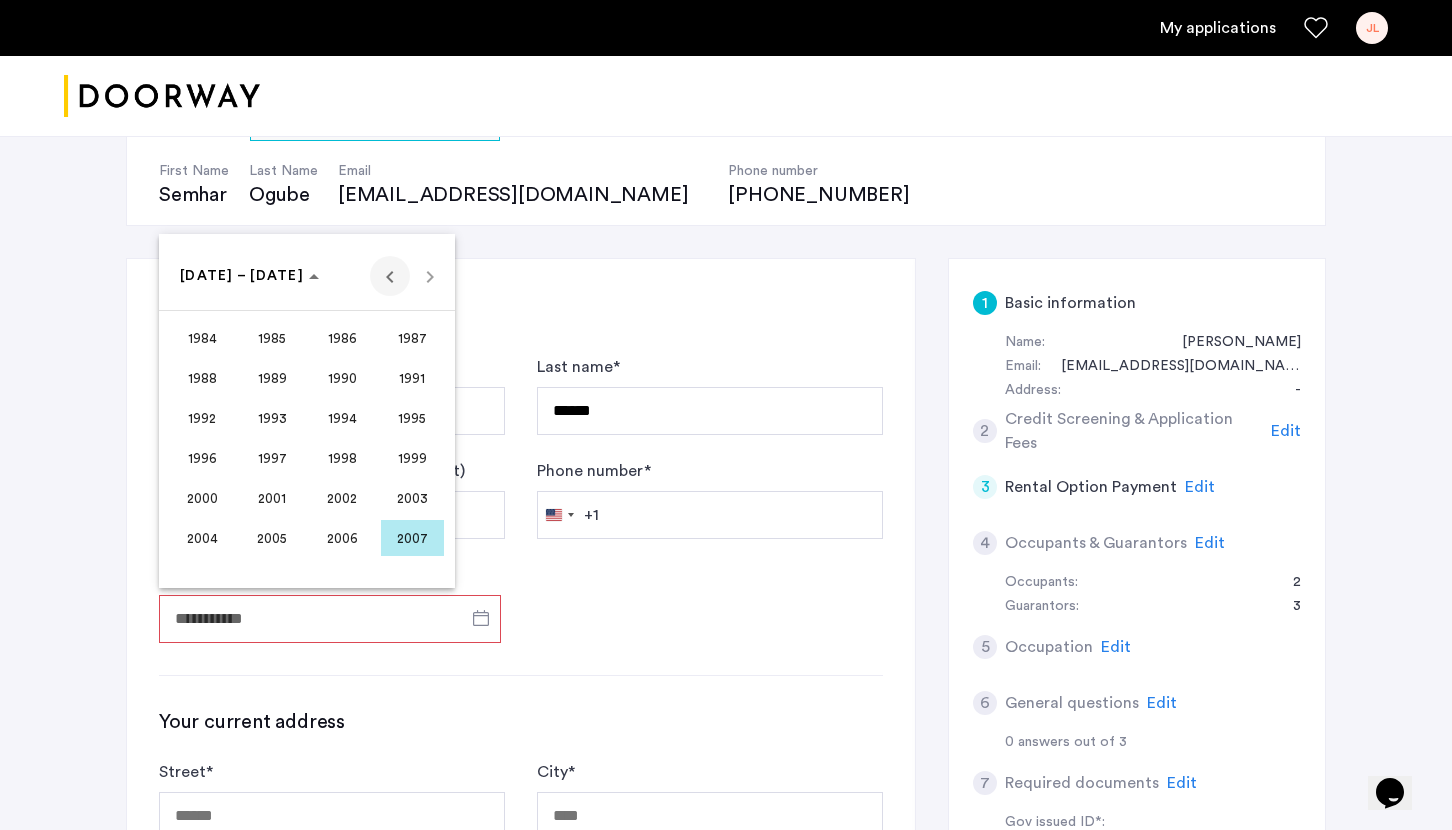 click at bounding box center [390, 276] 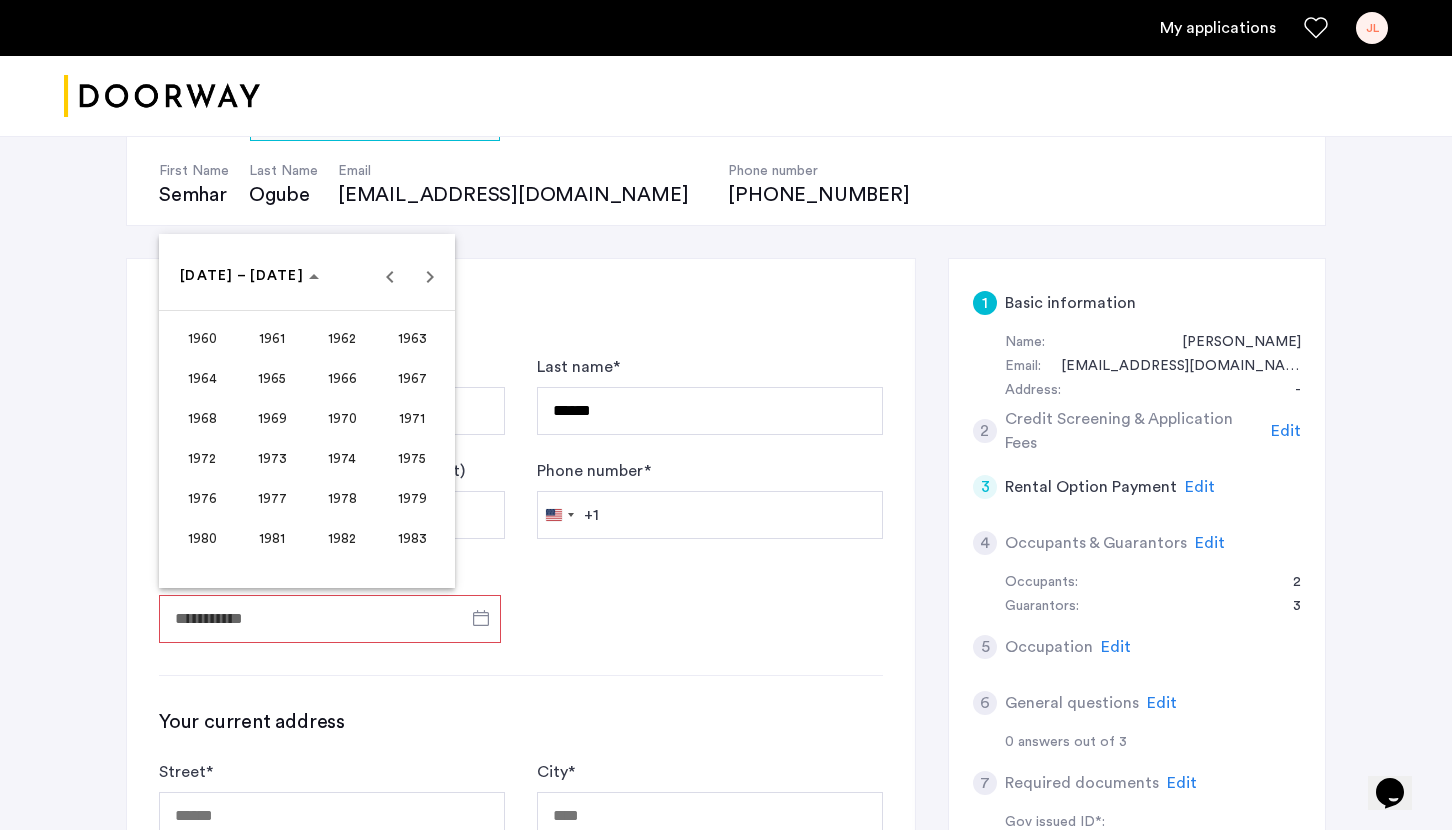 click on "1971" at bounding box center [412, 418] 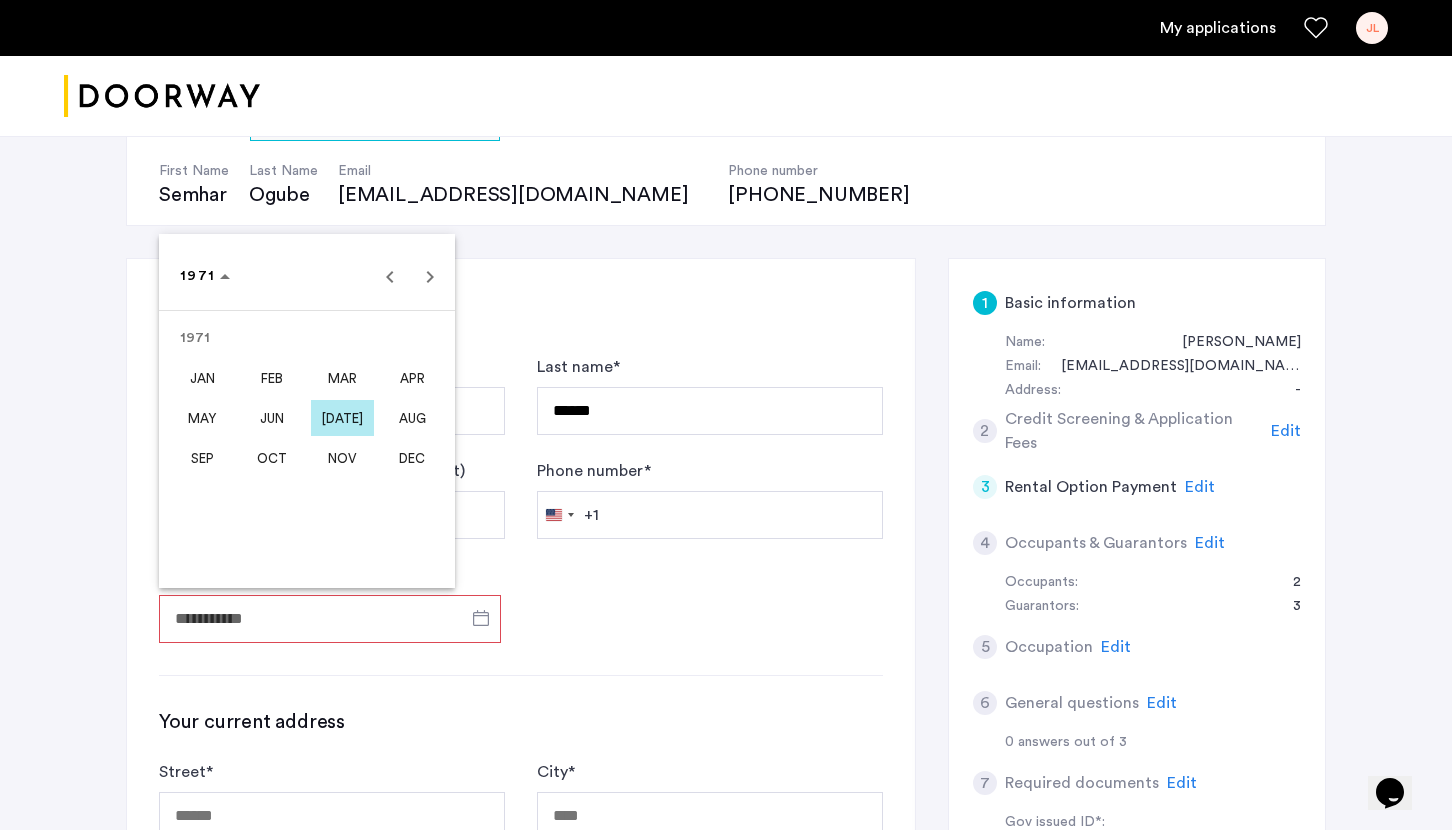 click on "JUL" at bounding box center [342, 418] 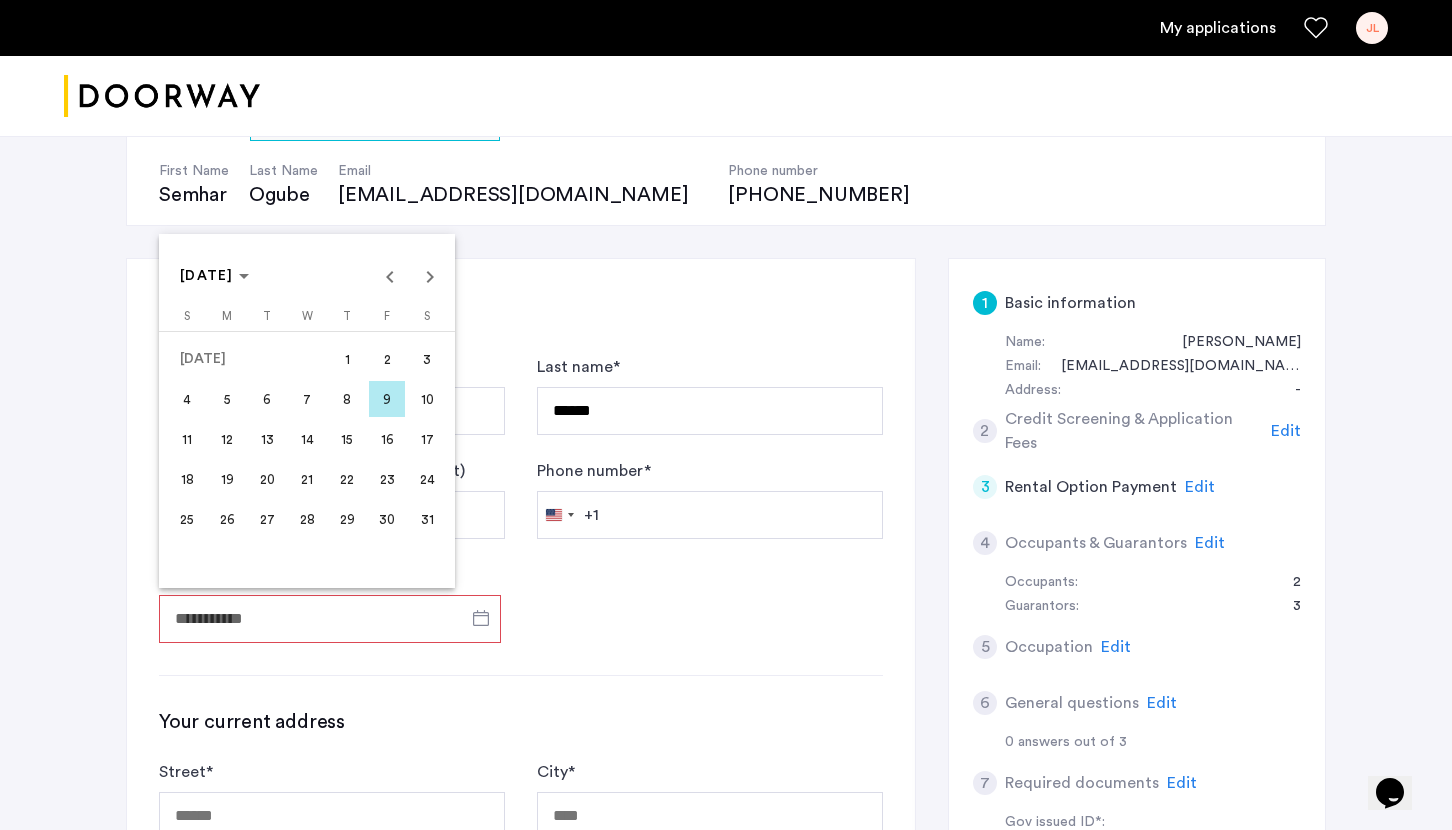 click on "9" at bounding box center (387, 399) 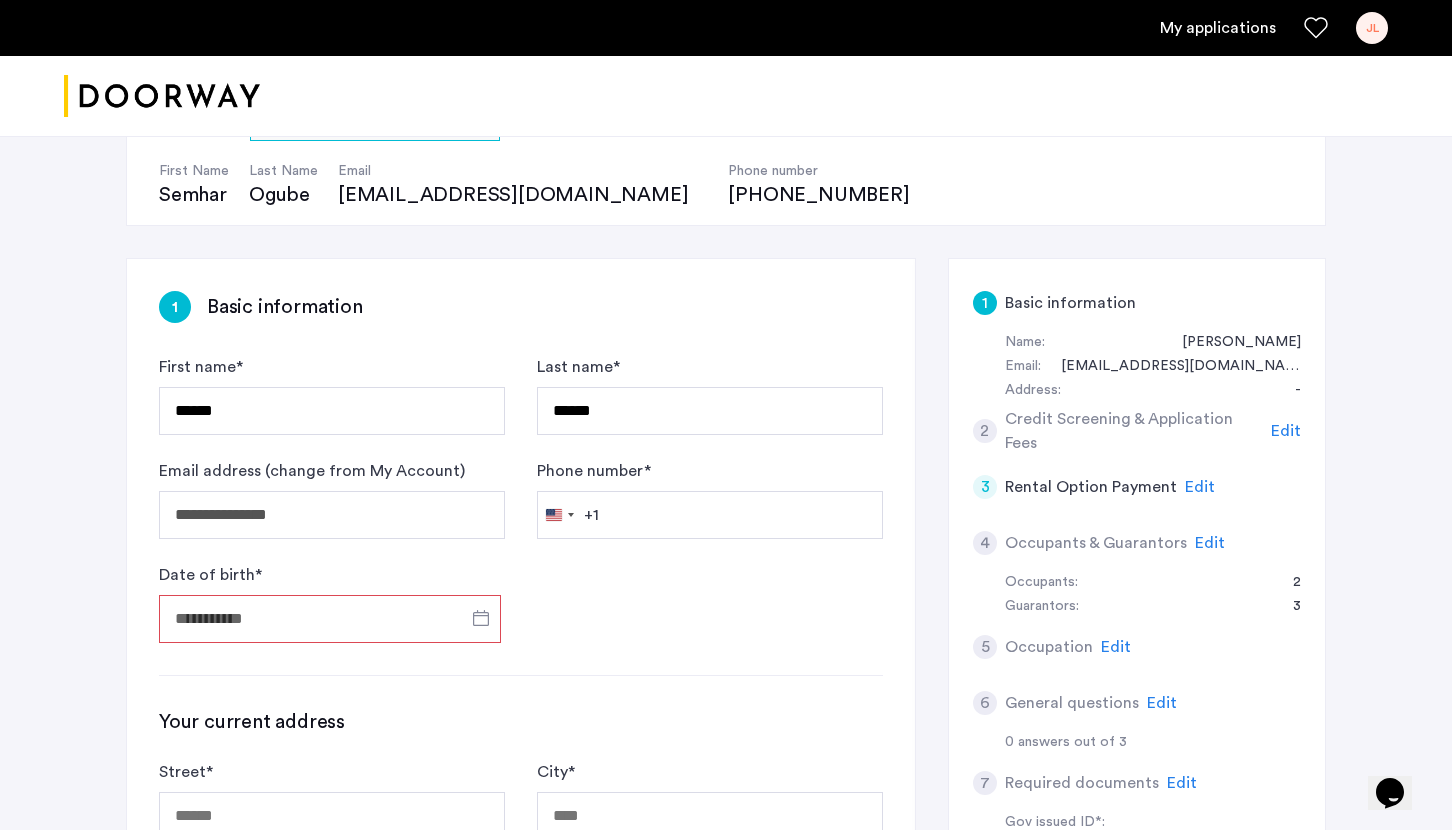 type on "**********" 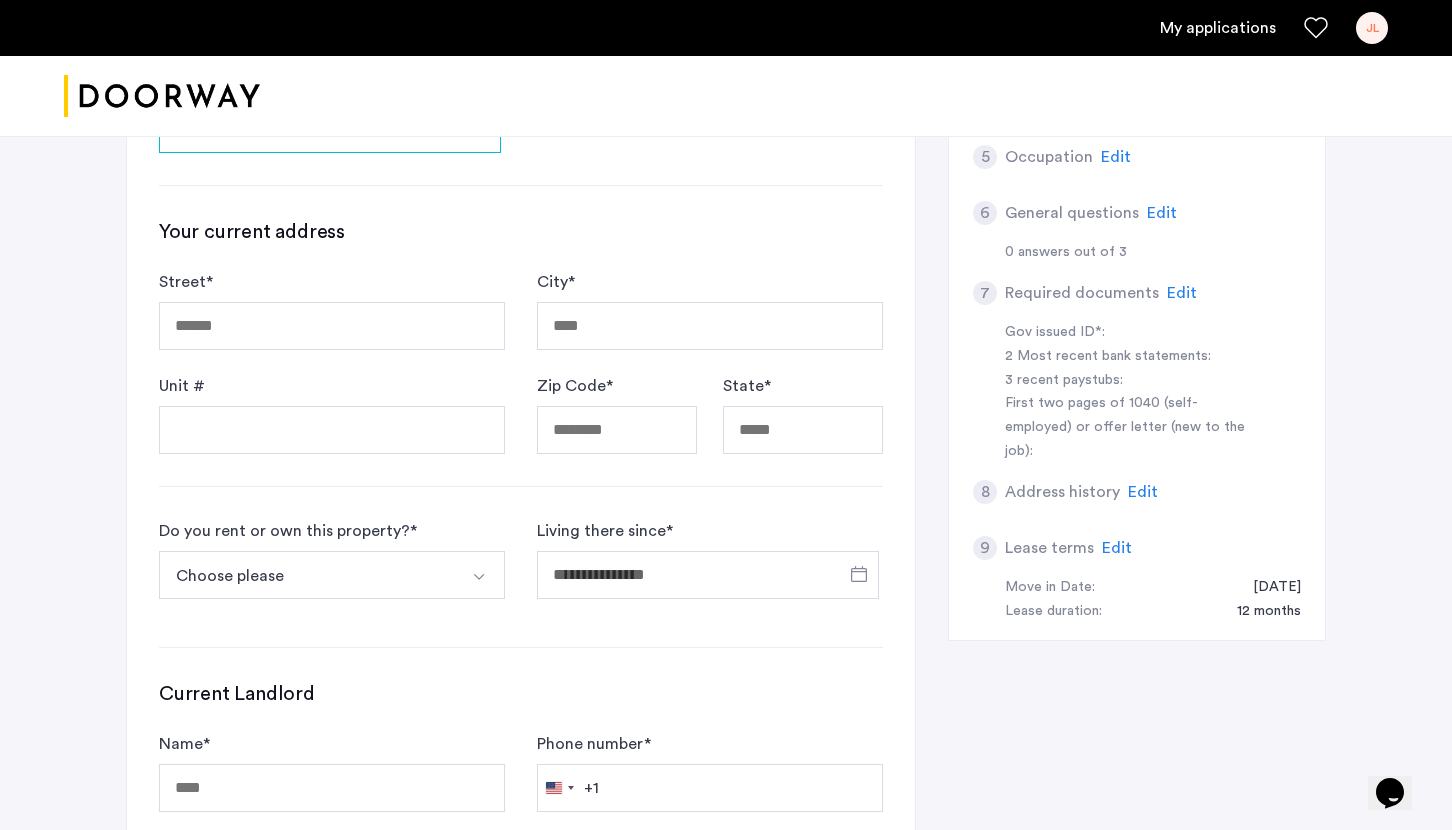scroll, scrollTop: 682, scrollLeft: 0, axis: vertical 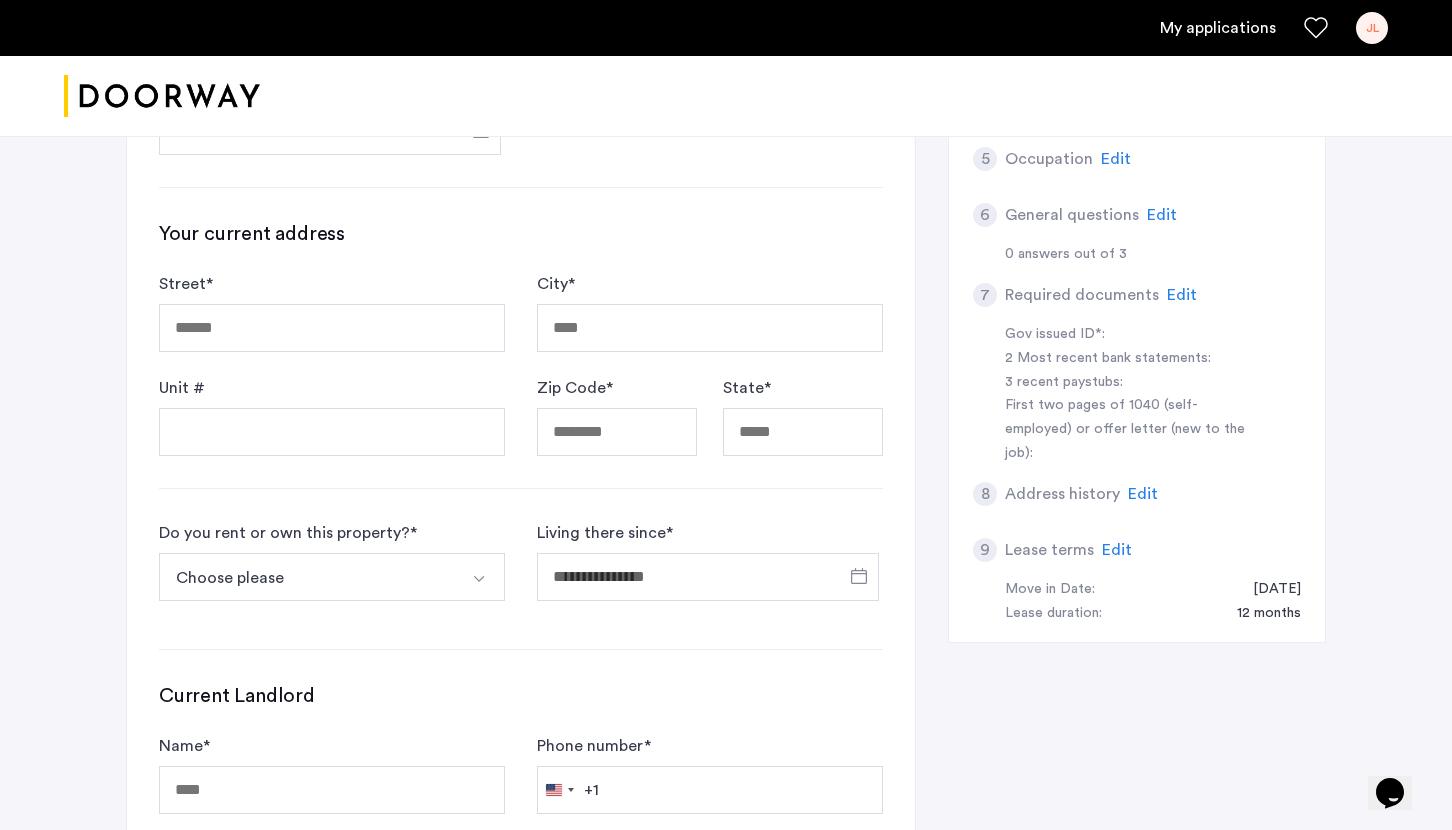 click at bounding box center (481, 577) 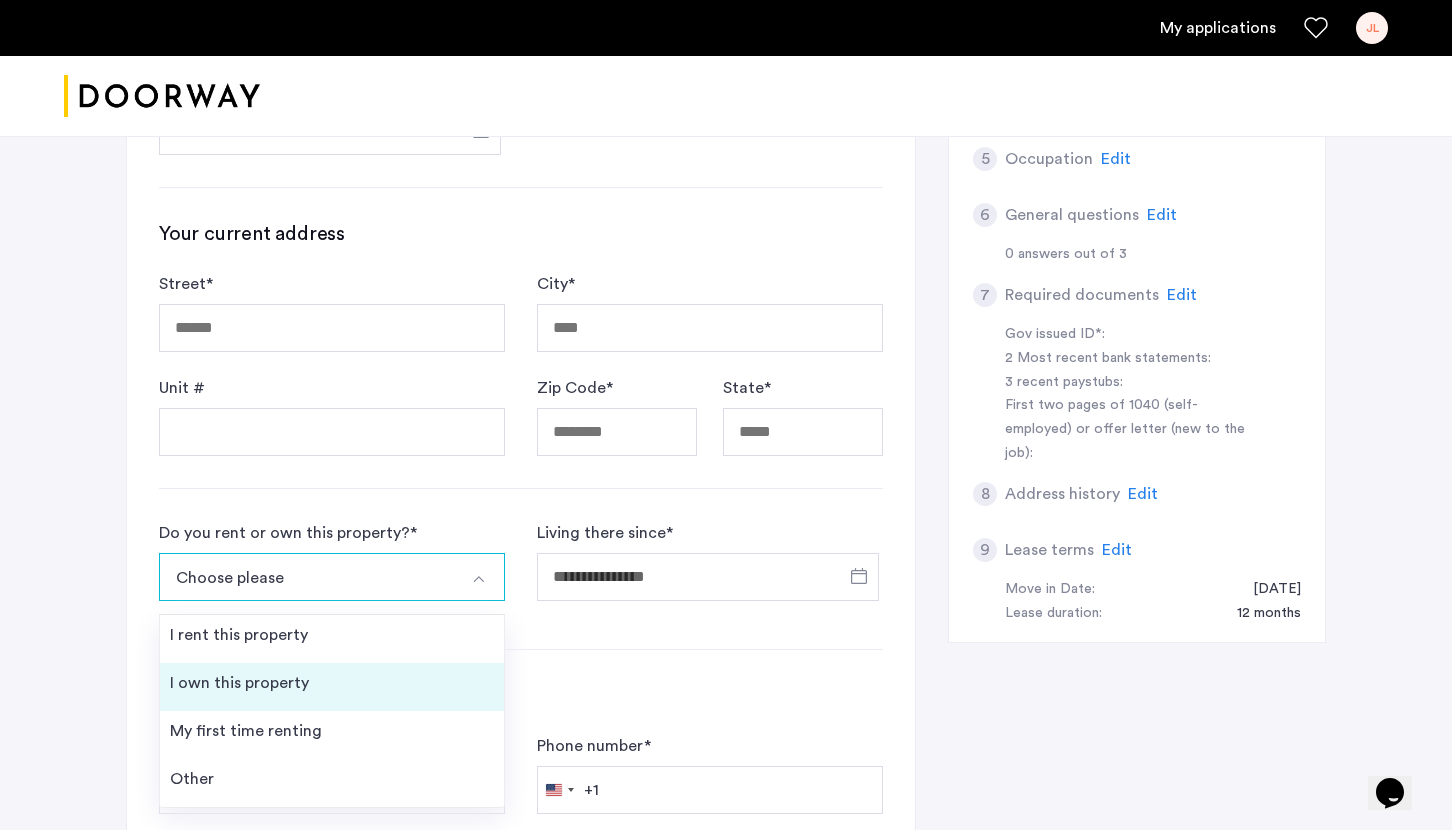 click on "I own this property" at bounding box center [332, 687] 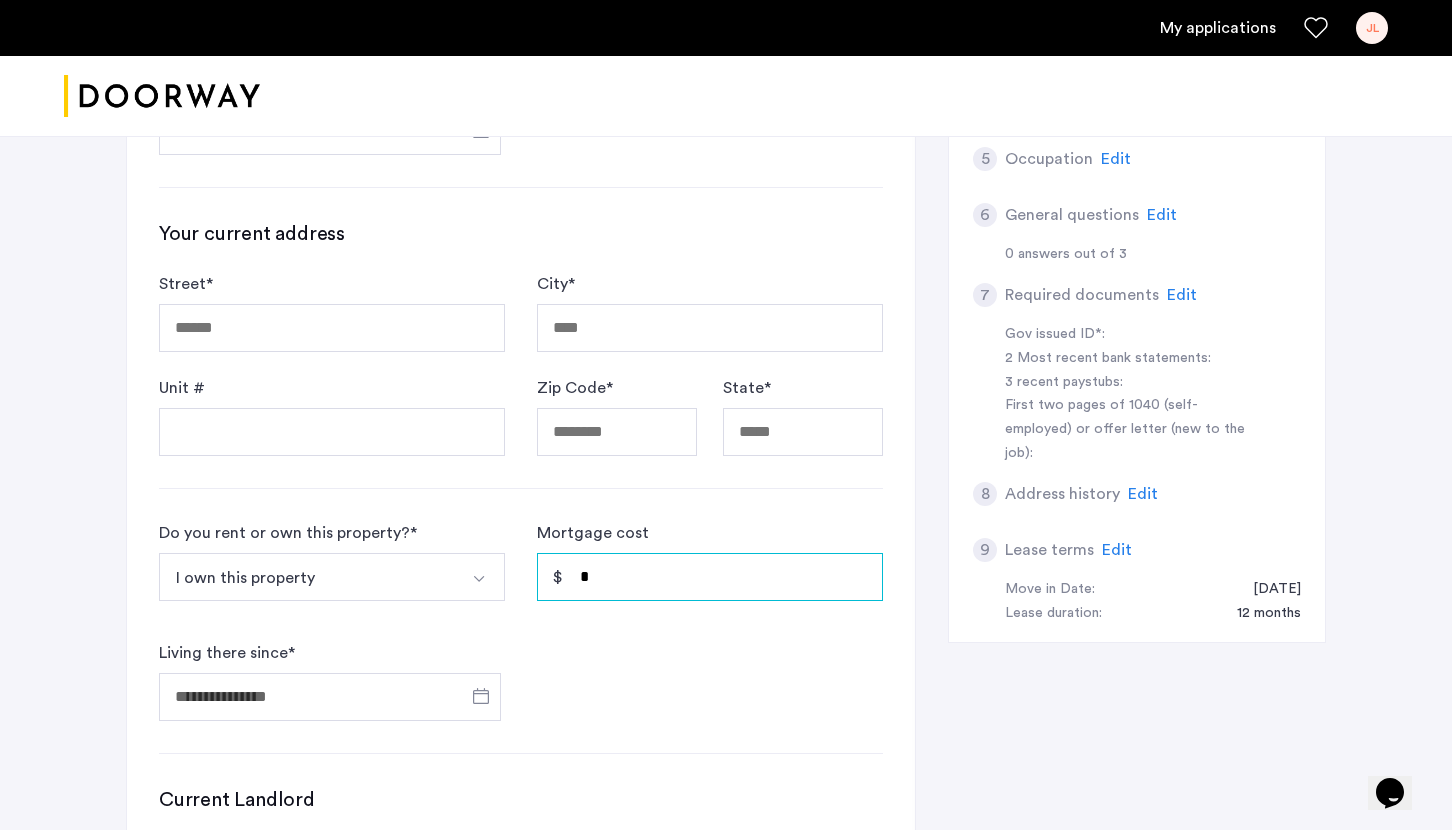 click on "*" at bounding box center (710, 577) 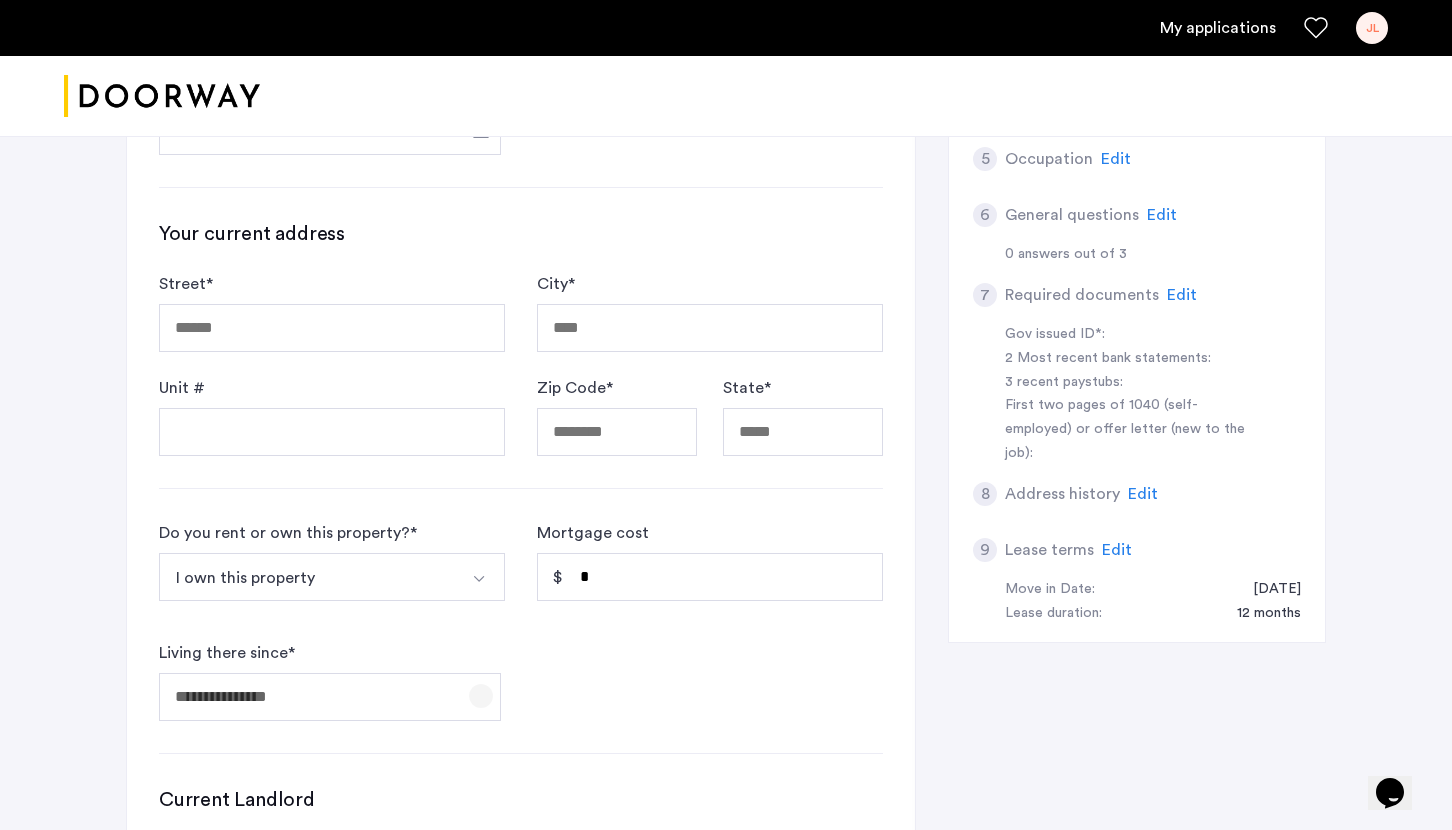 click 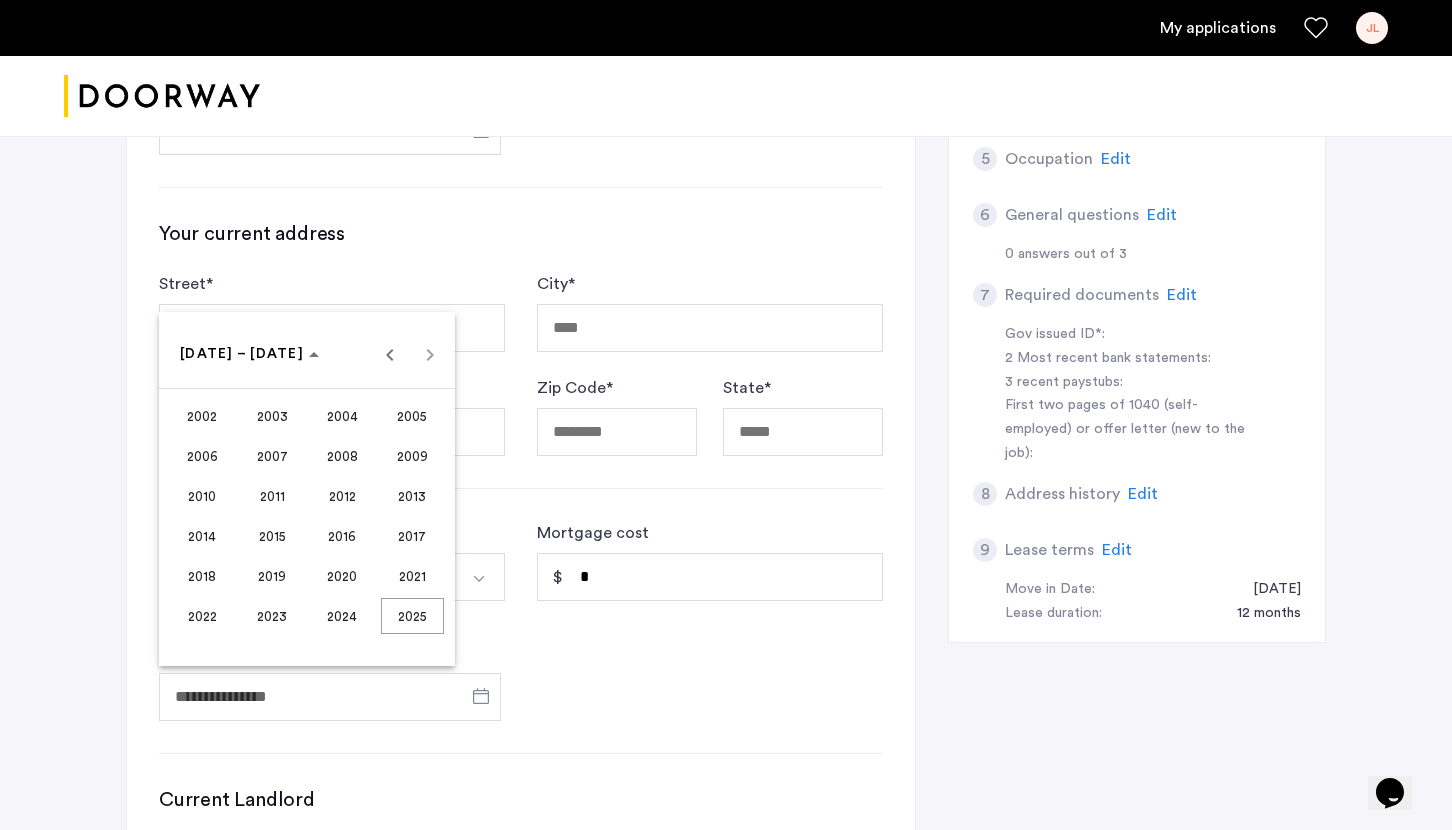 click on "2016" at bounding box center [342, 536] 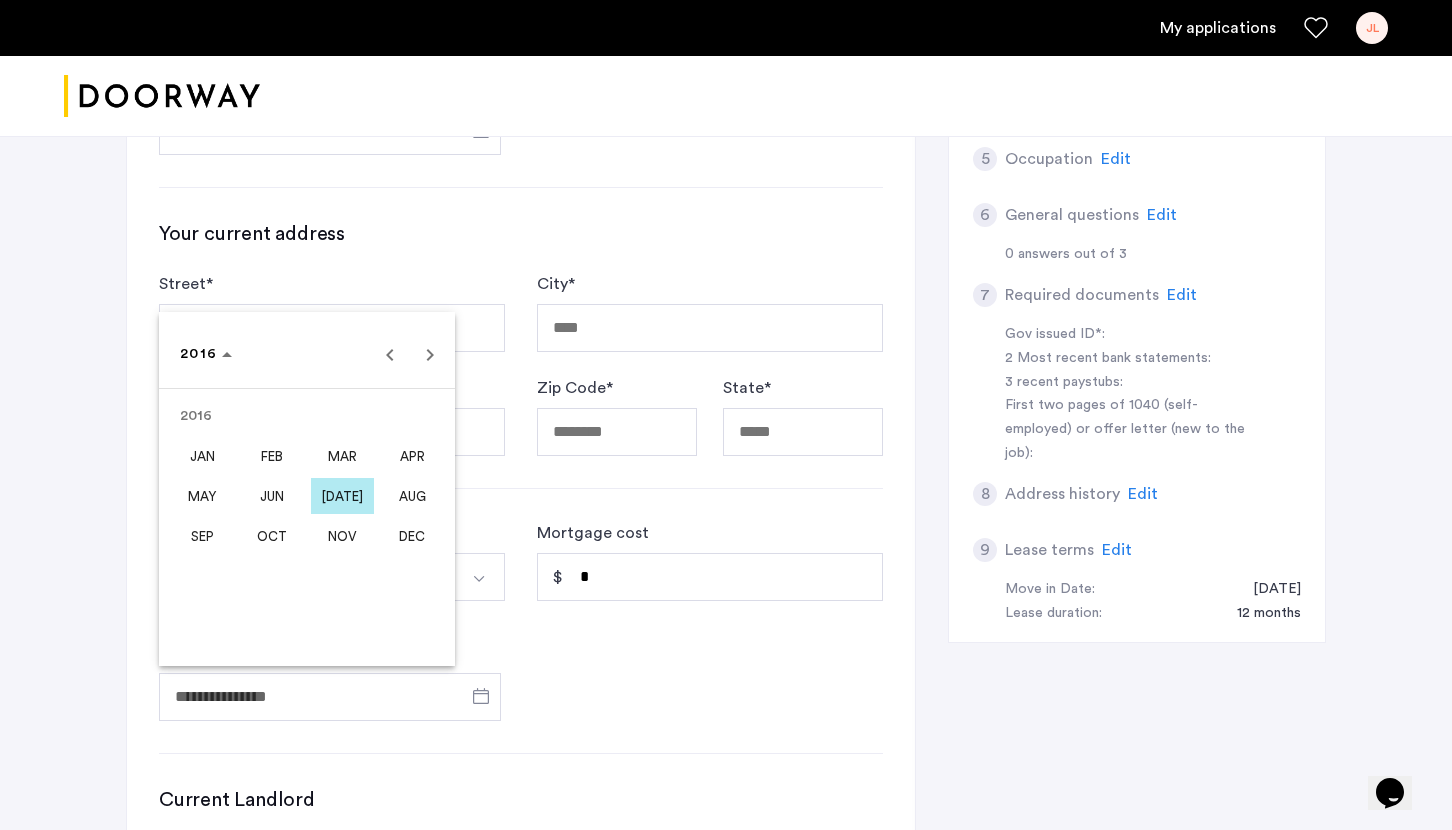 click at bounding box center (726, 415) 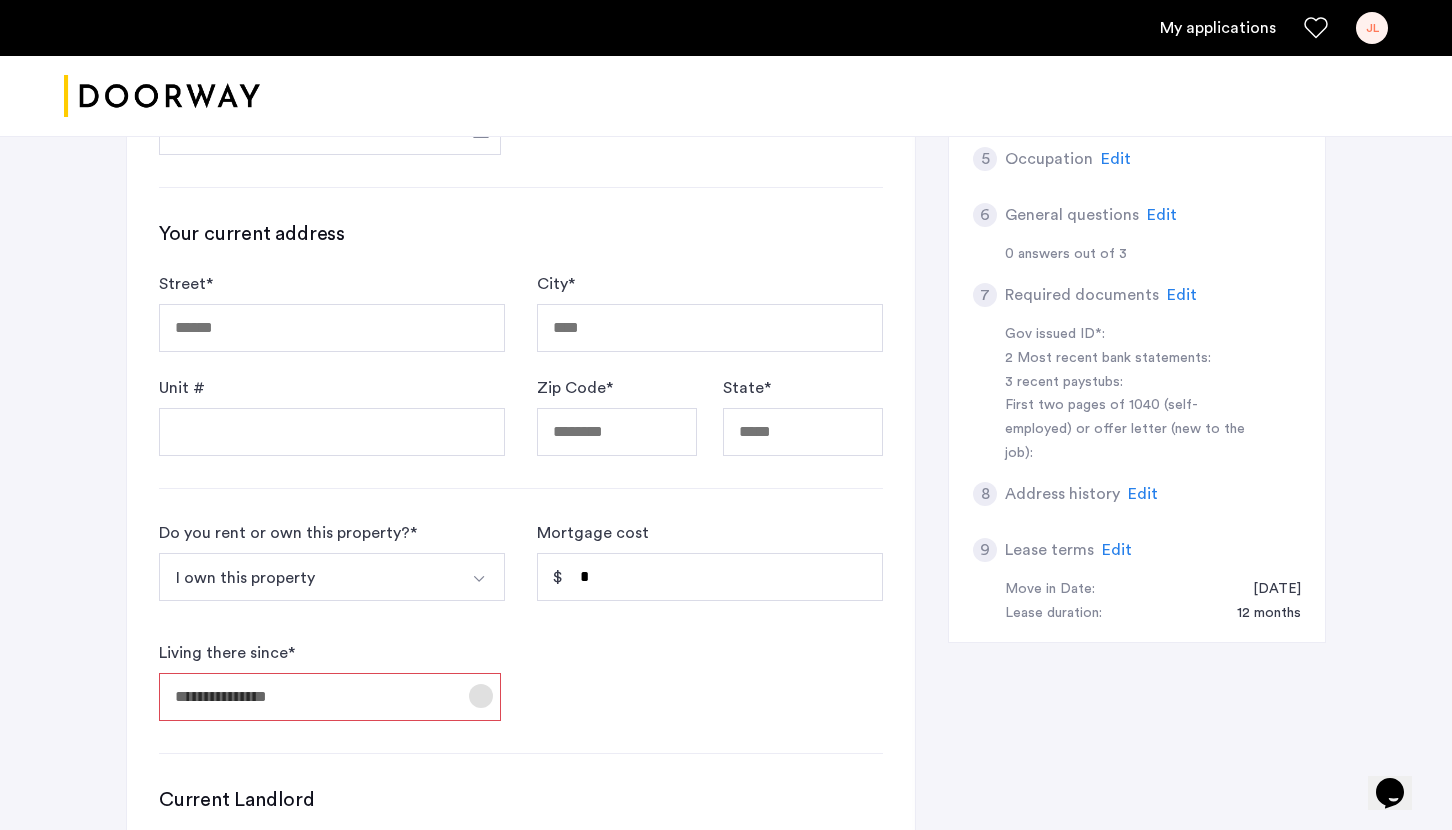 click 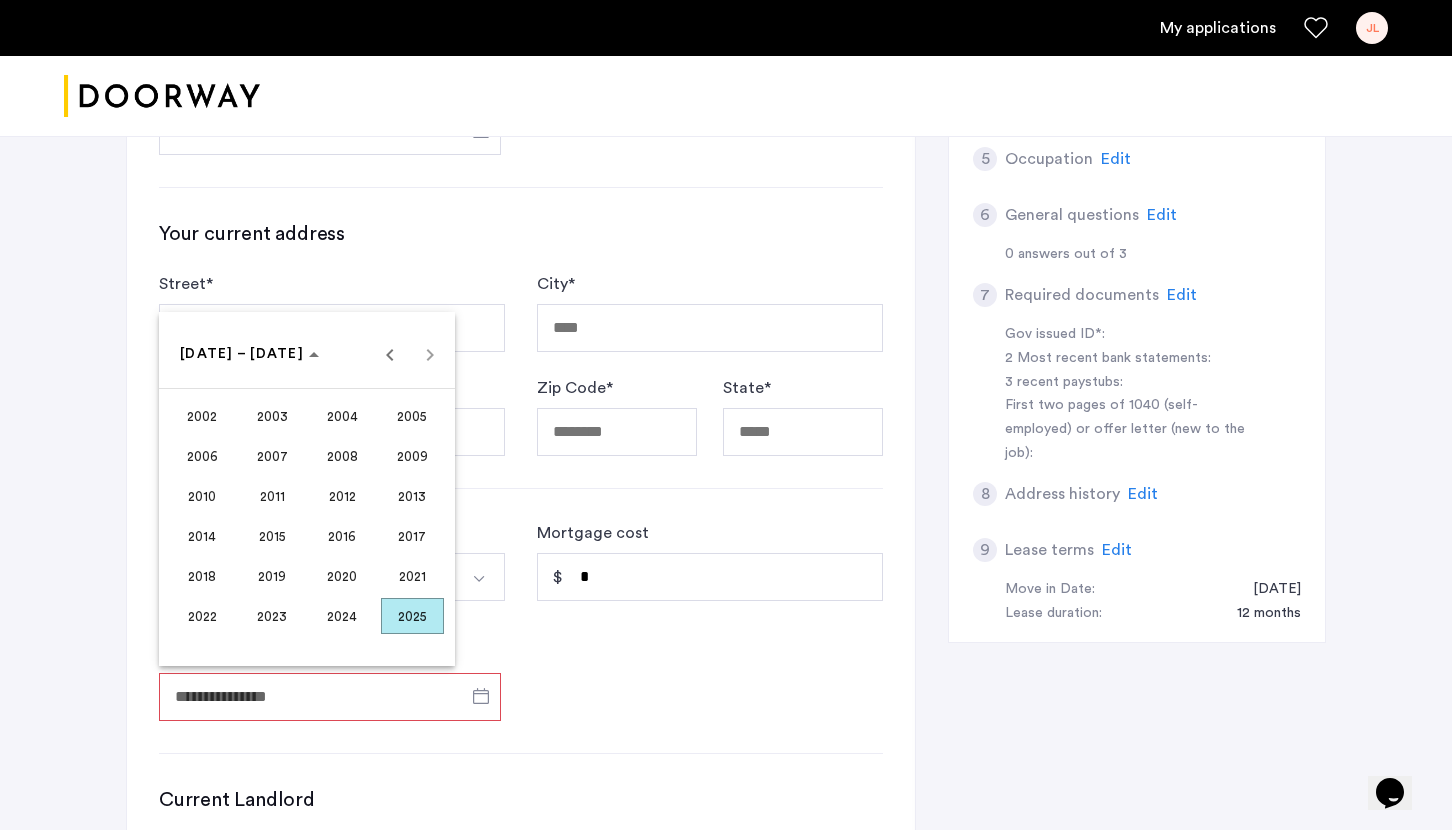 click on "2016" at bounding box center [342, 536] 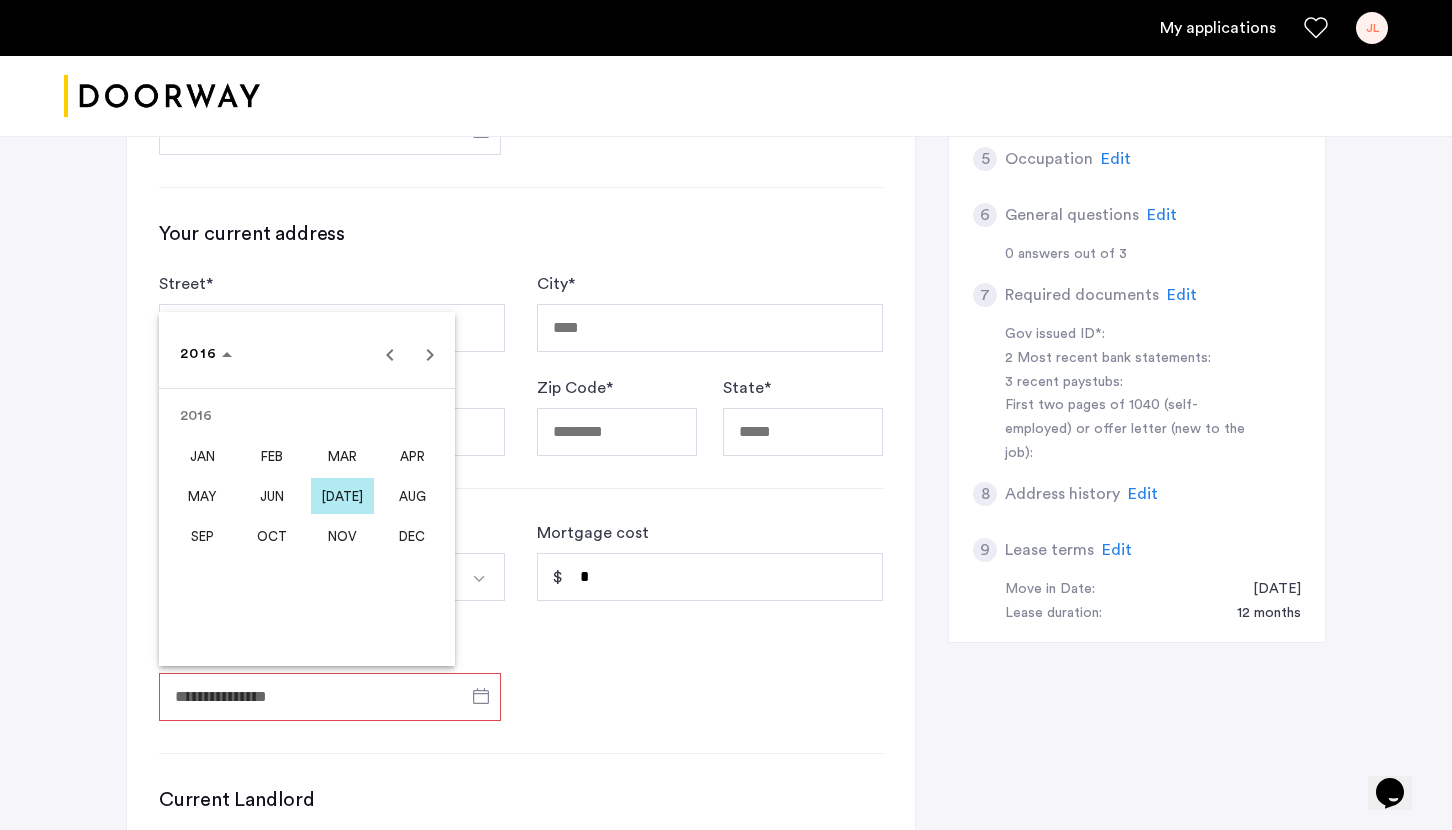click on "JUL" at bounding box center [342, 496] 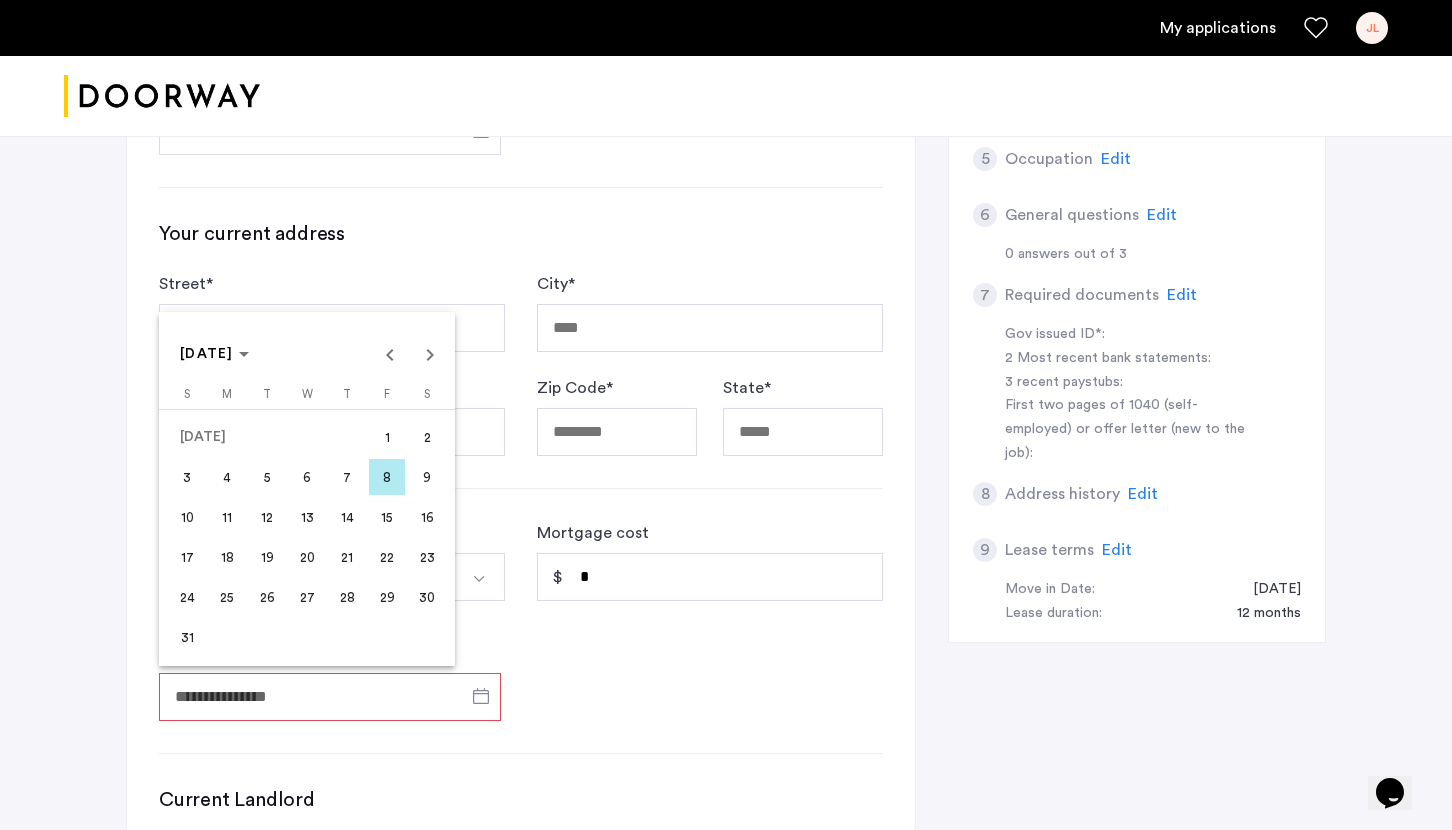 click on "8" at bounding box center [387, 477] 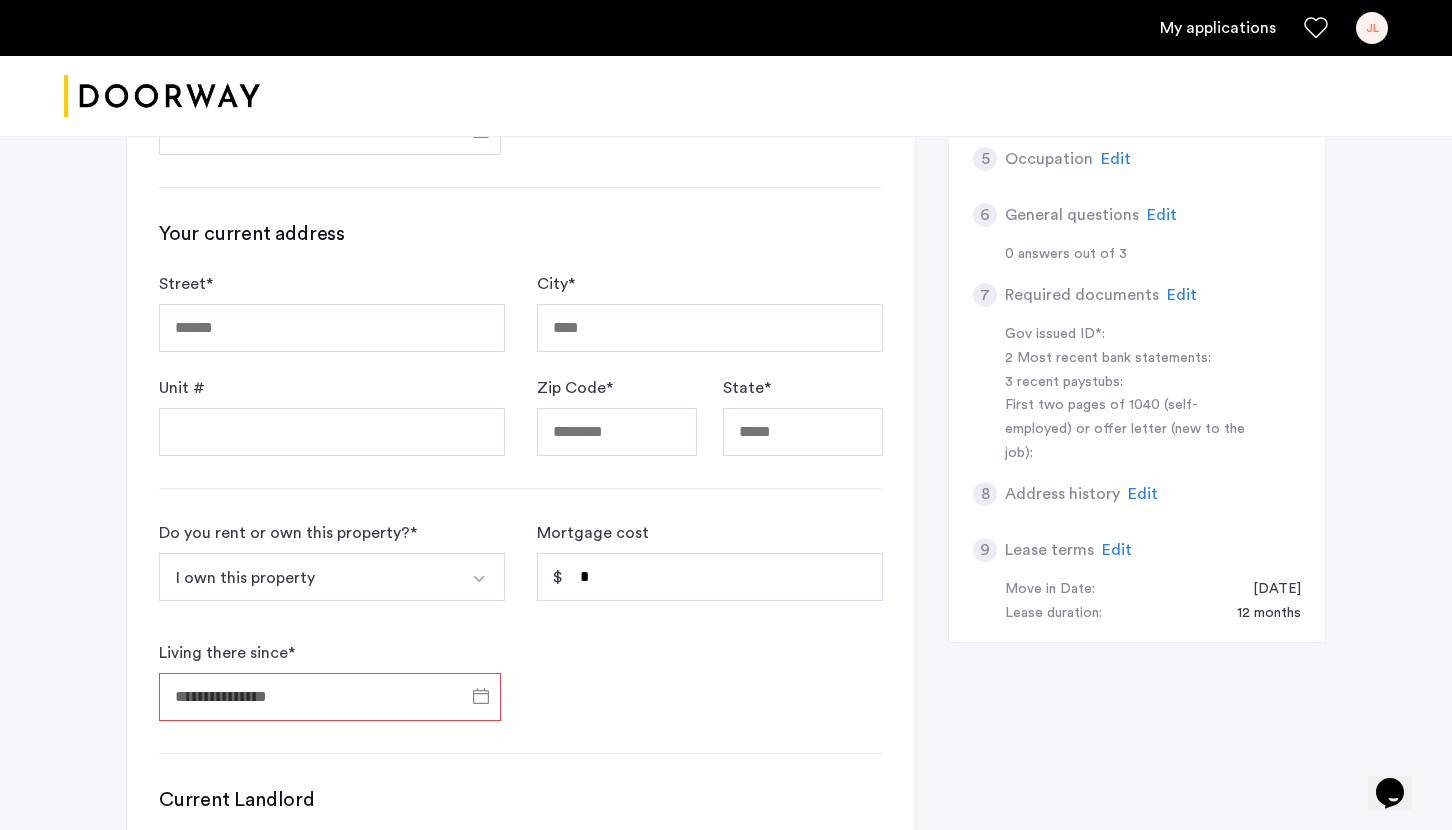 type on "**********" 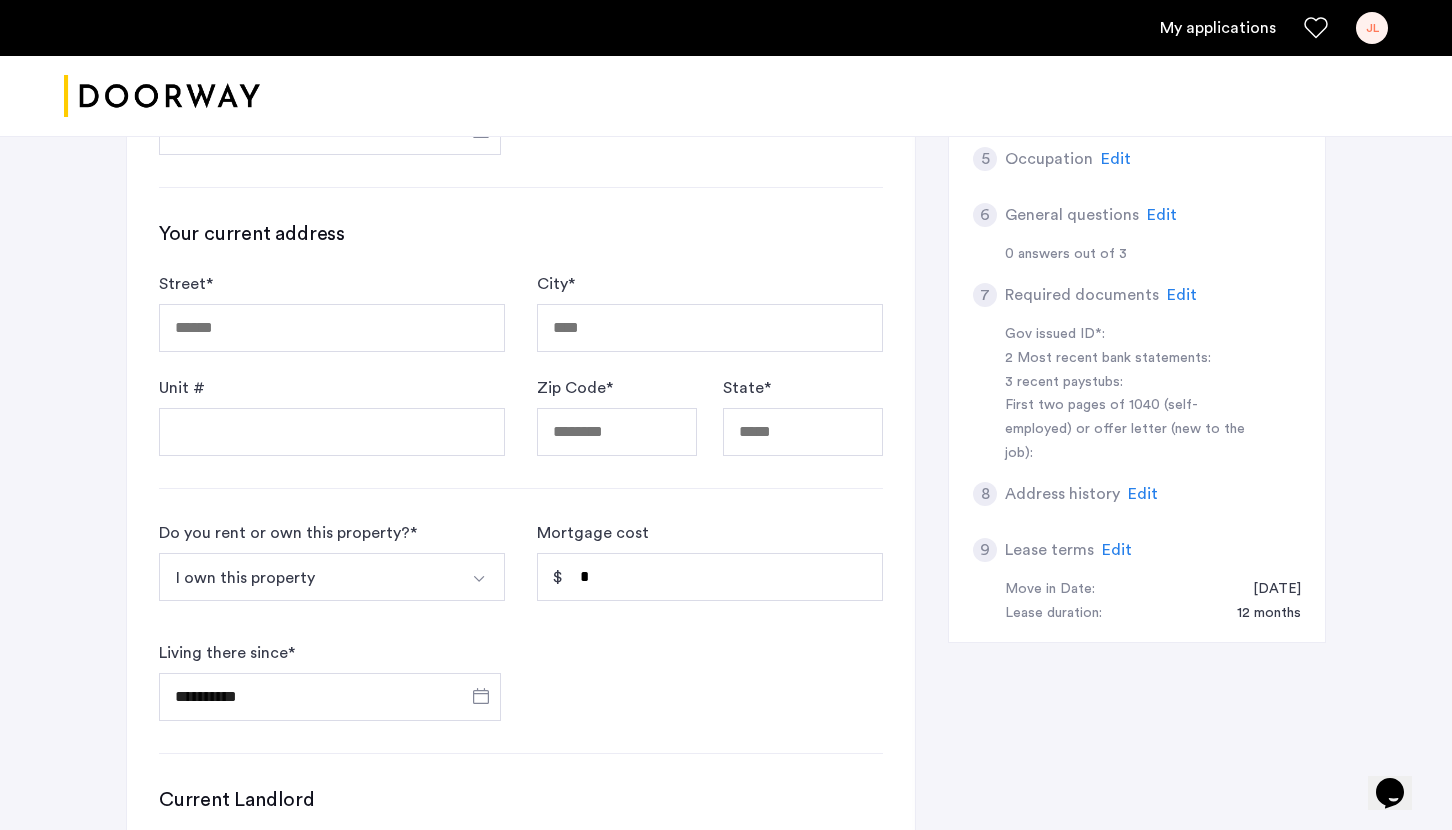 click on "**********" 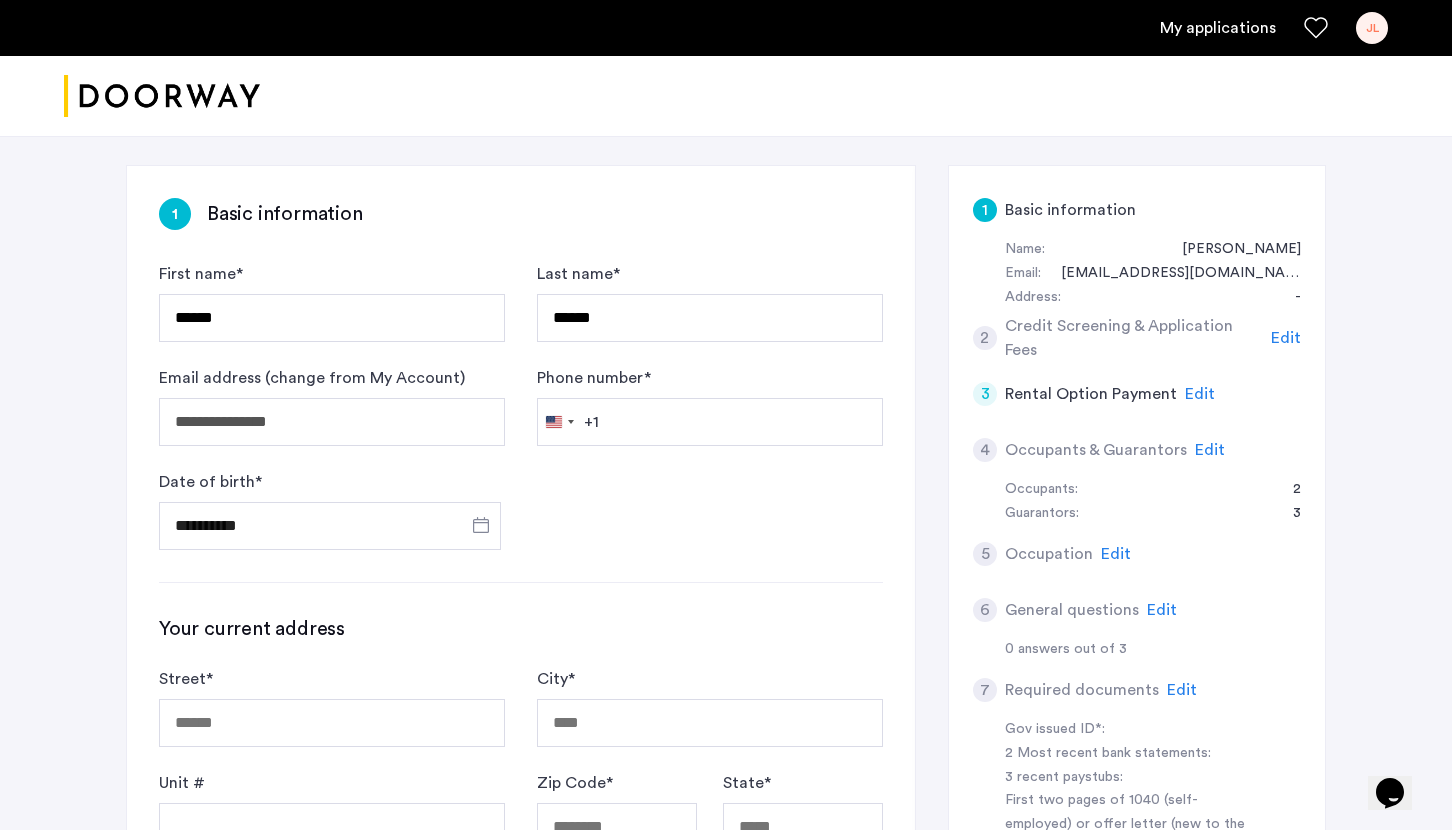 scroll, scrollTop: 286, scrollLeft: 0, axis: vertical 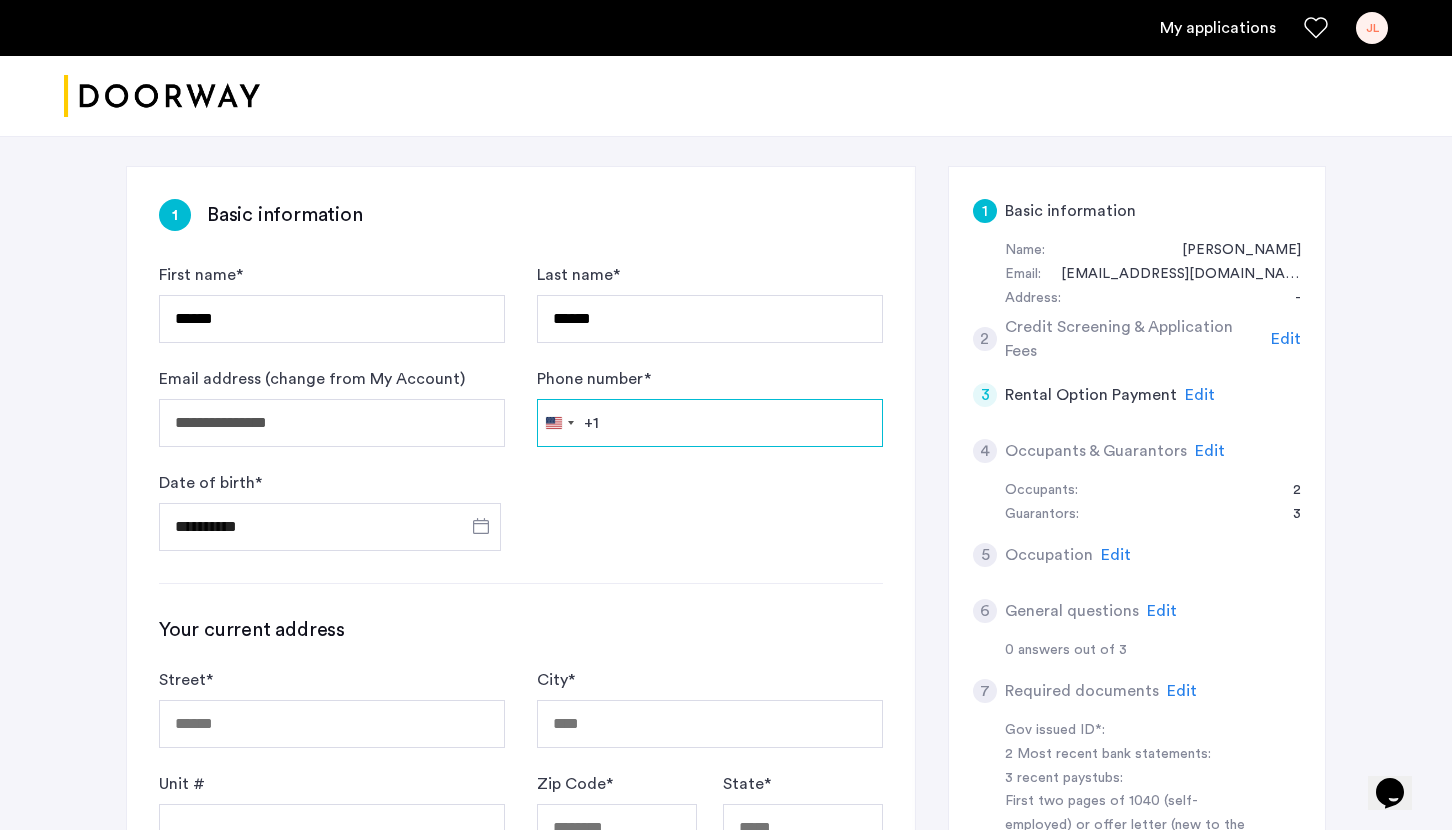 click on "Phone number  *" at bounding box center [710, 423] 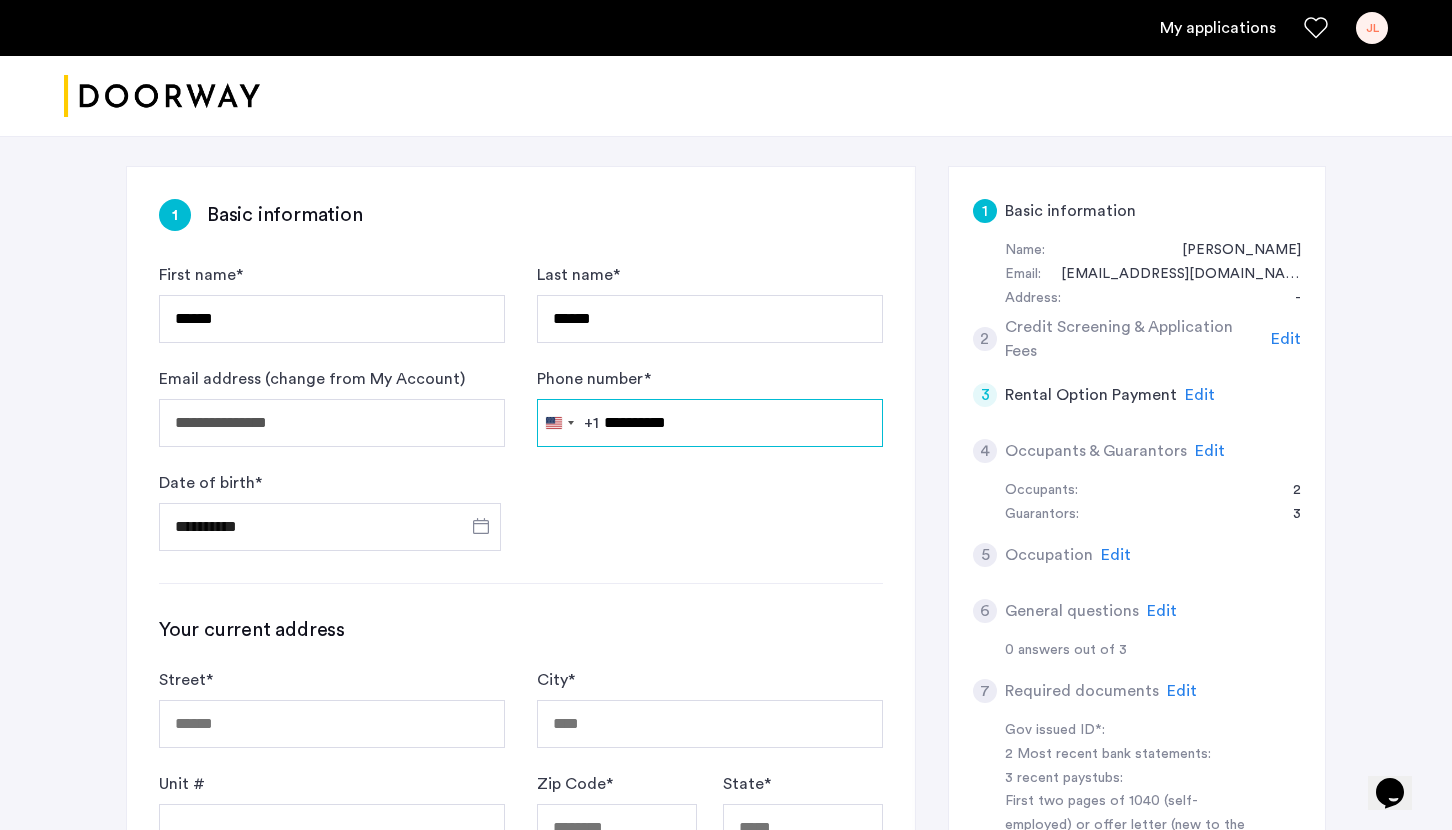 type on "**********" 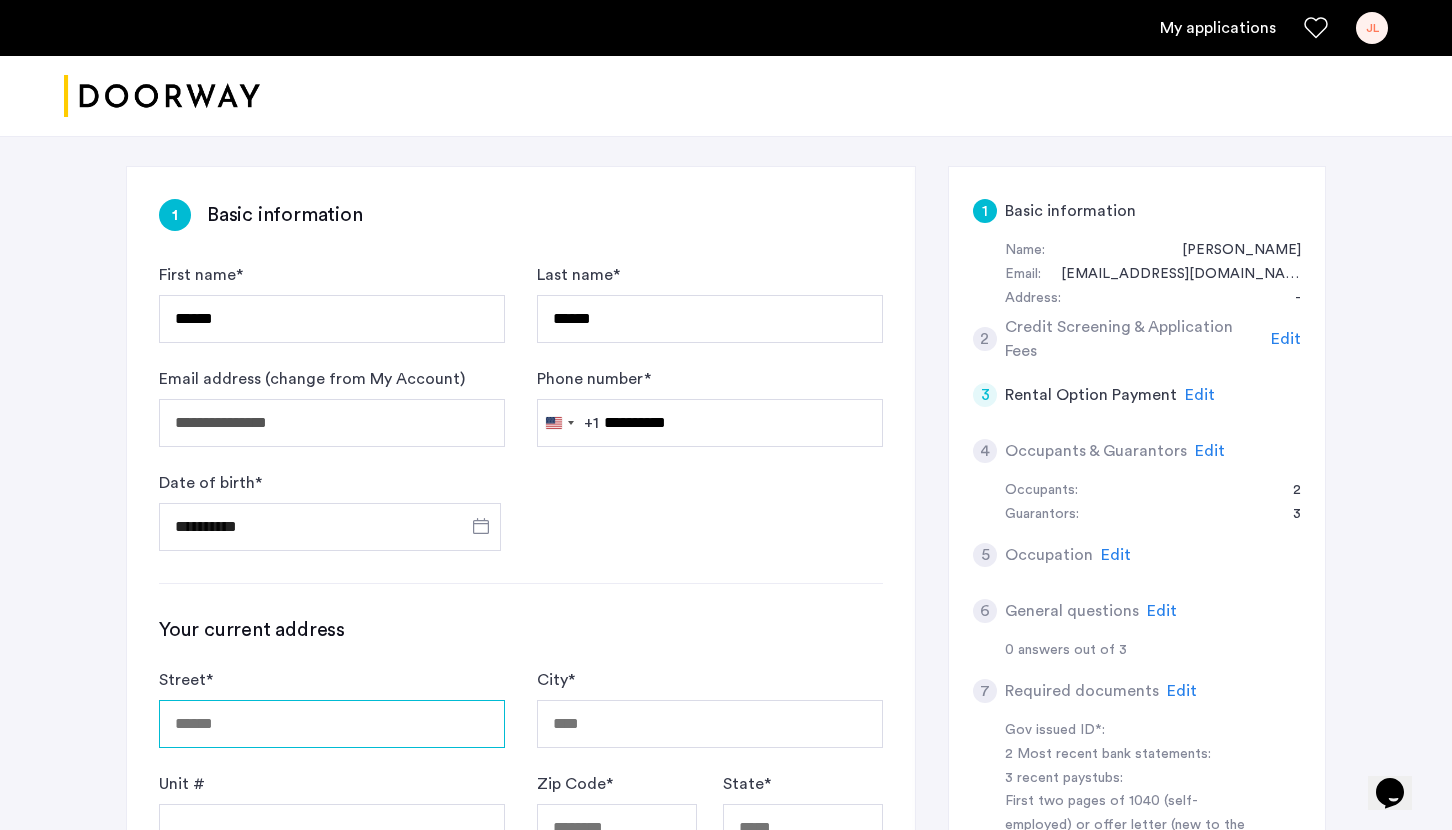 click on "Street  *" at bounding box center [332, 724] 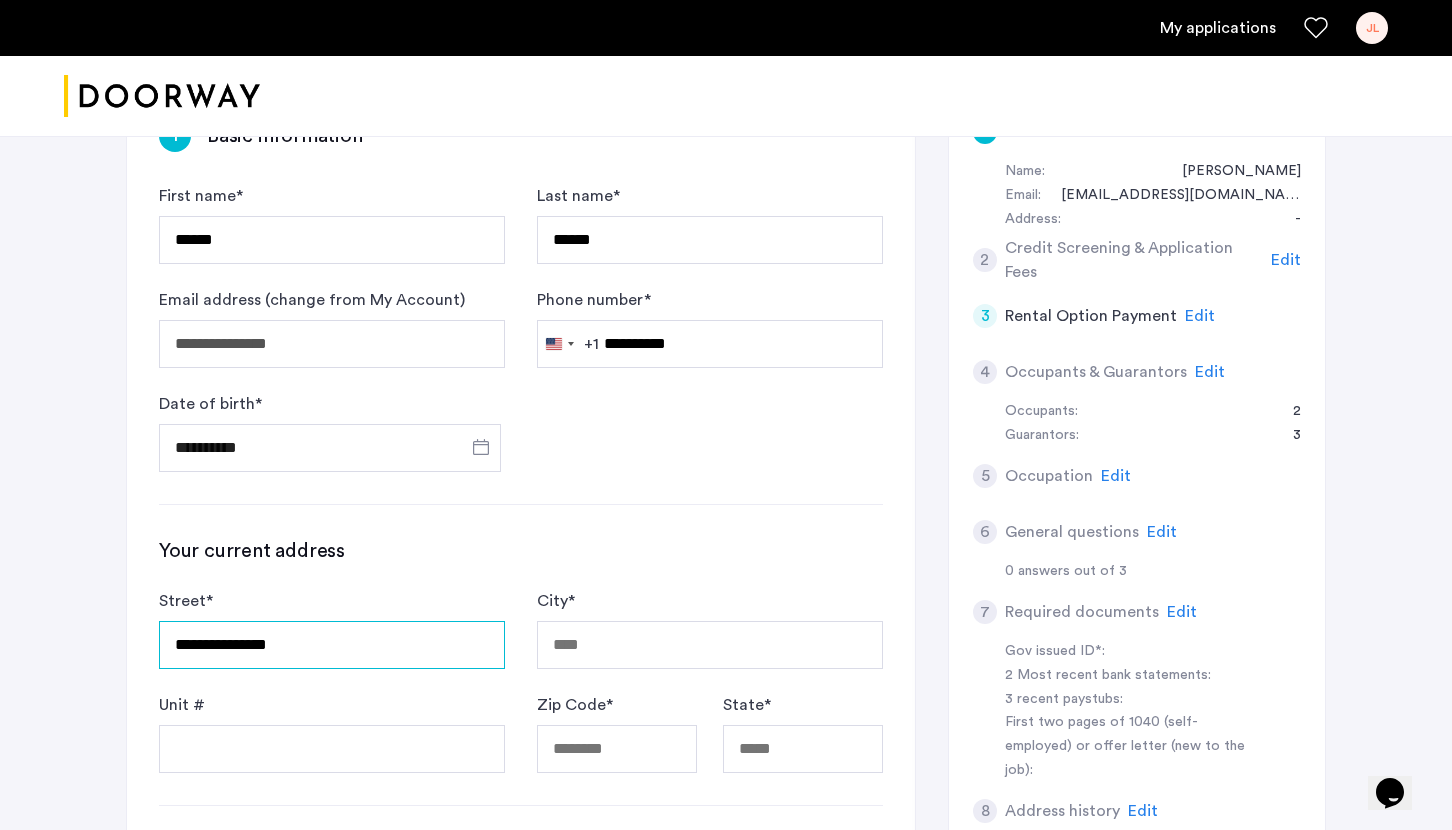 scroll, scrollTop: 396, scrollLeft: 0, axis: vertical 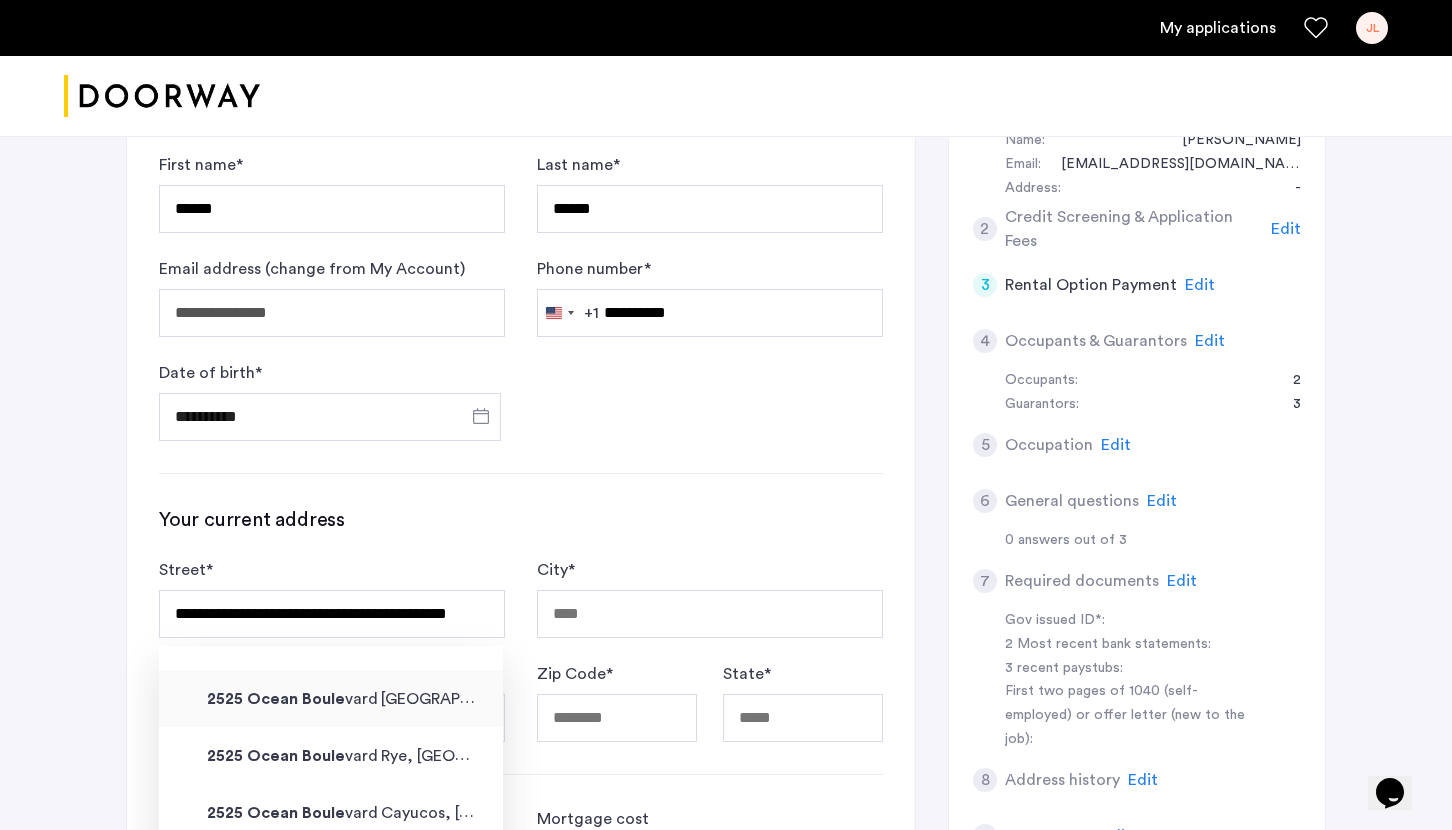 type on "**********" 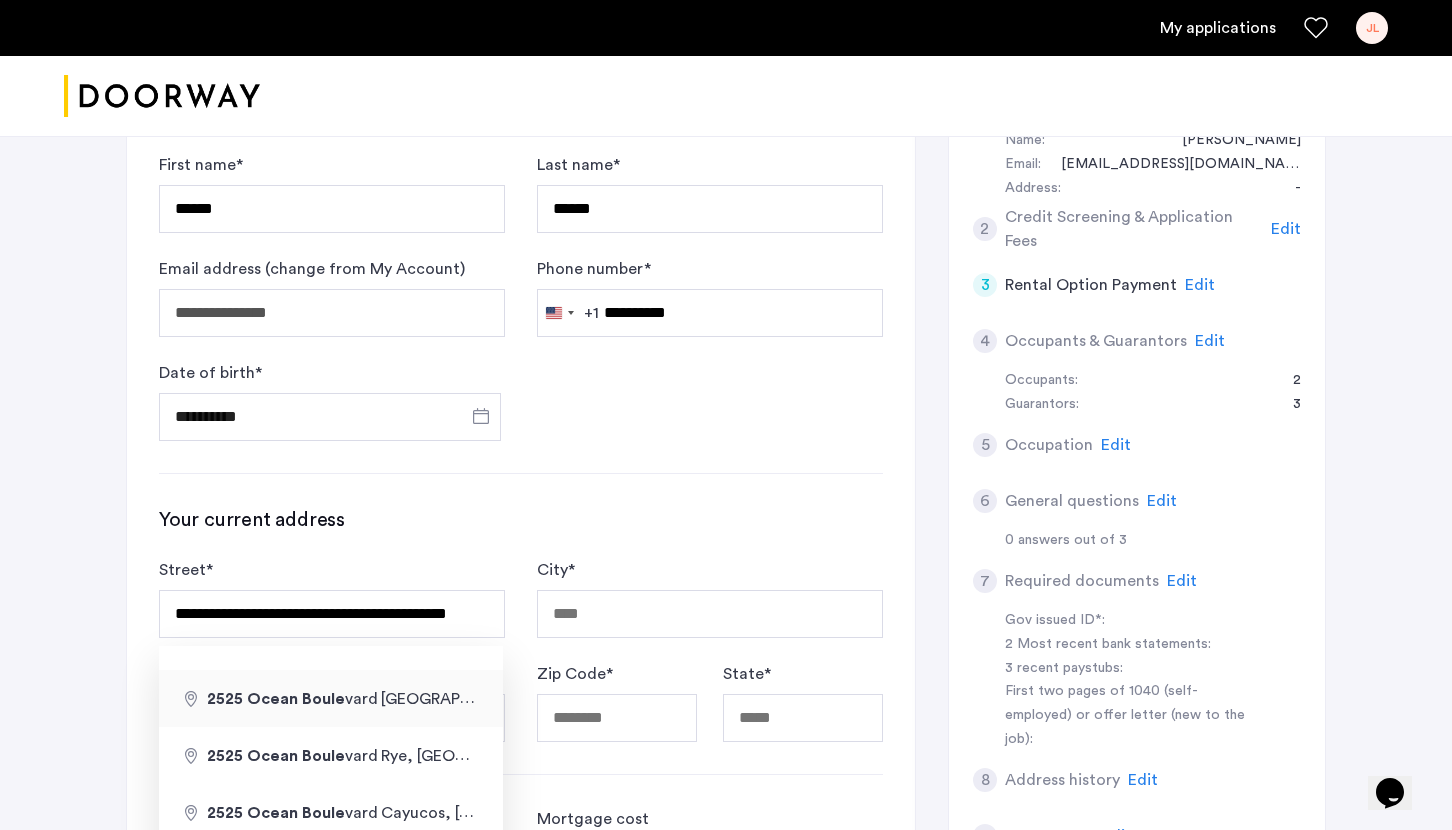 type on "**********" 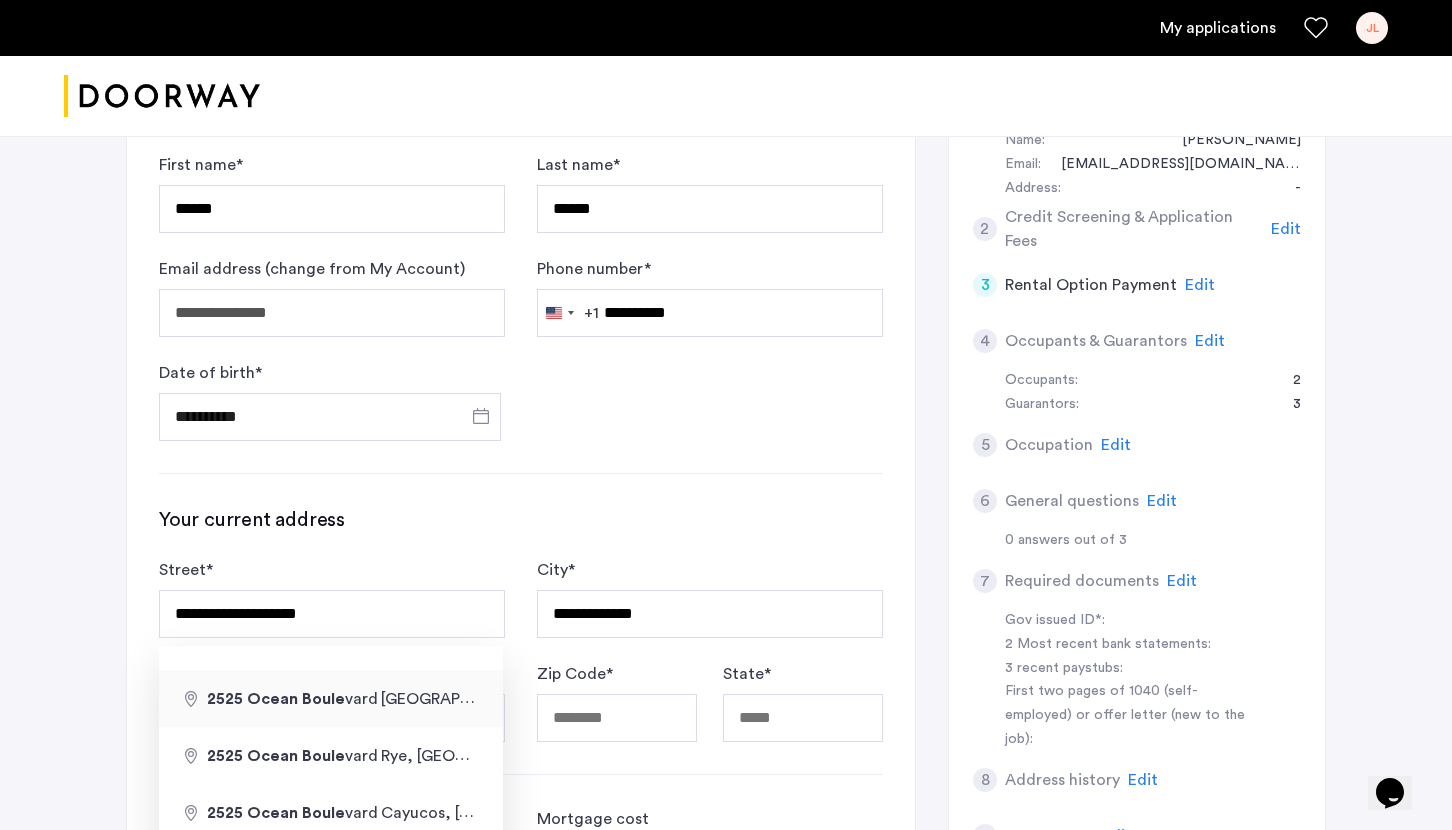 type on "*****" 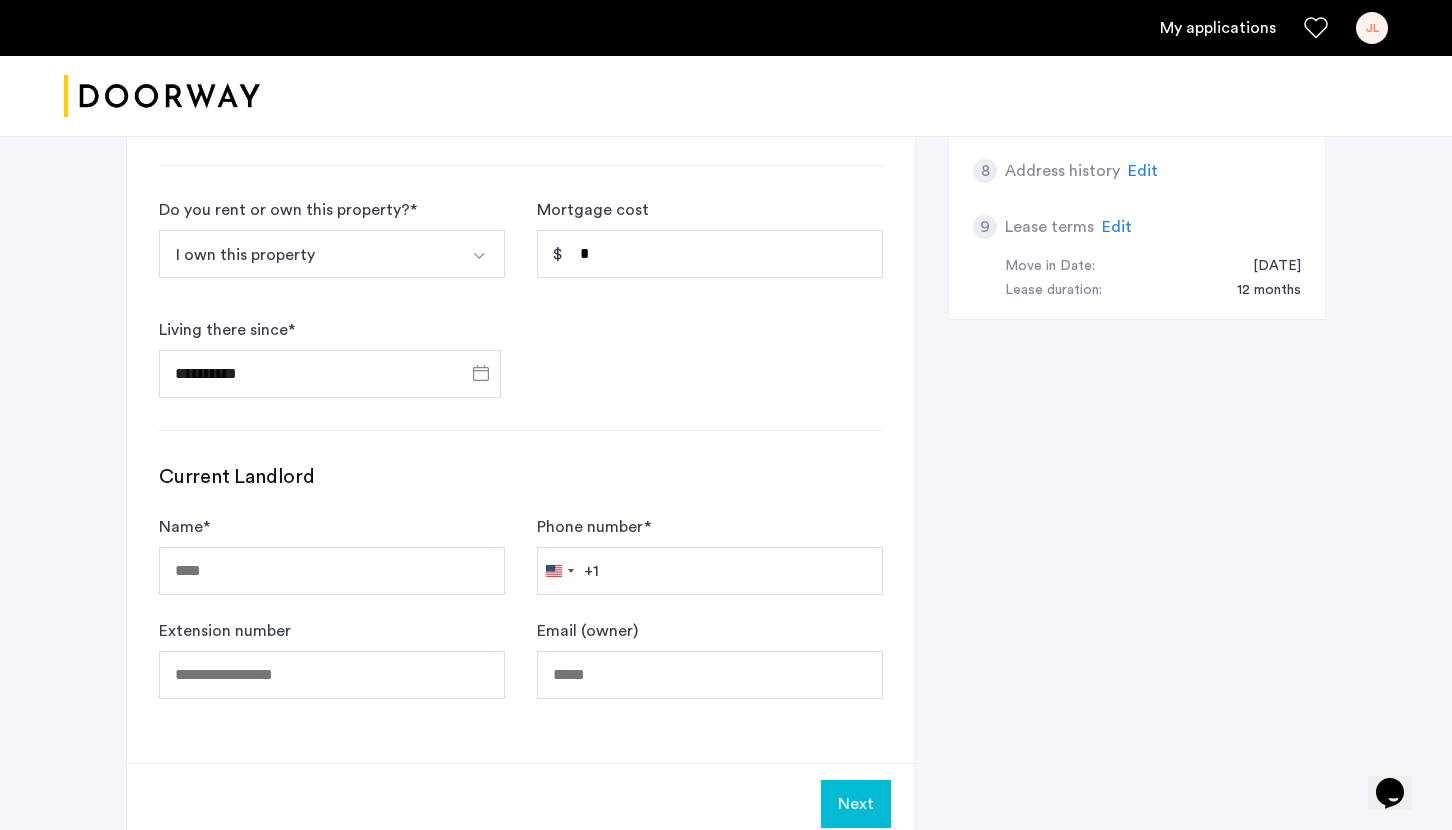 scroll, scrollTop: 1050, scrollLeft: 0, axis: vertical 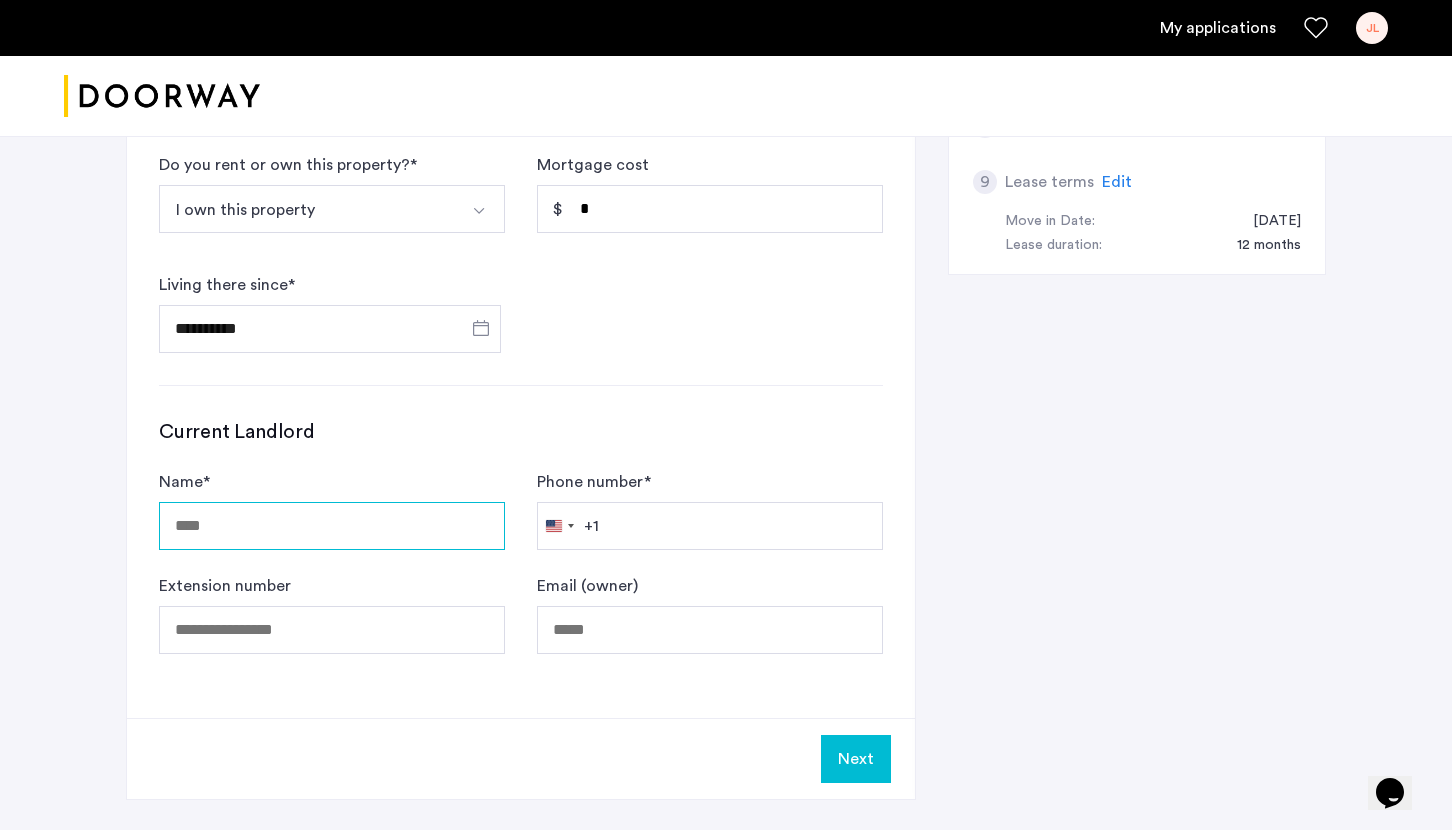 click on "Name  *" at bounding box center (332, 526) 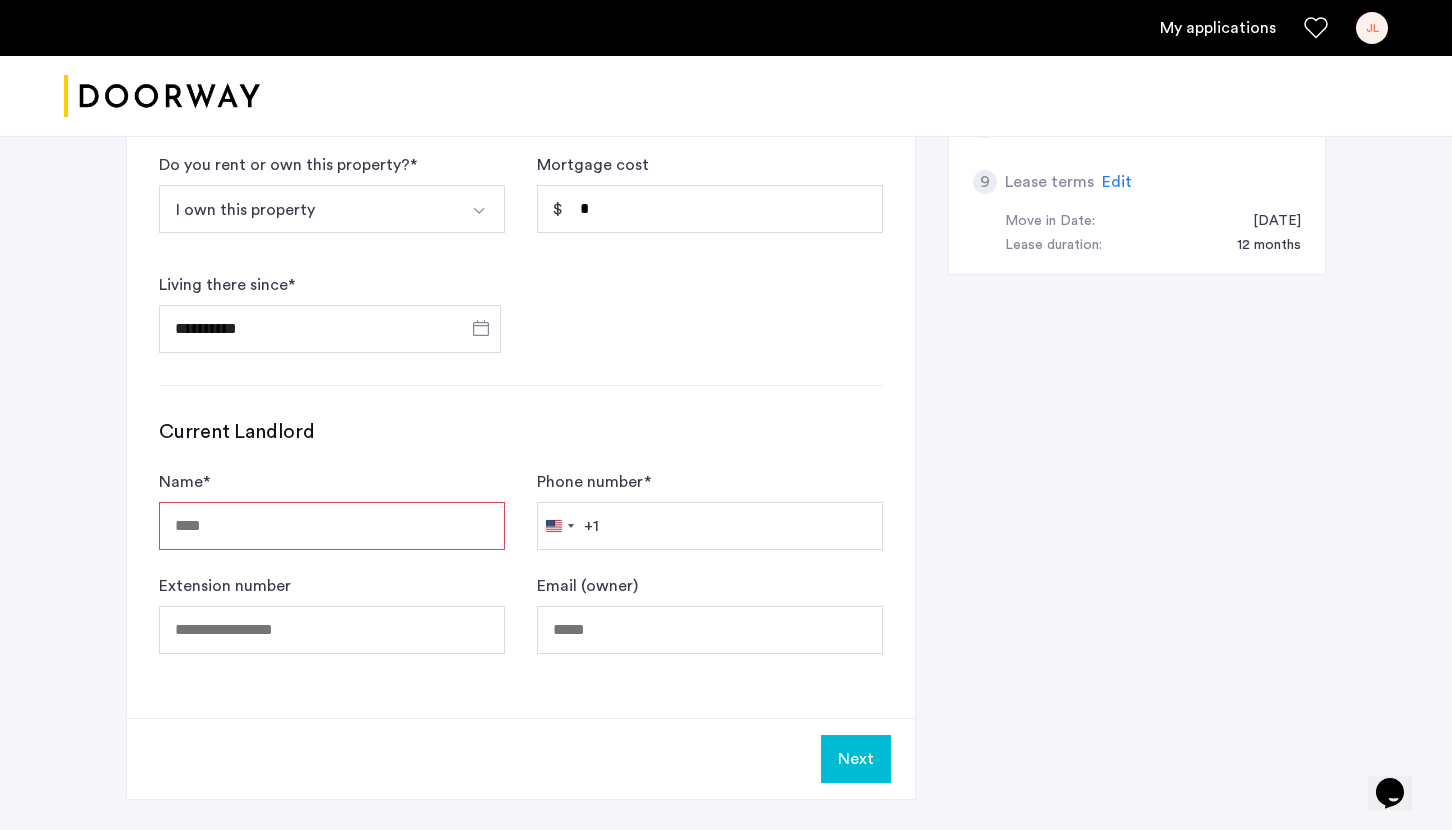 click on "Name  *" 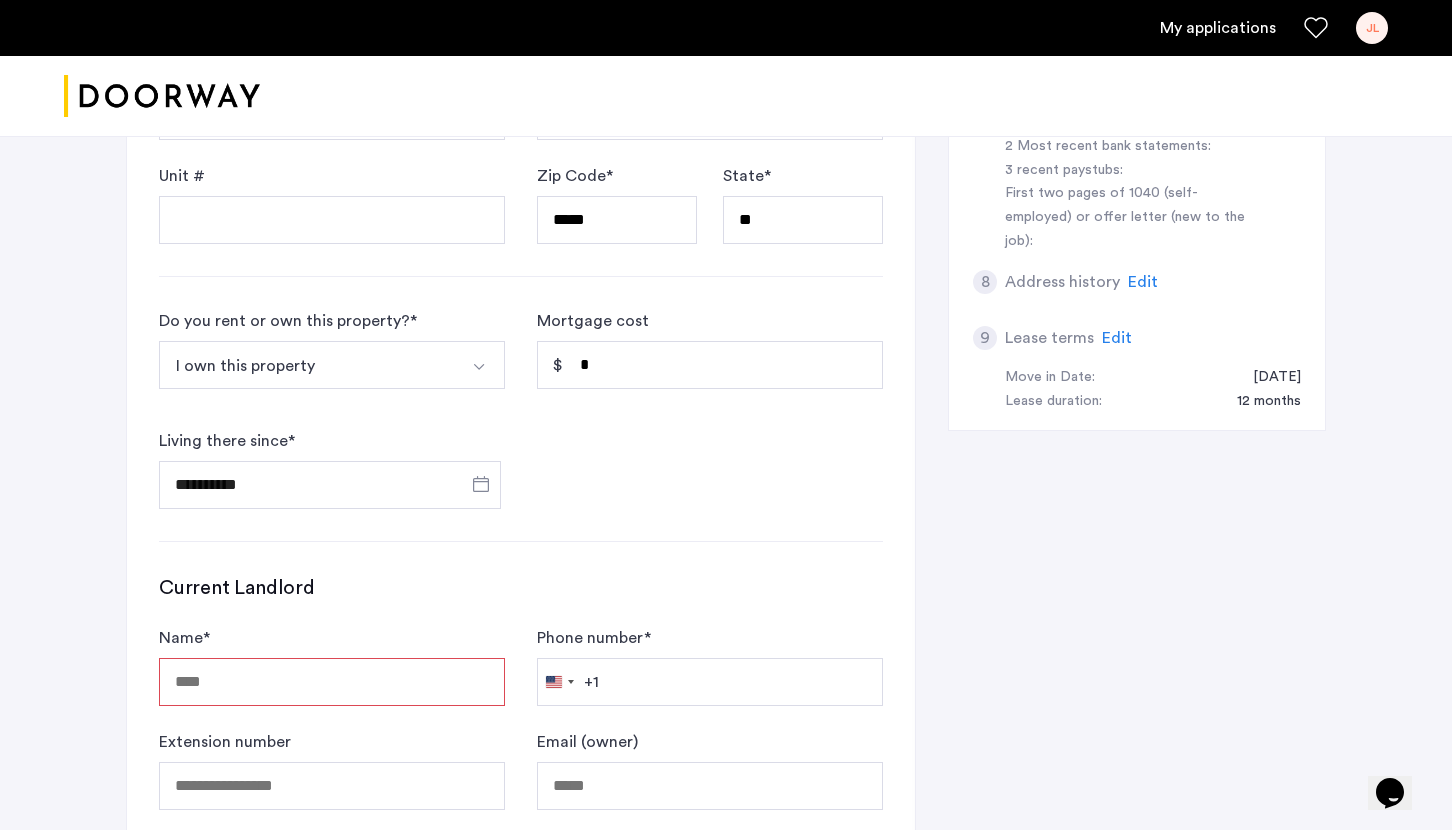 scroll, scrollTop: 938, scrollLeft: 0, axis: vertical 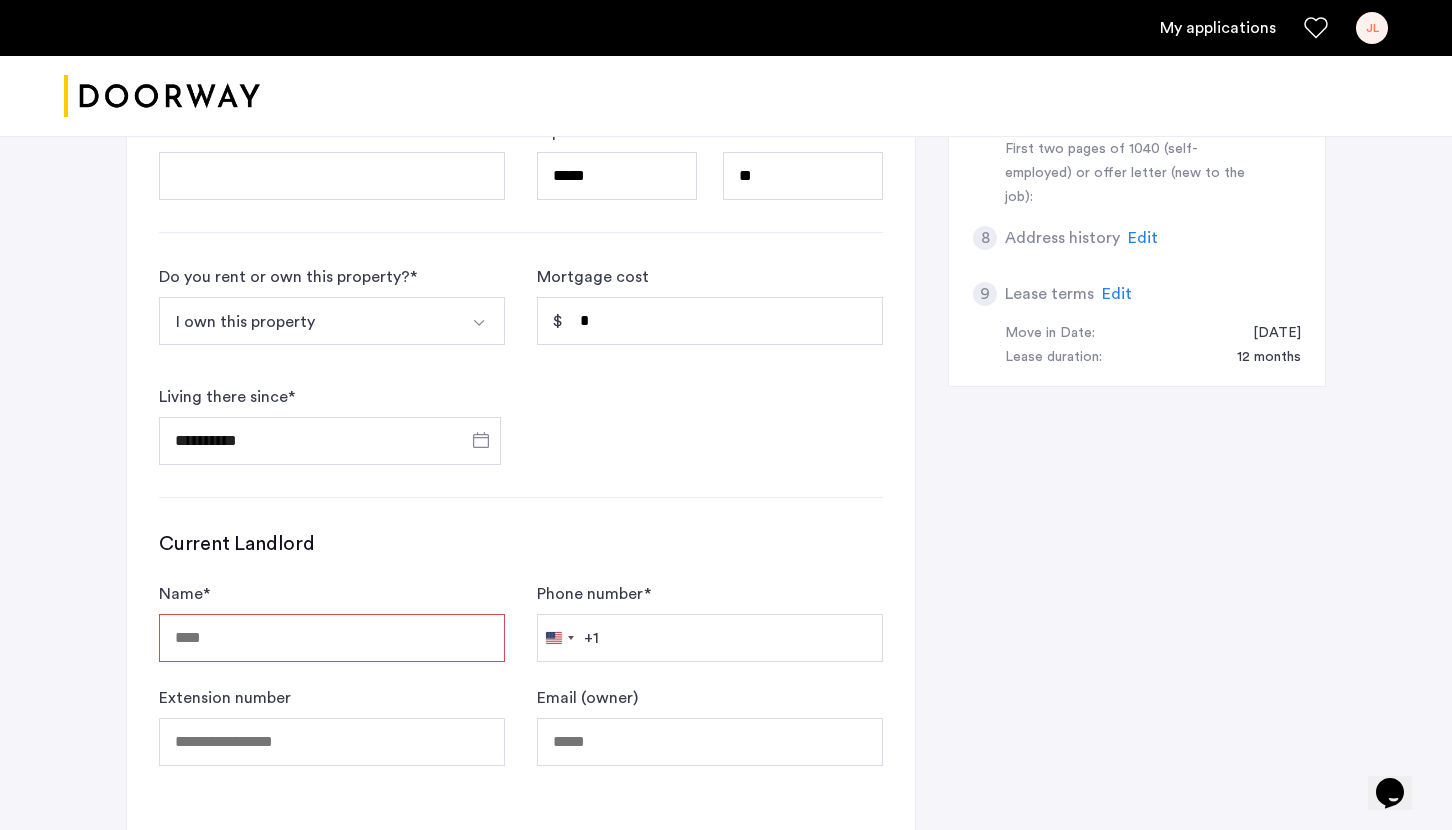click on "Name  *" at bounding box center [332, 638] 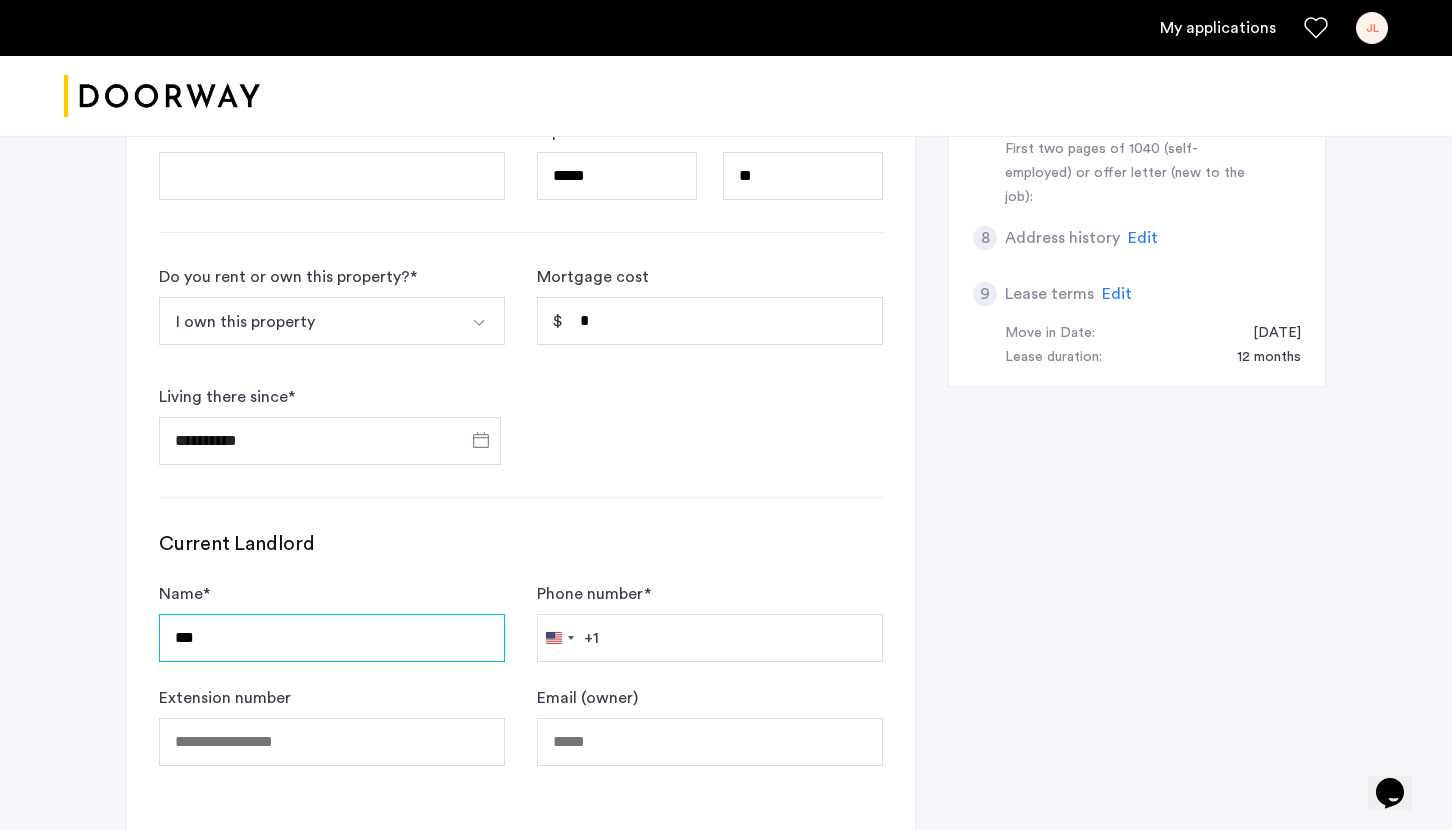 type on "***" 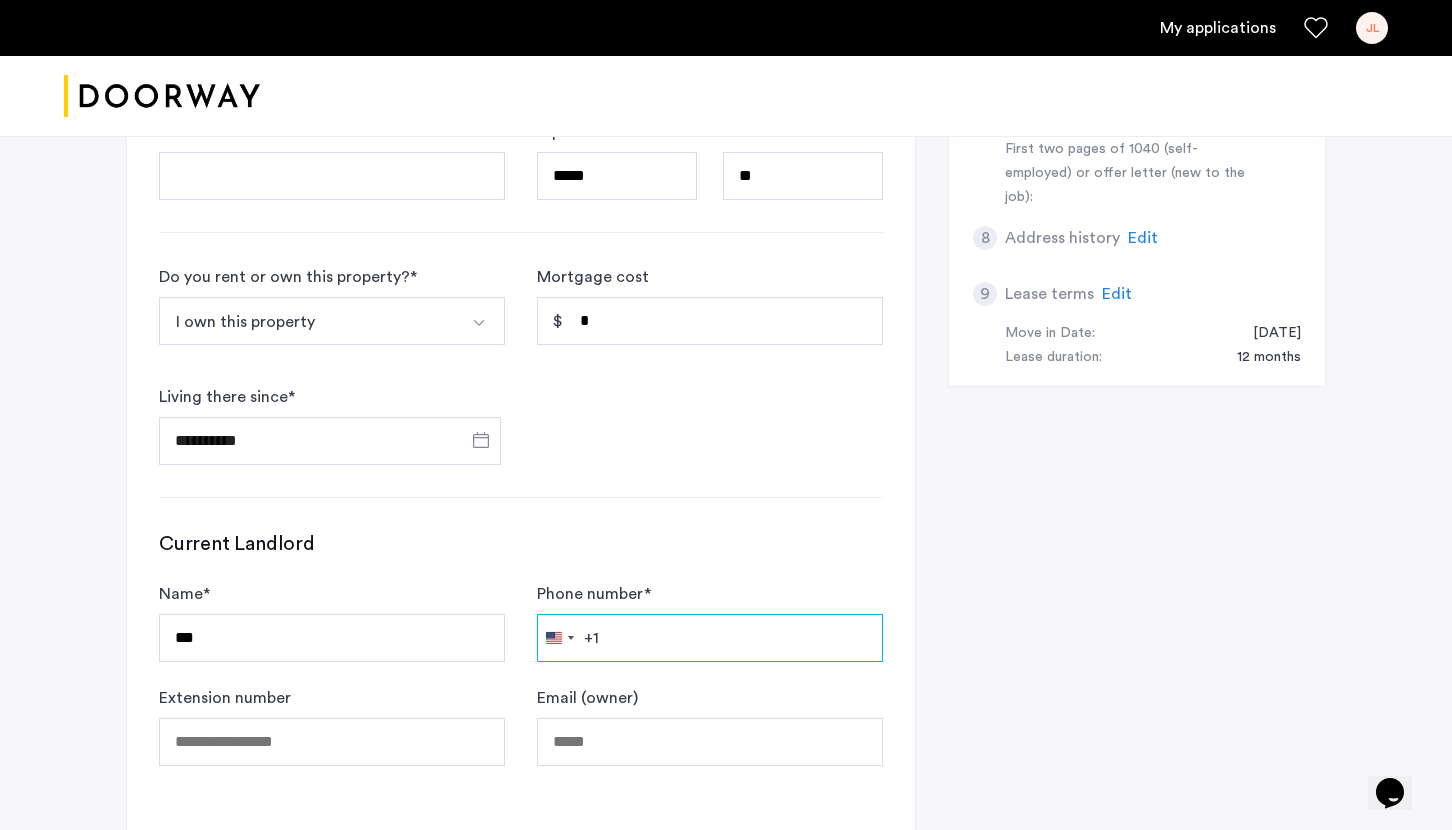 click on "Phone number  *" at bounding box center (710, 638) 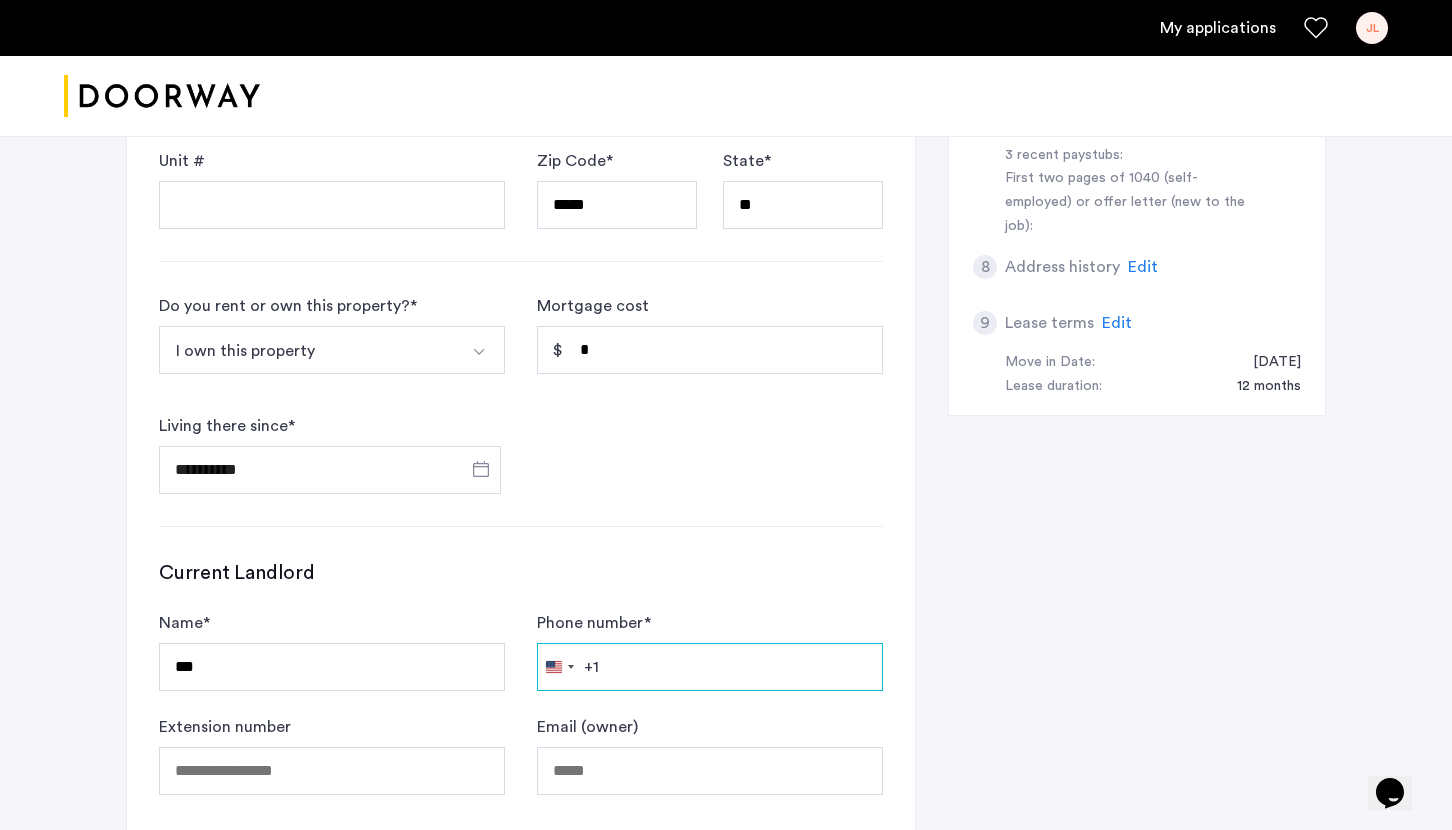 scroll, scrollTop: 931, scrollLeft: 0, axis: vertical 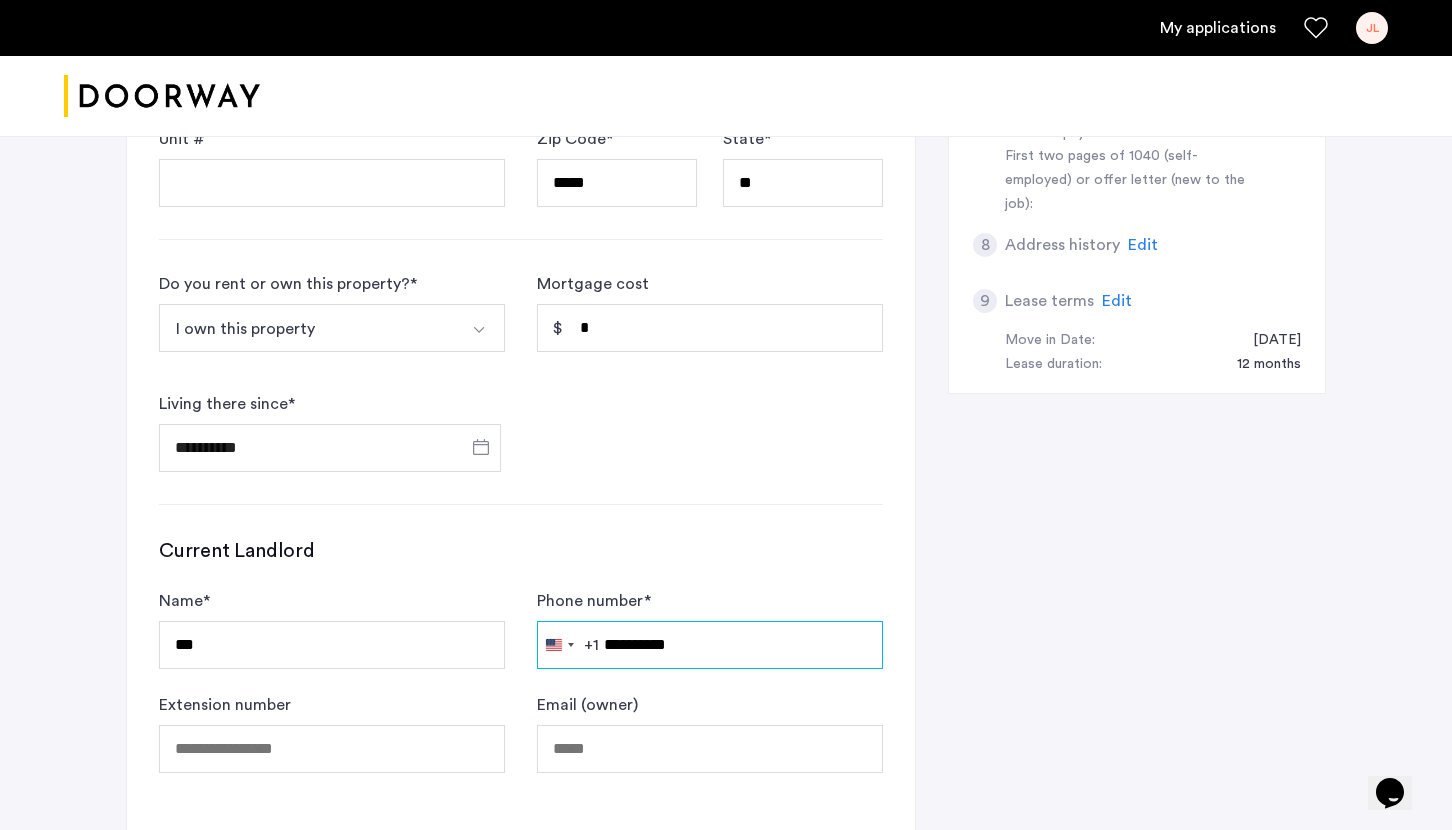 type on "**********" 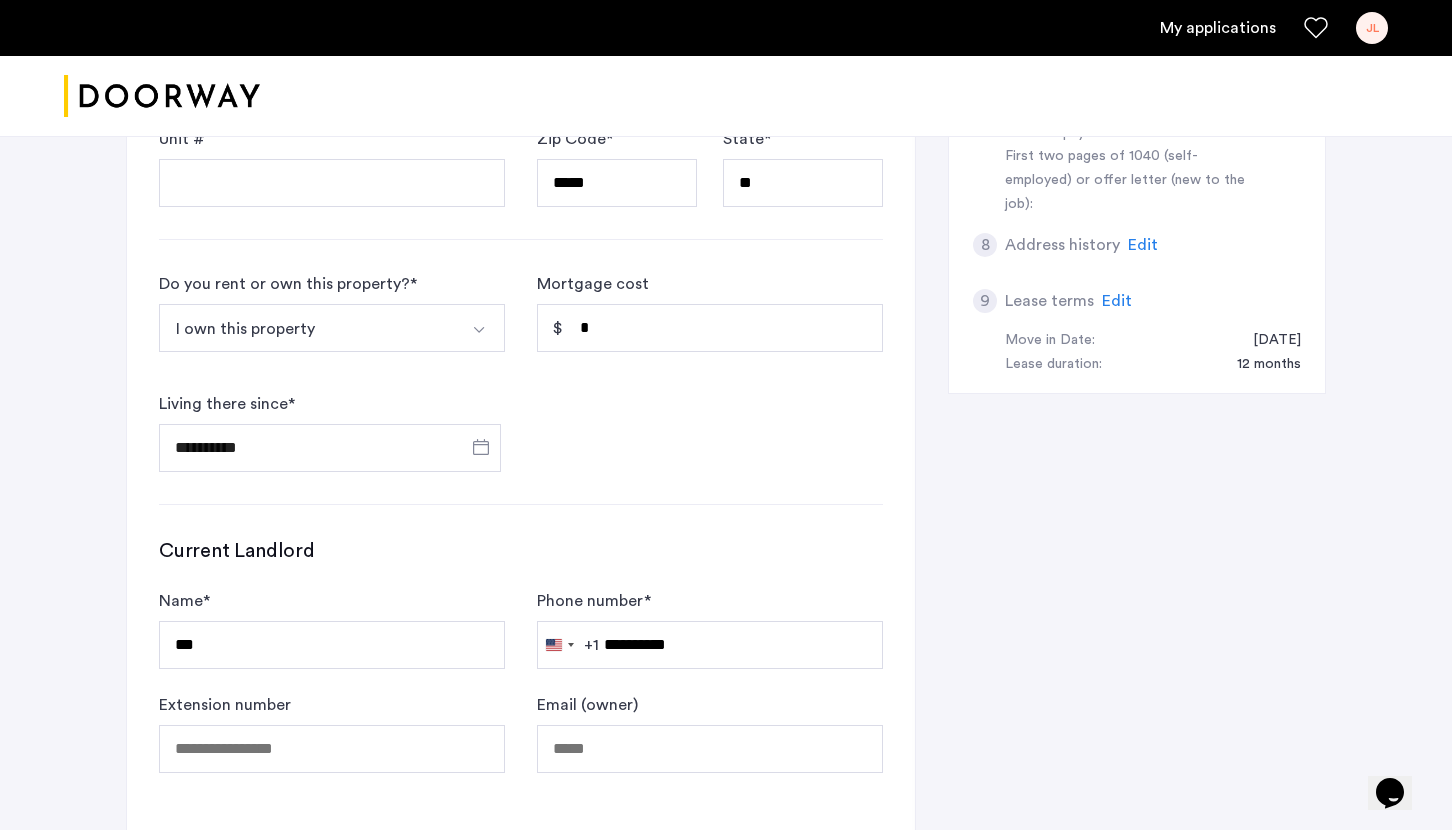 click on "Current Landlord" 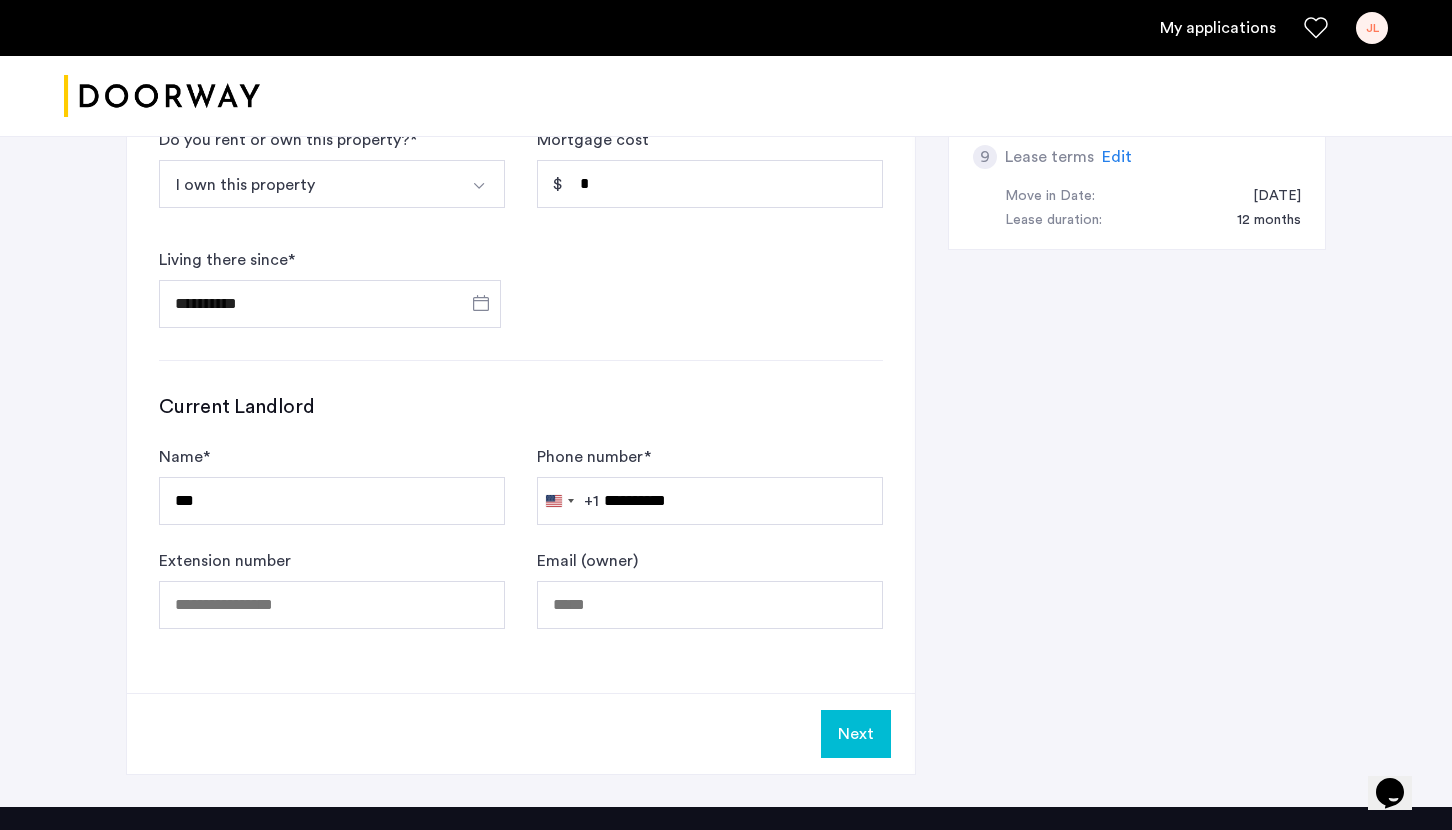 scroll, scrollTop: 1113, scrollLeft: 0, axis: vertical 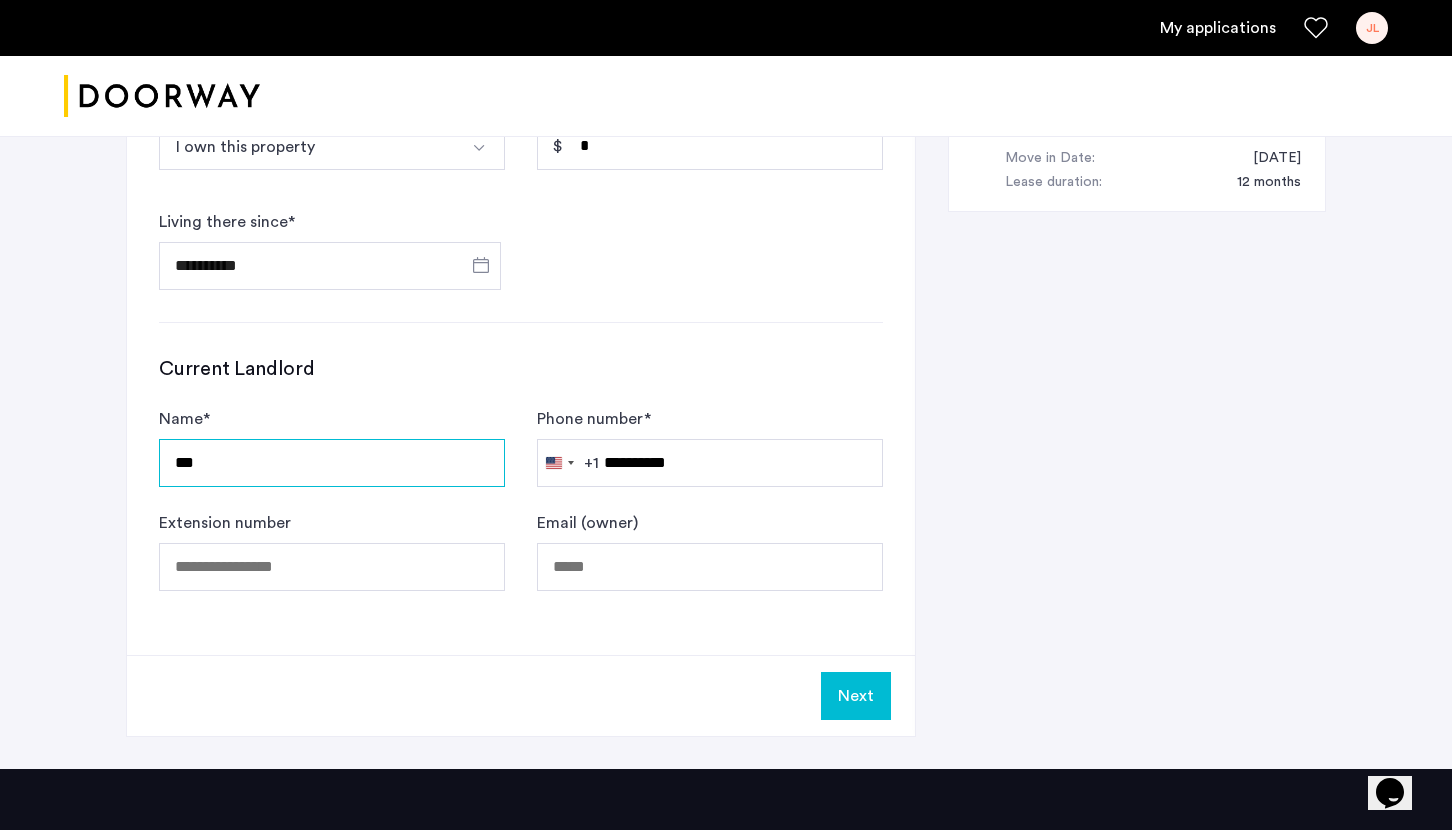 click on "***" at bounding box center [332, 463] 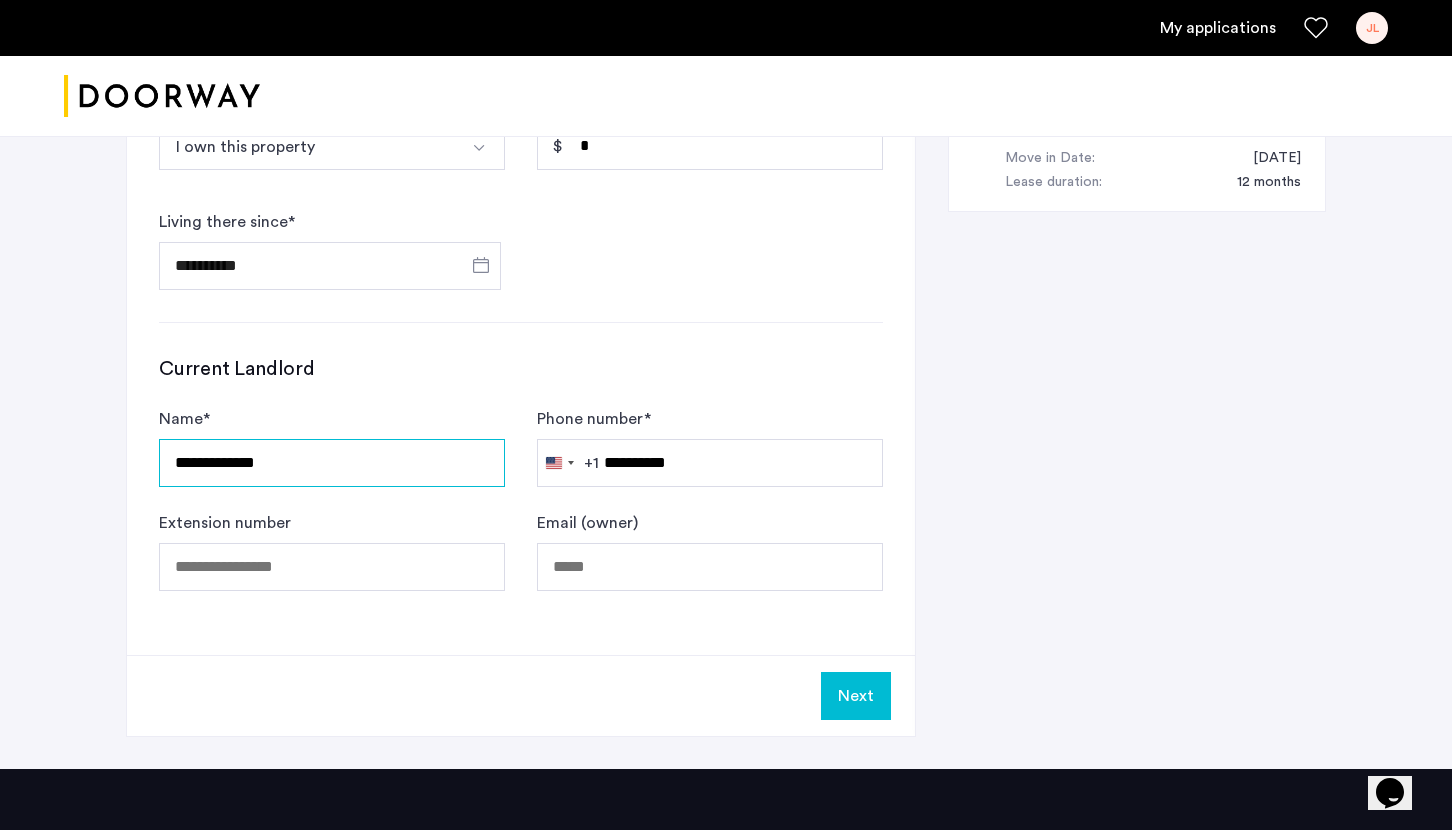 type on "**********" 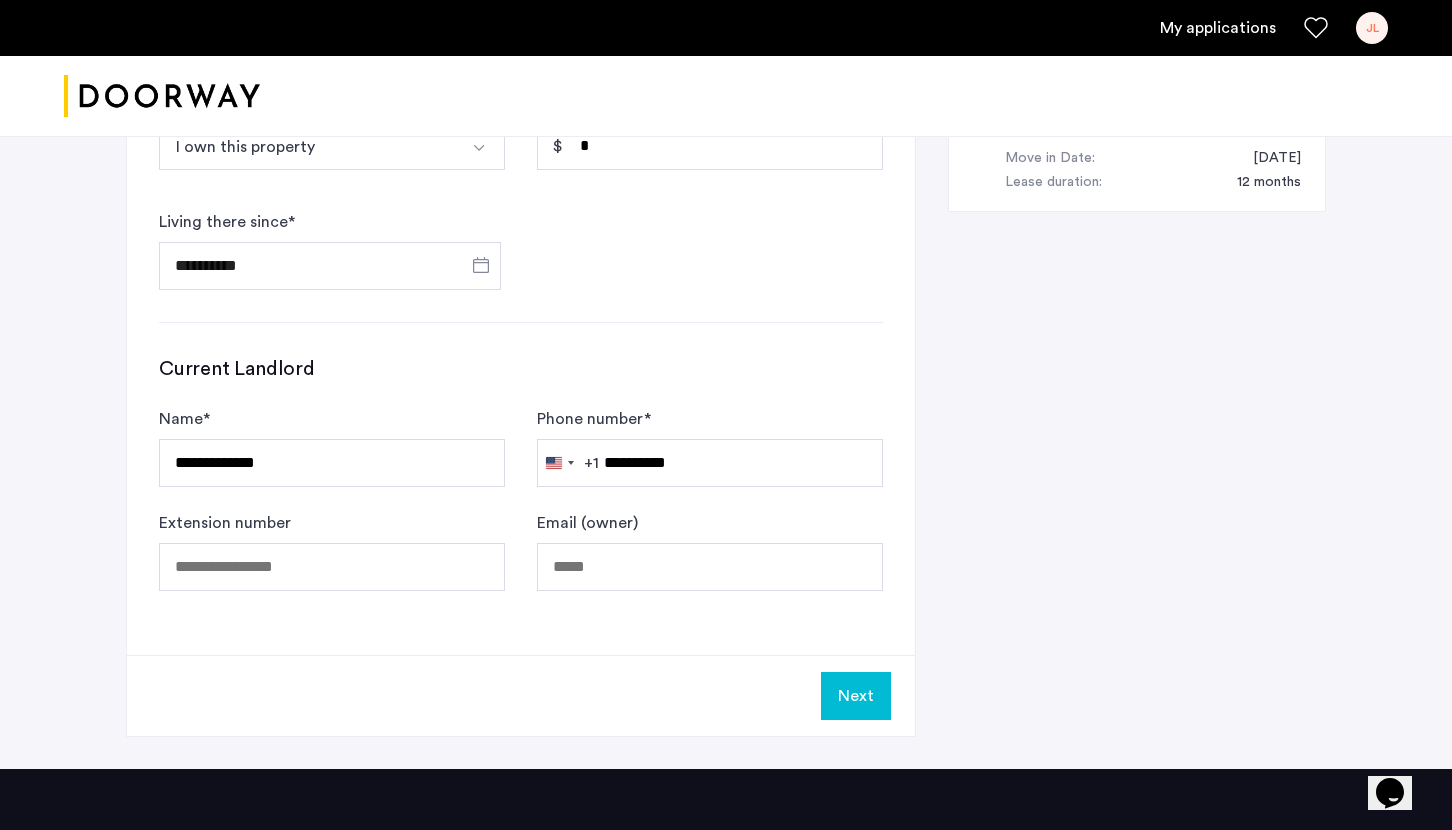 click on "Next" 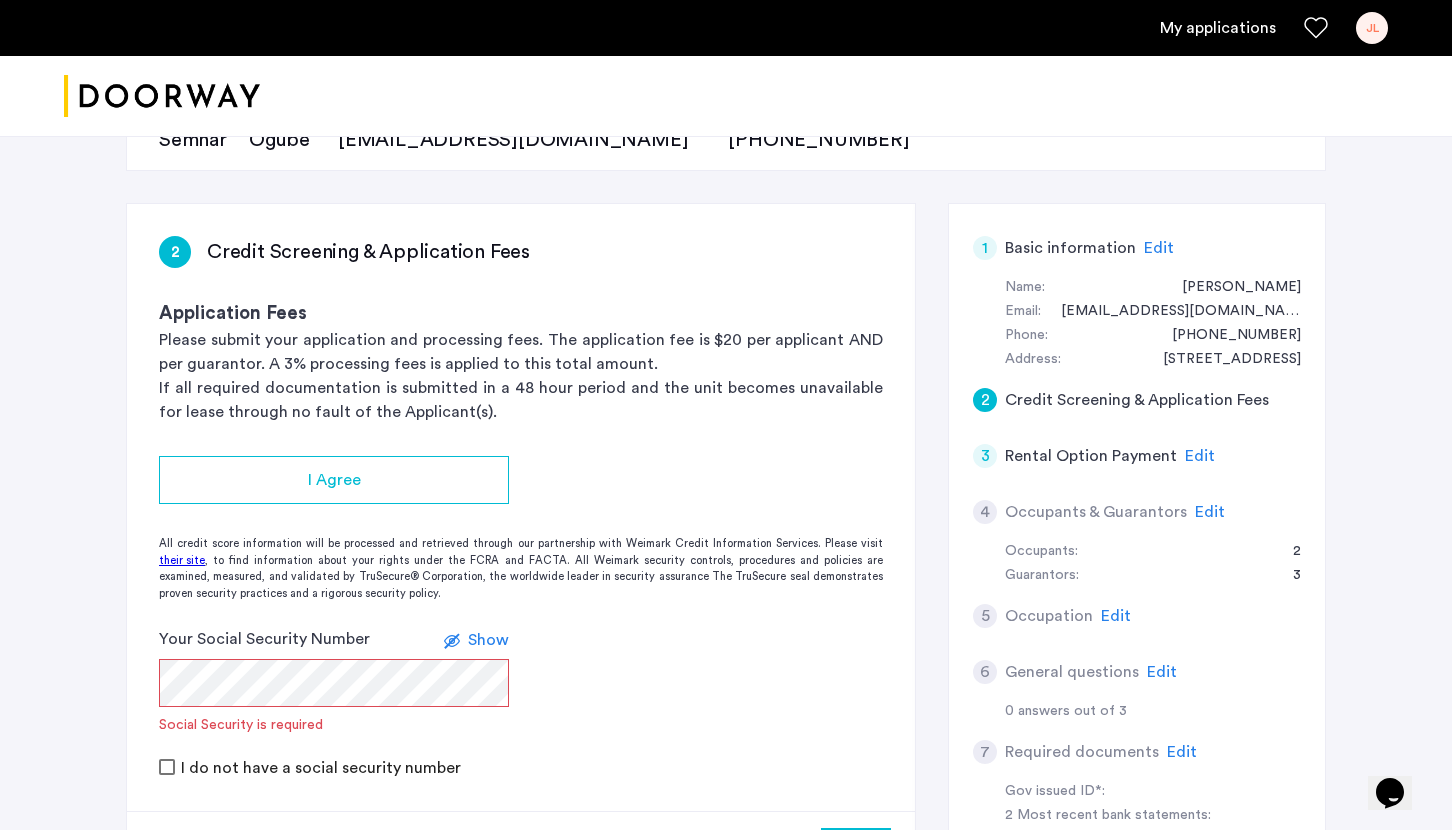 scroll, scrollTop: 356, scrollLeft: 0, axis: vertical 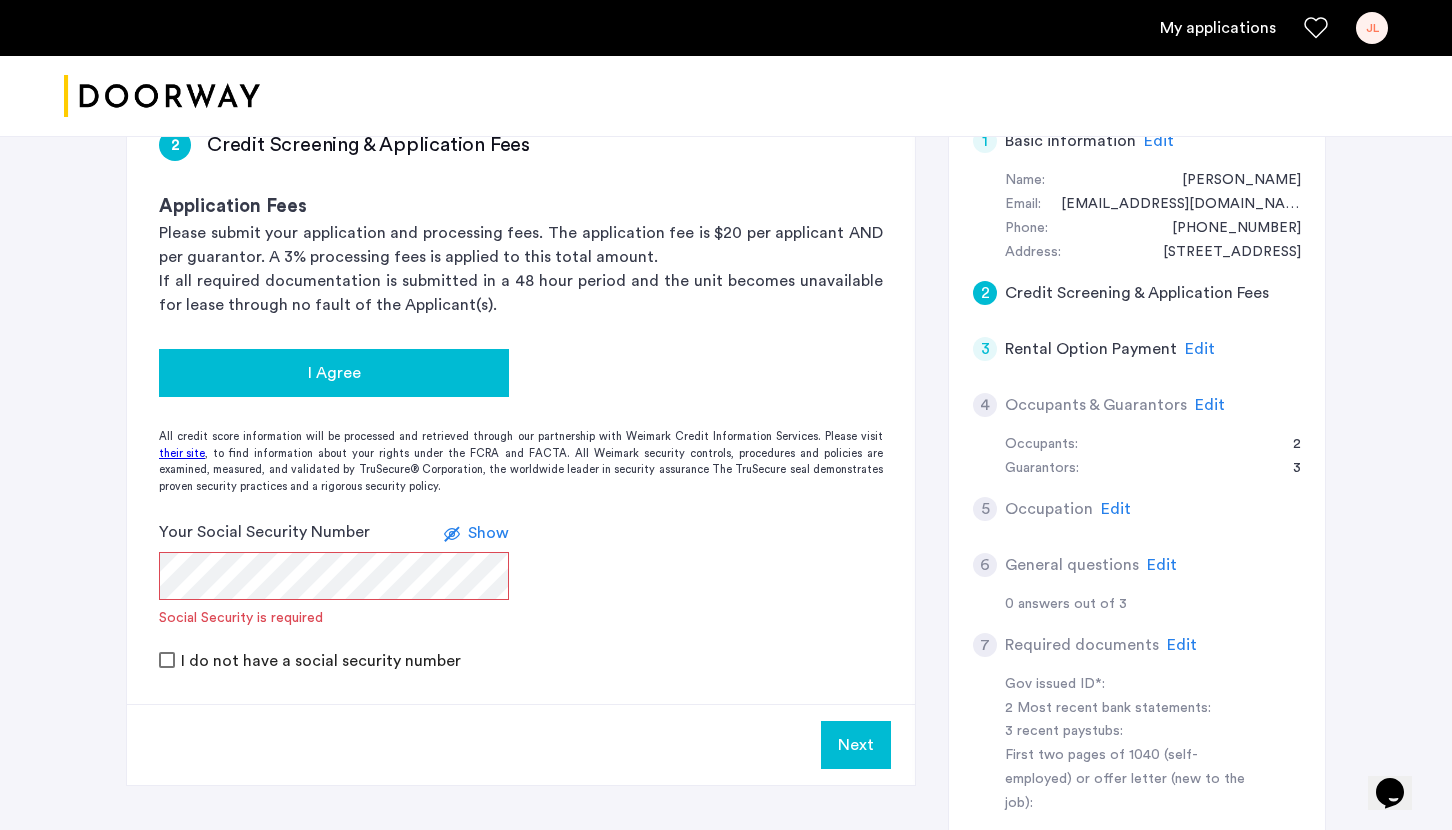 click on "I Agree" 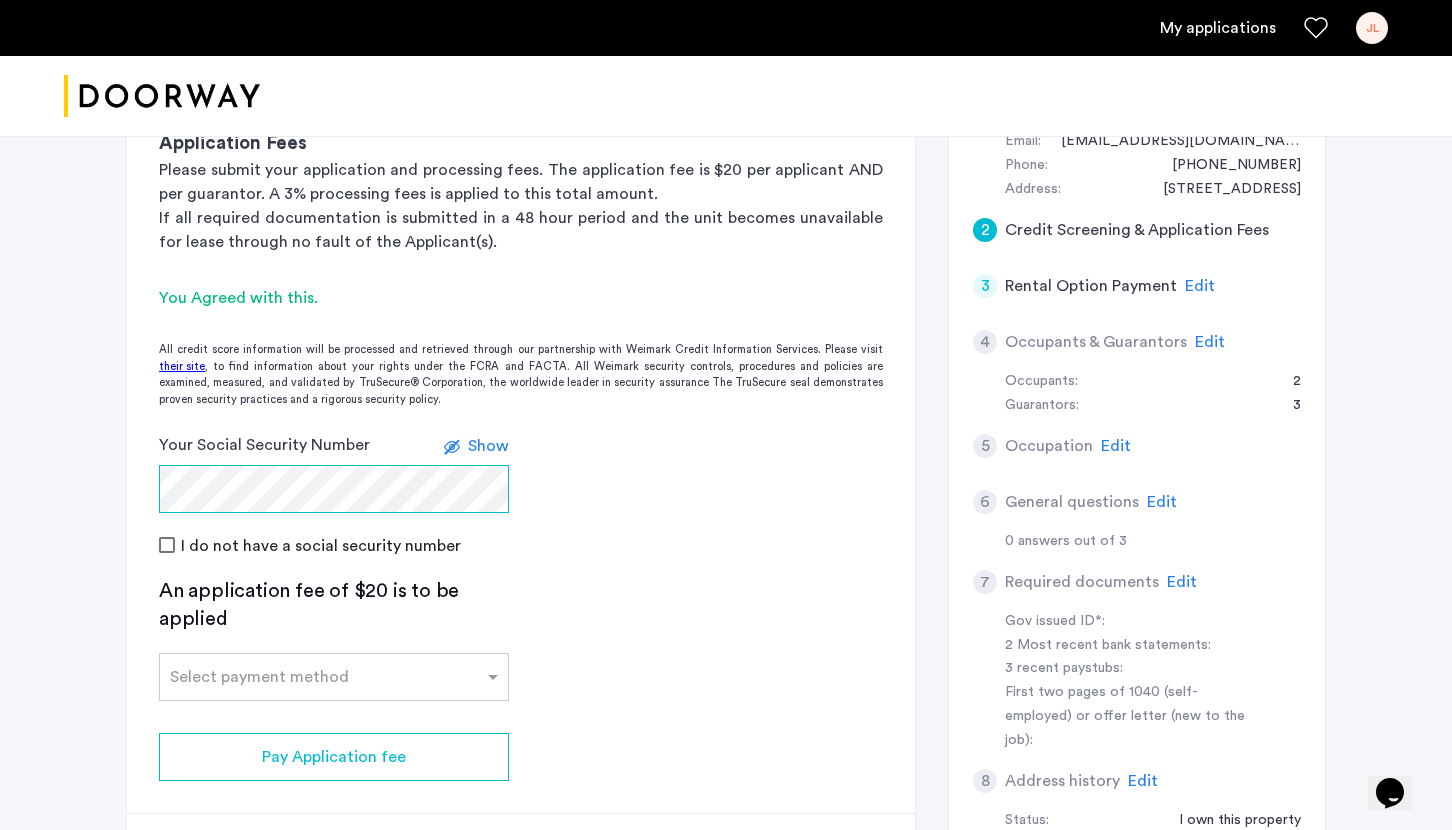 scroll, scrollTop: 420, scrollLeft: 0, axis: vertical 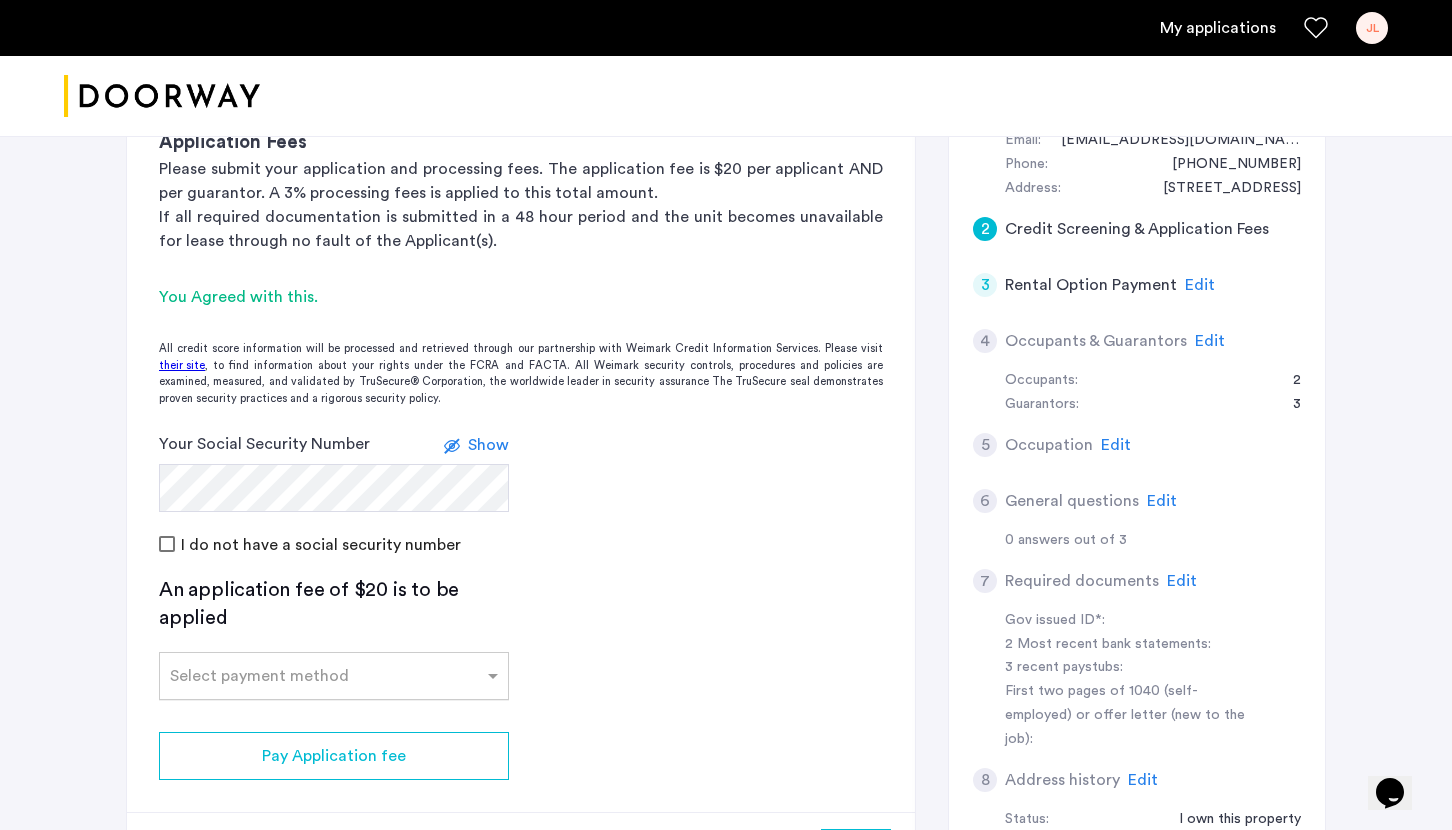 click 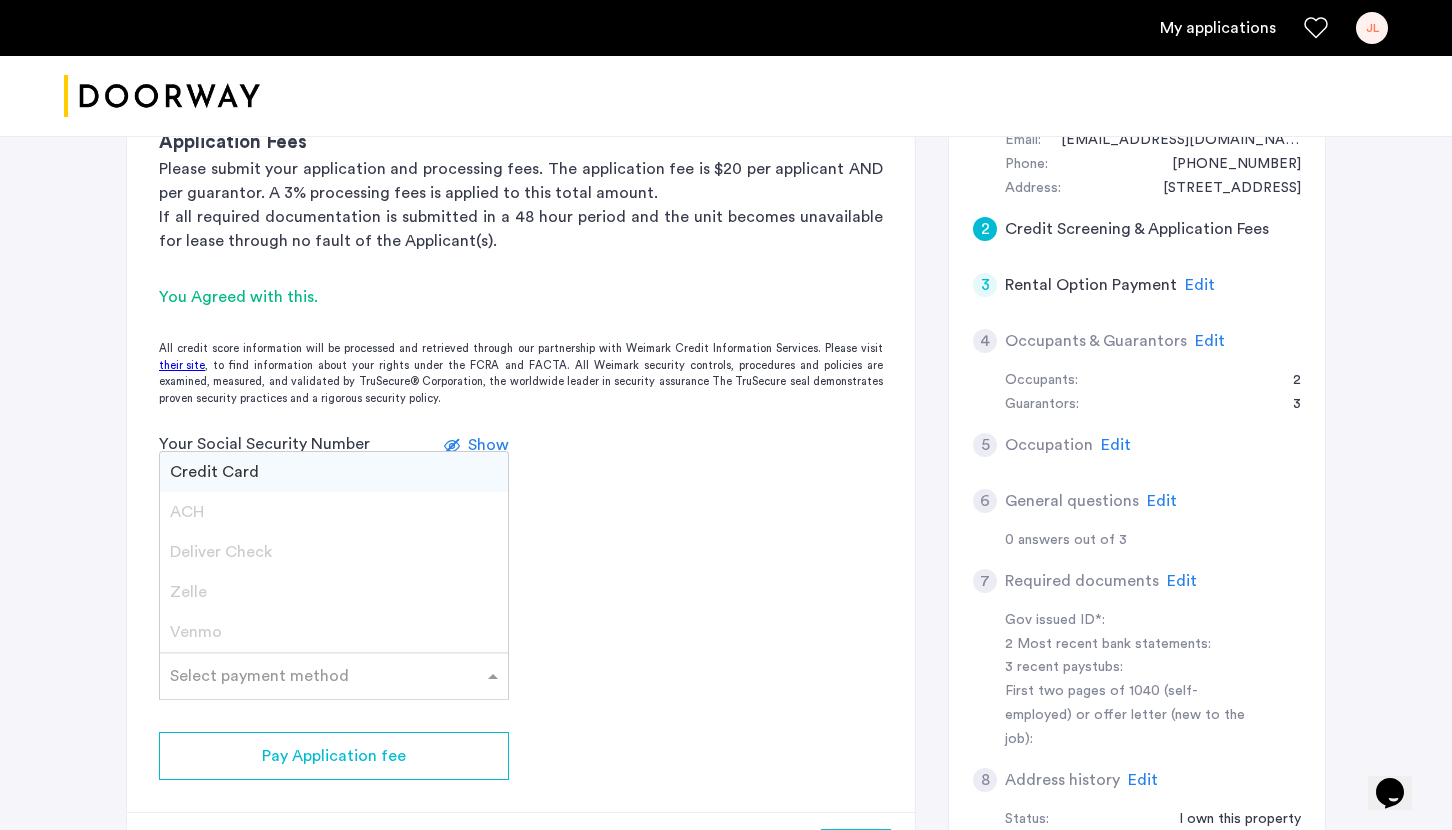 click on "Credit Card" at bounding box center (334, 472) 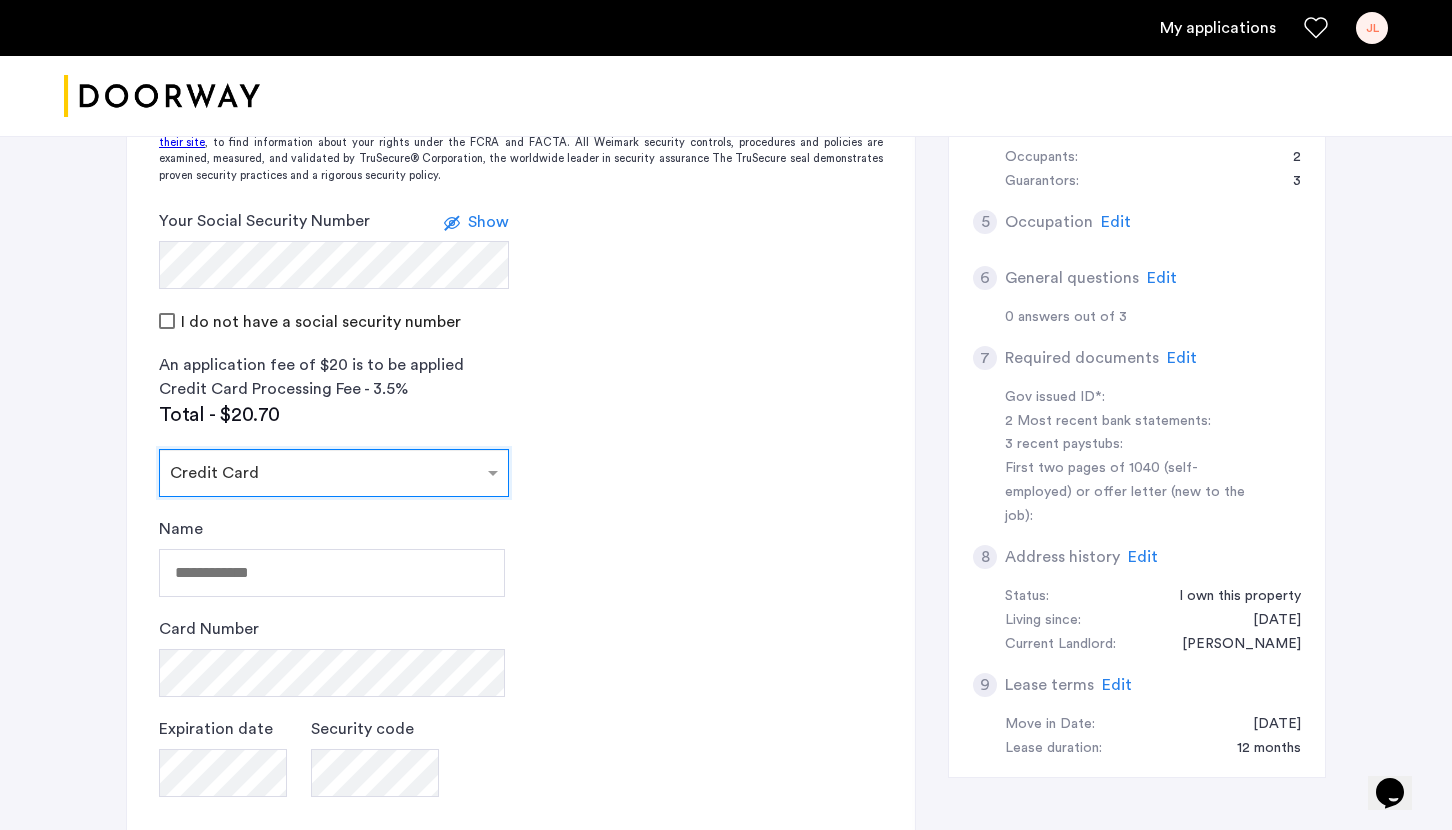 scroll, scrollTop: 675, scrollLeft: 0, axis: vertical 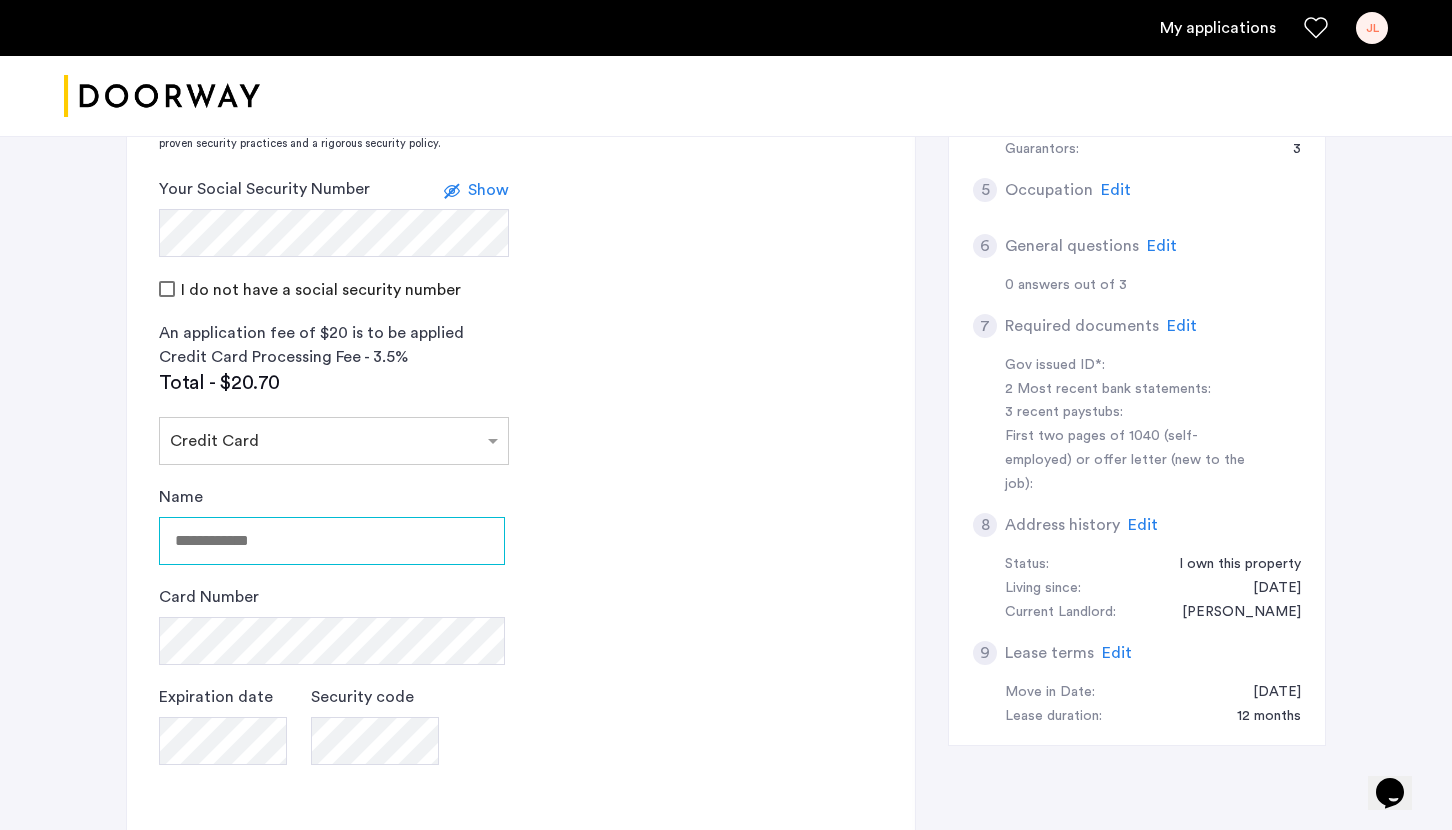 click on "Name" at bounding box center (332, 541) 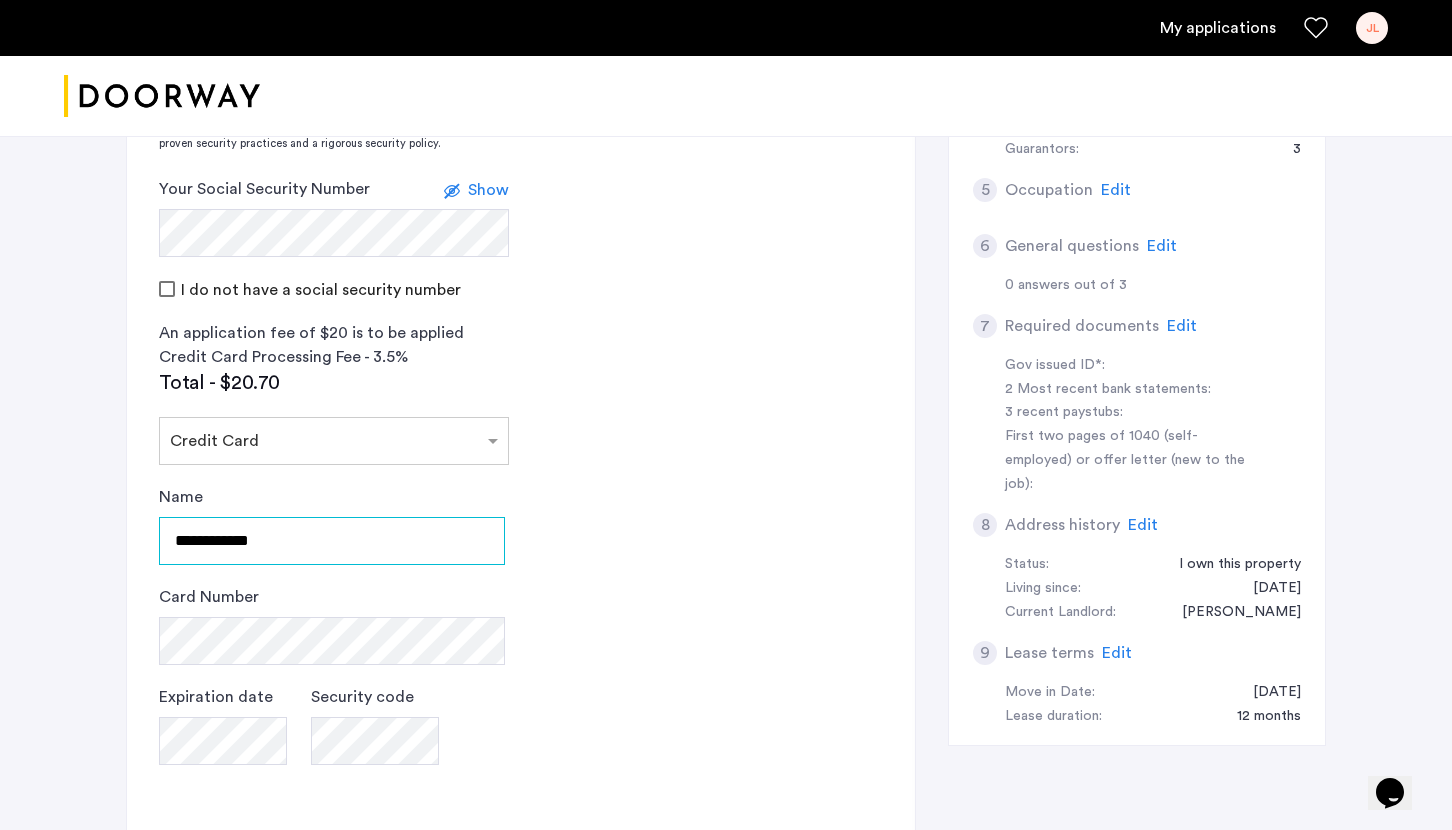 type on "**********" 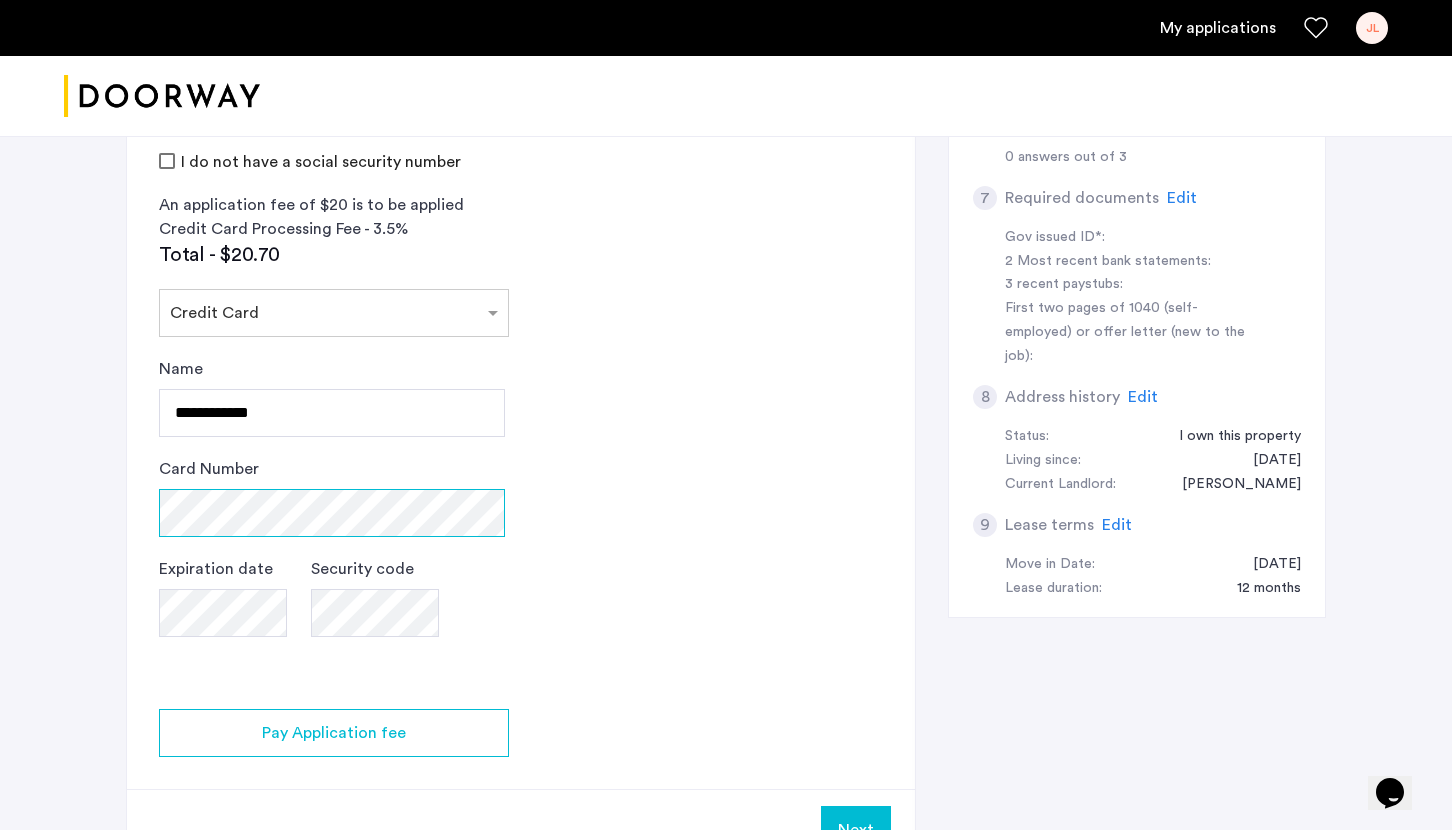 scroll, scrollTop: 862, scrollLeft: 0, axis: vertical 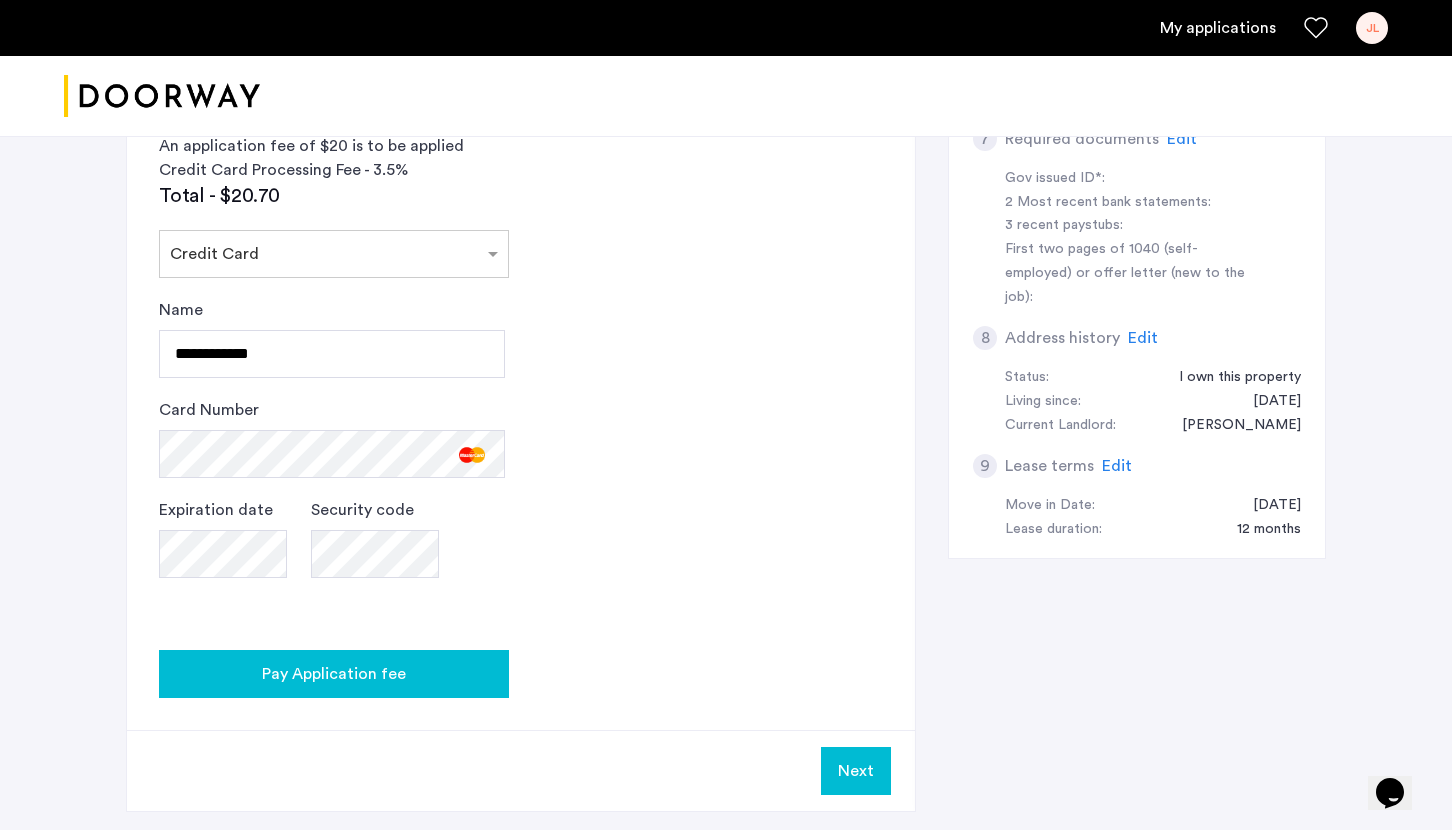 click on "Pay Application fee" 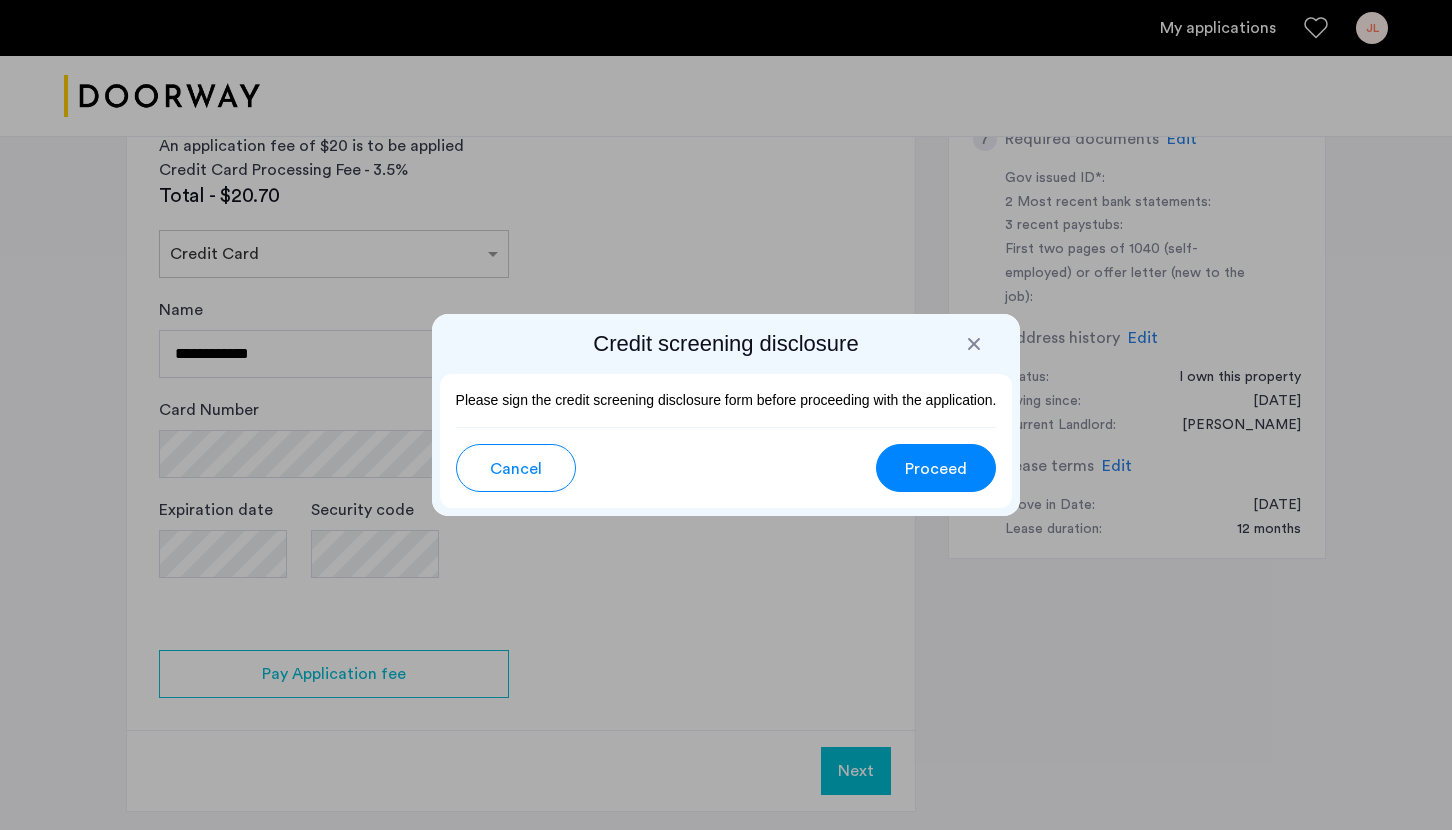 click on "Proceed" at bounding box center (936, 468) 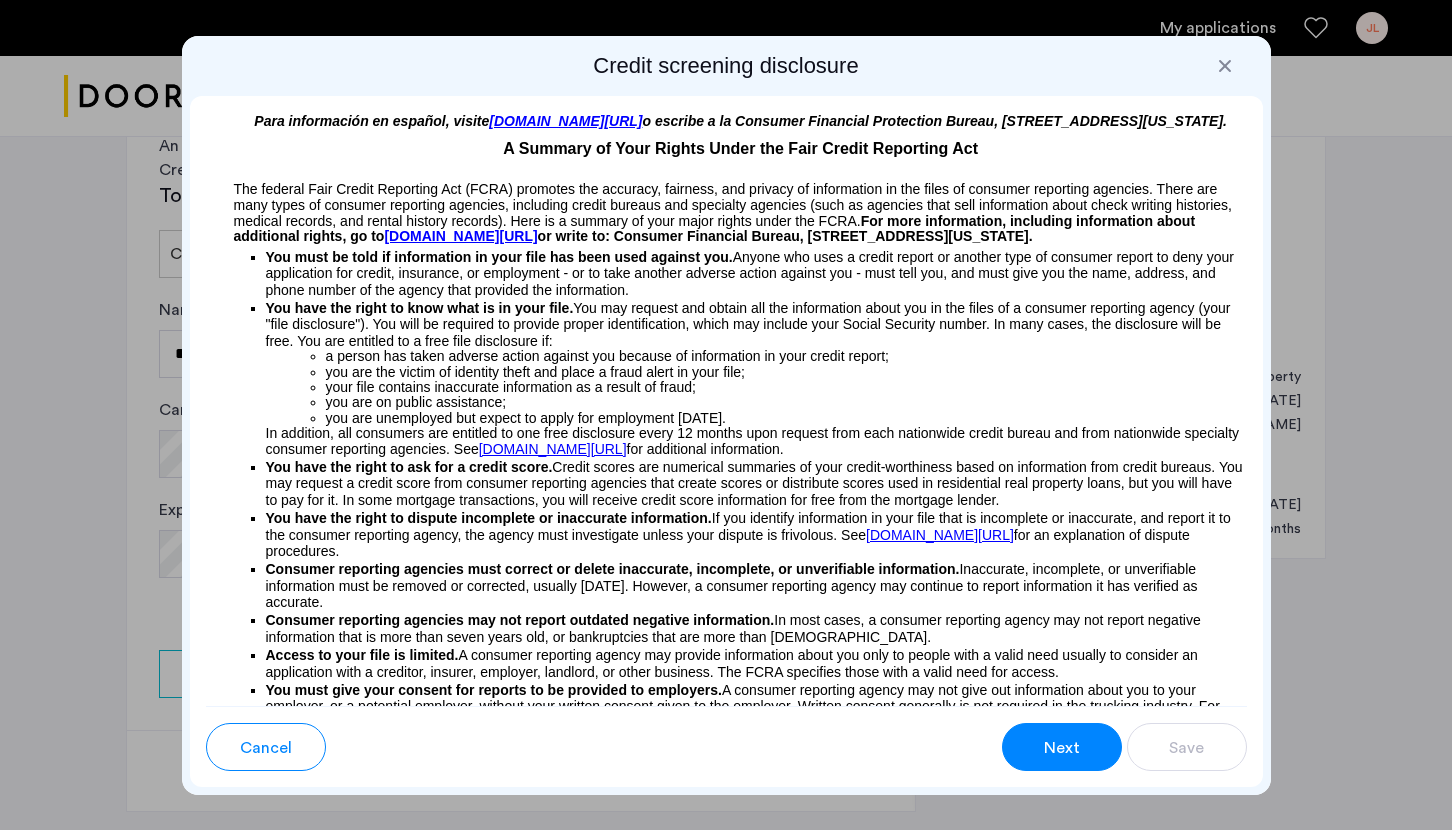 click on "Next" at bounding box center [1062, 748] 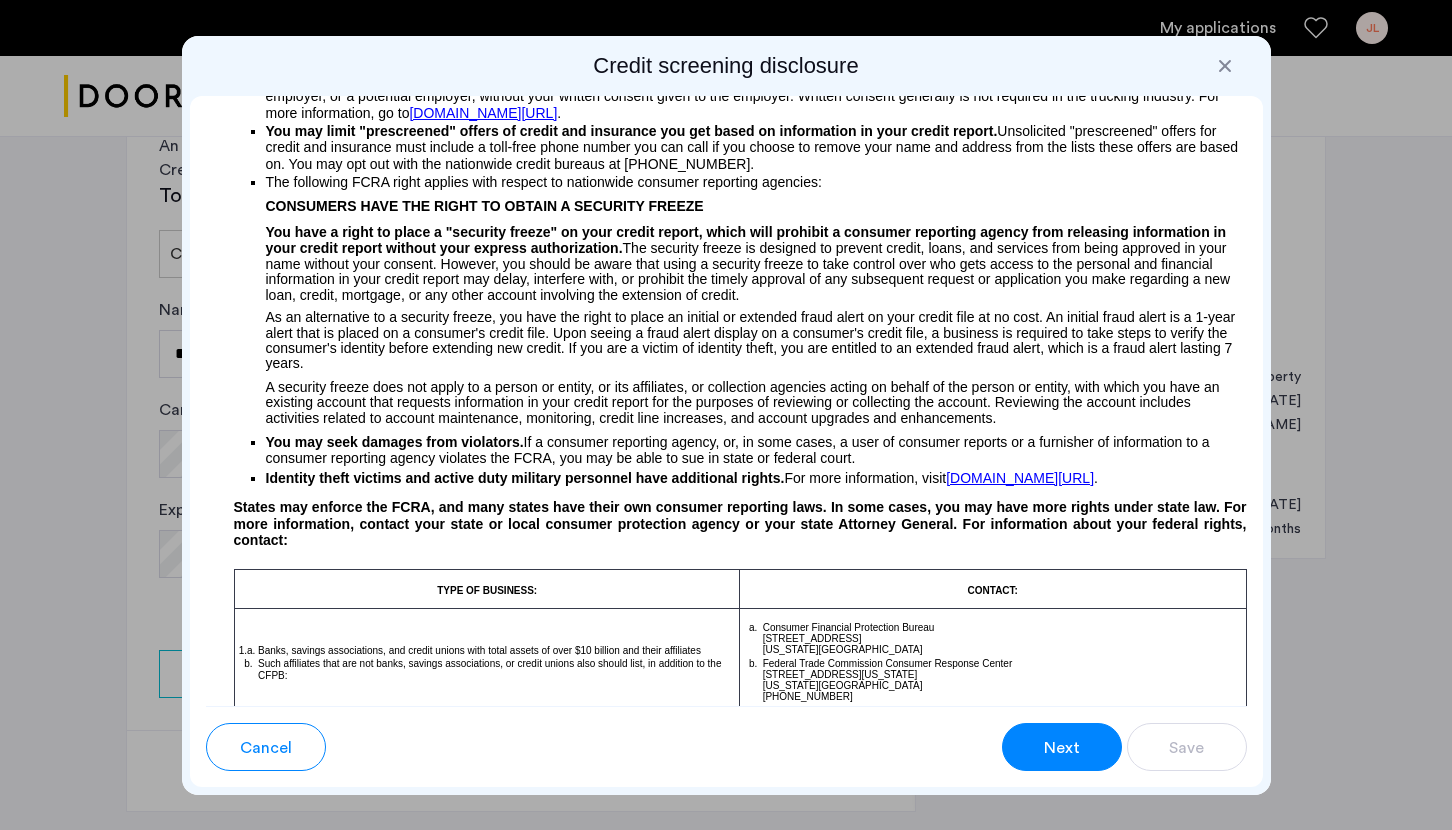 click on "Next" at bounding box center (1062, 748) 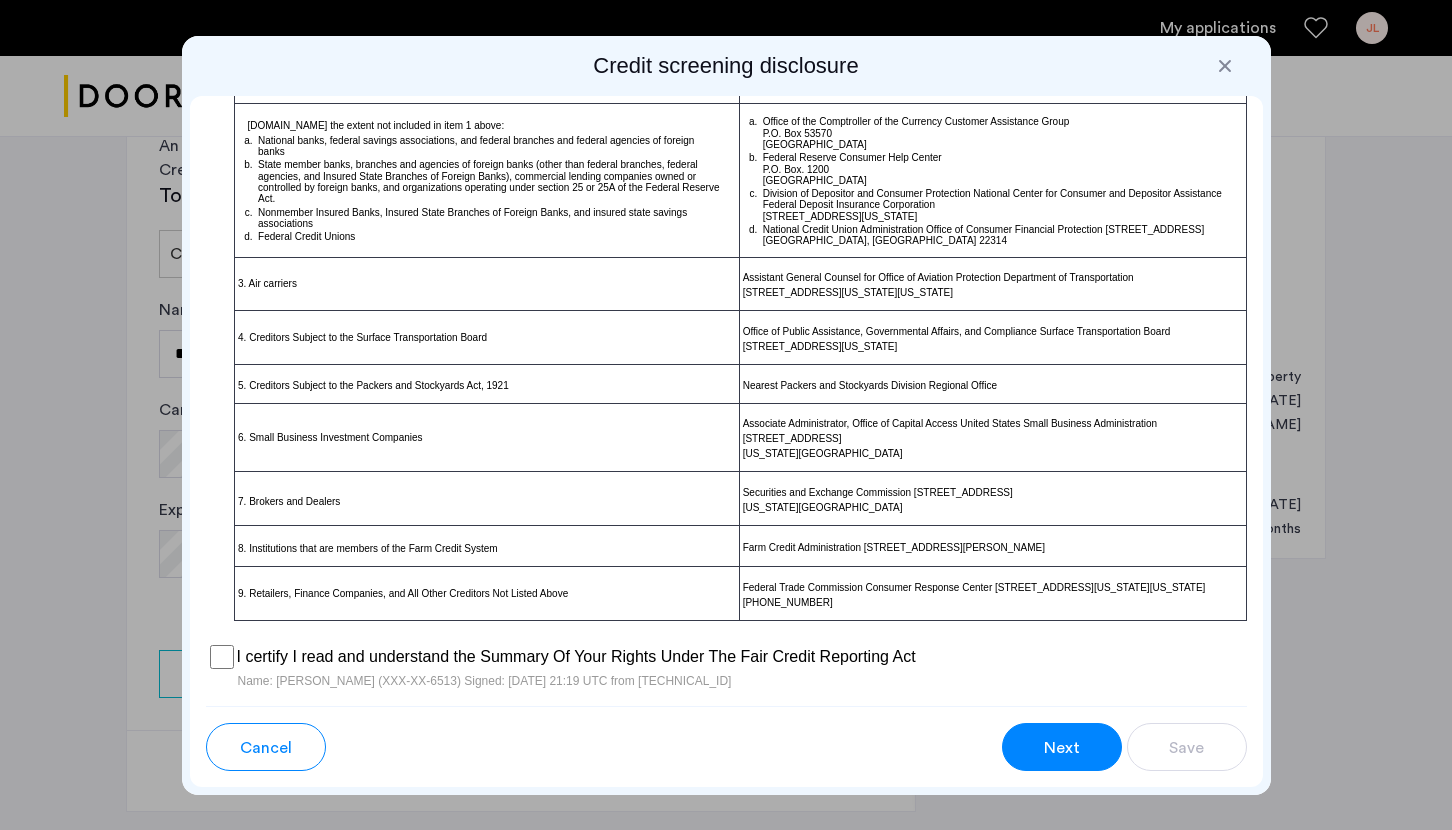 click on "Next" at bounding box center [1062, 748] 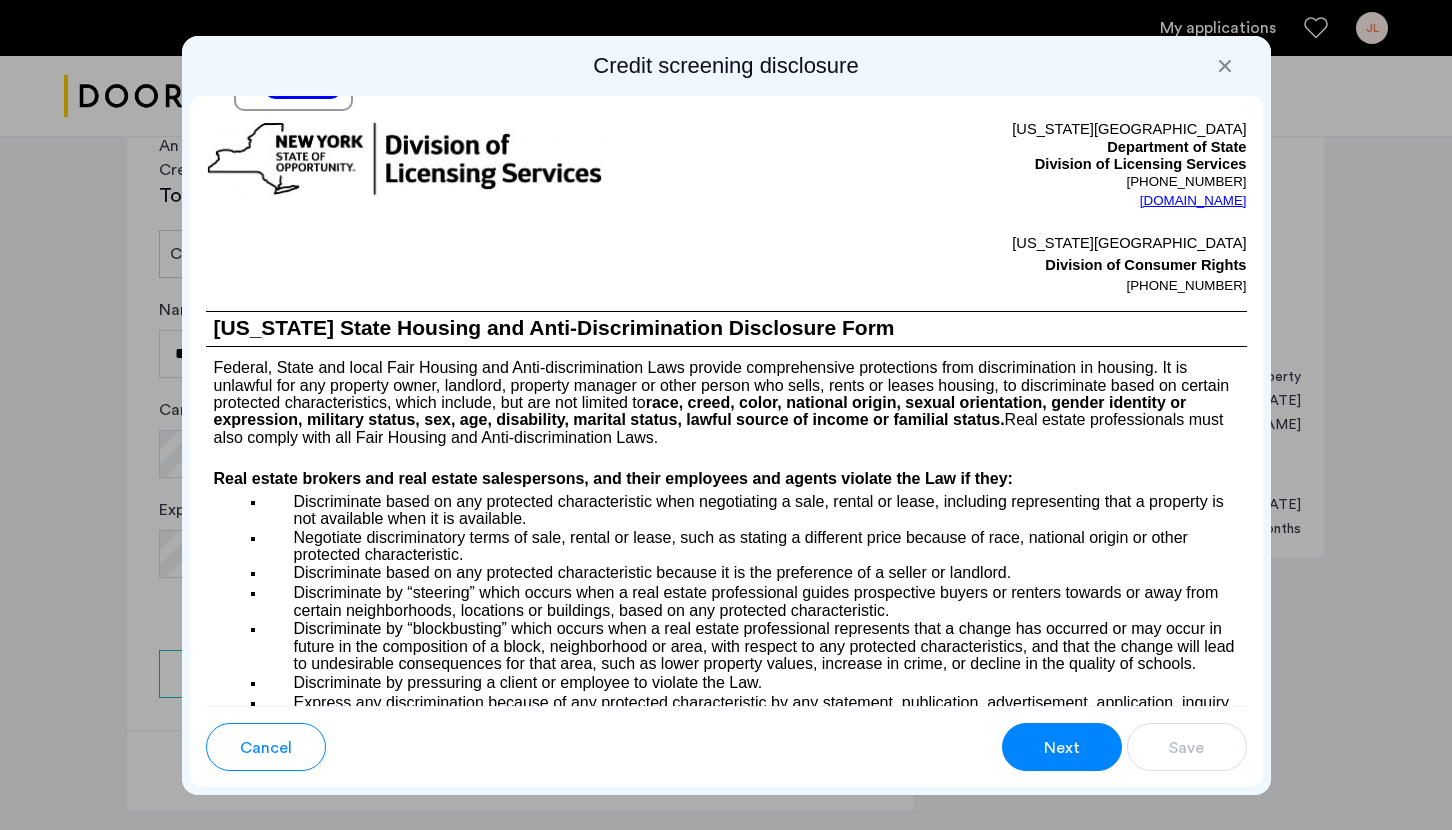 scroll, scrollTop: 3175, scrollLeft: 0, axis: vertical 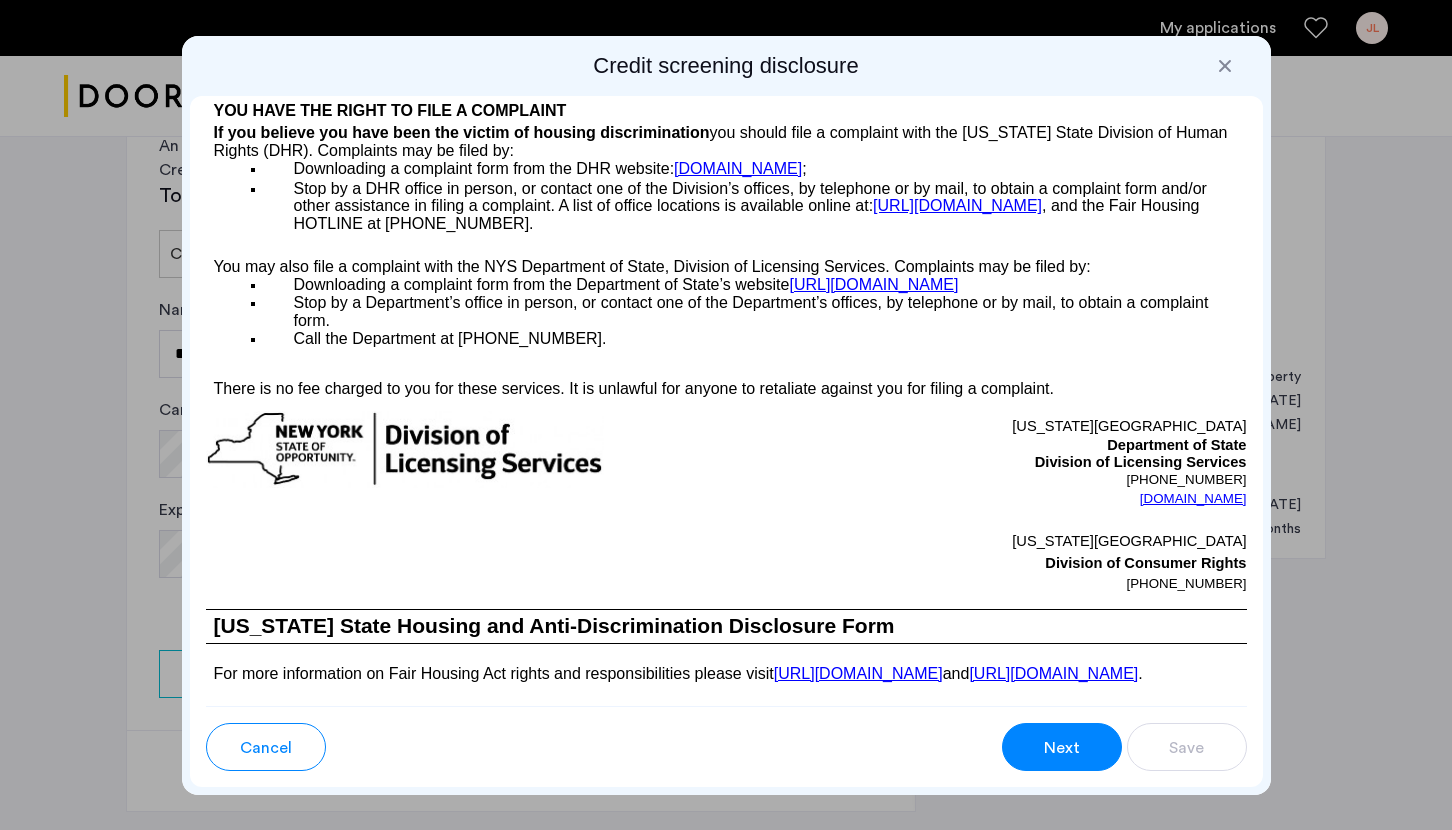 click on "Next" at bounding box center (1062, 748) 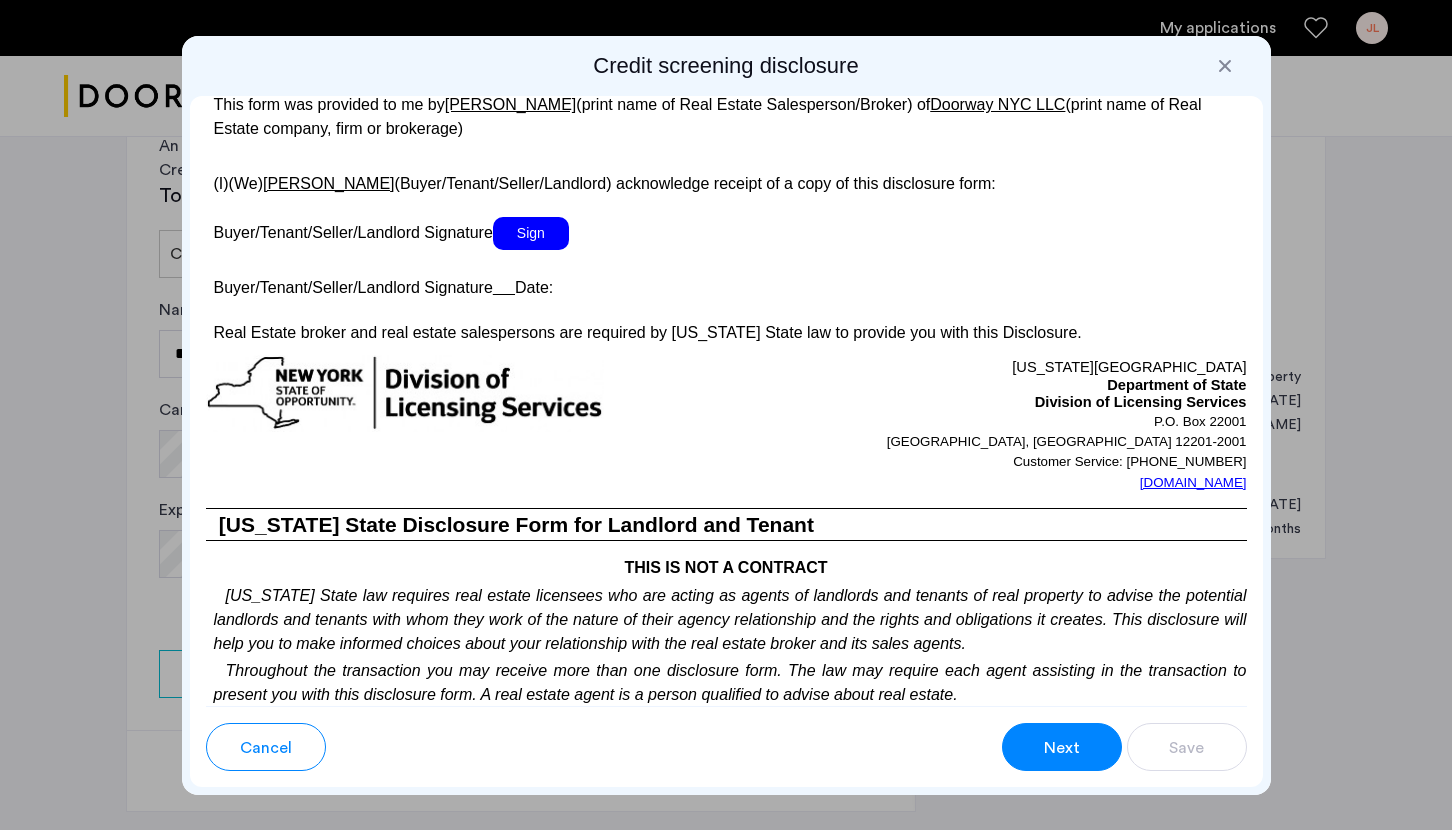 click on "Sign" at bounding box center (531, 233) 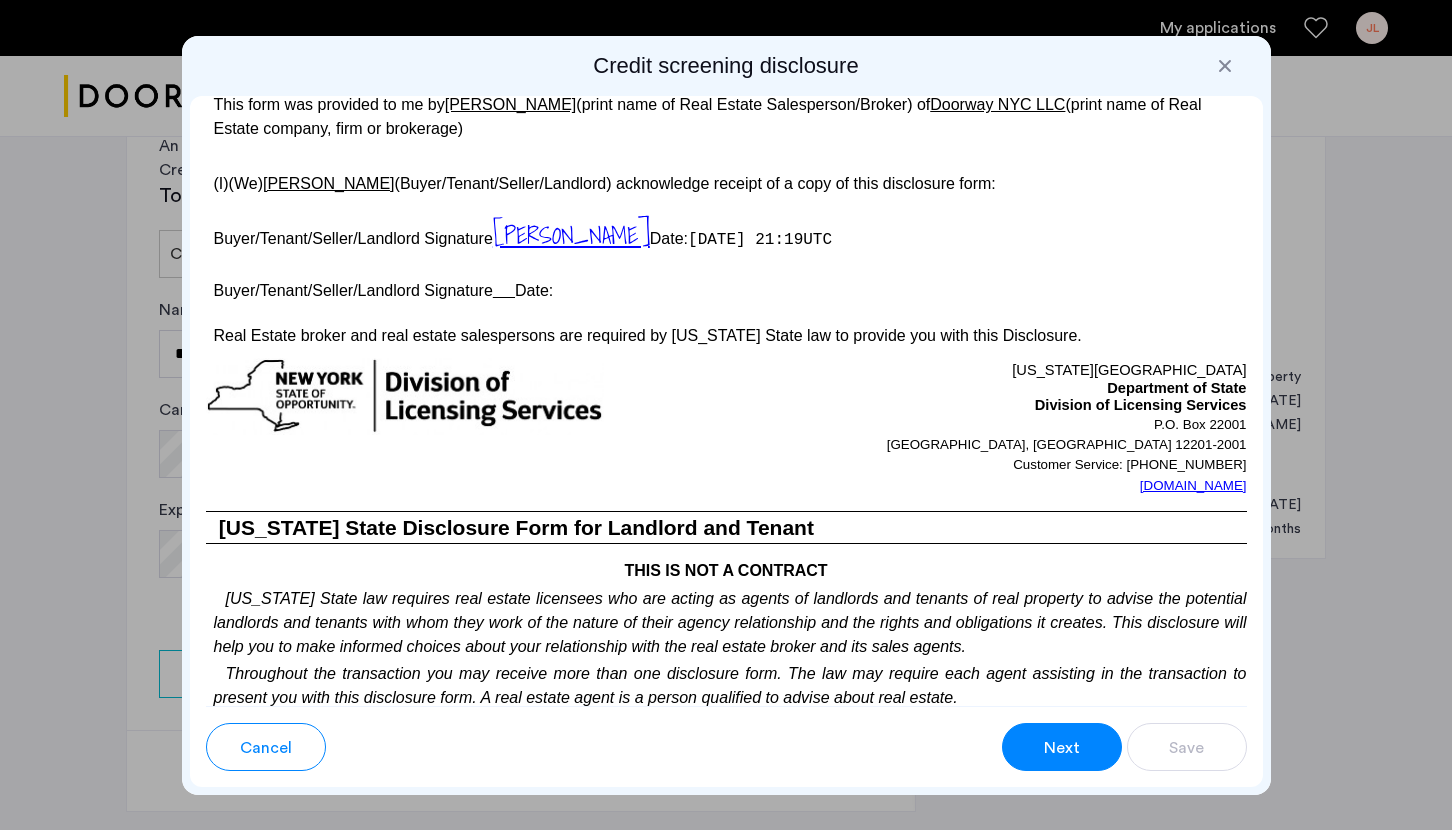 click on "Next" at bounding box center [1062, 748] 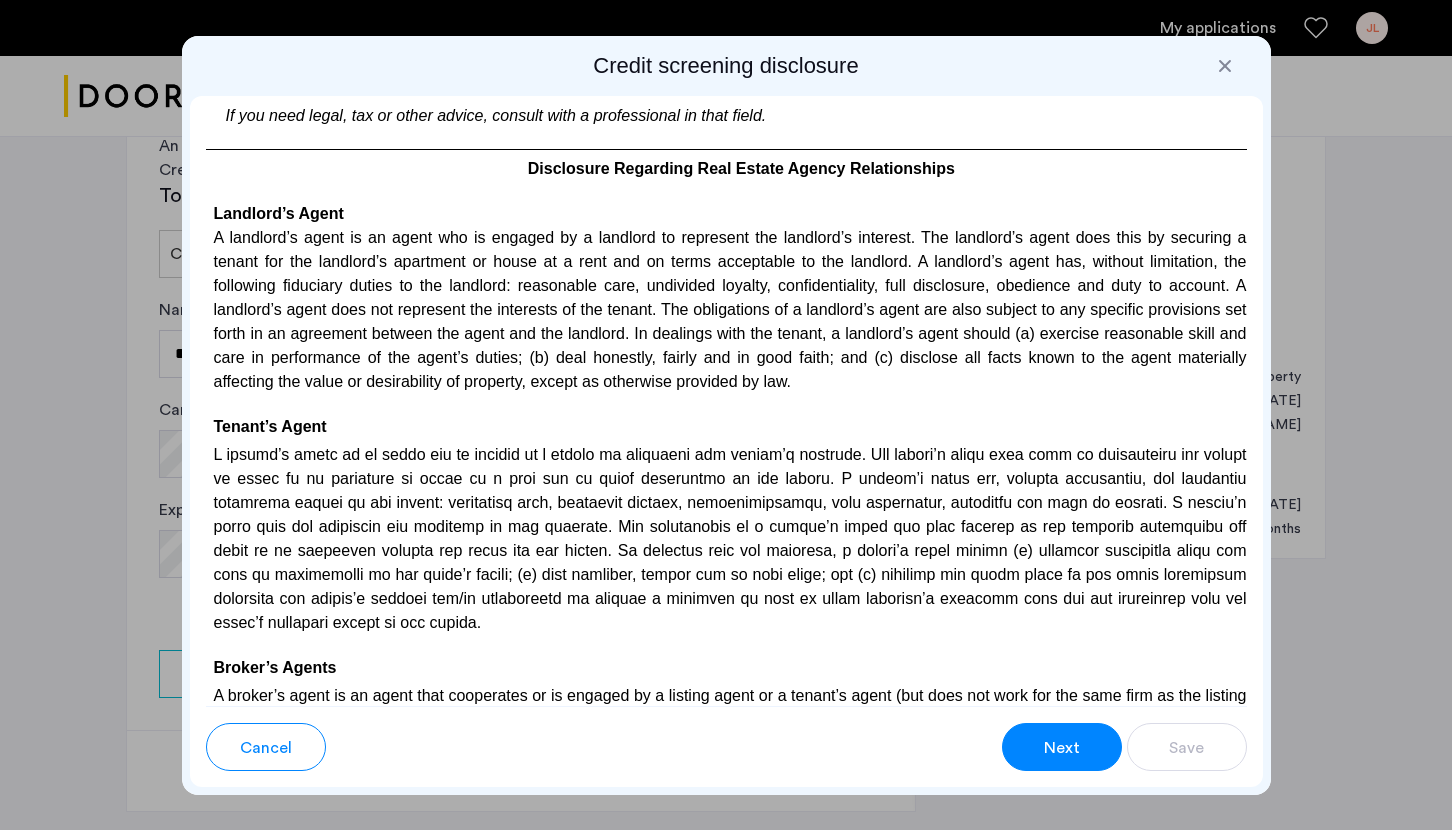 click on "Next" at bounding box center [1062, 748] 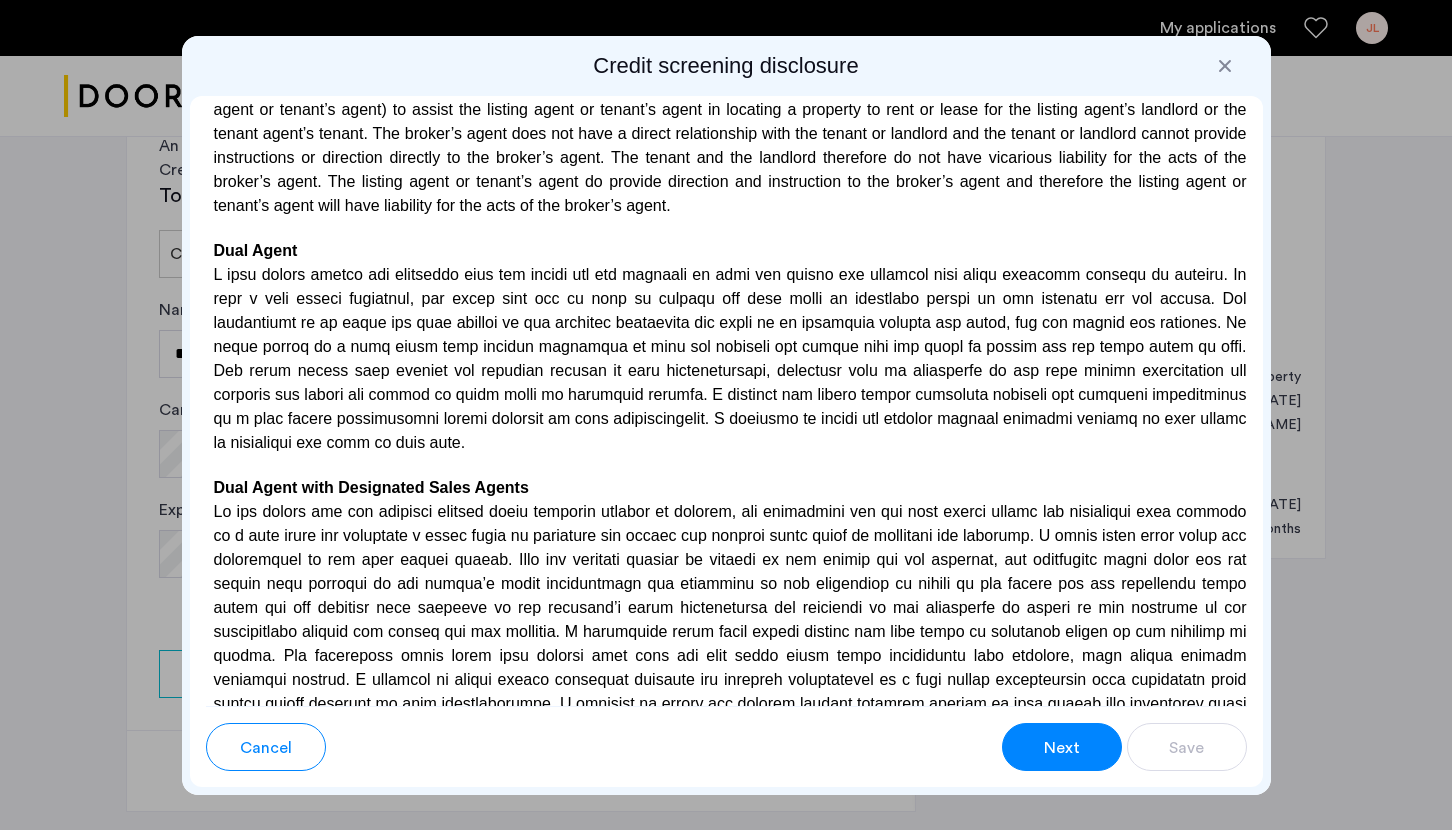 click on "Next" at bounding box center (1062, 748) 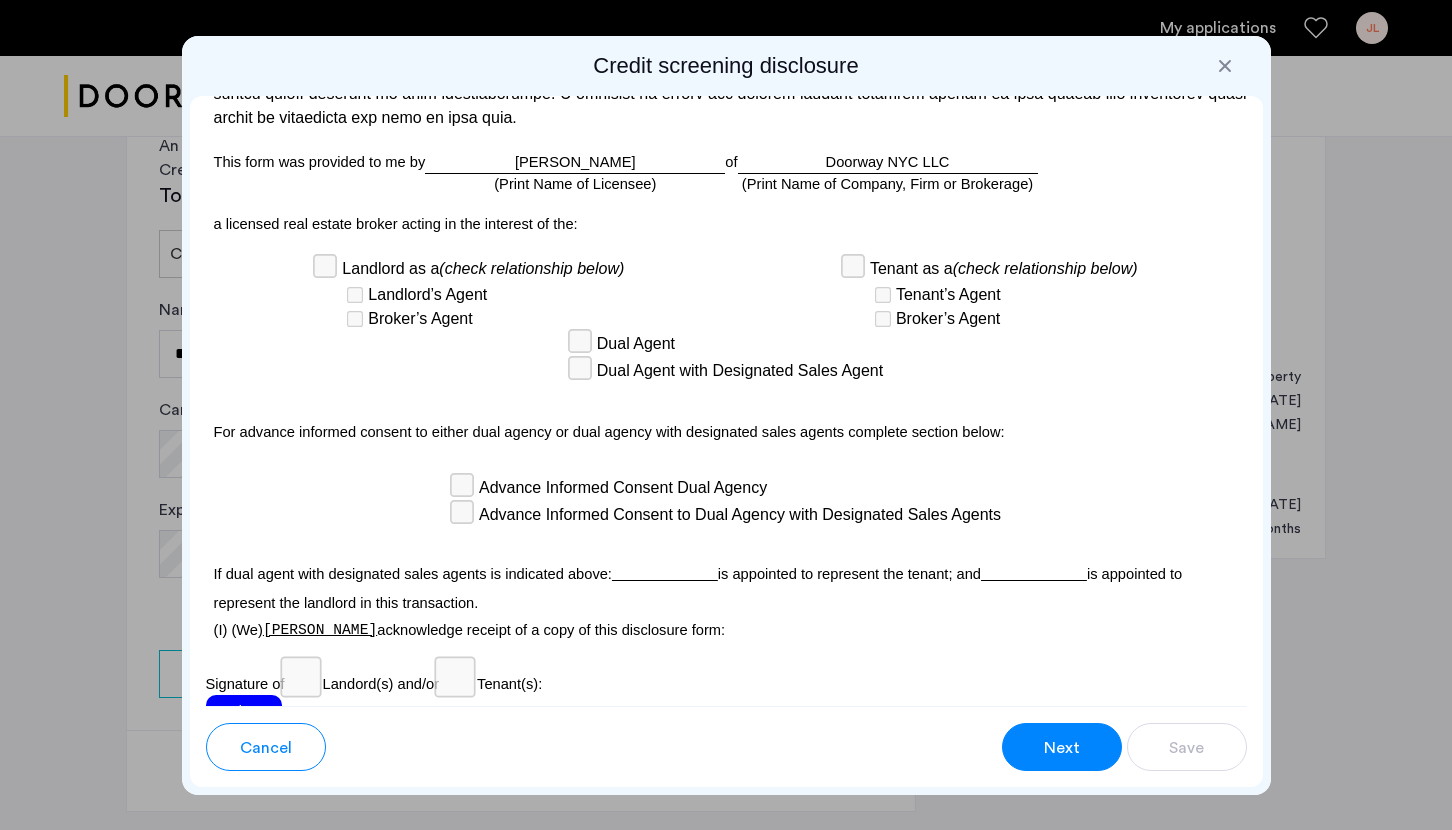click on "Sign" at bounding box center [244, 711] 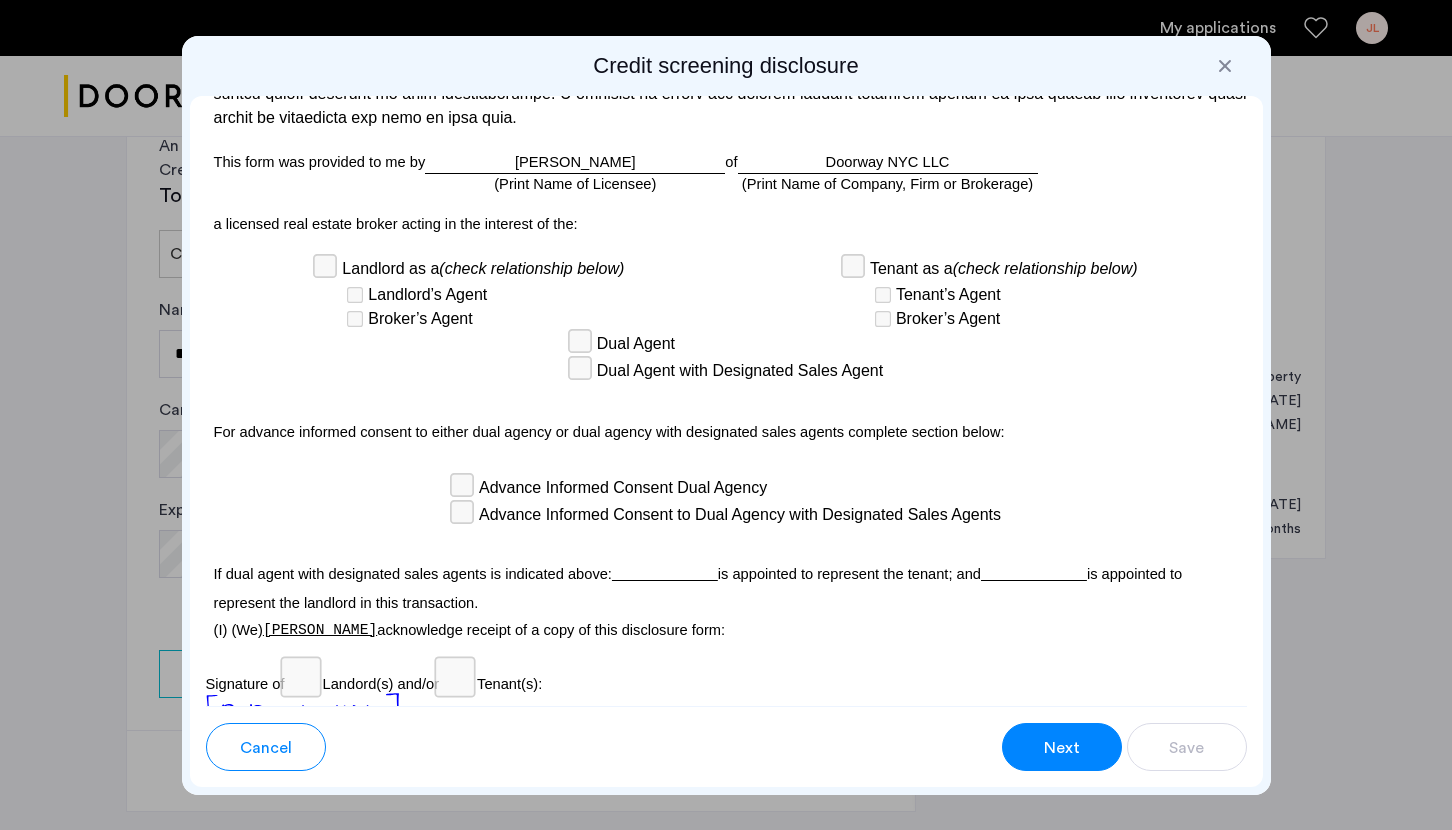 scroll, scrollTop: 5822, scrollLeft: 0, axis: vertical 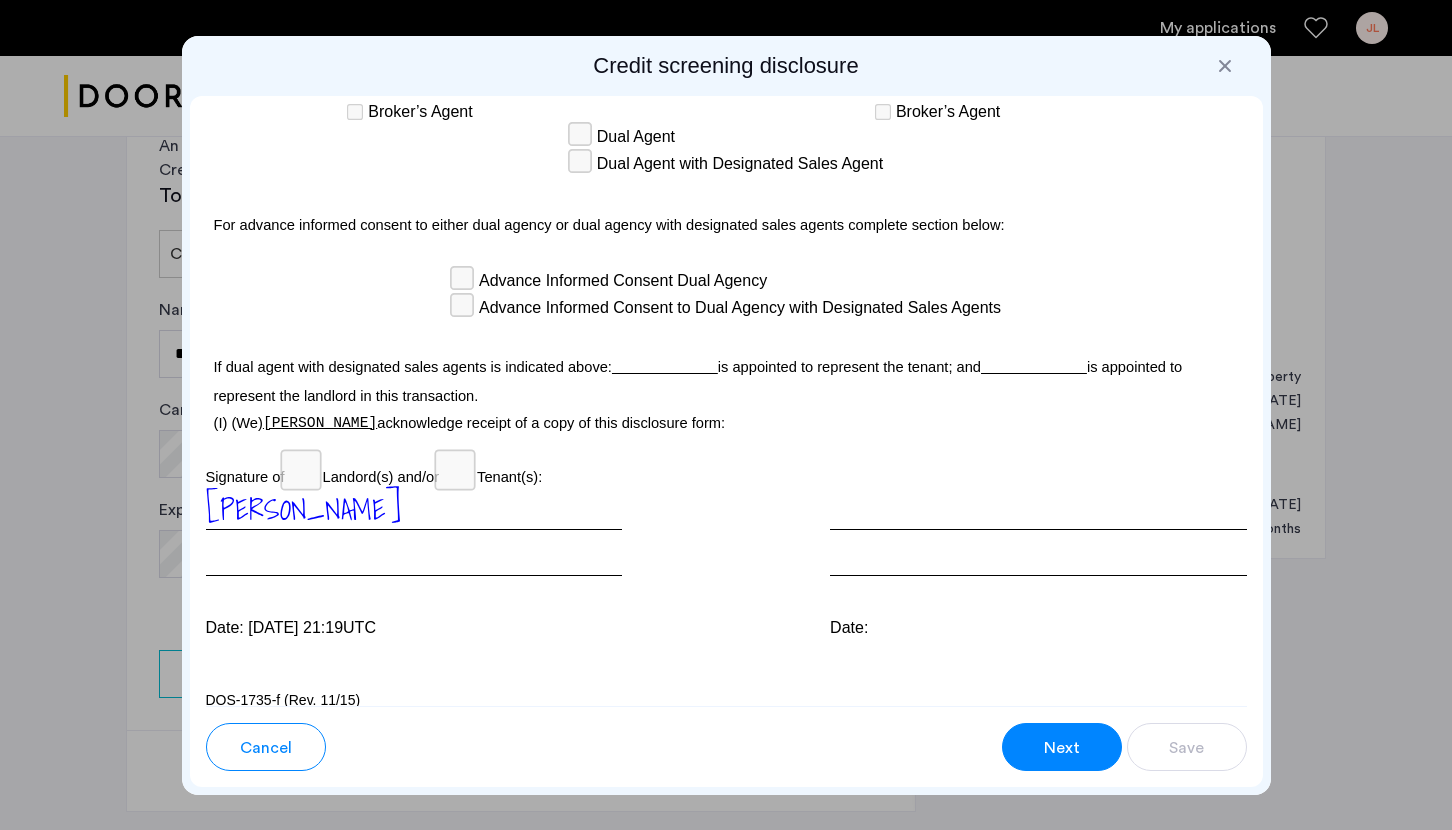 click on "Next" at bounding box center (1062, 748) 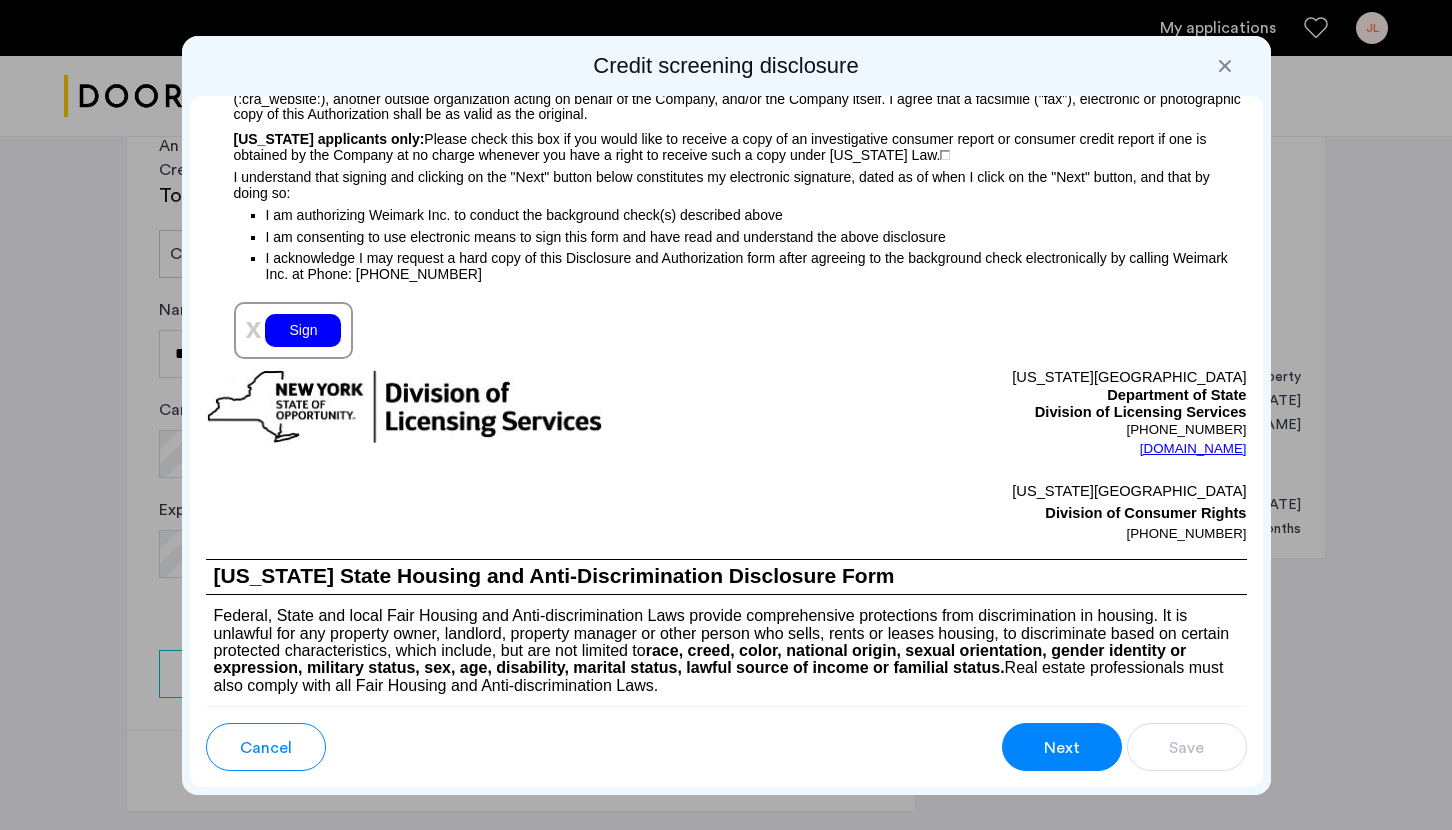 scroll, scrollTop: 2214, scrollLeft: 0, axis: vertical 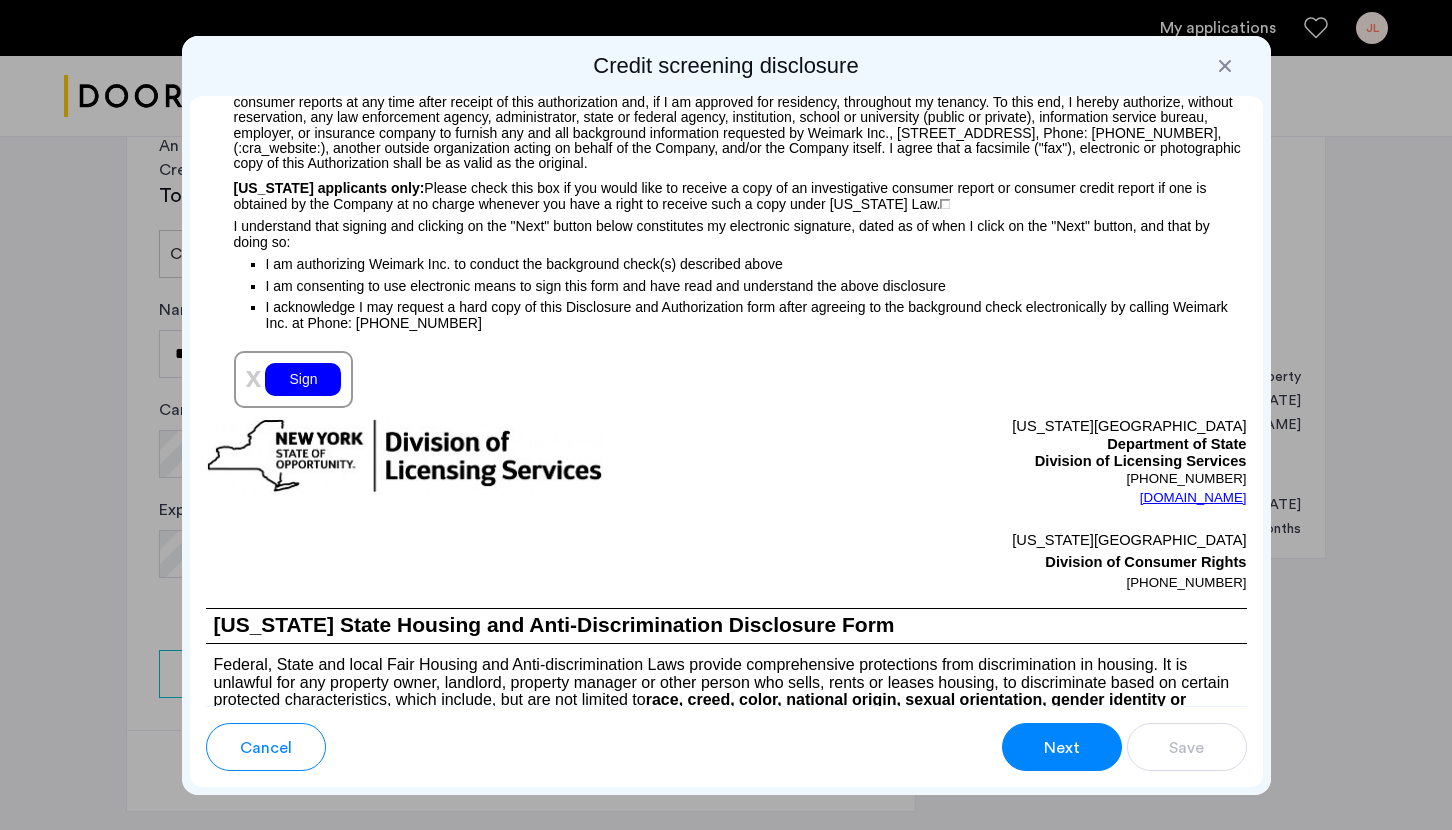 click on "Sign" at bounding box center (303, 379) 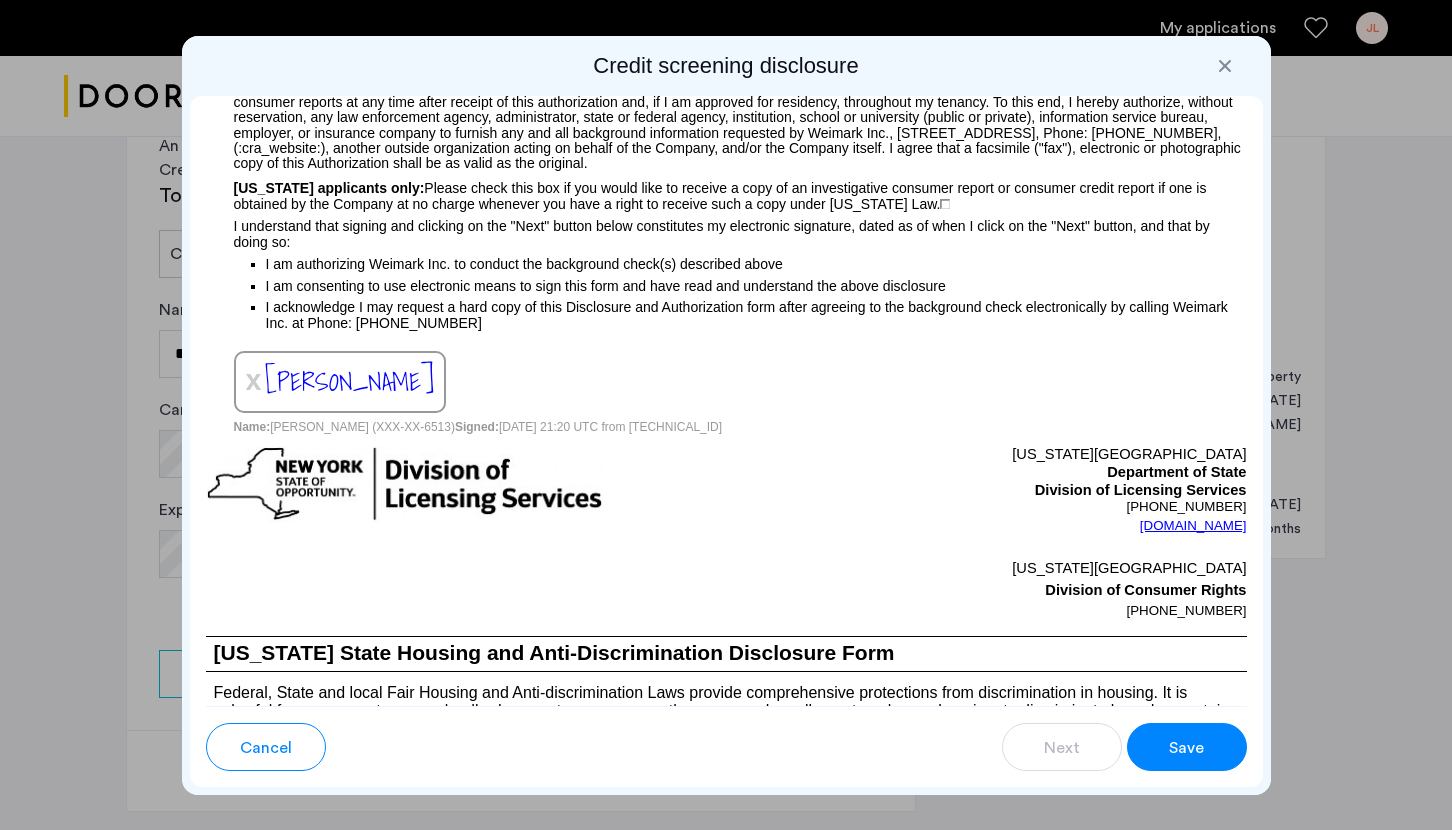 click on "Save" at bounding box center [1186, 748] 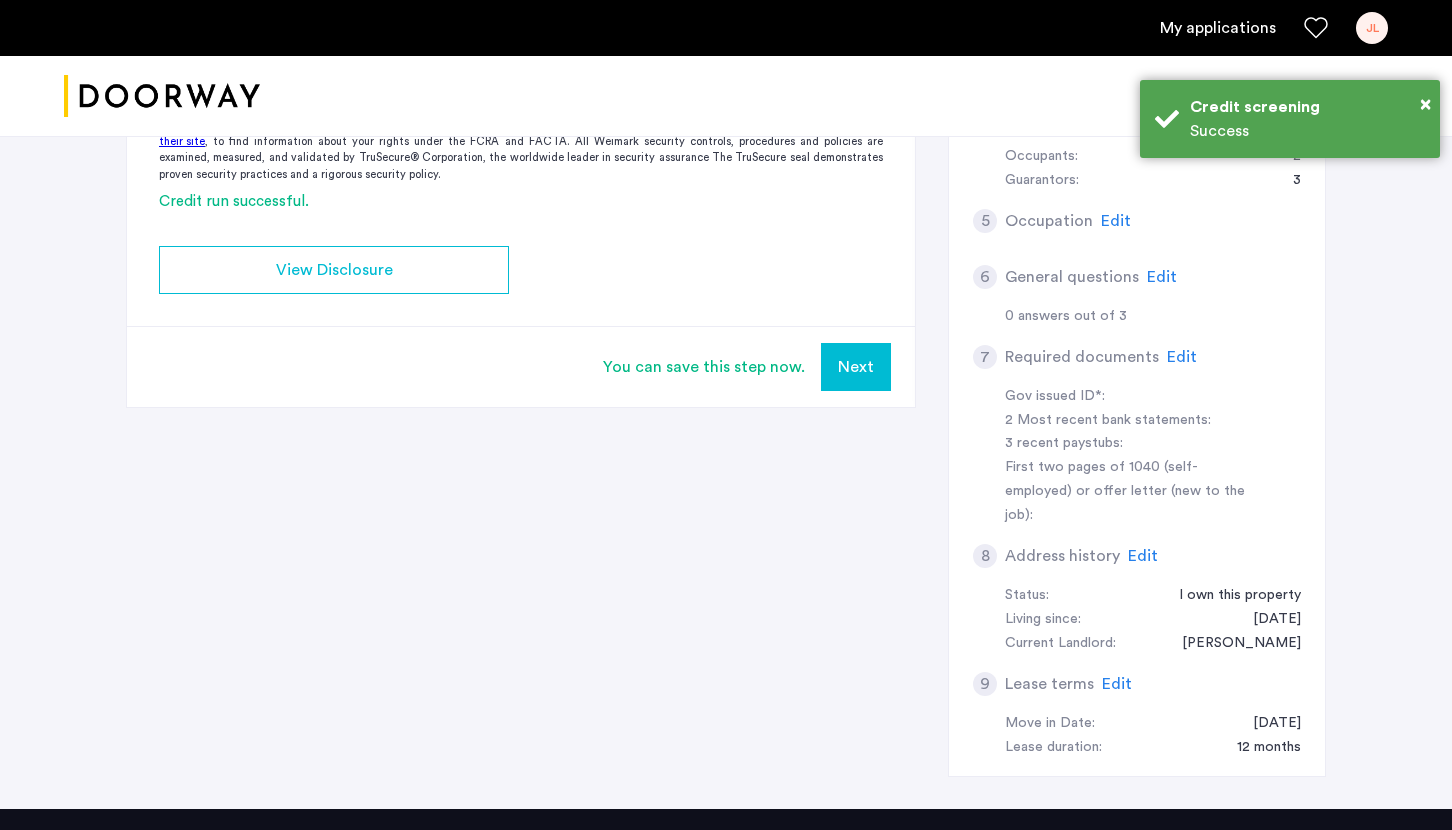 scroll, scrollTop: 0, scrollLeft: 0, axis: both 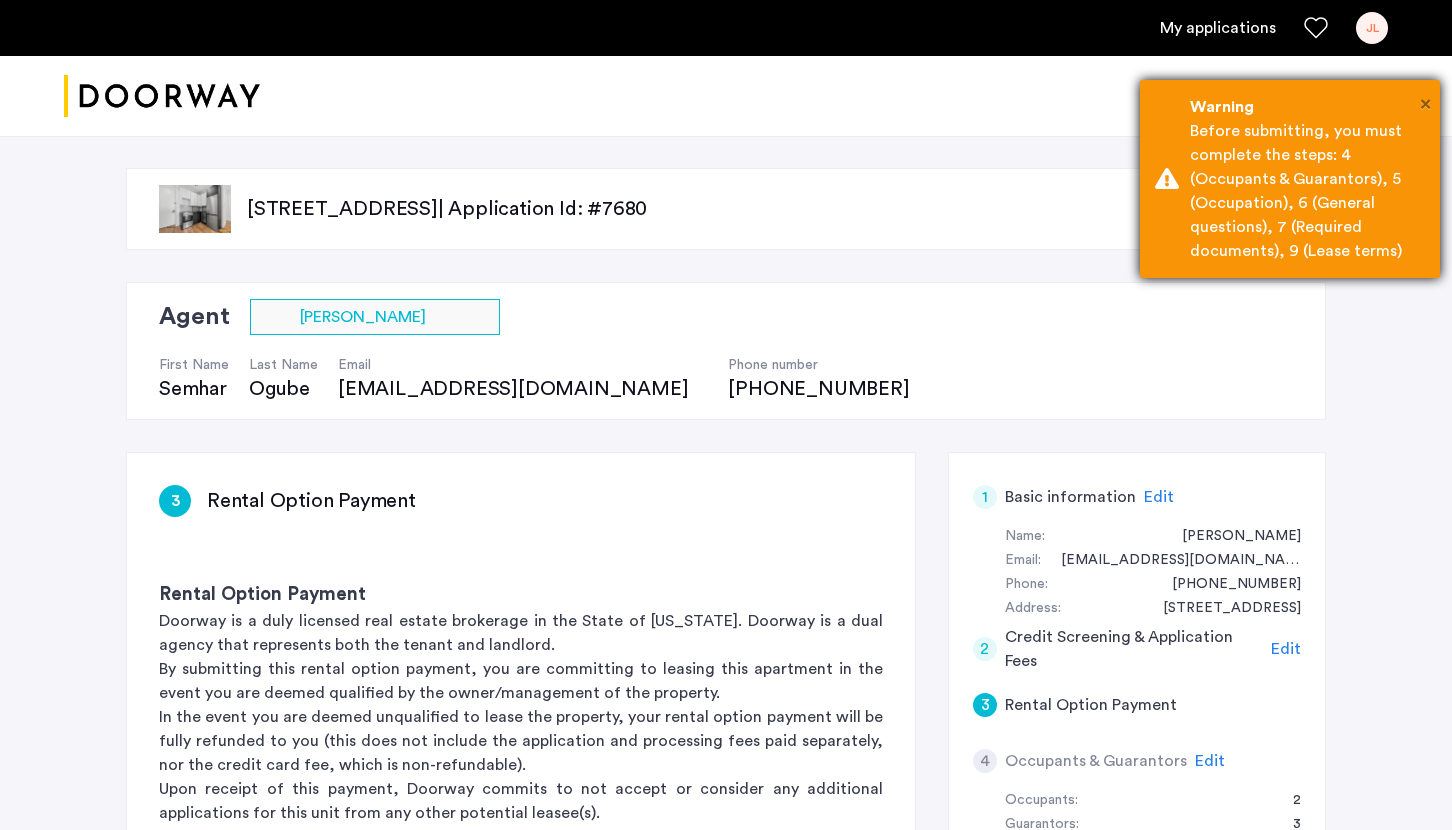 click on "×" at bounding box center (1425, 104) 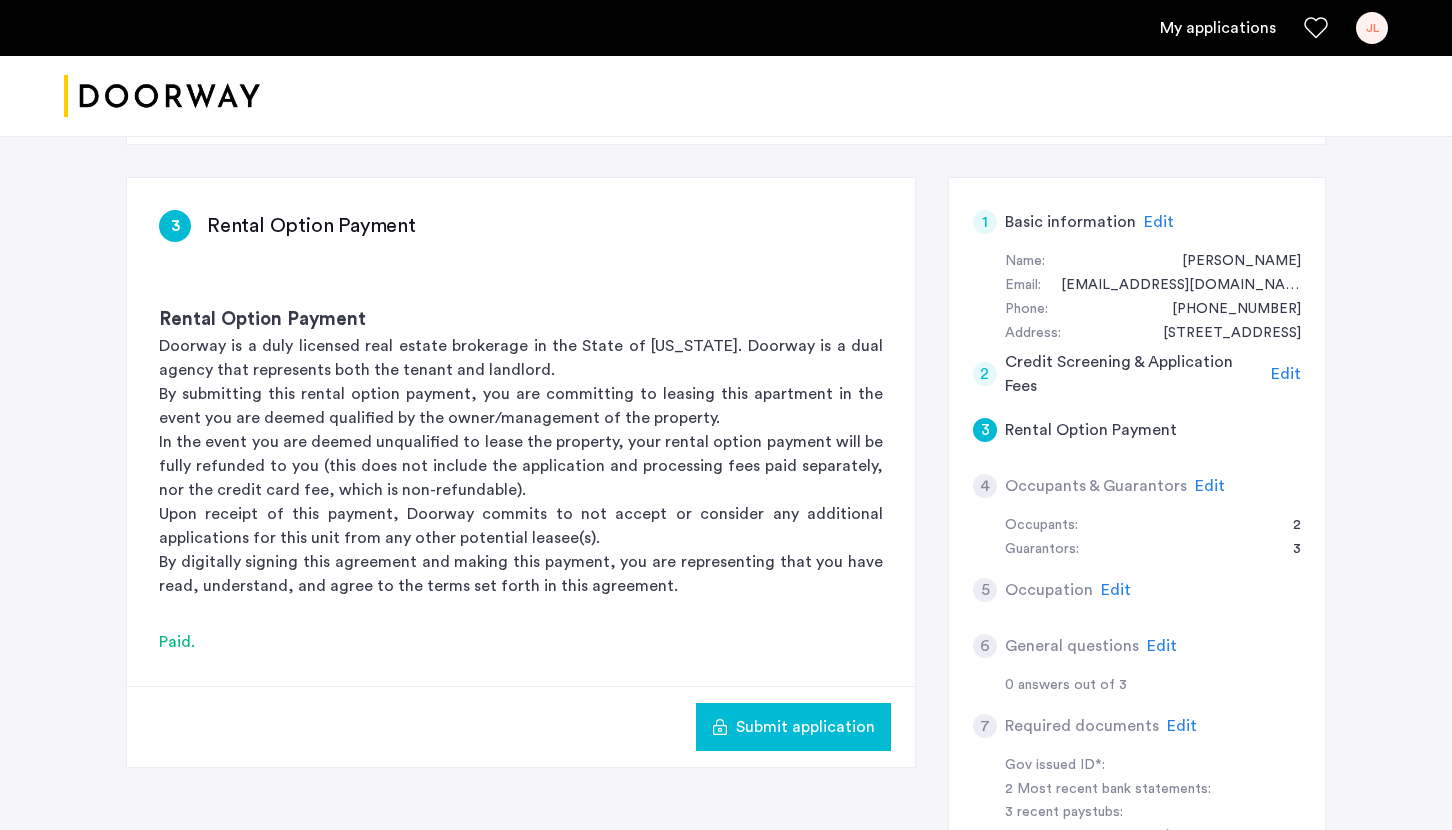 scroll, scrollTop: 300, scrollLeft: 0, axis: vertical 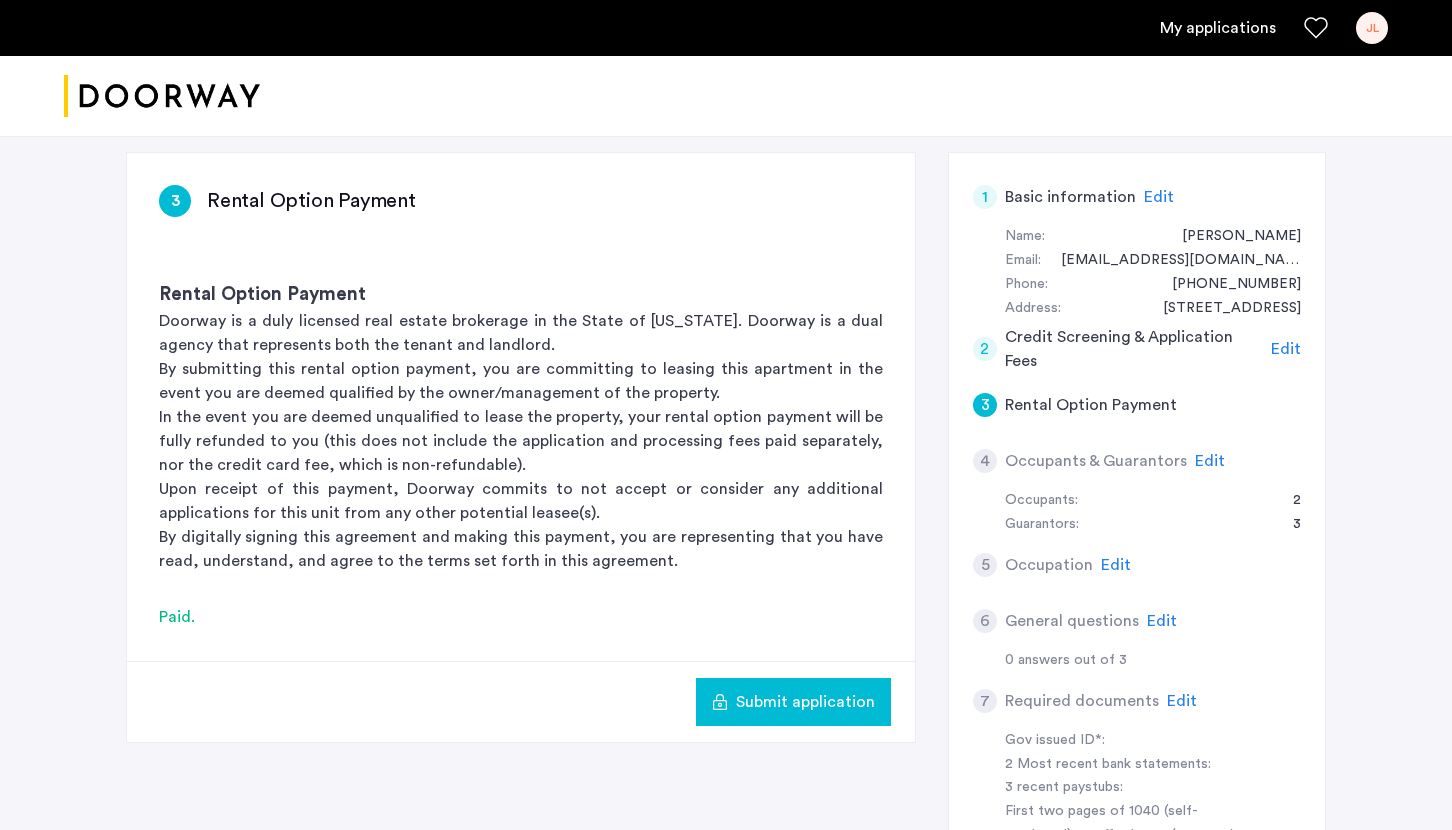 click on "Edit" 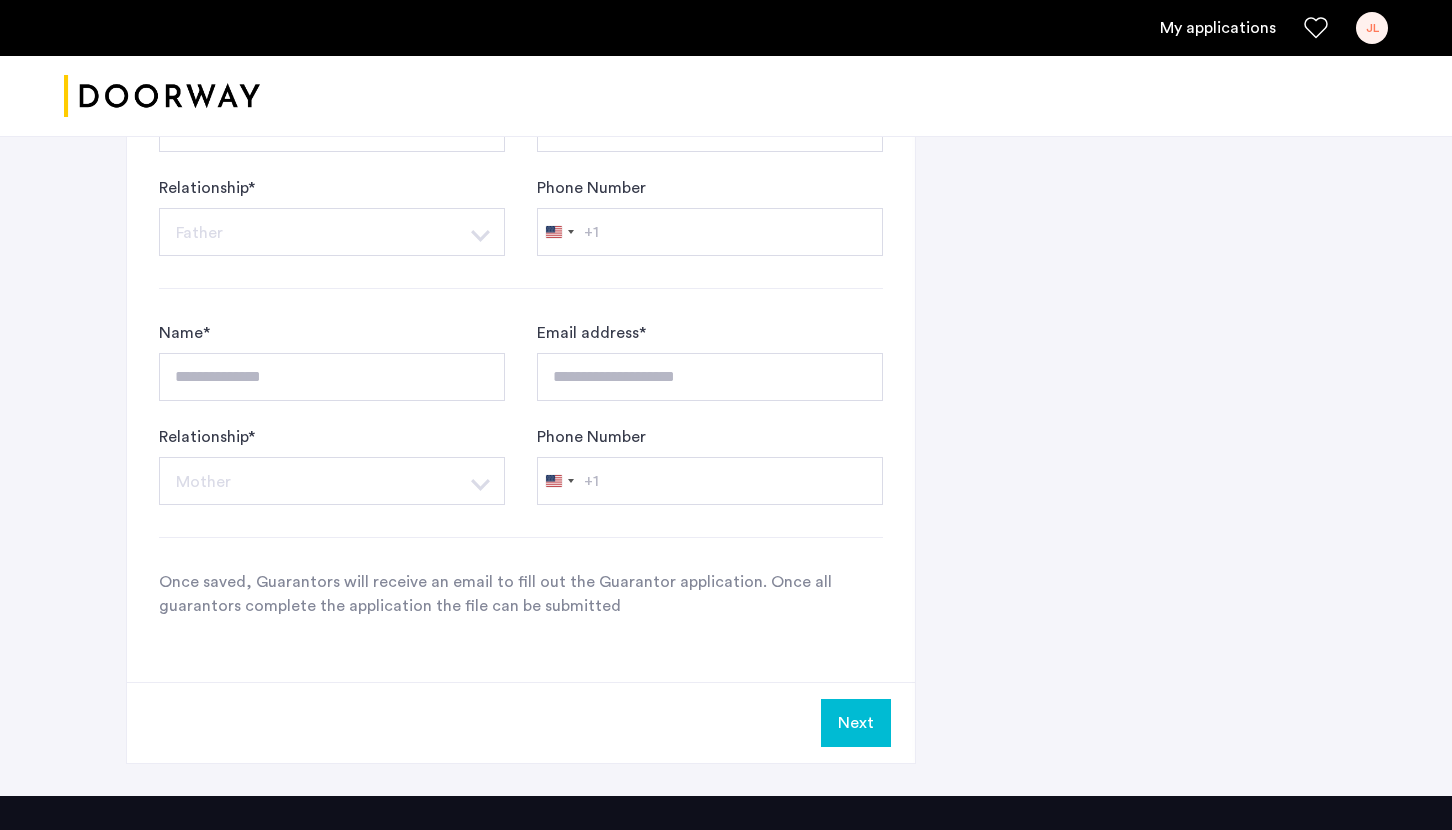 scroll, scrollTop: 1564, scrollLeft: 0, axis: vertical 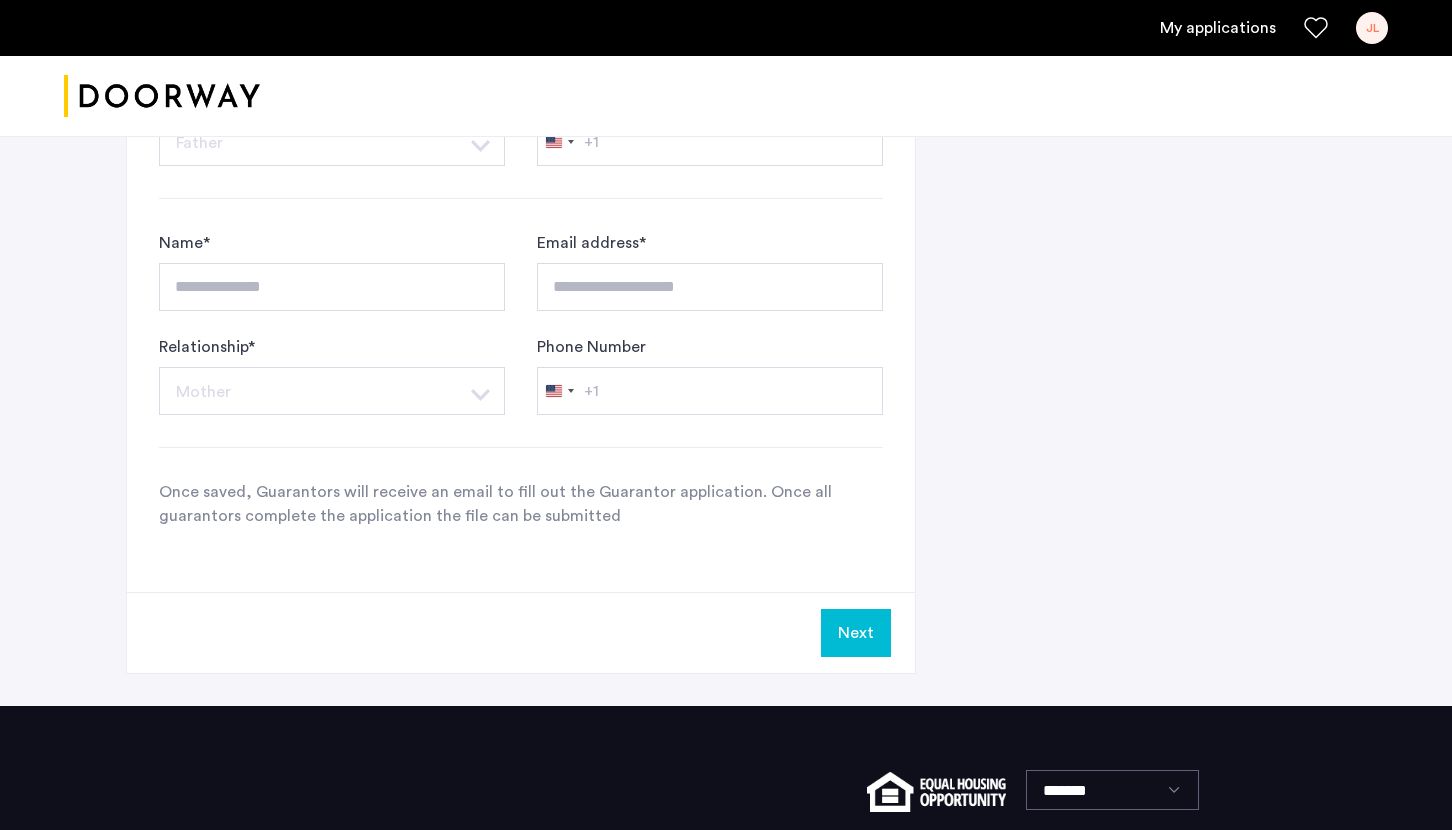 click on "Next" 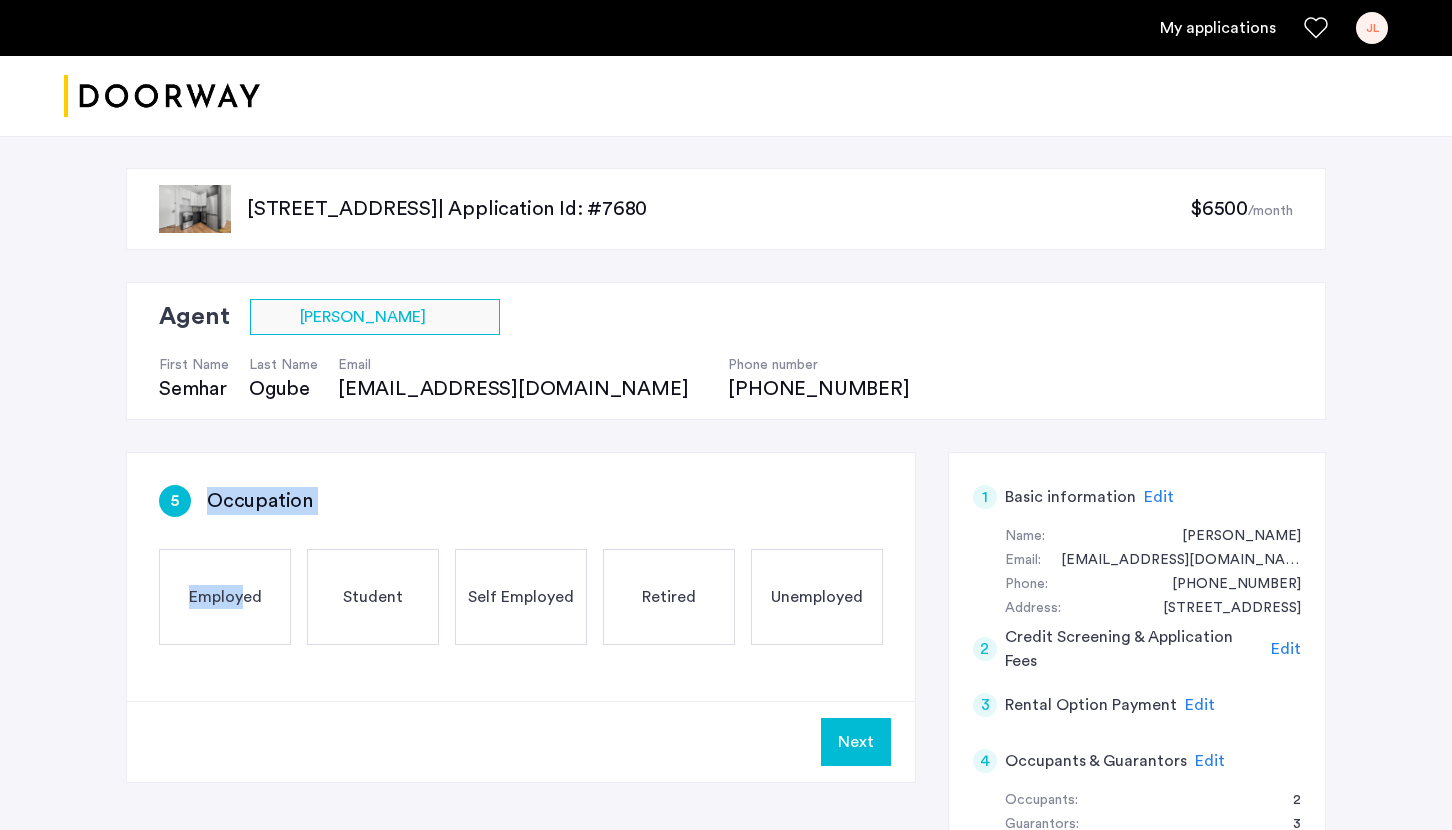 drag, startPoint x: 239, startPoint y: 591, endPoint x: 416, endPoint y: 461, distance: 219.61102 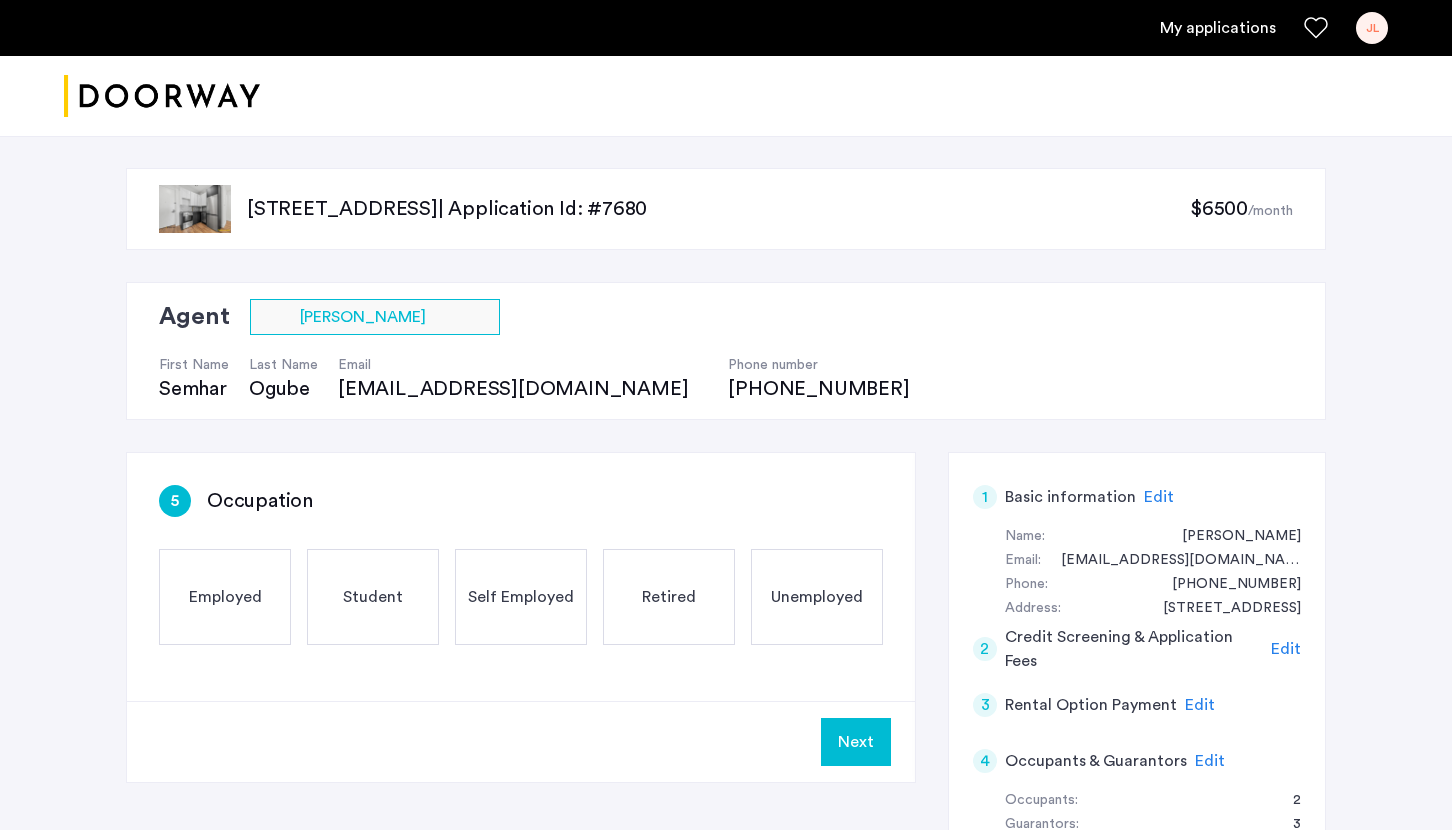 click on "Self Employed" 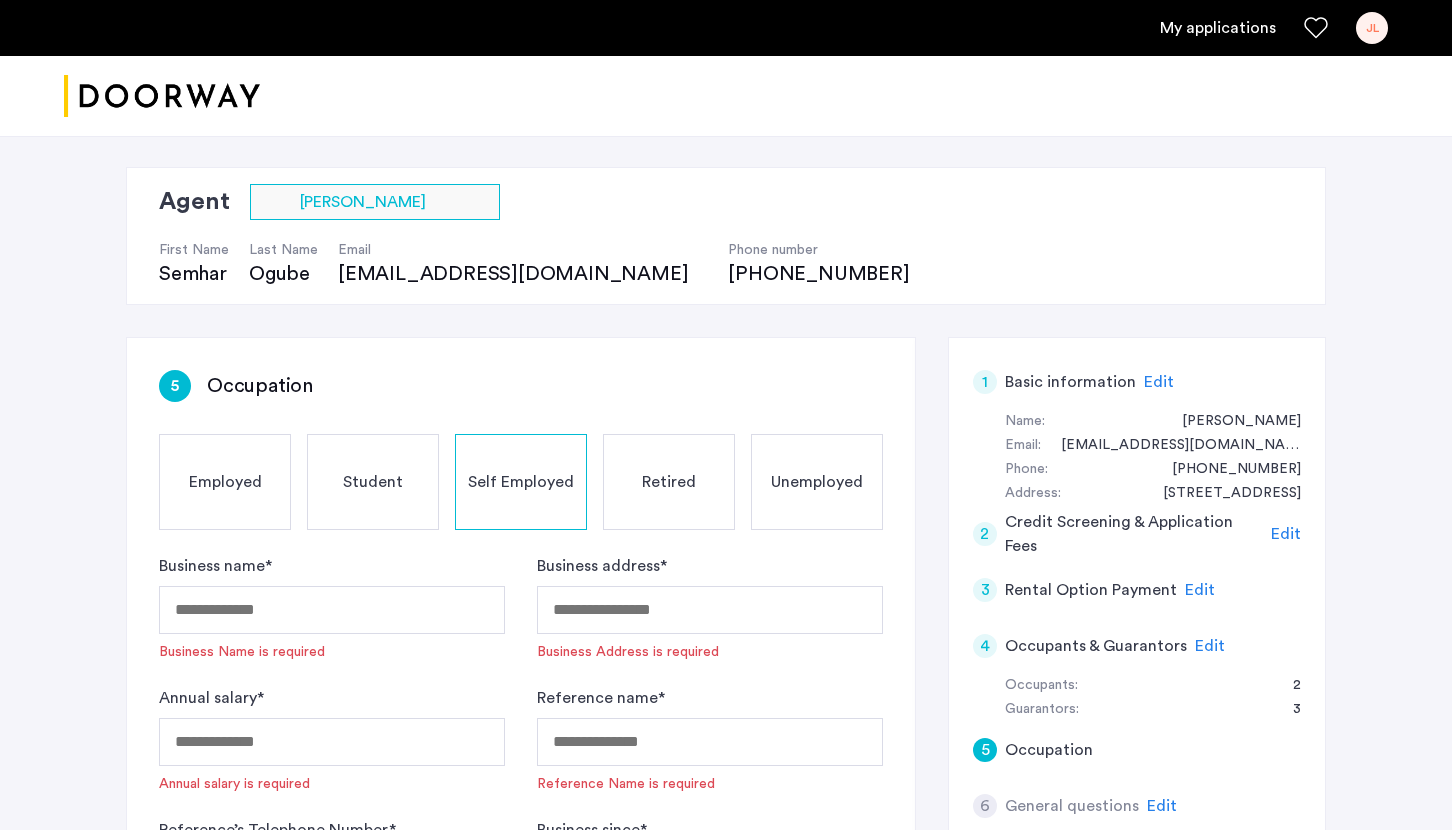 scroll, scrollTop: 168, scrollLeft: 0, axis: vertical 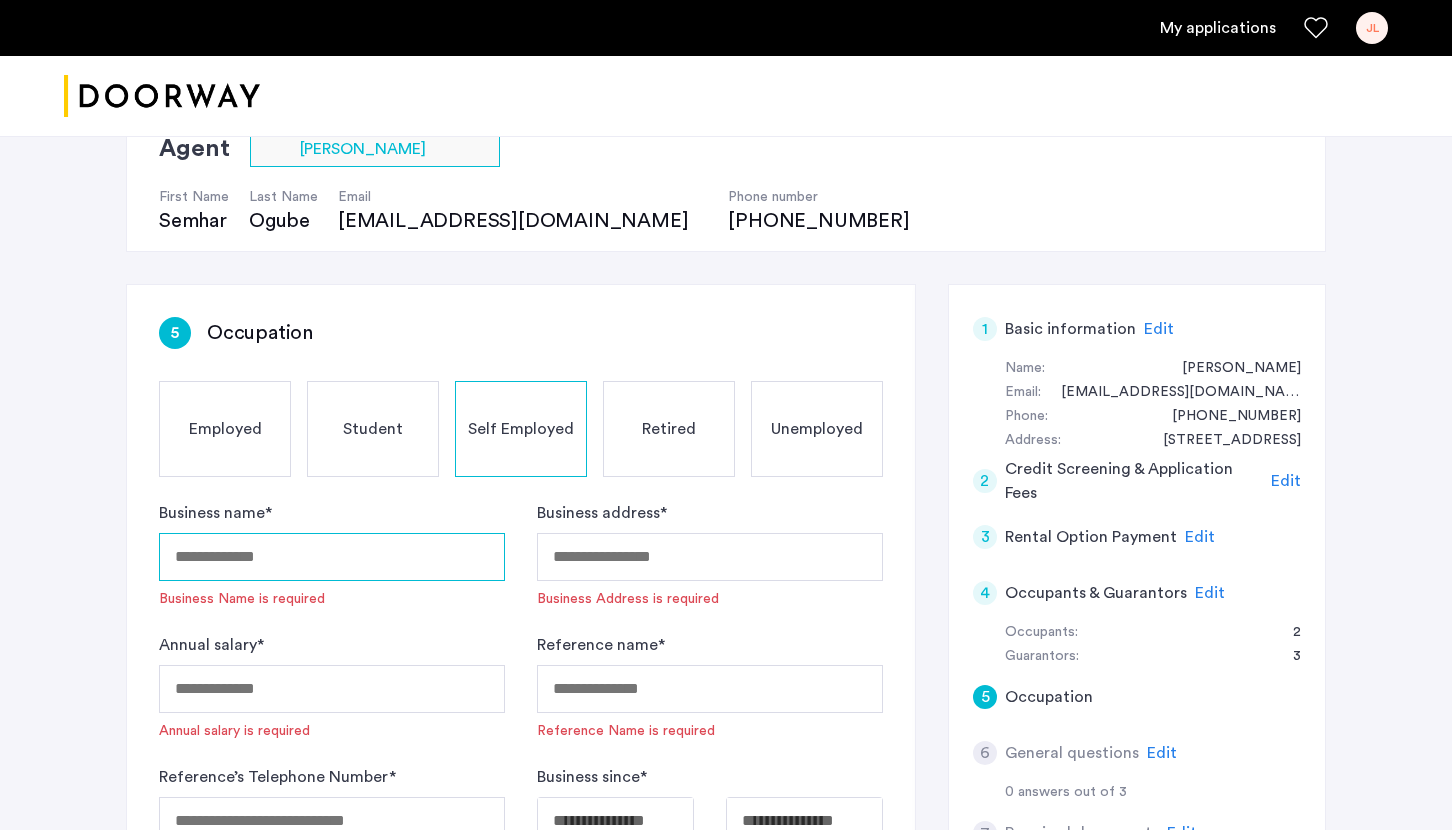 click on "Business name  *" at bounding box center (332, 557) 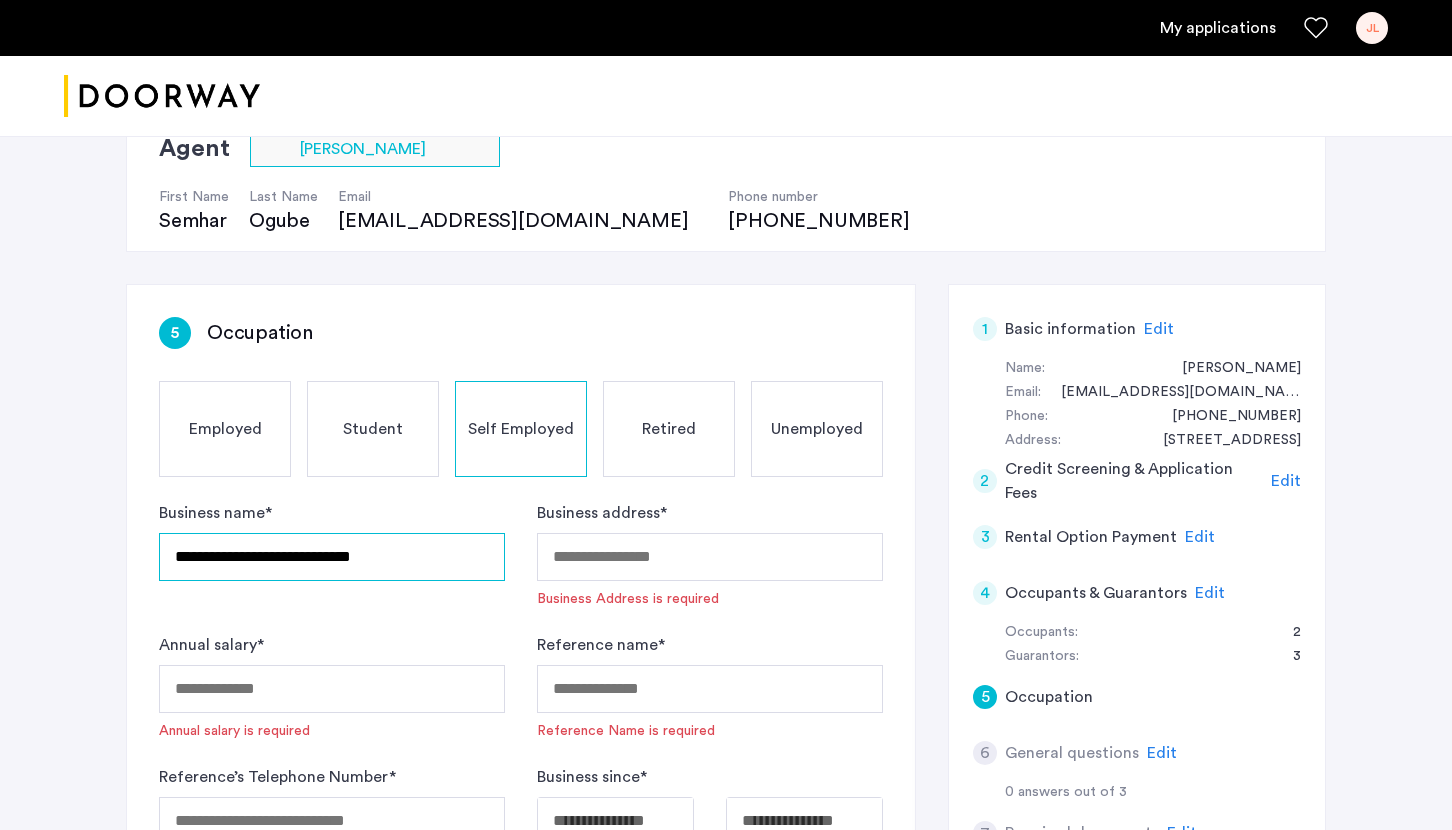 type on "**********" 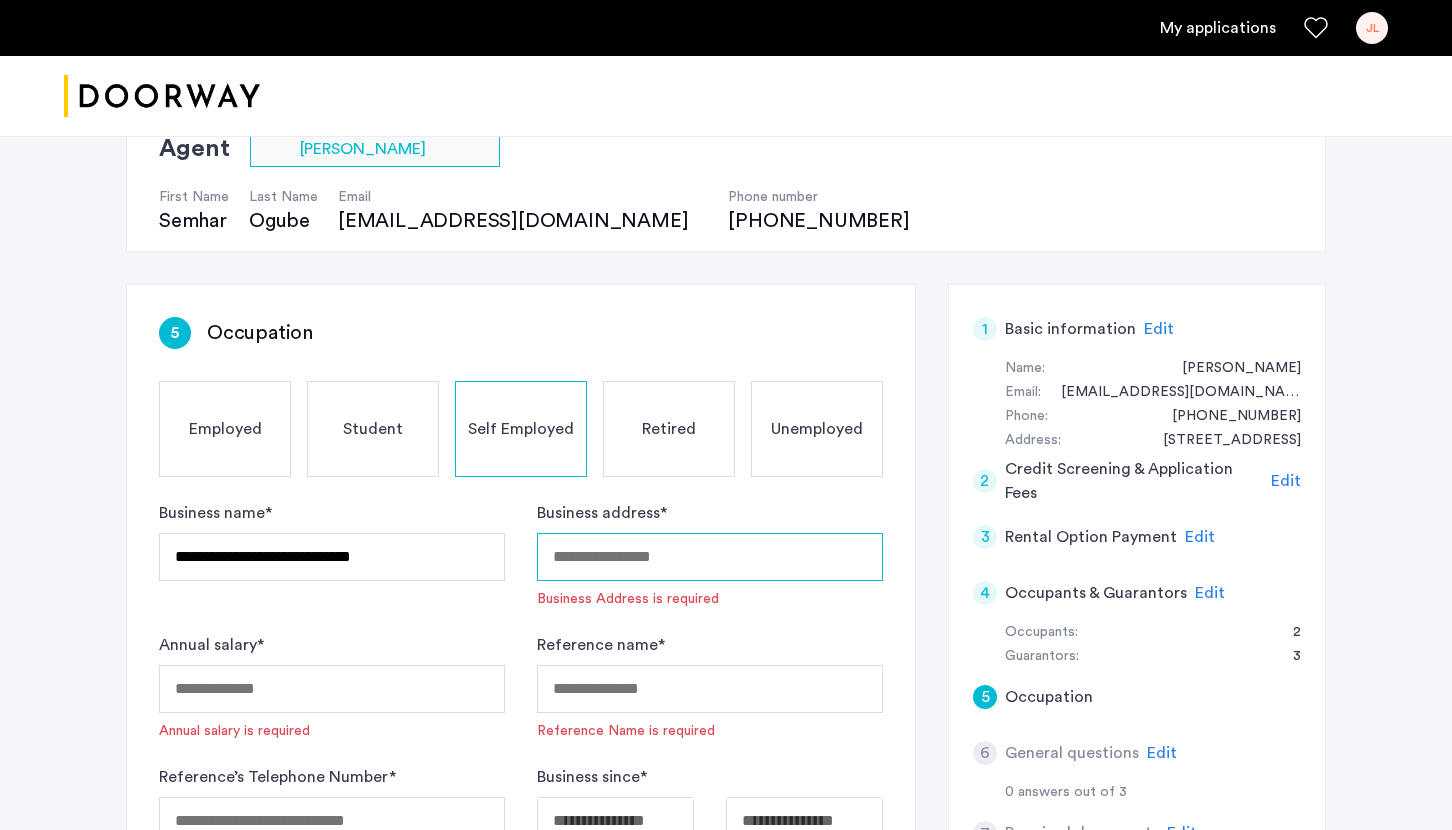 click on "Business address  *" at bounding box center [710, 557] 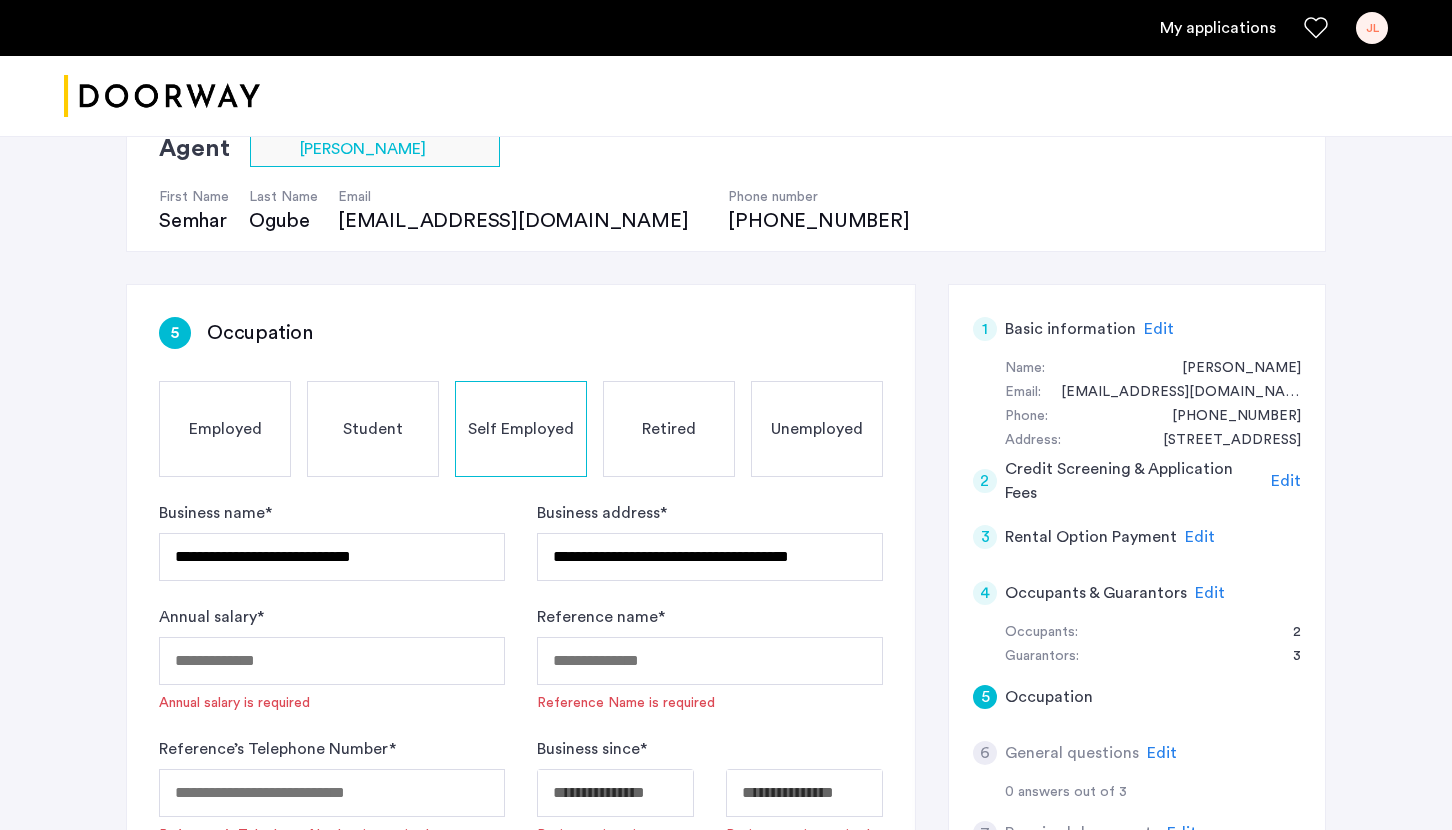 scroll, scrollTop: 0, scrollLeft: 0, axis: both 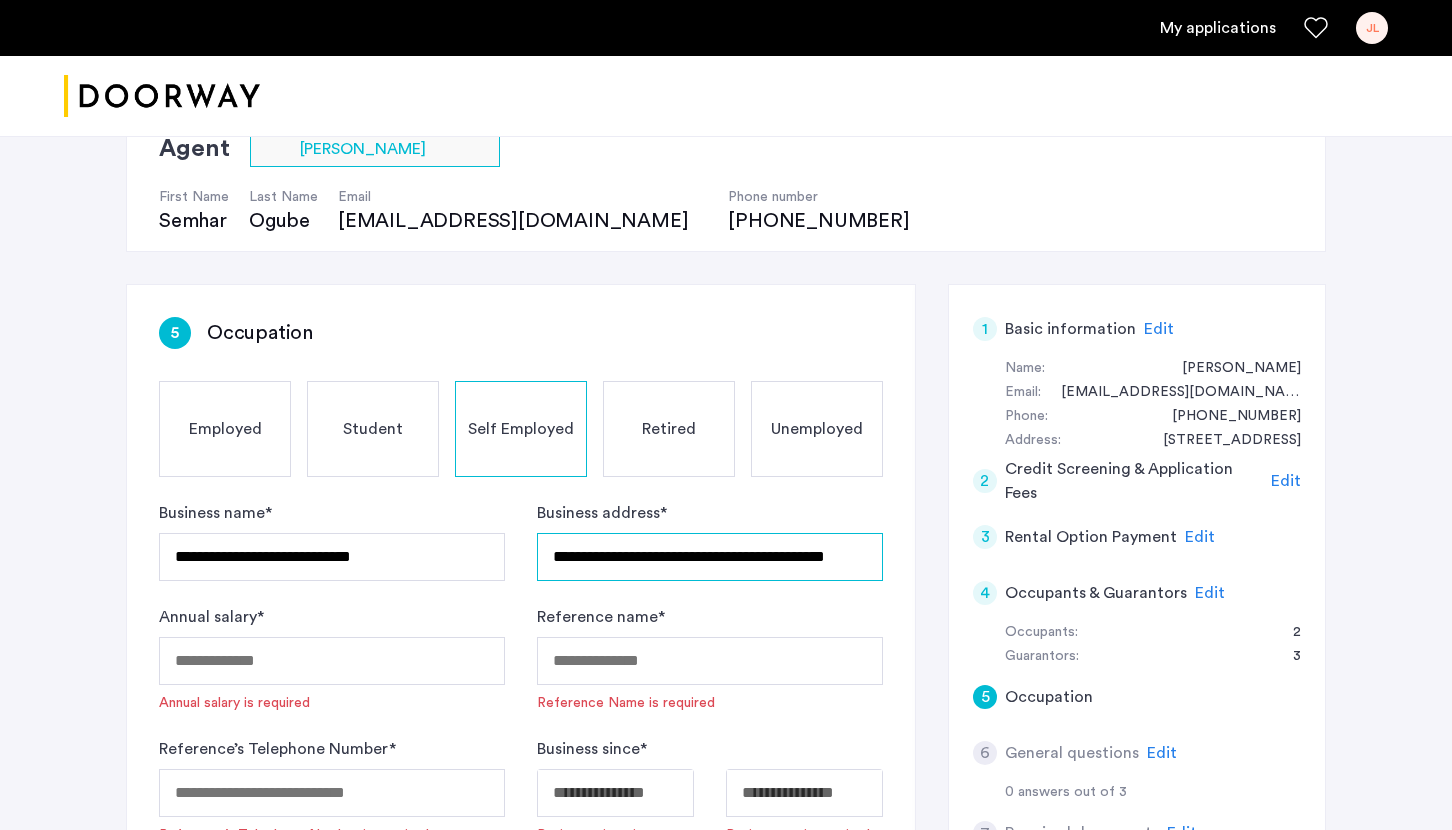 type on "**********" 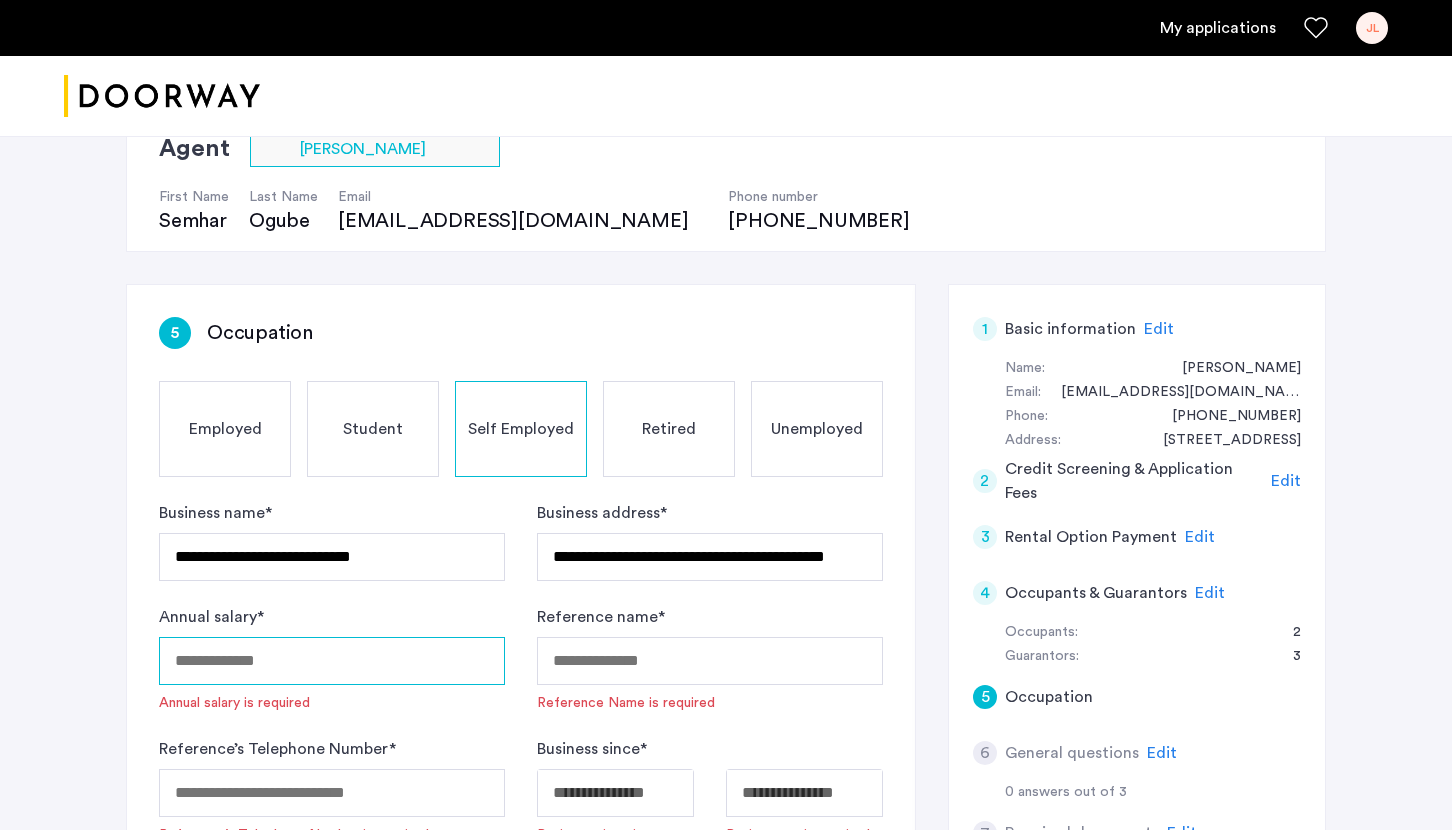 scroll, scrollTop: 0, scrollLeft: 0, axis: both 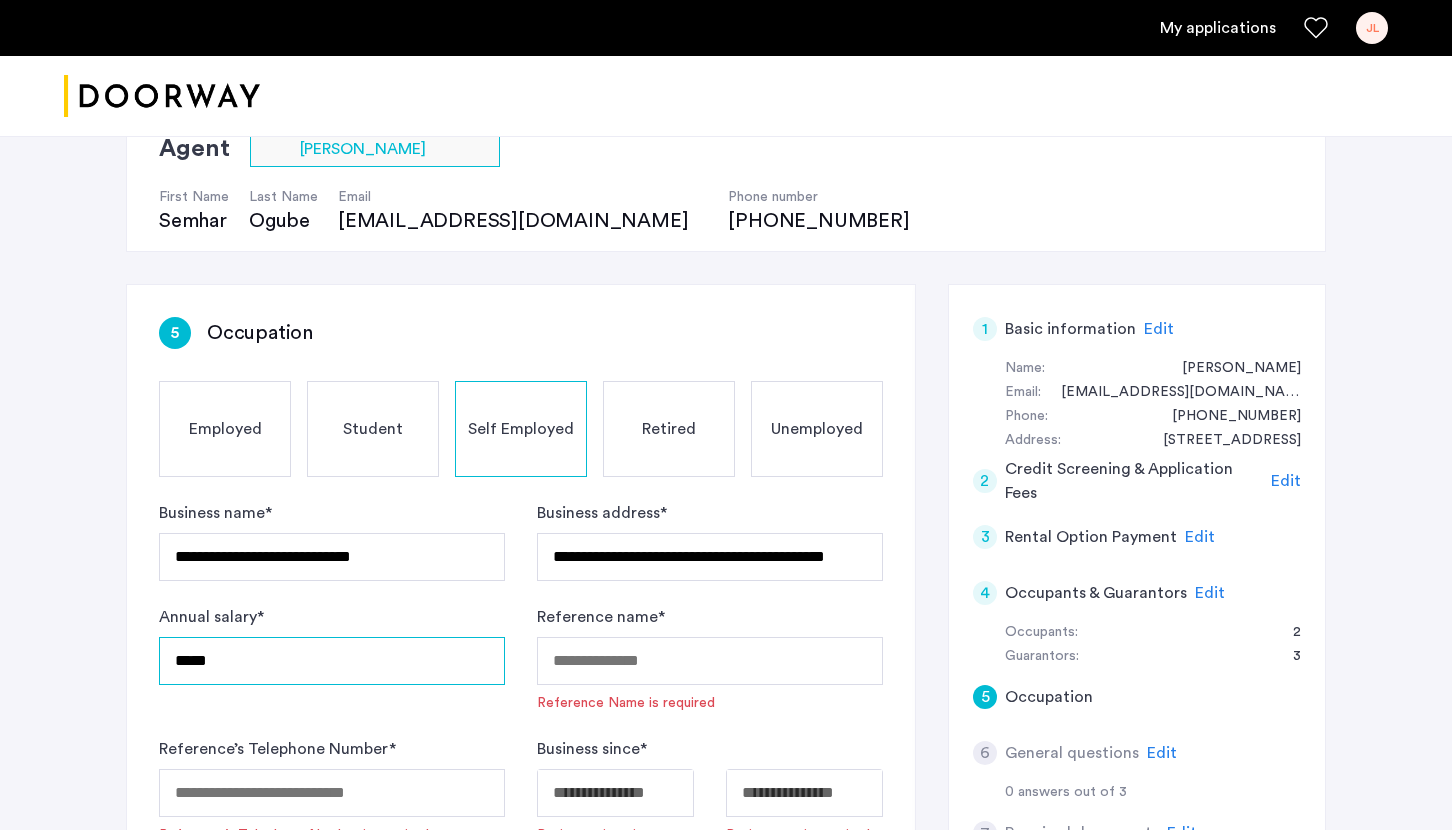 click on "*****" at bounding box center [332, 661] 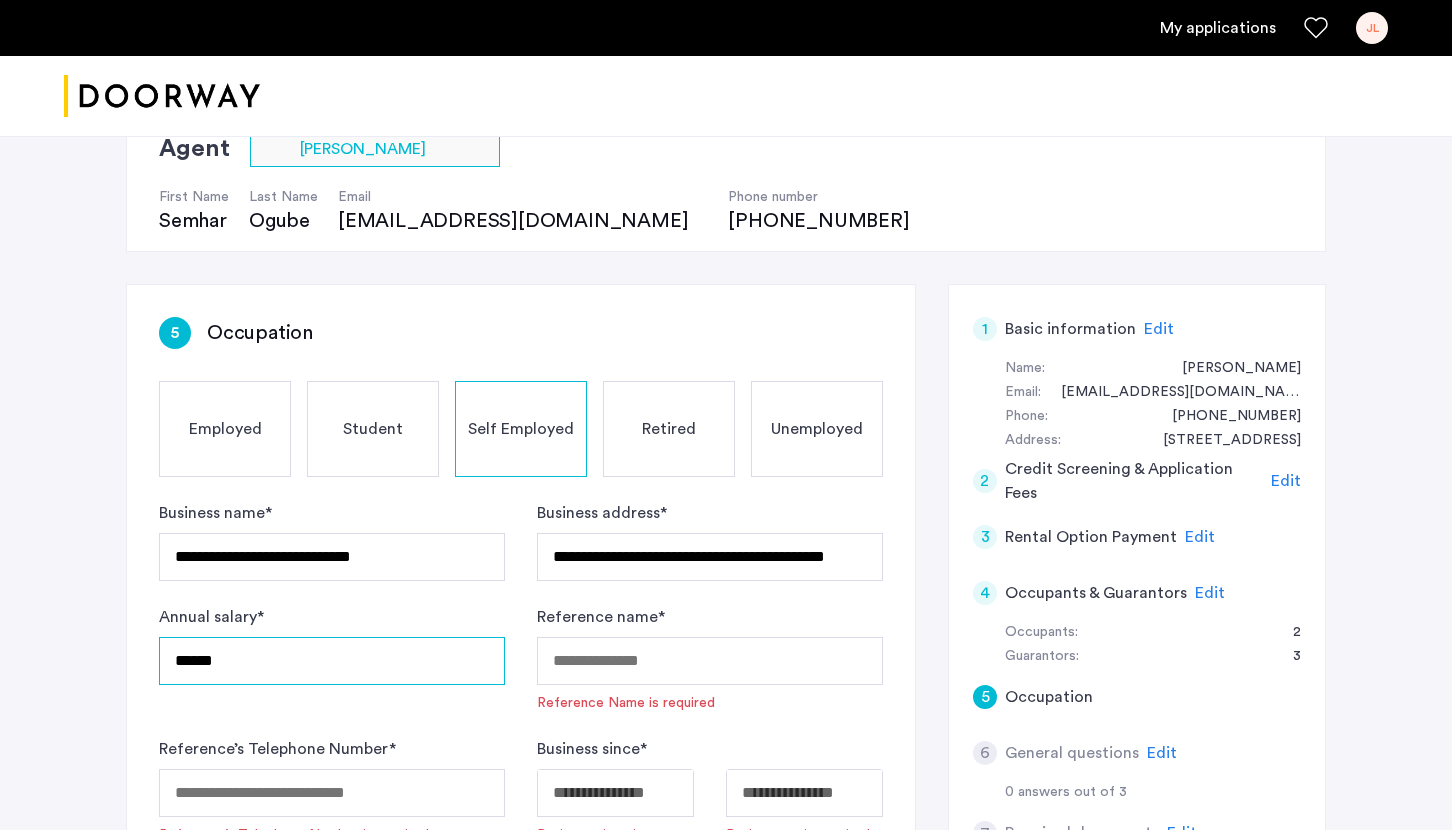 type on "******" 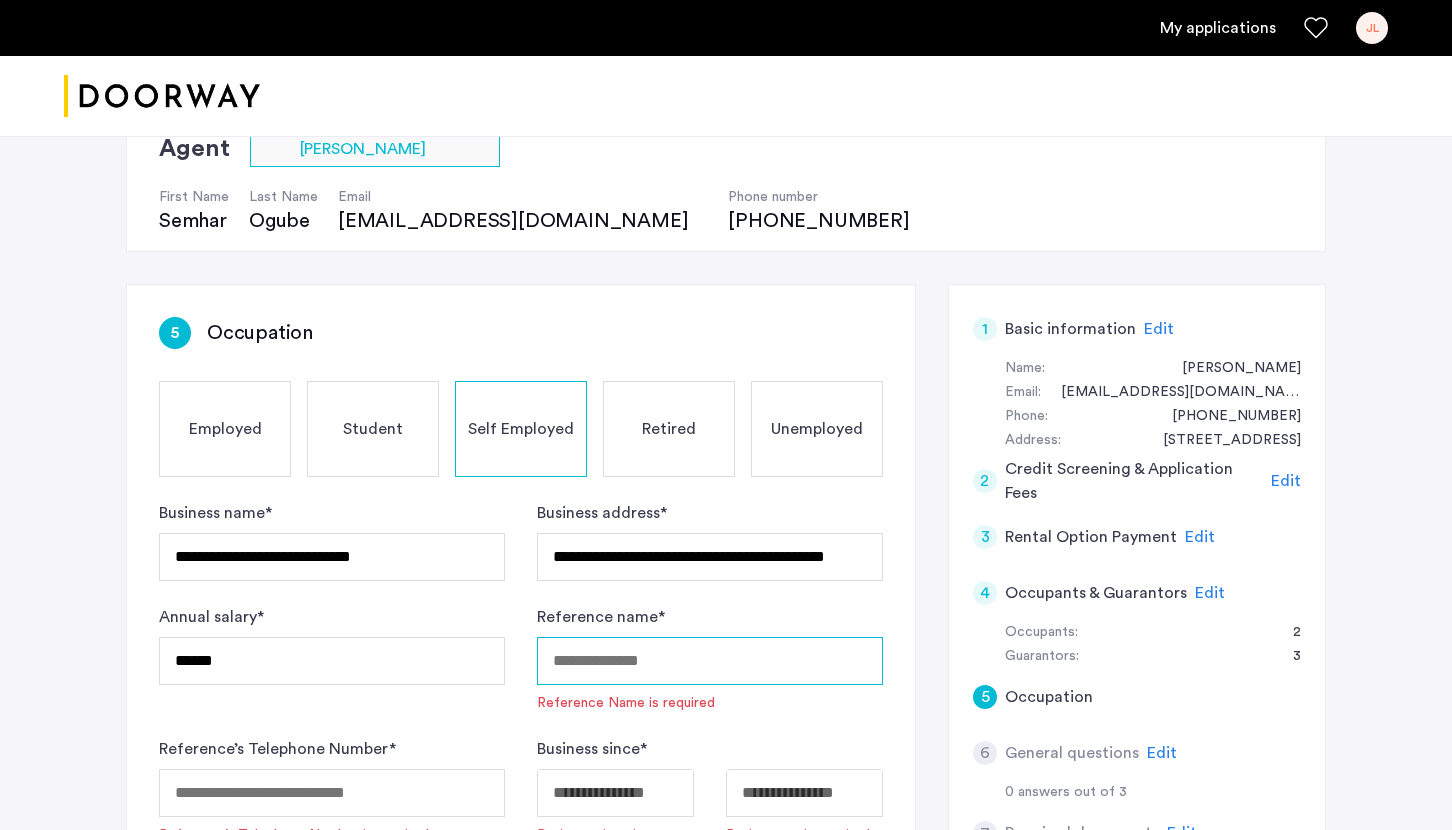 click on "Reference name  *" at bounding box center [710, 661] 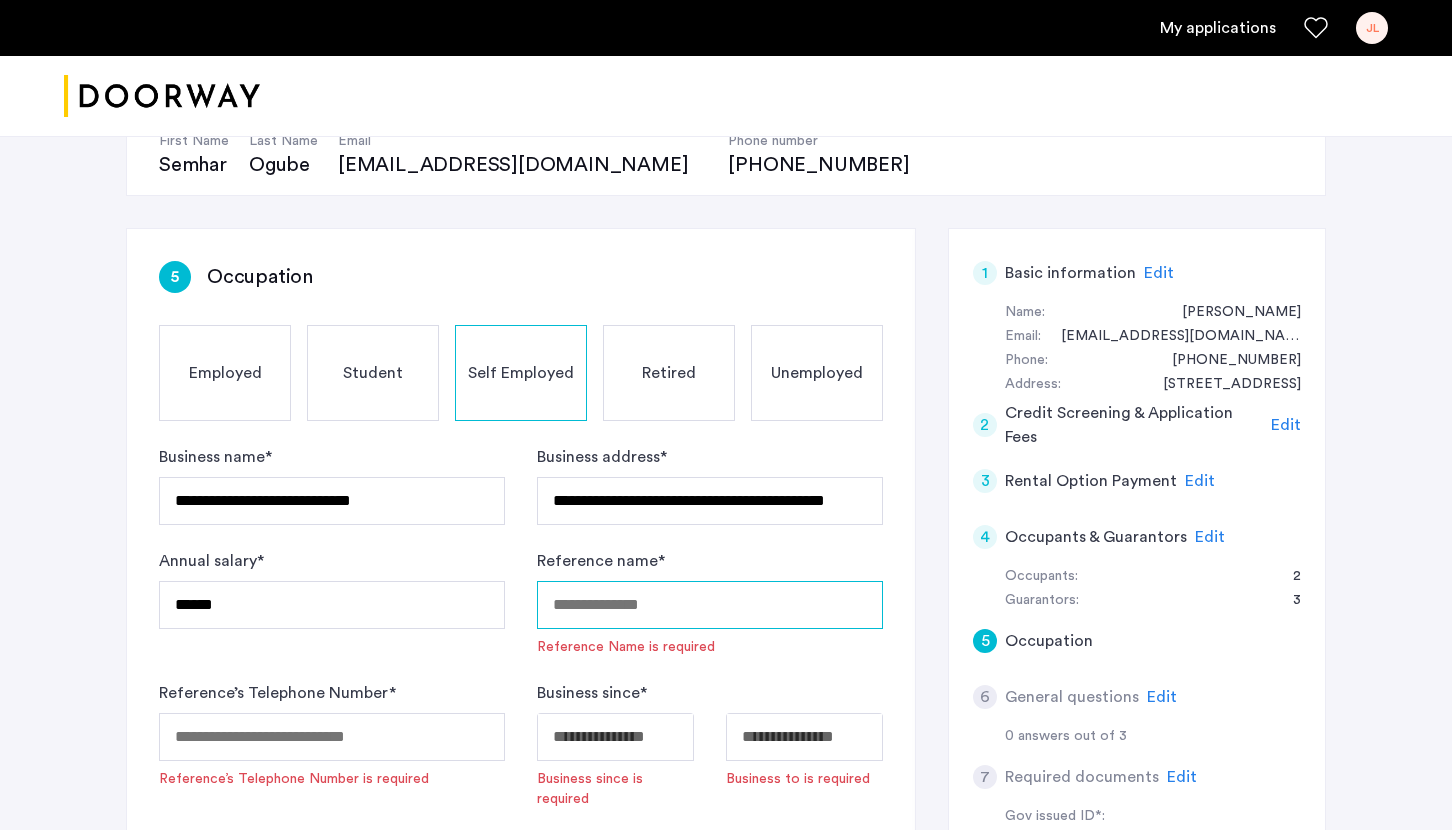 scroll, scrollTop: 235, scrollLeft: 0, axis: vertical 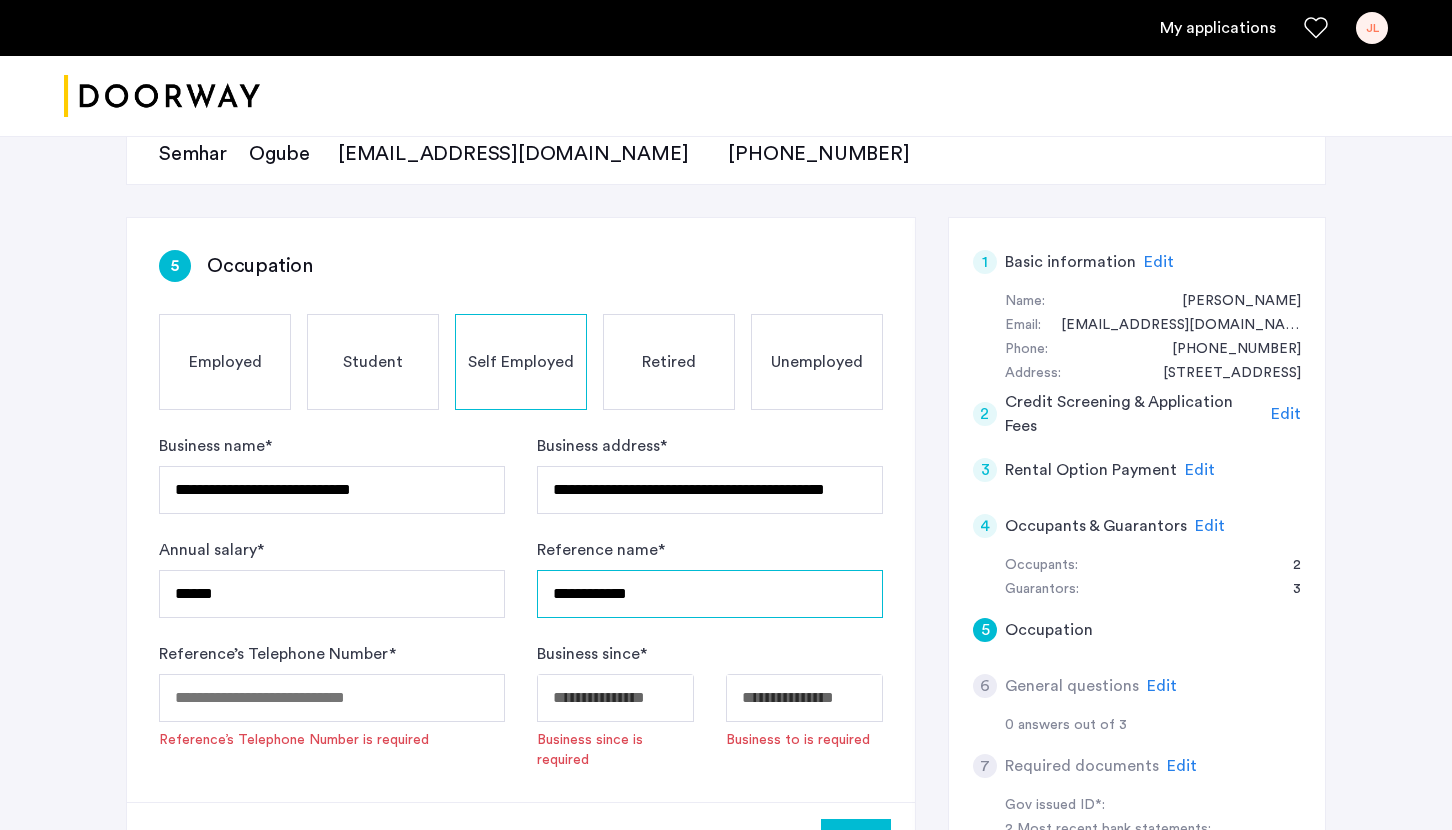 click on "**********" at bounding box center (710, 594) 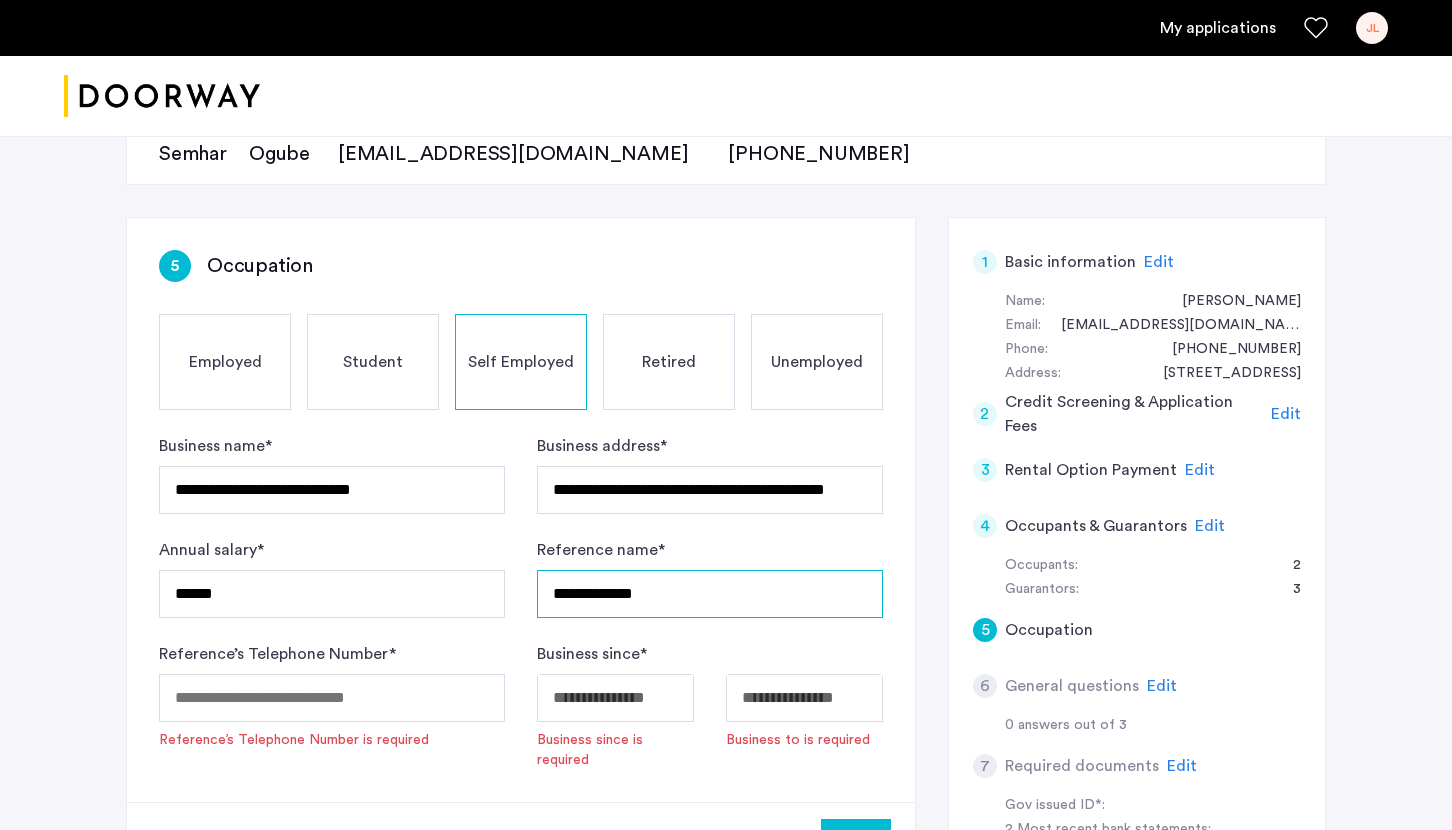 type on "**********" 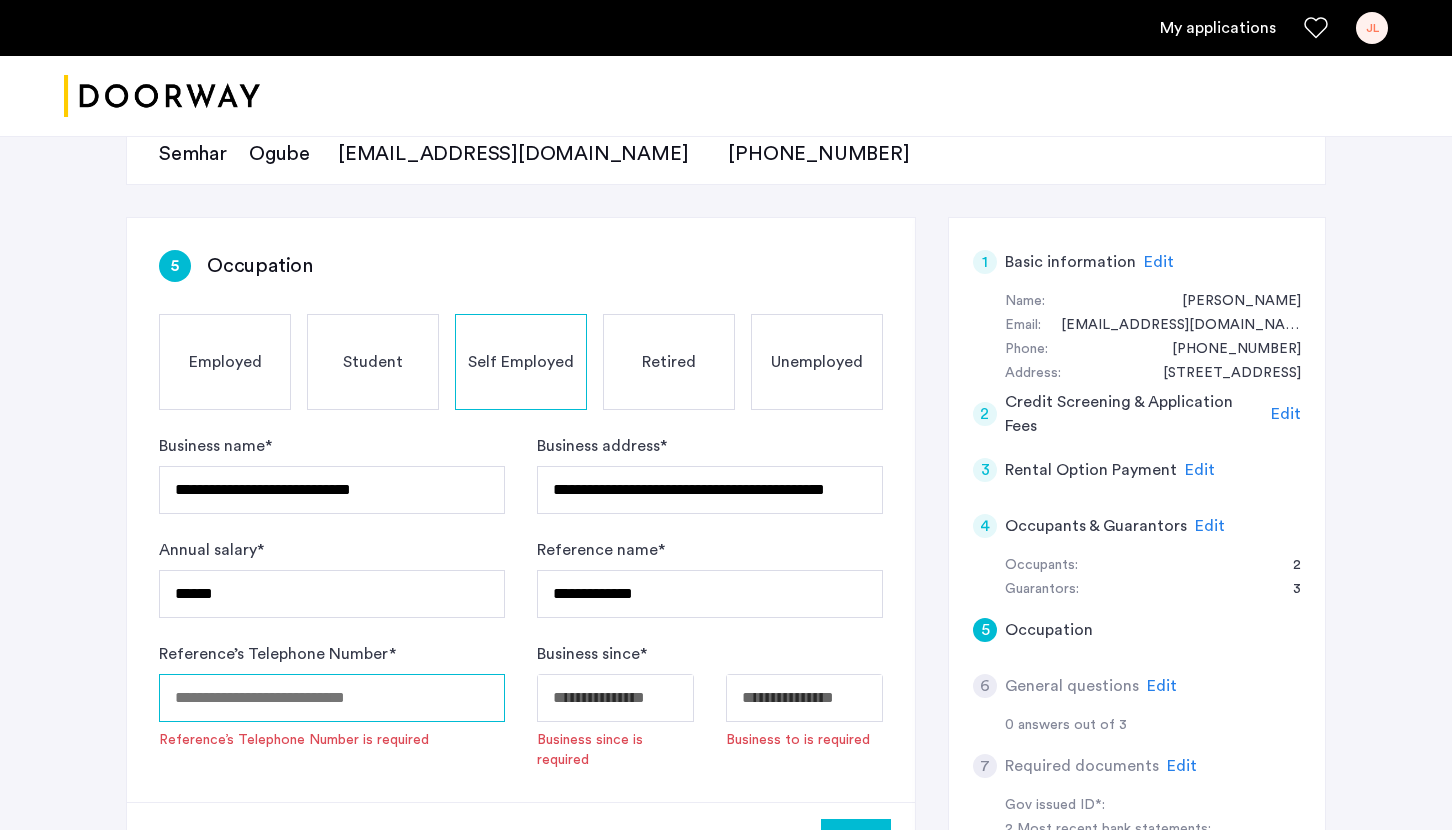 click on "Reference’s Telephone Number  *" at bounding box center [332, 698] 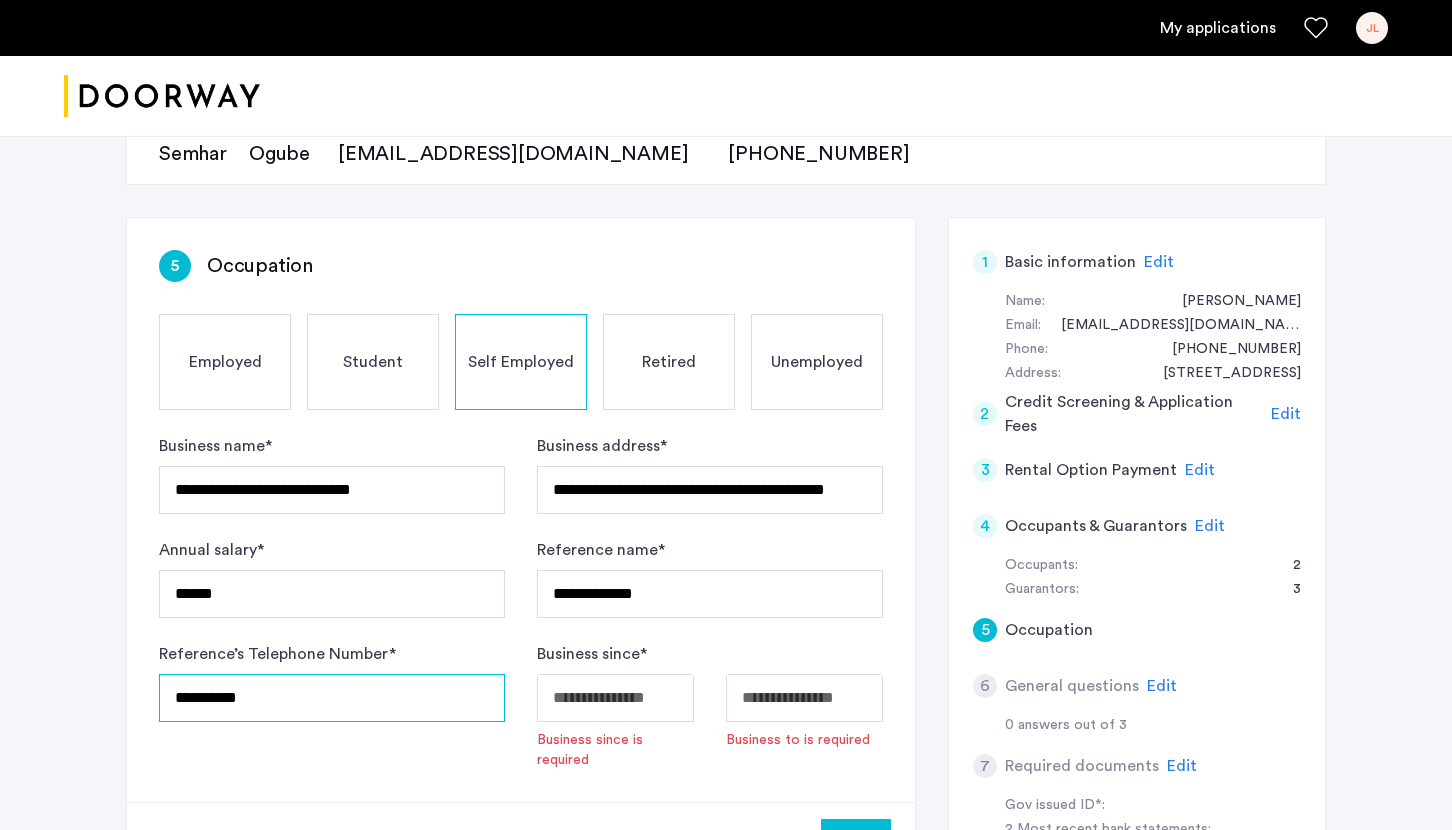 type on "**********" 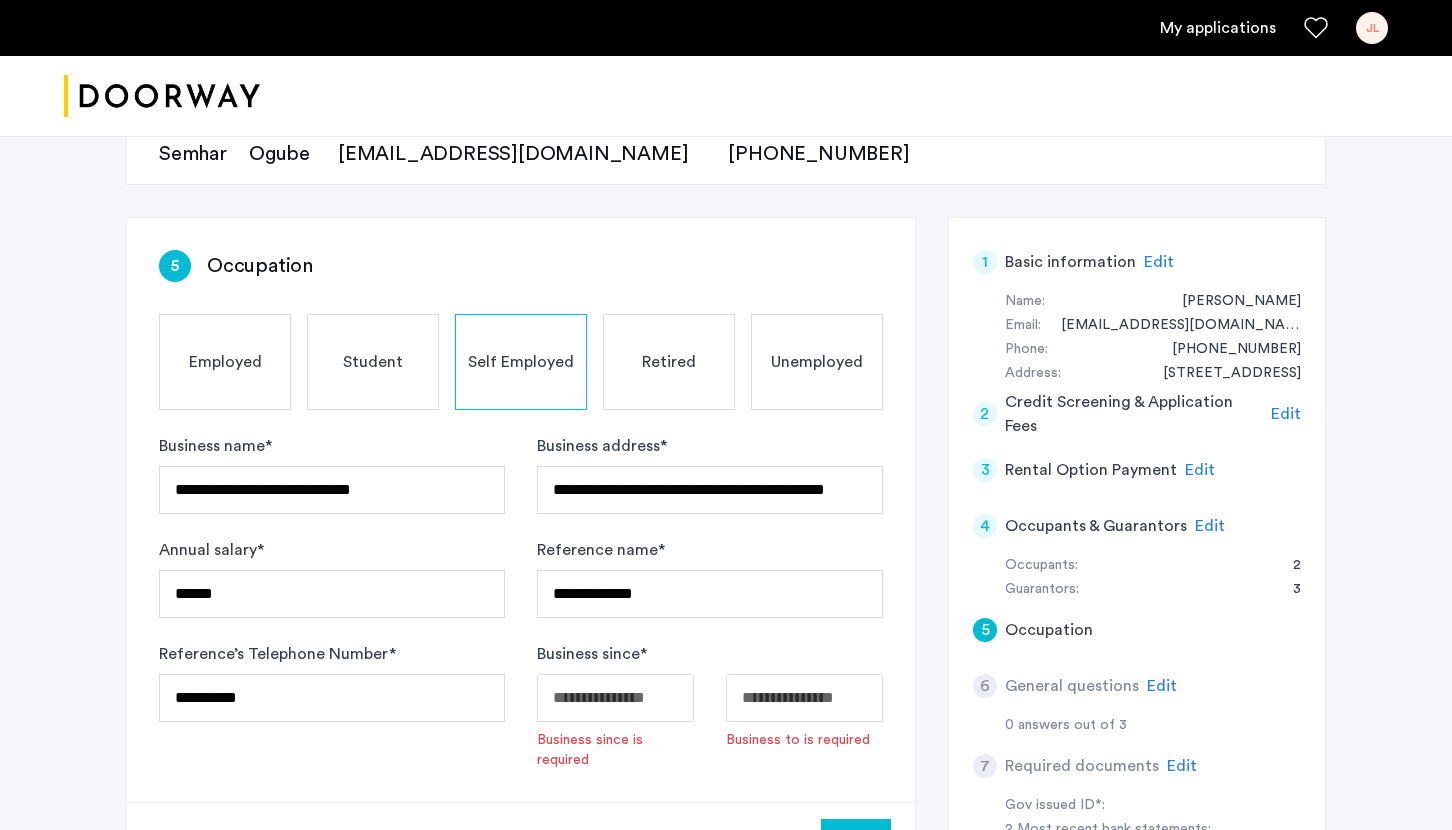 click on "**********" at bounding box center [726, 180] 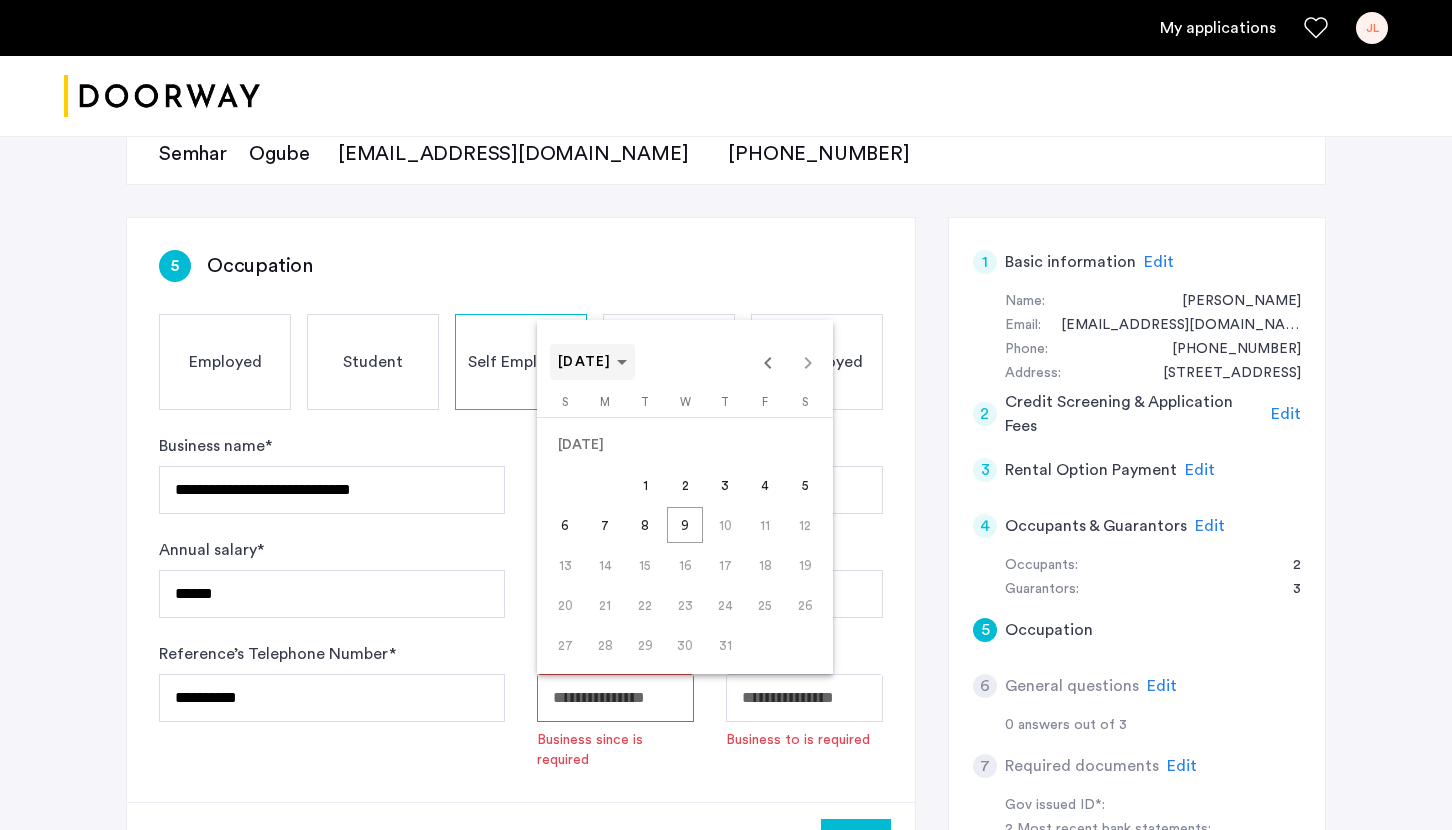 click on "JUL 2025" at bounding box center [585, 362] 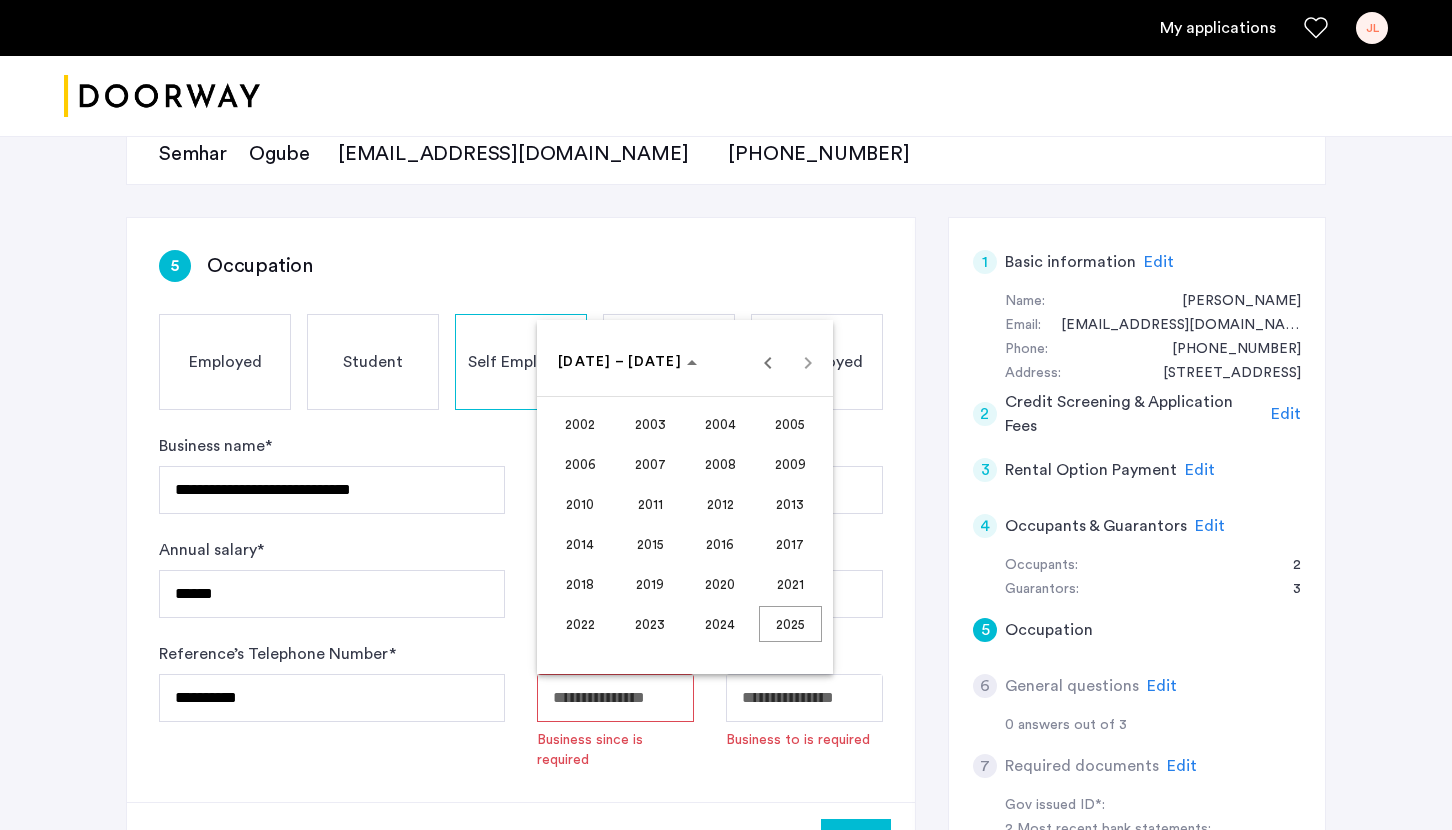 click on "2015" at bounding box center (650, 544) 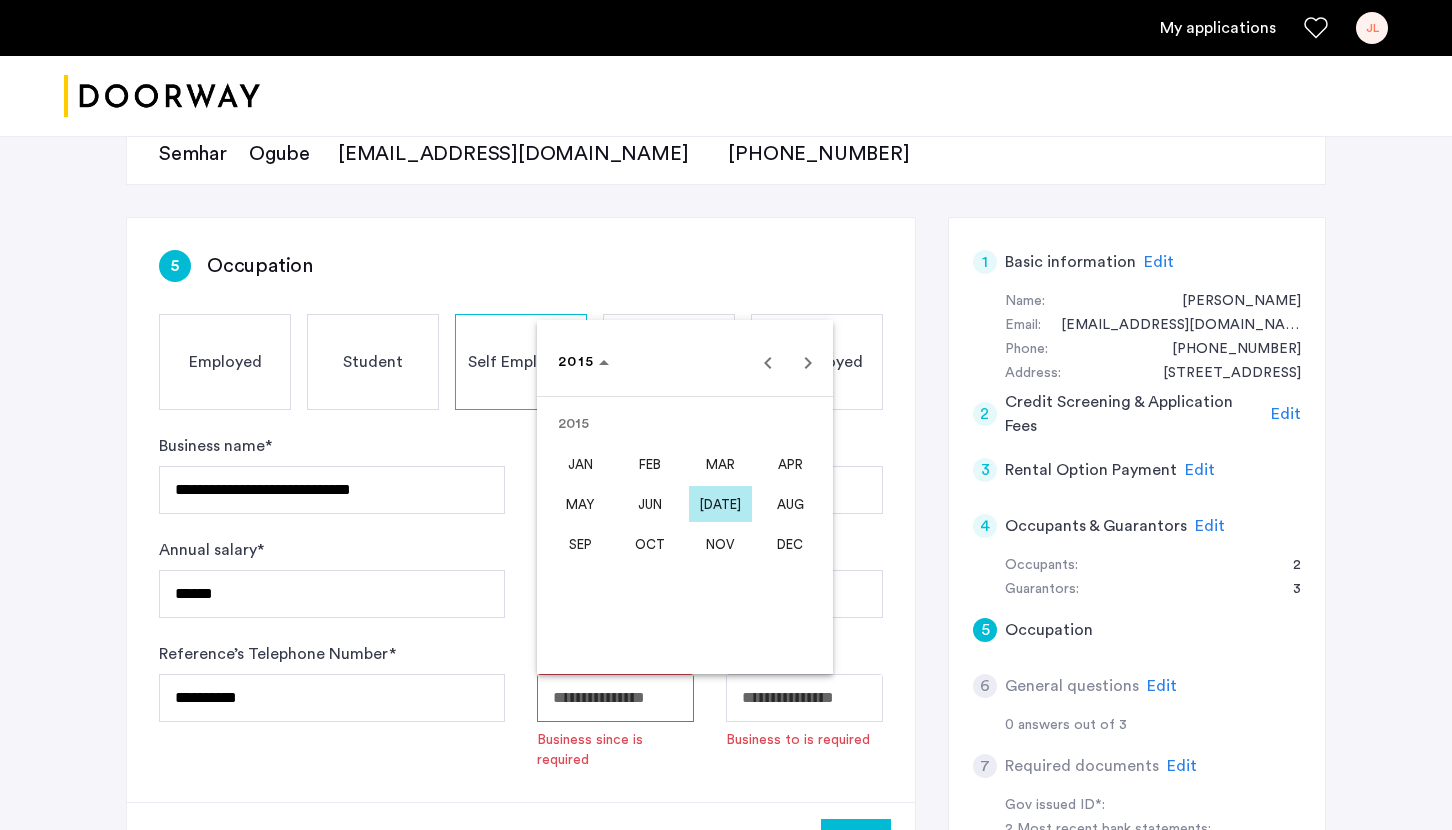 click on "AUG" at bounding box center [790, 504] 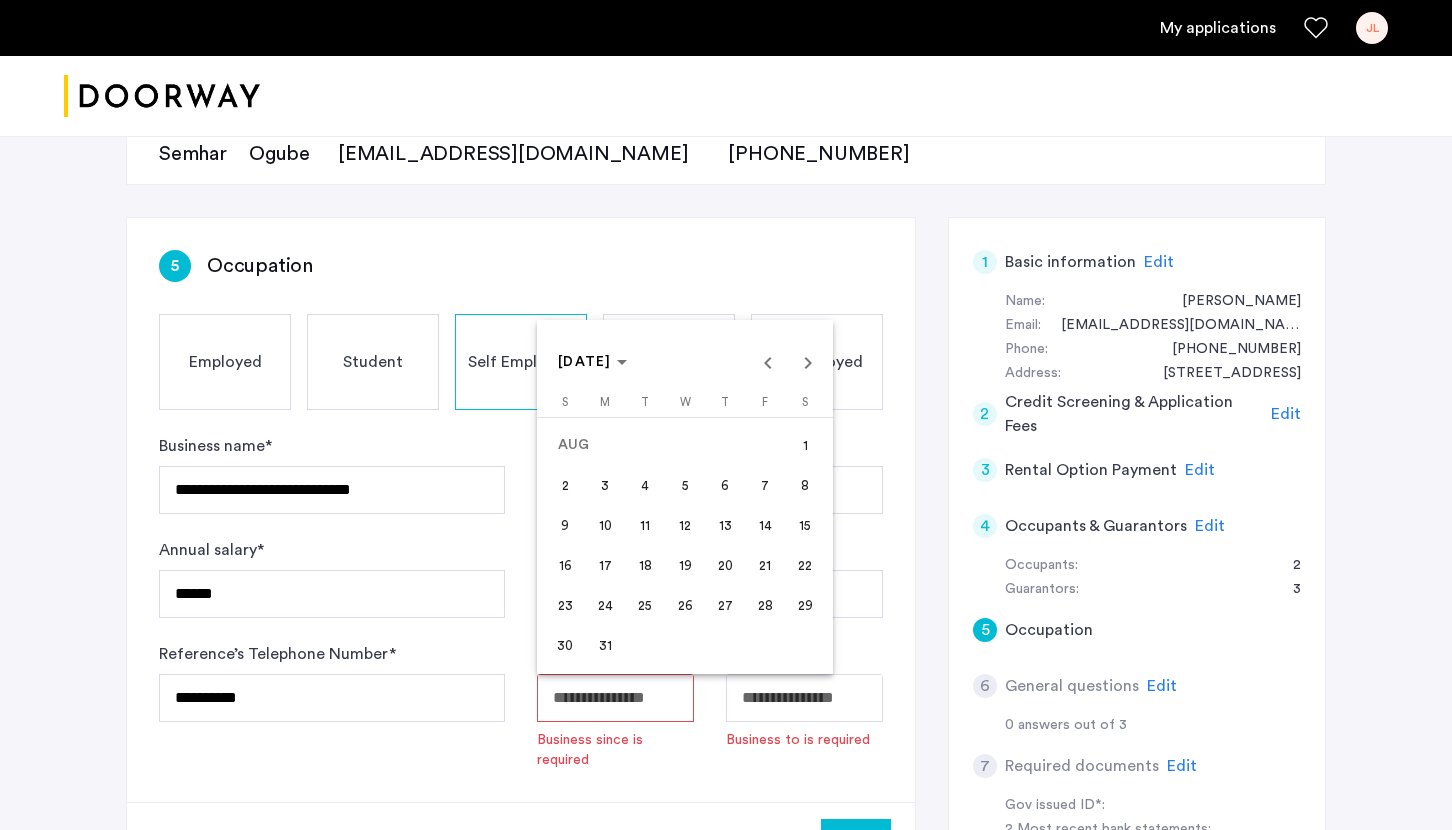 click at bounding box center (726, 415) 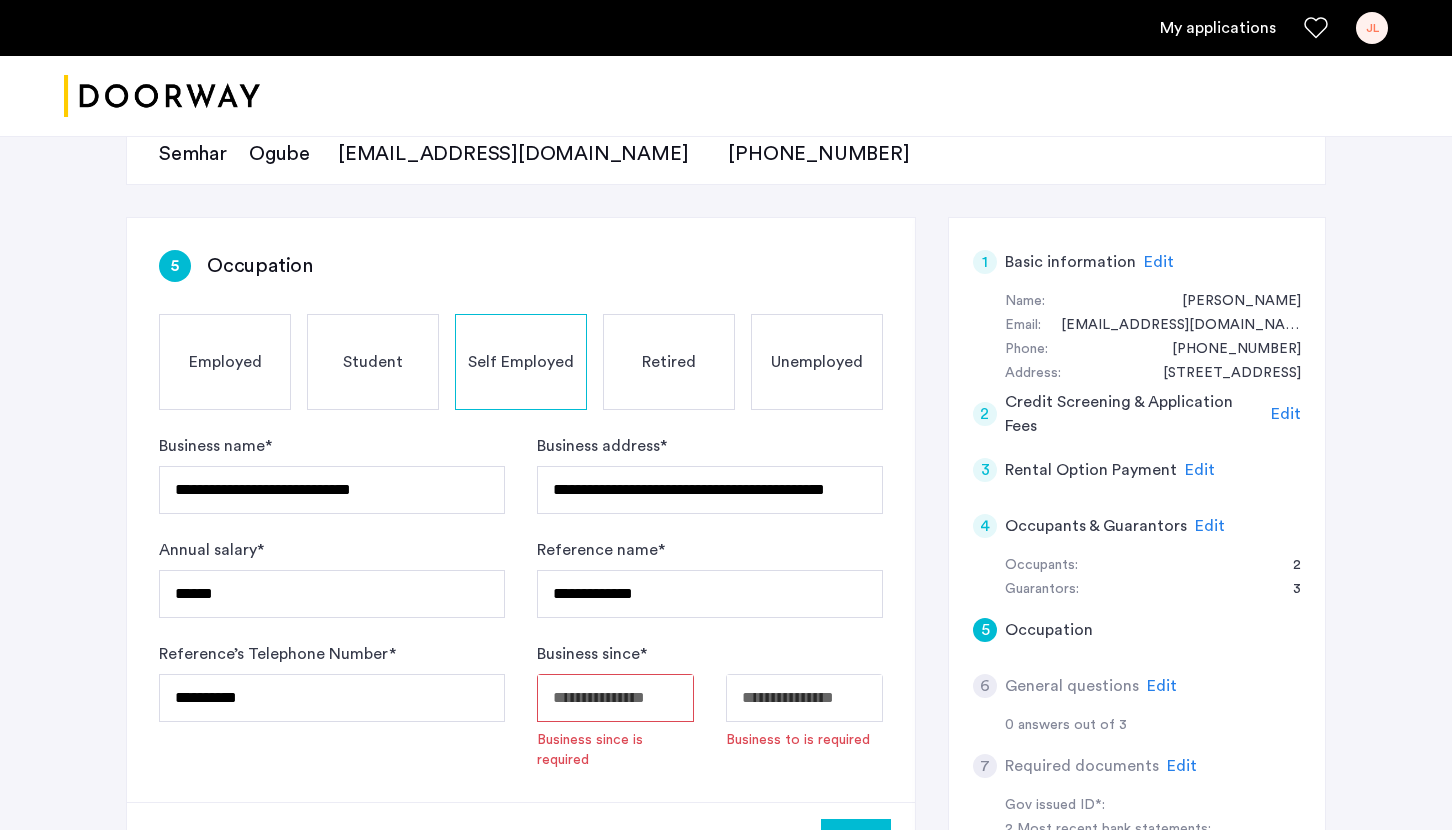 click at bounding box center [615, 698] 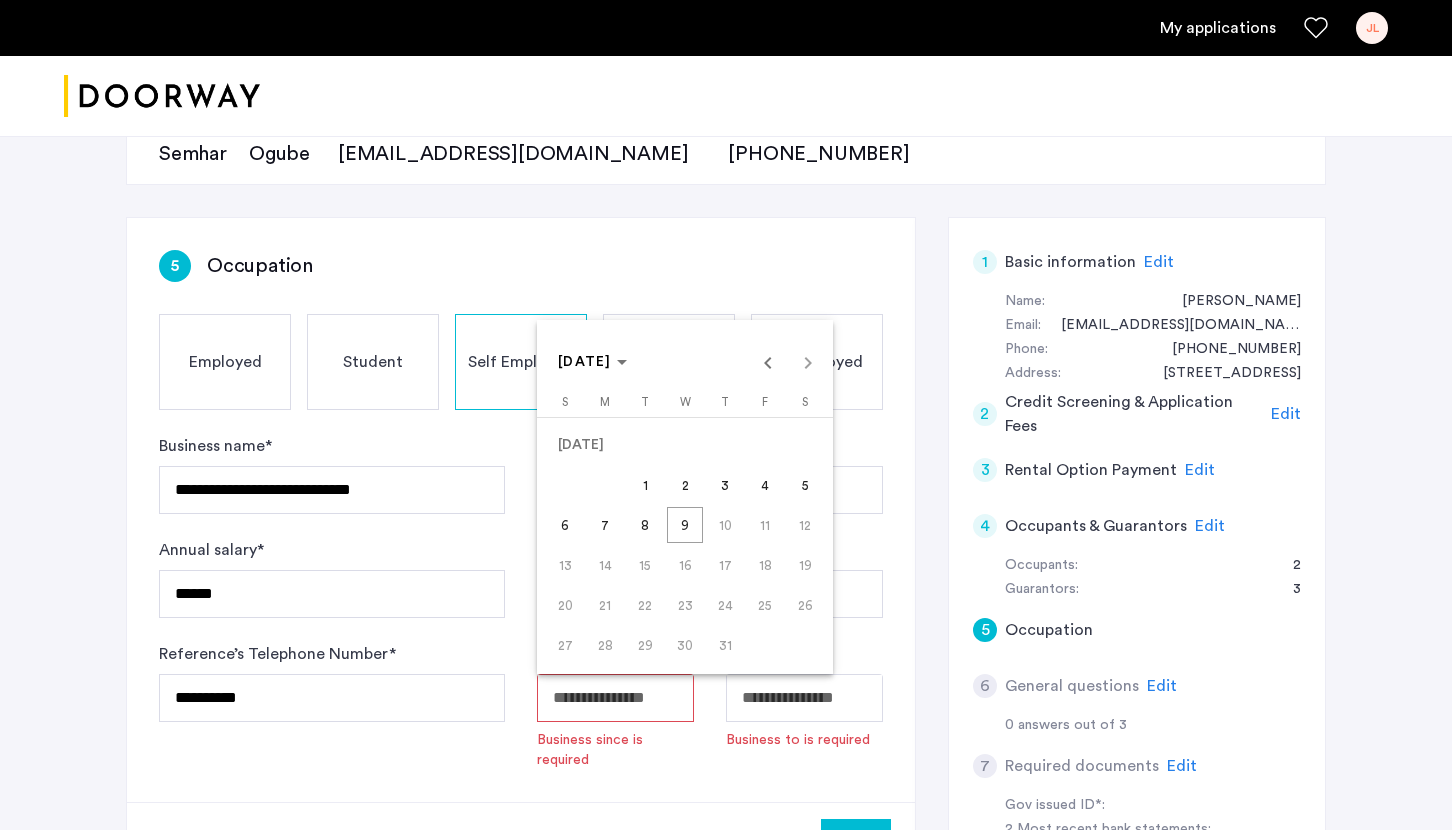 click on "**********" at bounding box center [726, 180] 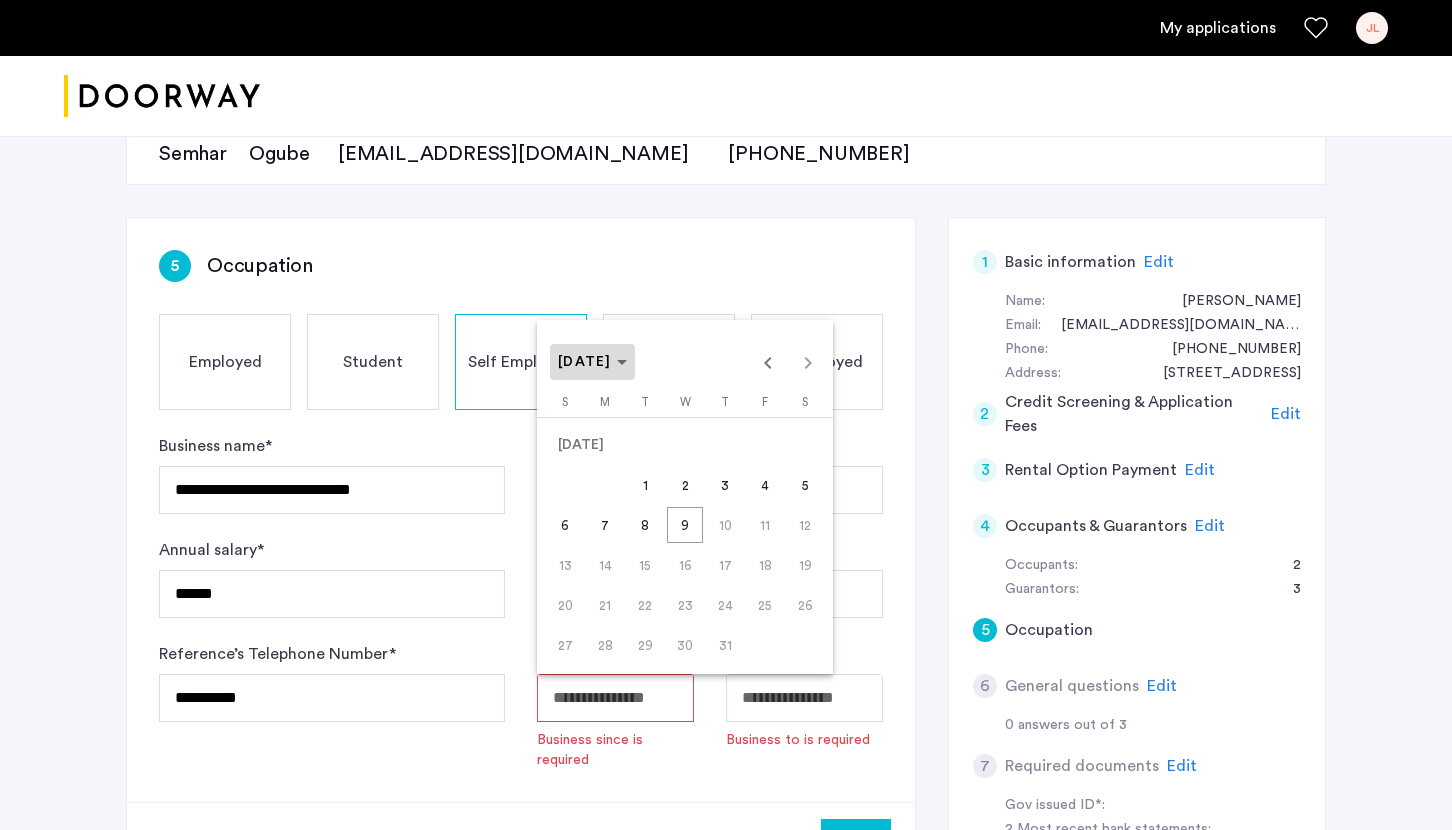 click at bounding box center (592, 362) 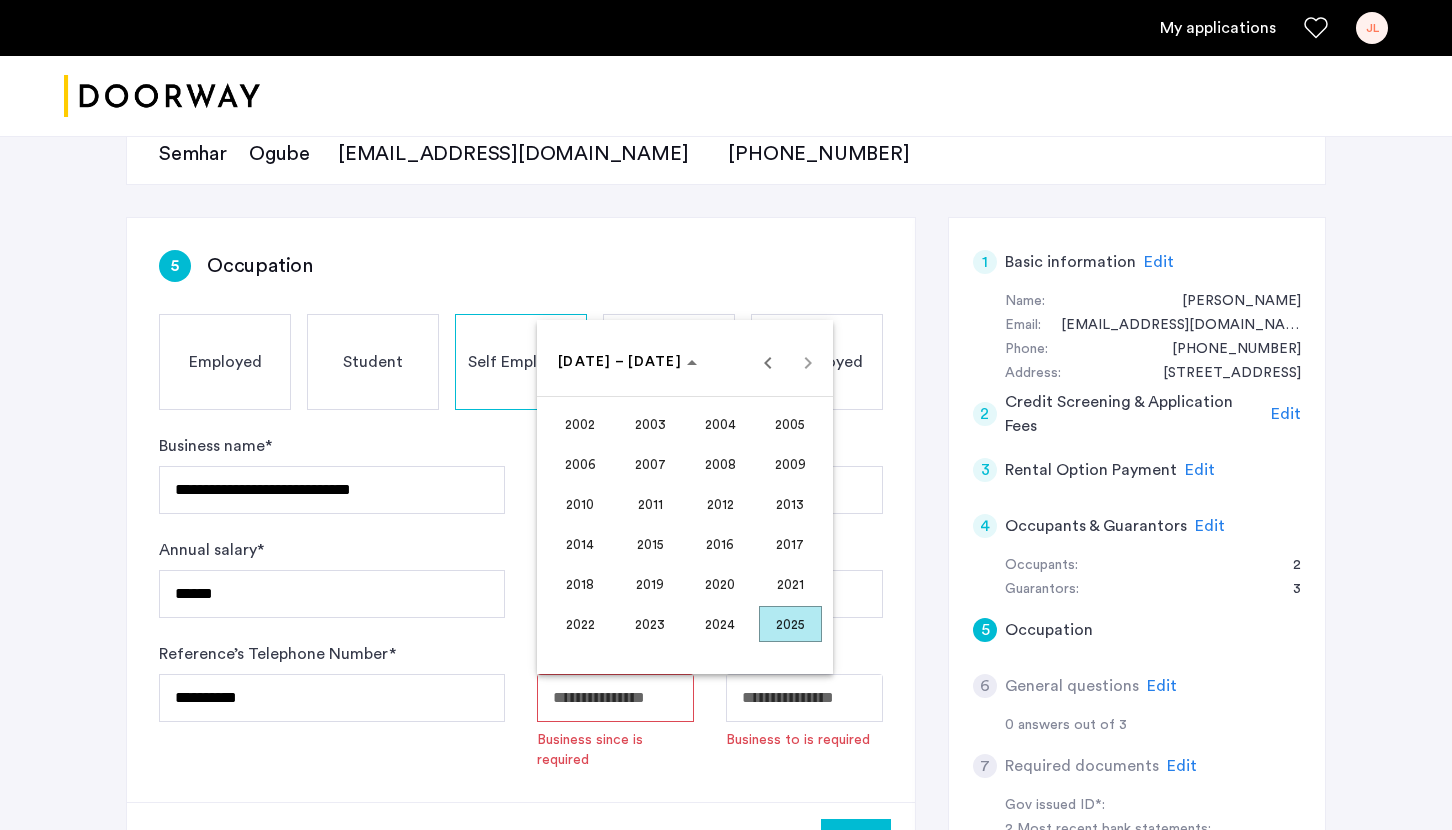 click on "2015" at bounding box center (650, 544) 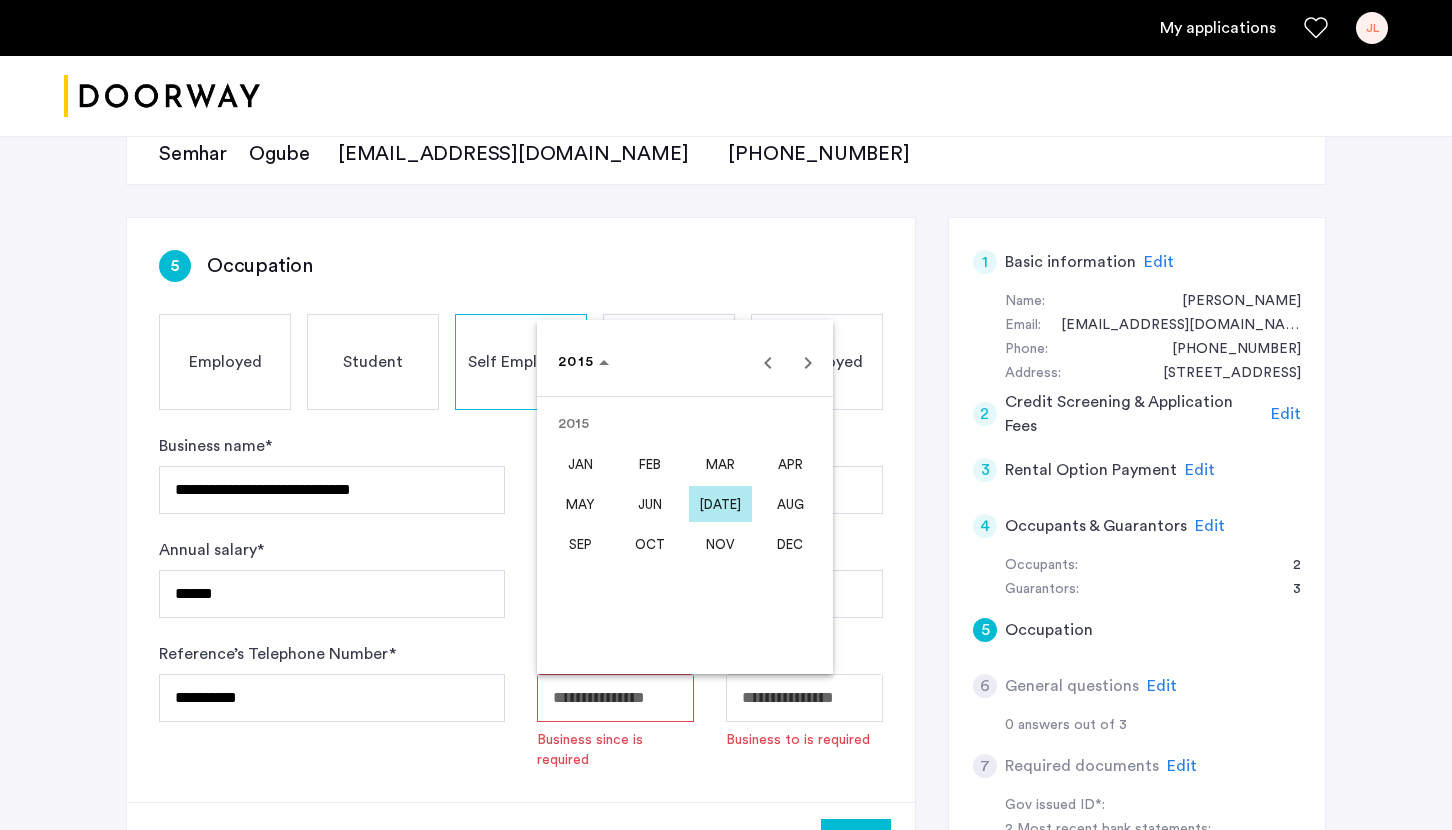 click on "JUL" at bounding box center (720, 504) 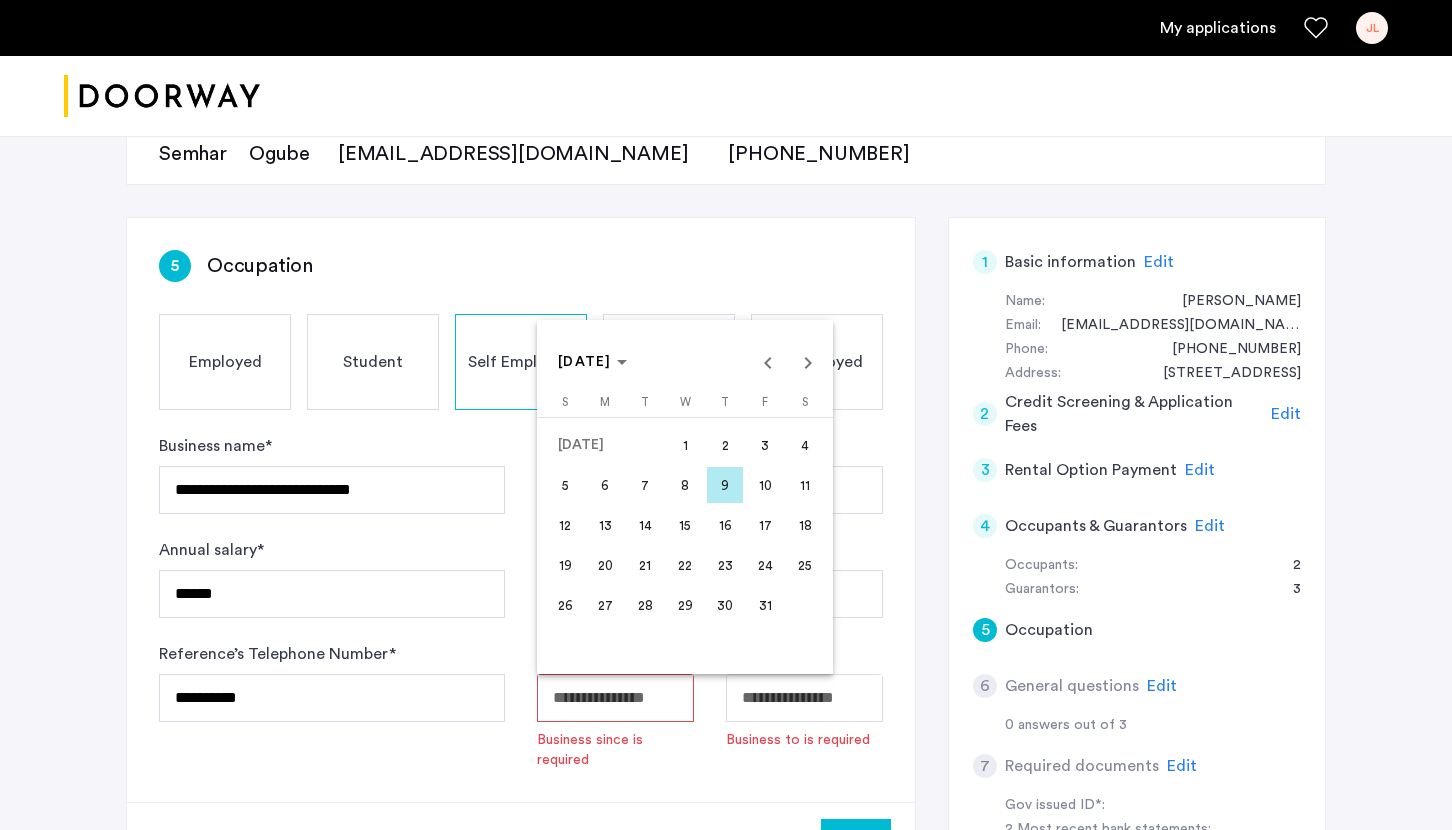 click on "9" at bounding box center (725, 485) 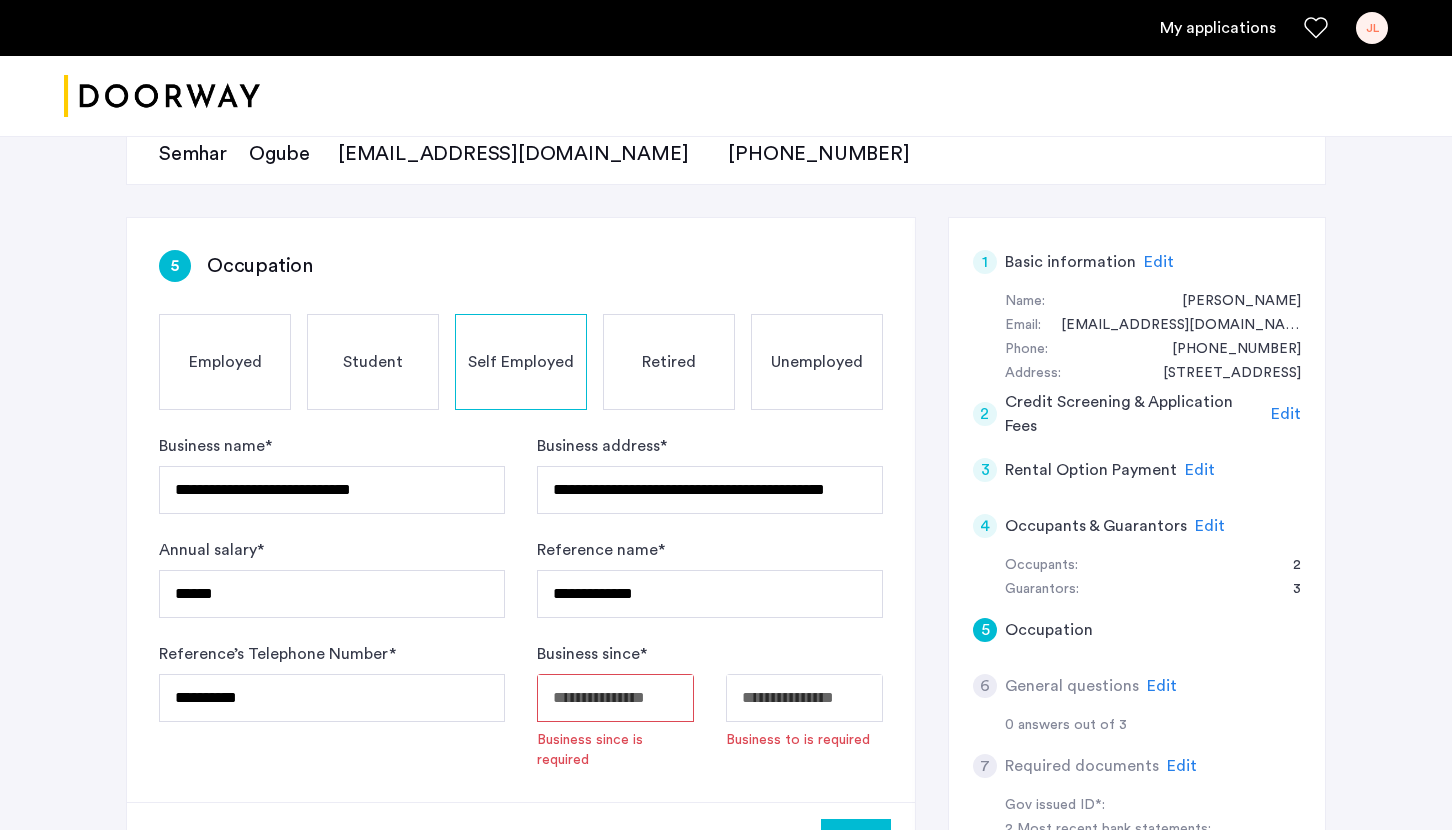 type on "**********" 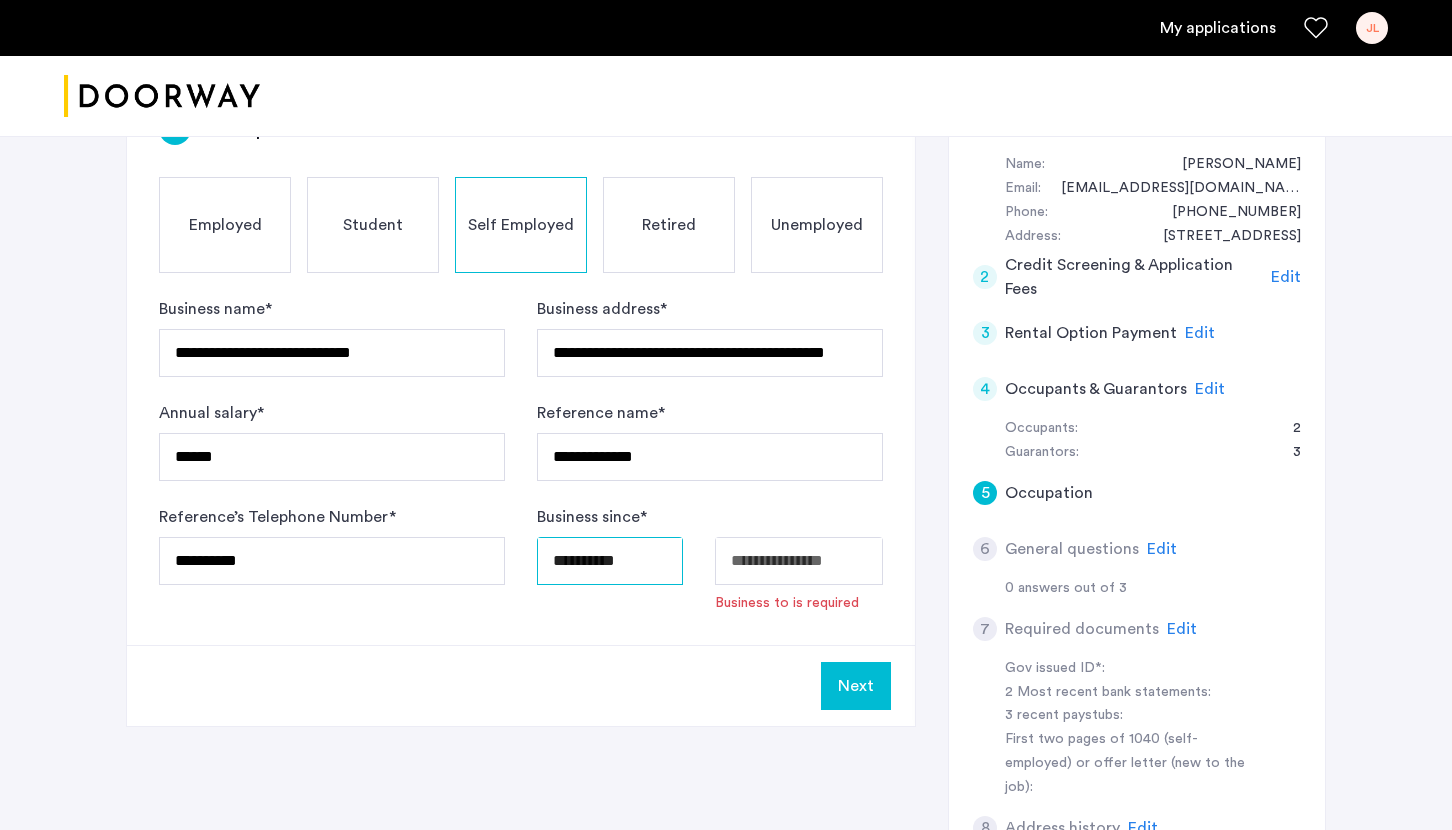 scroll, scrollTop: 387, scrollLeft: 0, axis: vertical 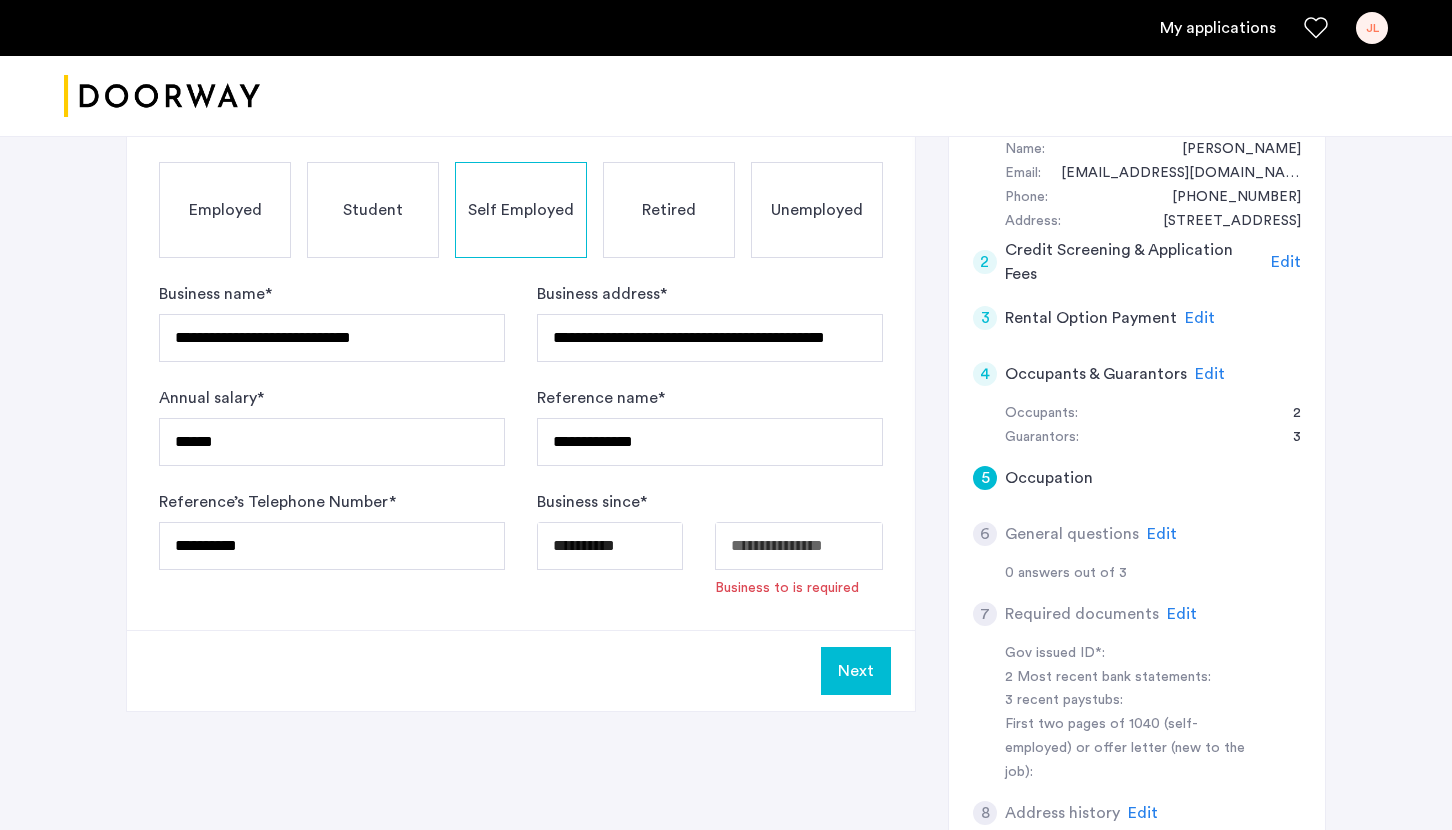 click on "**********" at bounding box center [726, 28] 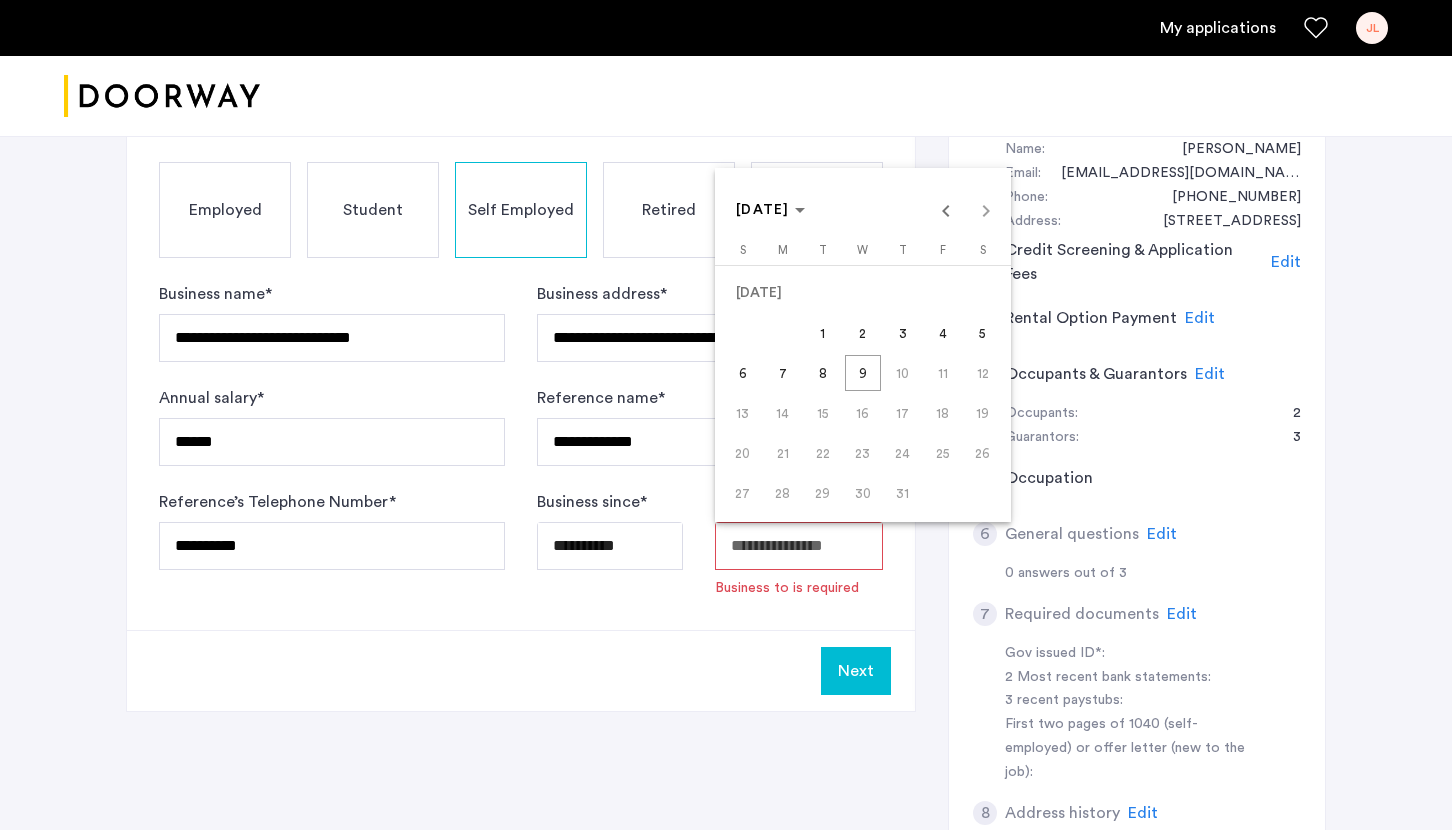 click at bounding box center (726, 415) 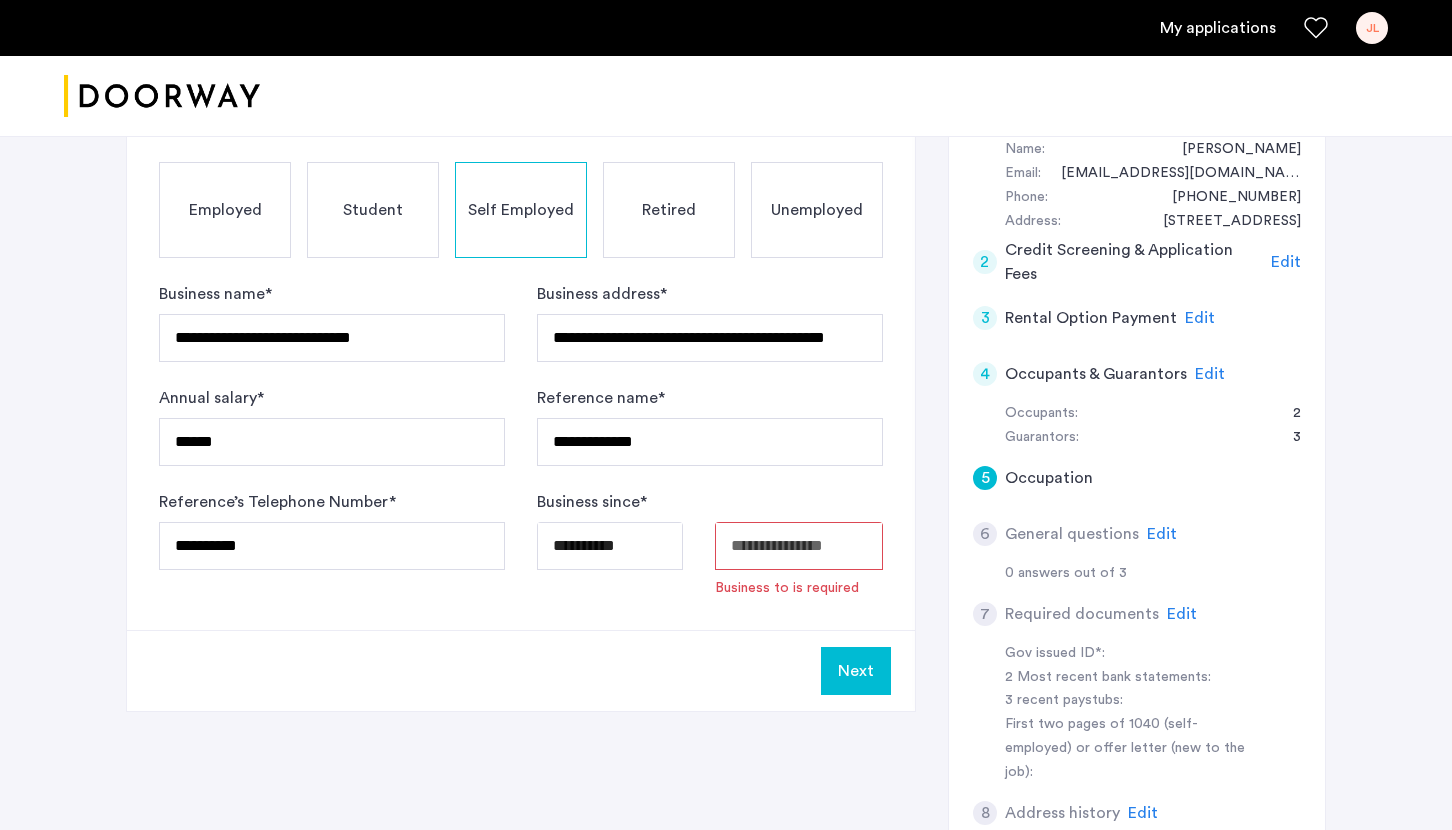 scroll, scrollTop: 316, scrollLeft: 0, axis: vertical 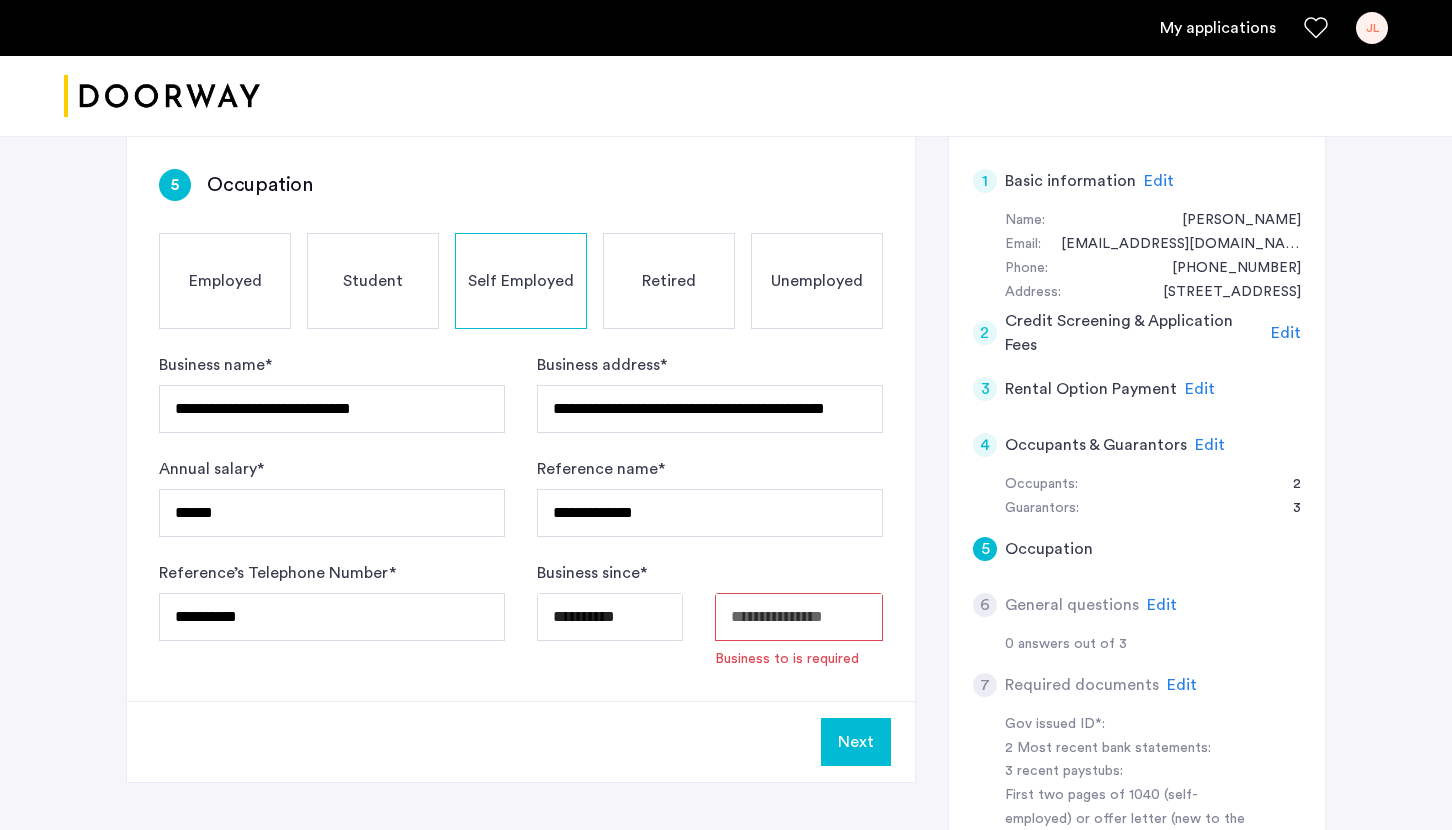 click on "**********" 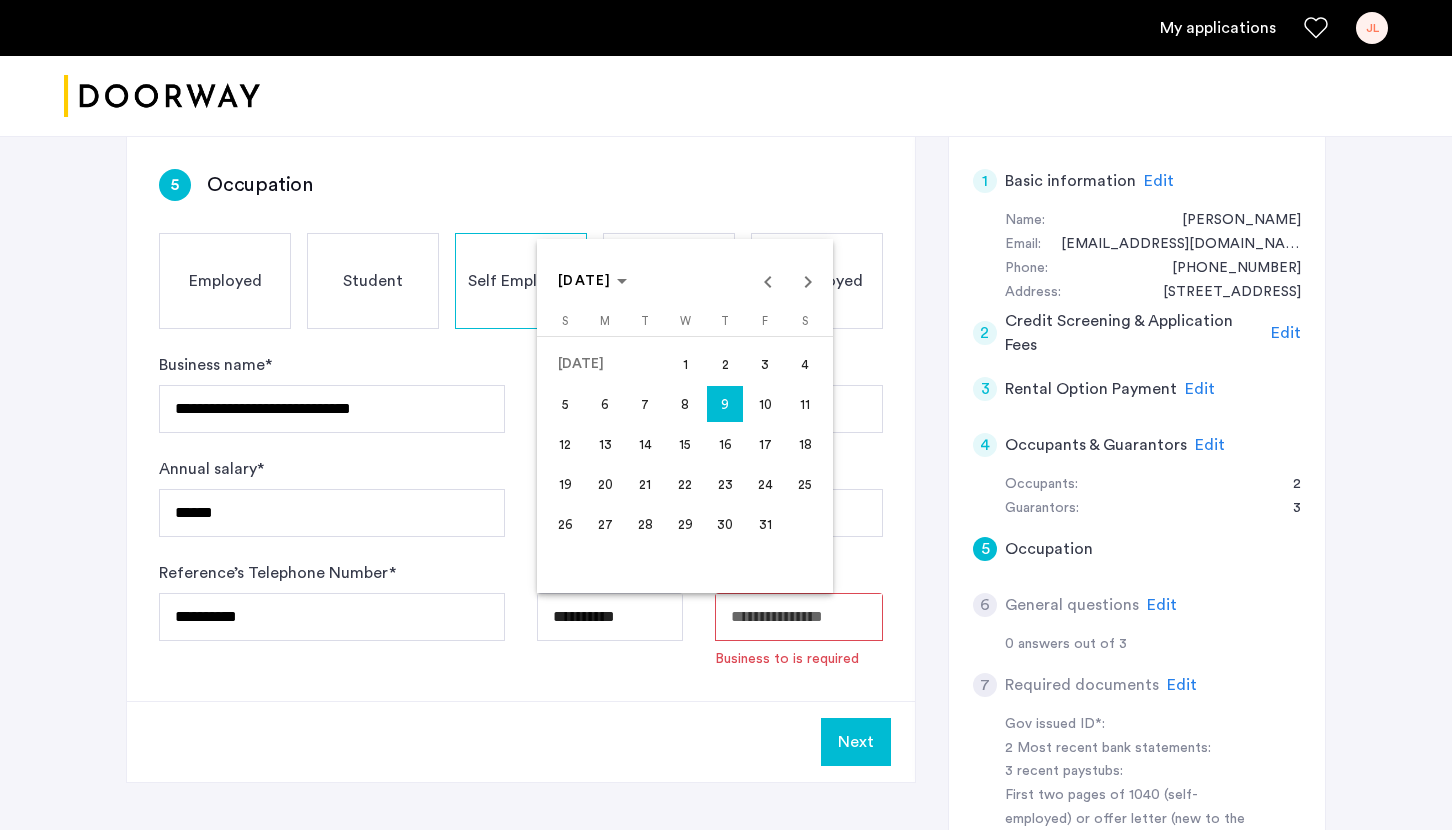 click at bounding box center [726, 415] 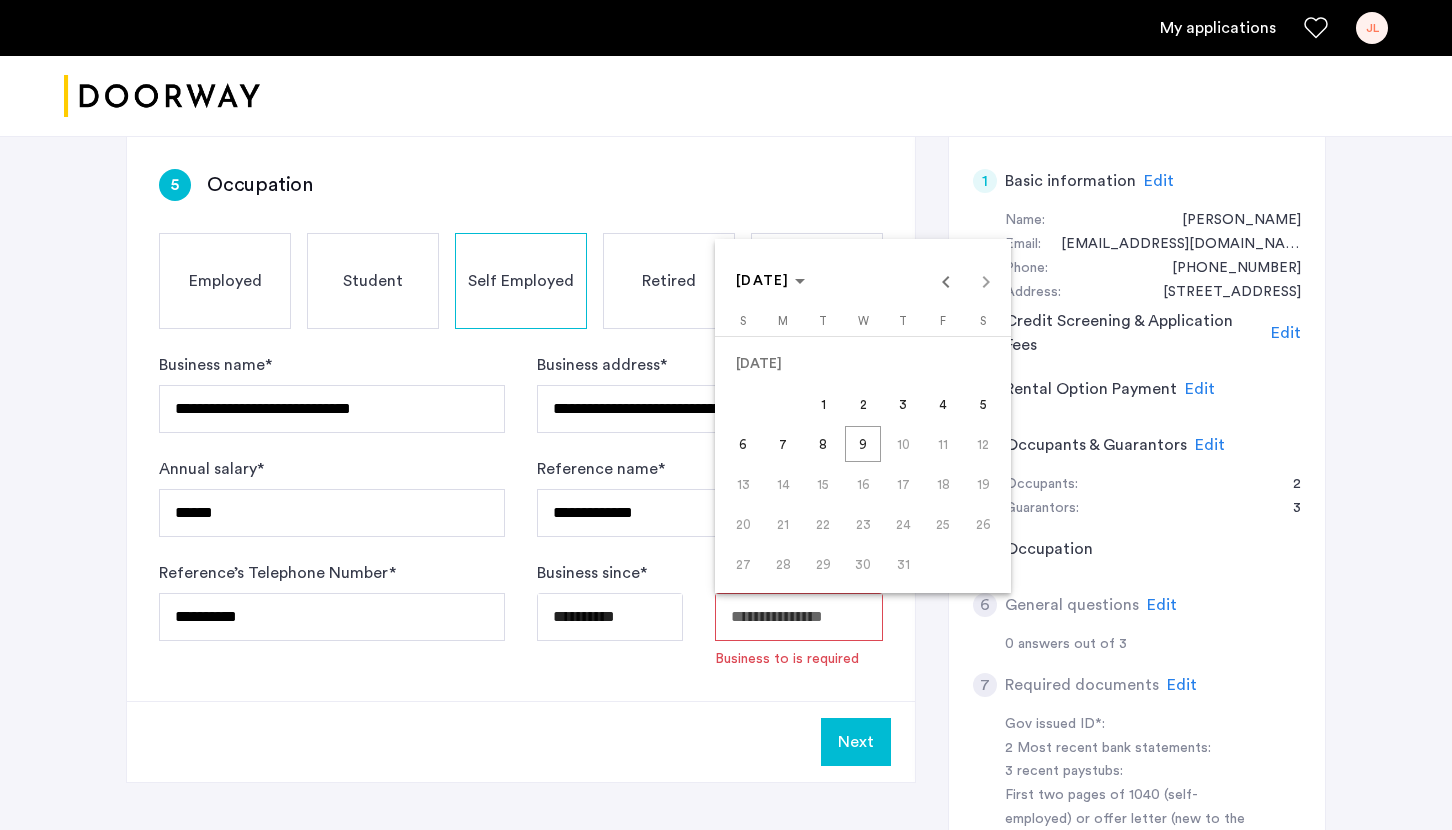 click on "**********" at bounding box center (726, 99) 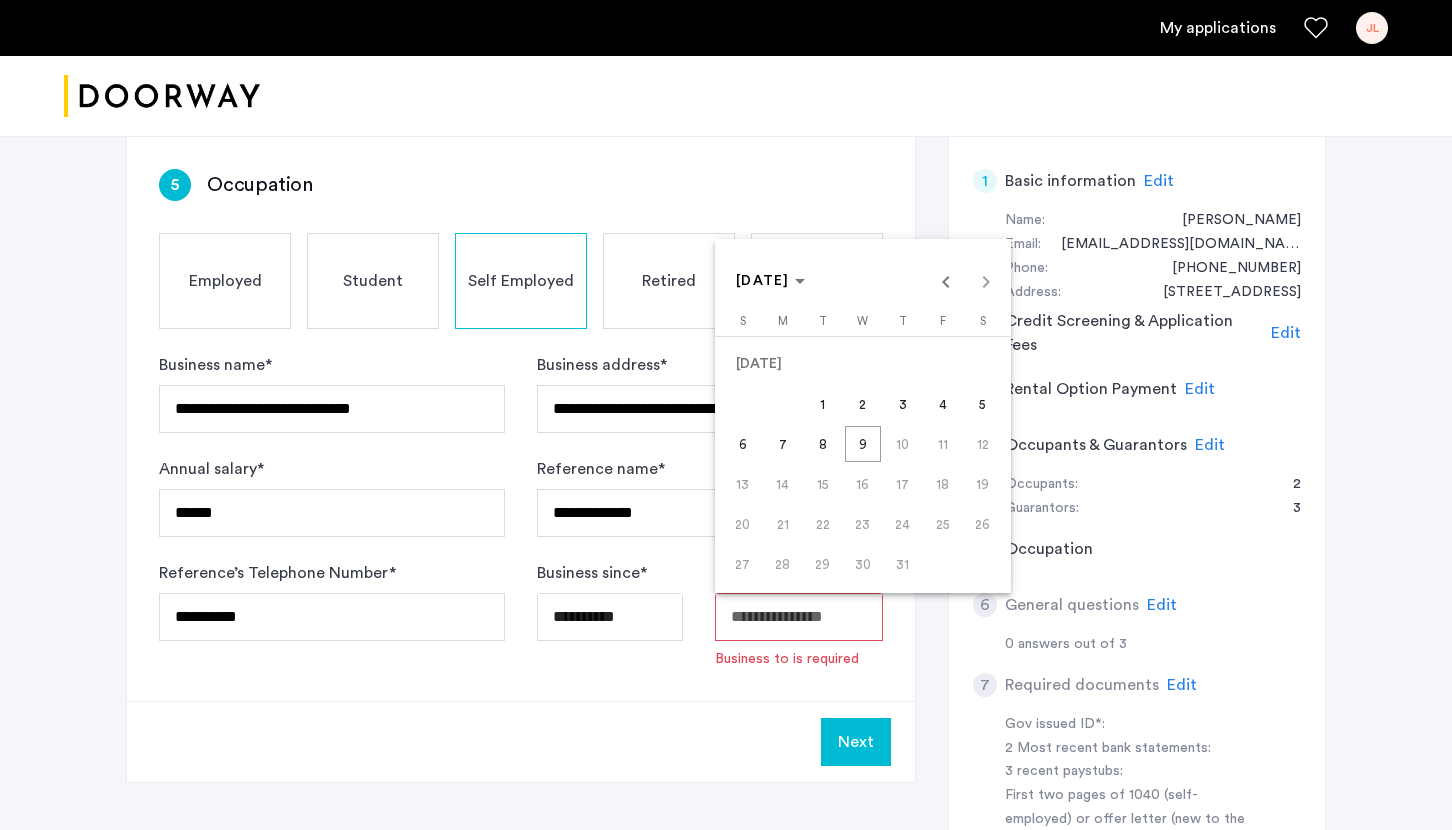 click on "9" at bounding box center [863, 444] 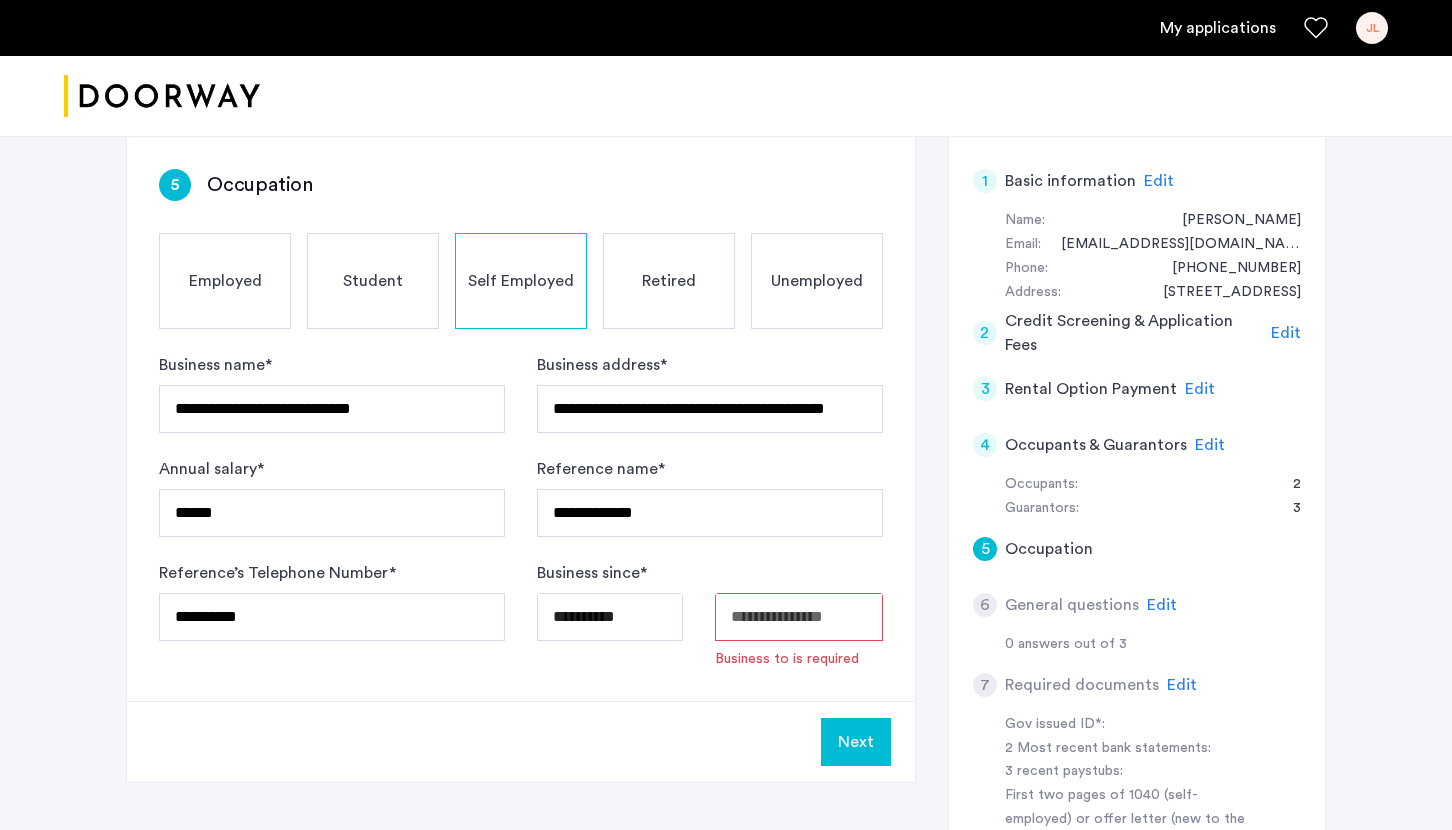 type on "**********" 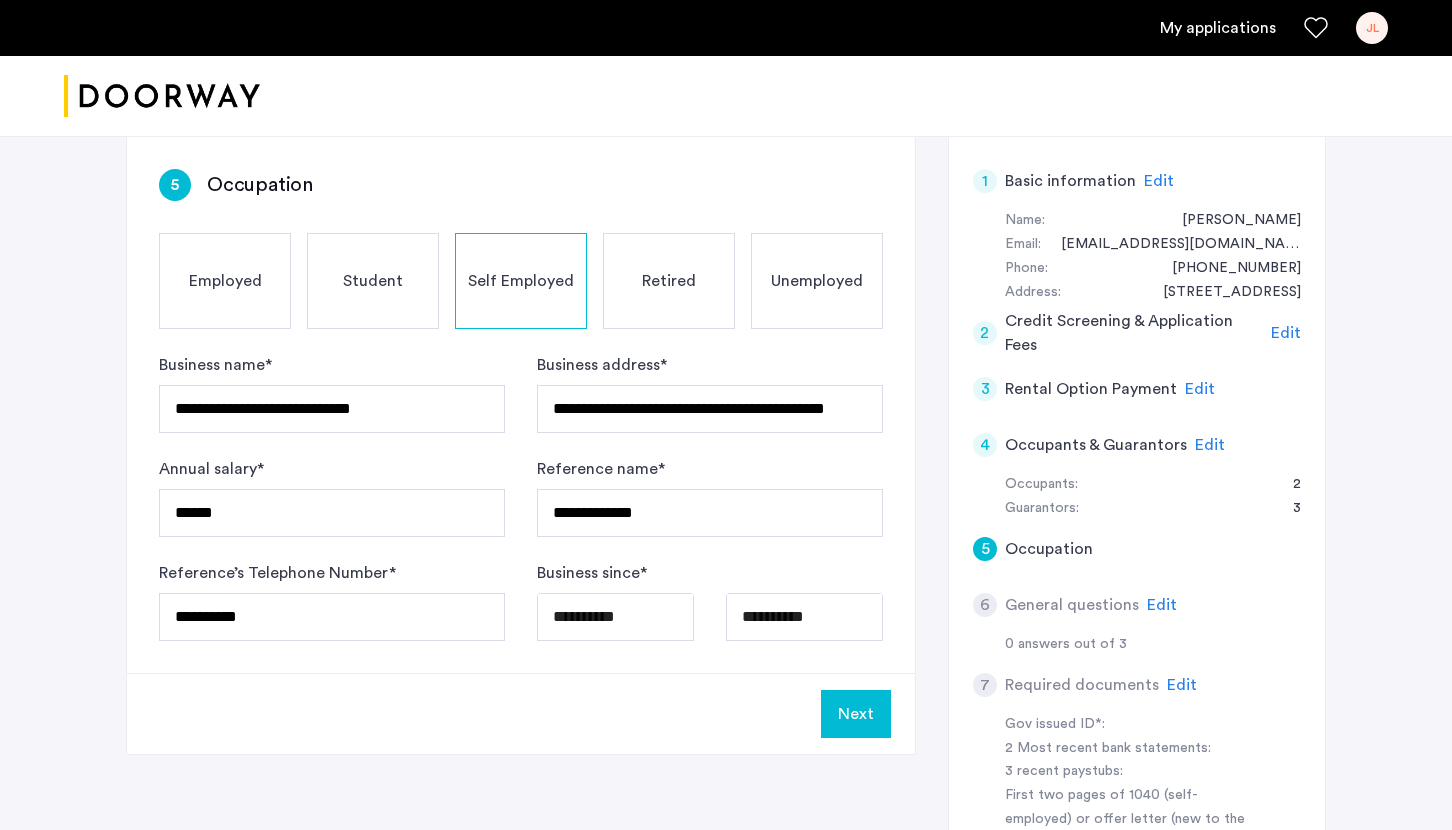 click on "Next" 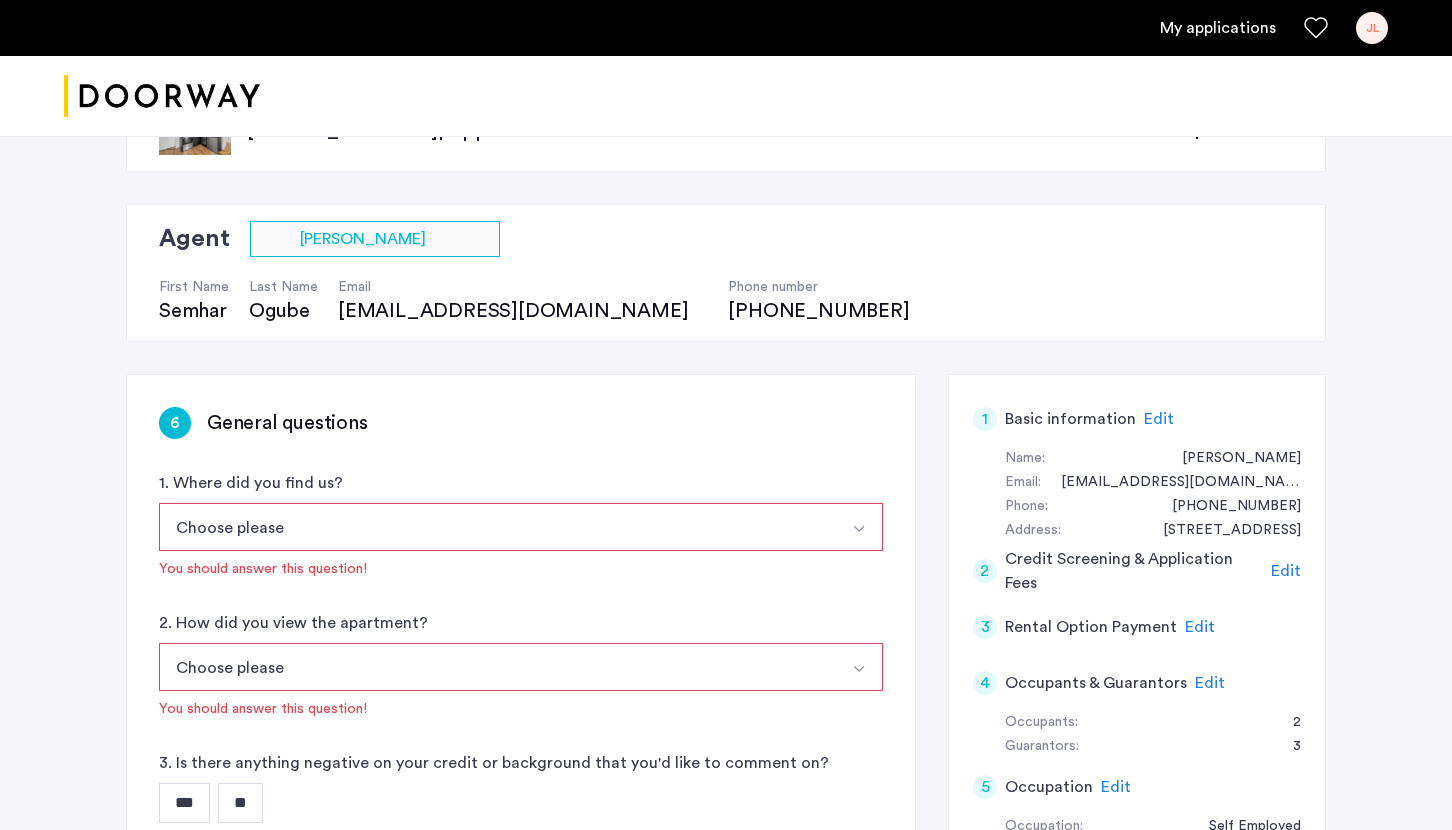 scroll, scrollTop: 79, scrollLeft: 0, axis: vertical 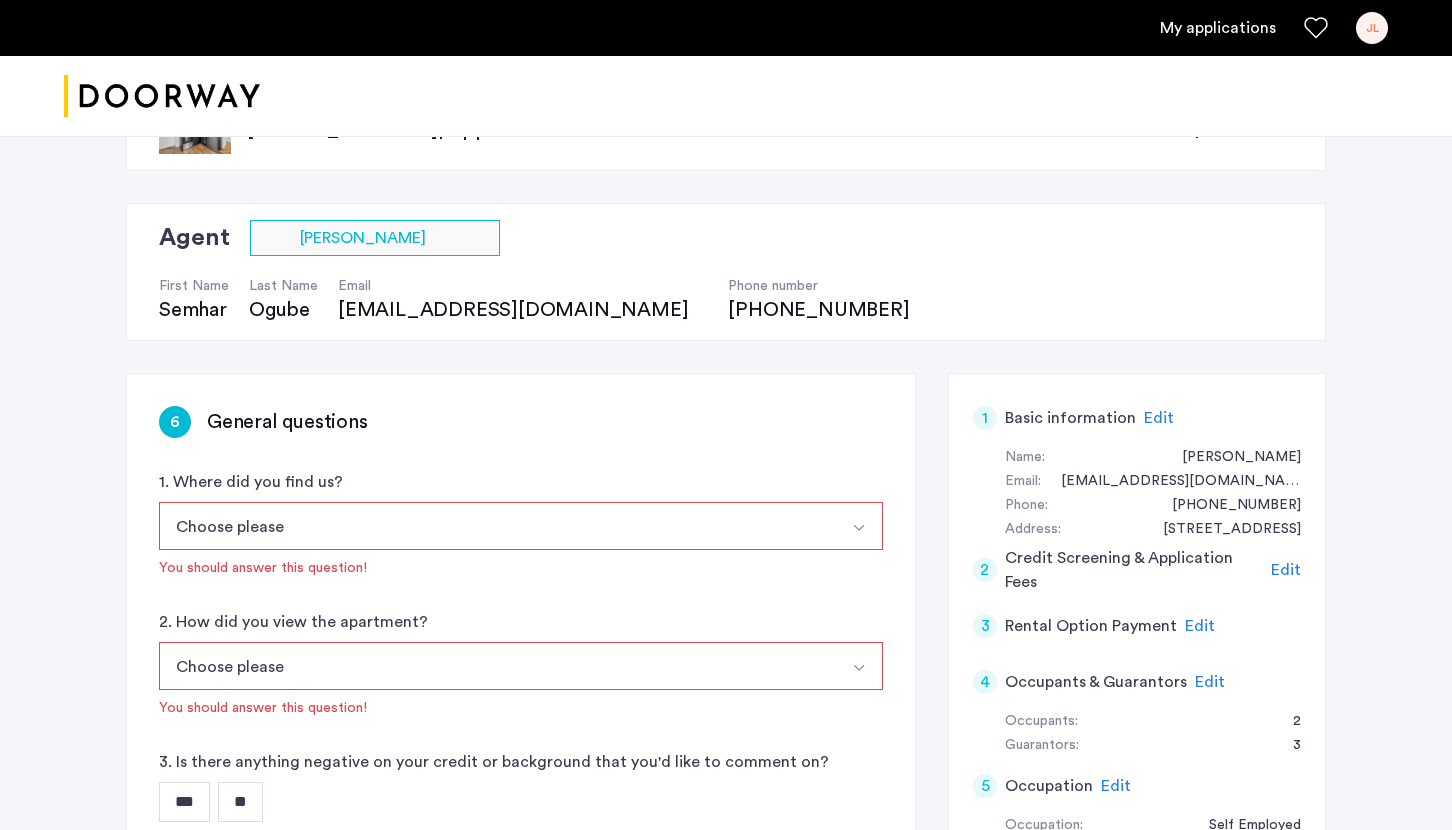 click on "Choose please" at bounding box center [497, 526] 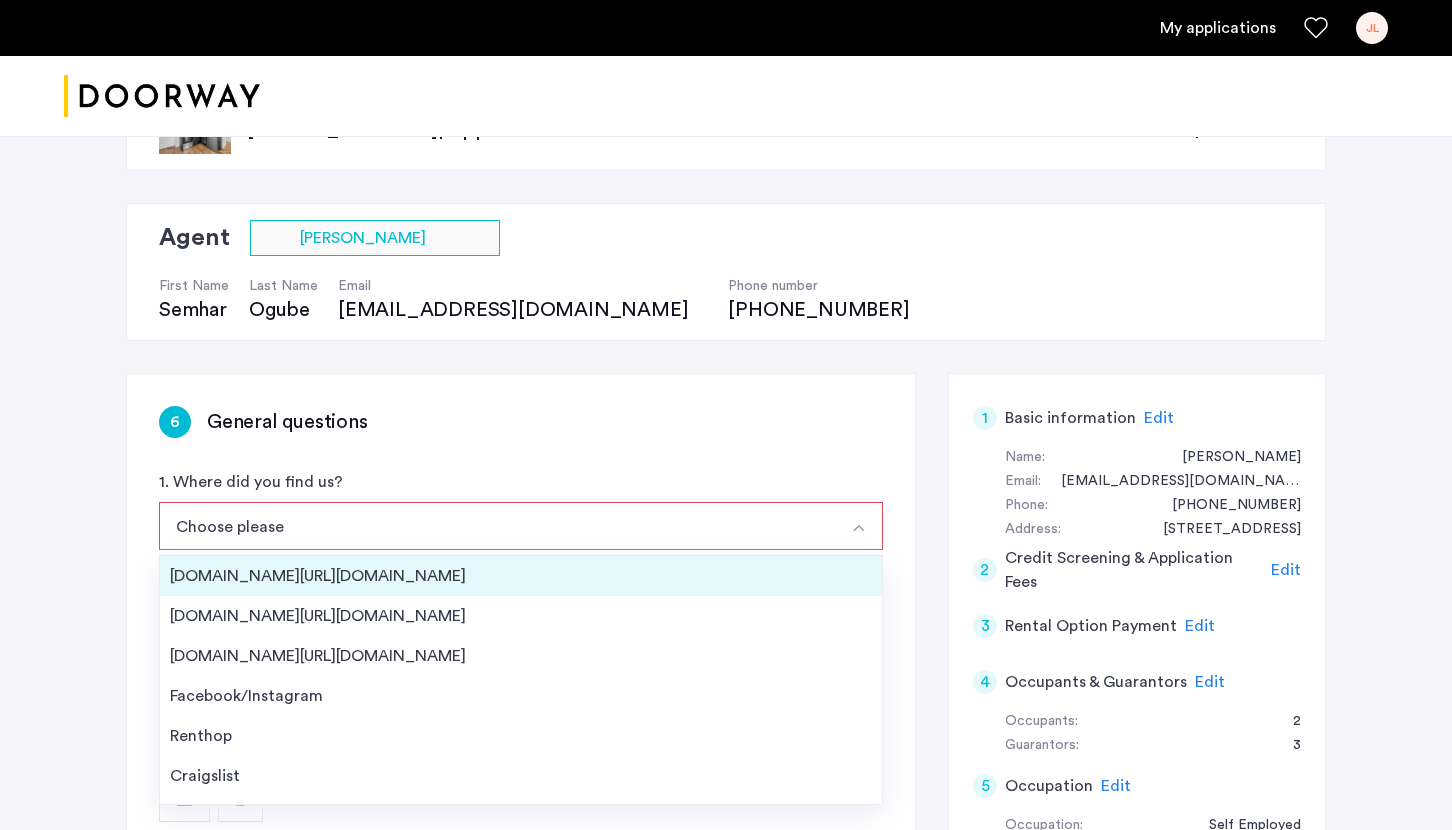 click on "Streeteasy.com/Zillow.com" at bounding box center (521, 576) 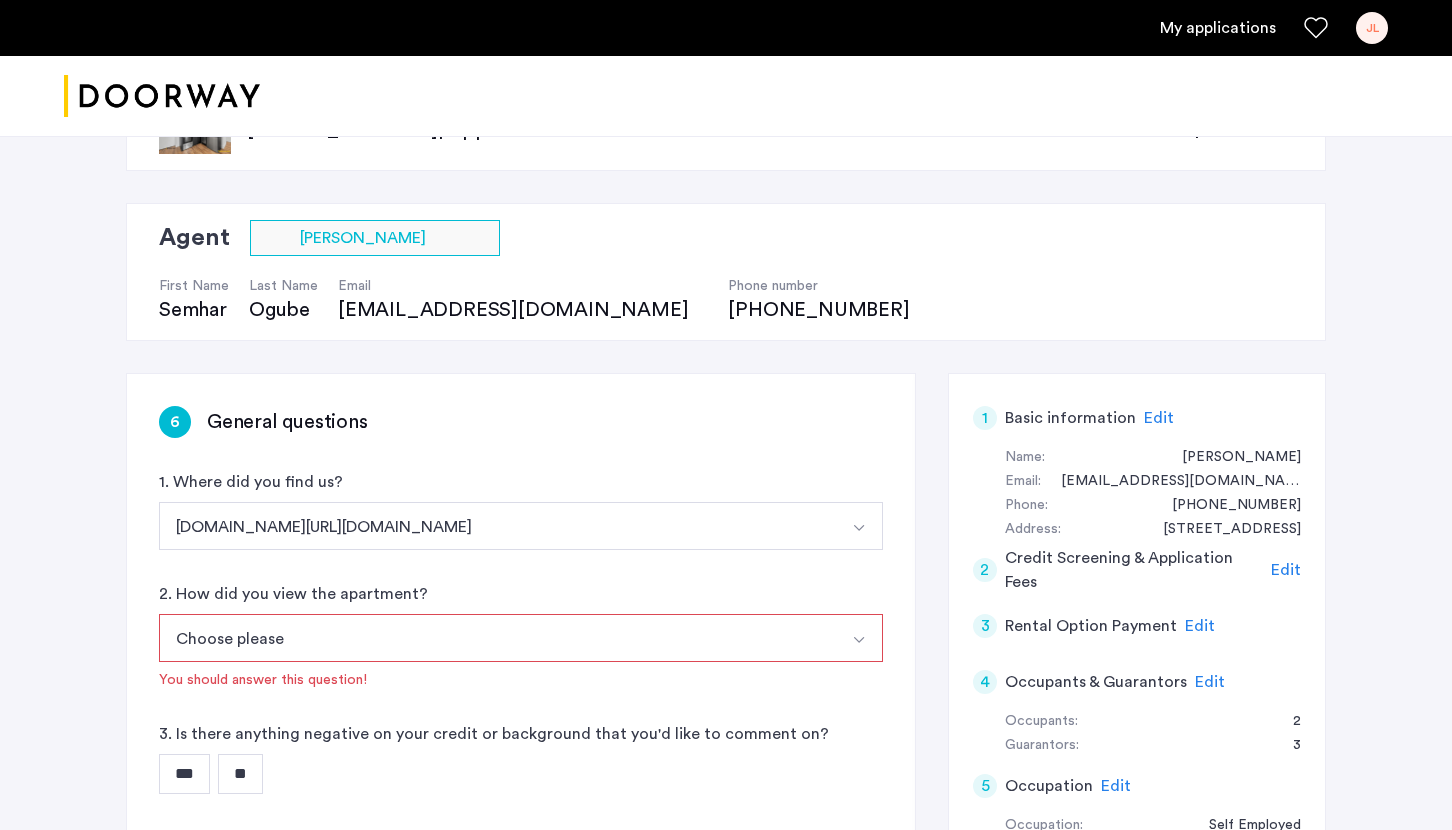 click on "Choose please" at bounding box center [497, 638] 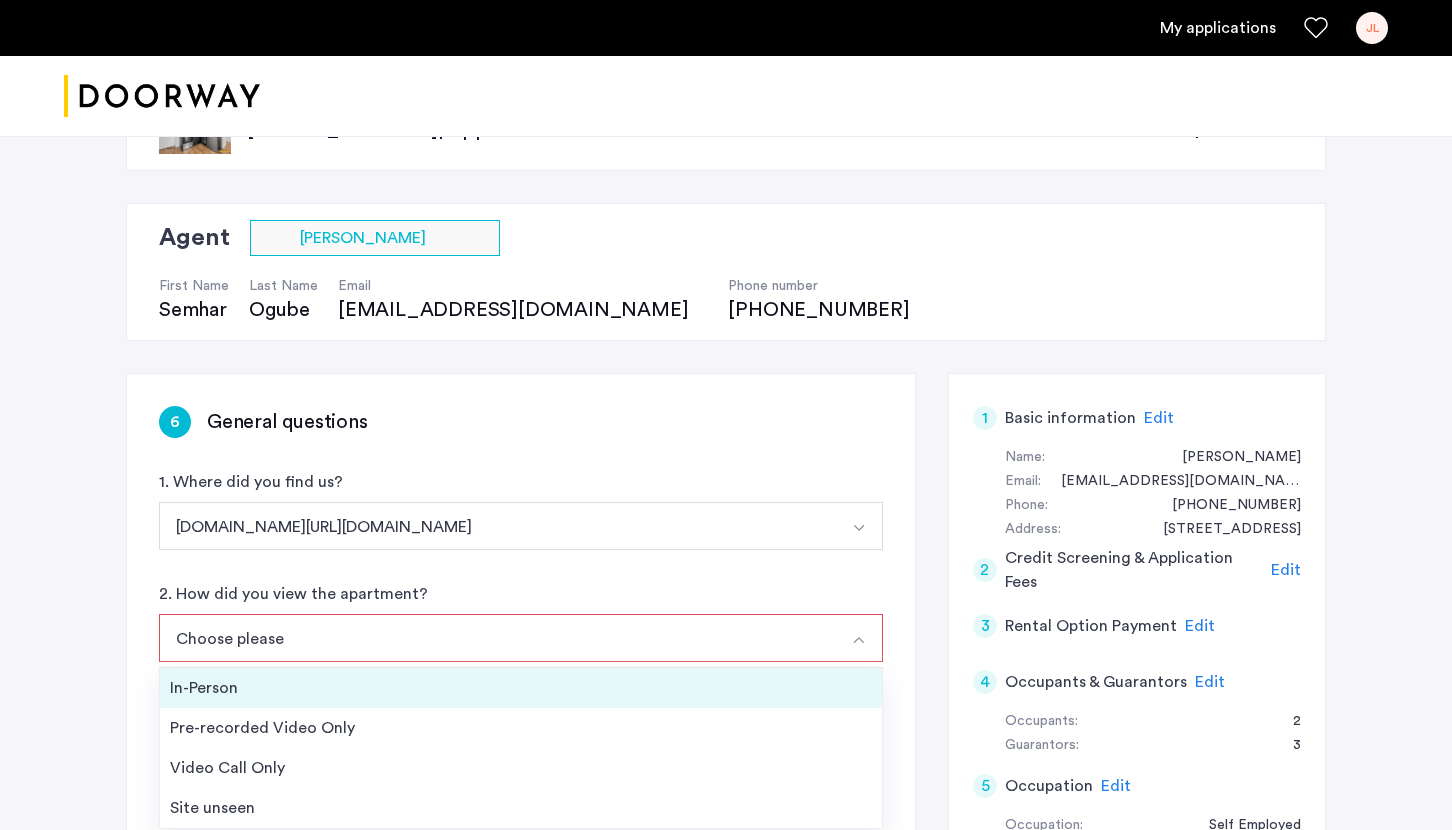 click on "In-Person" at bounding box center [521, 688] 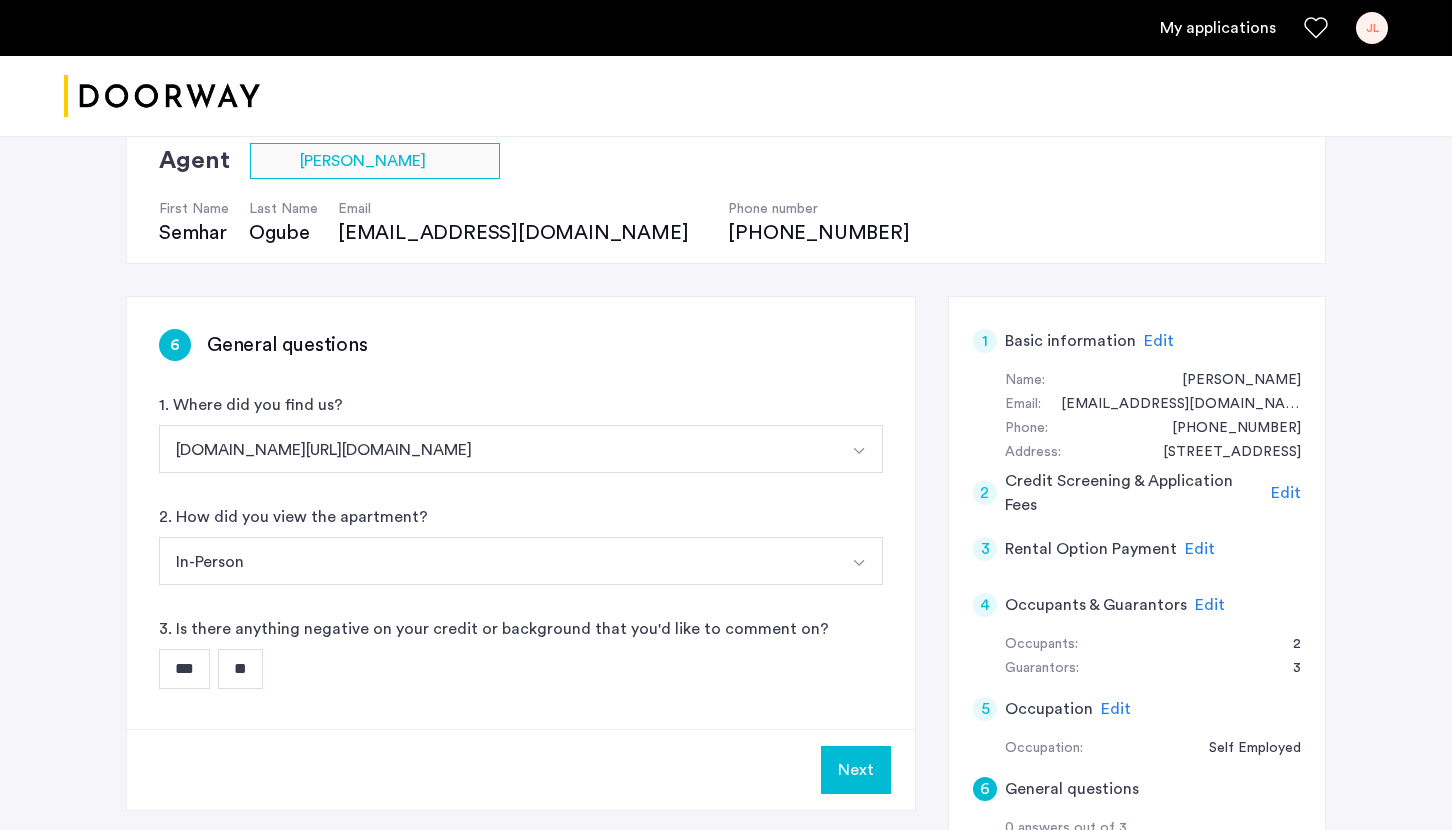 scroll, scrollTop: 159, scrollLeft: 0, axis: vertical 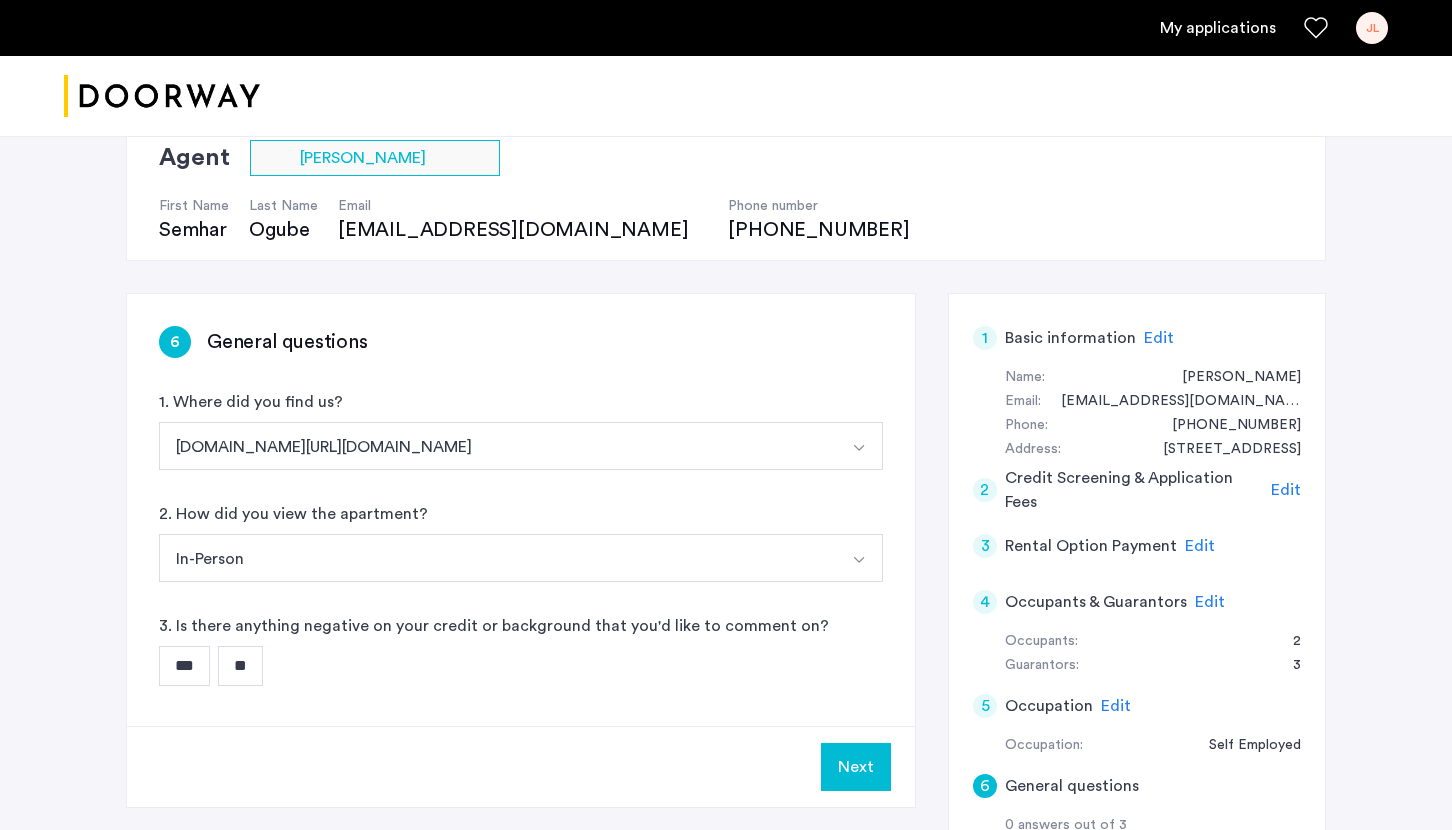 click on "**" at bounding box center (240, 666) 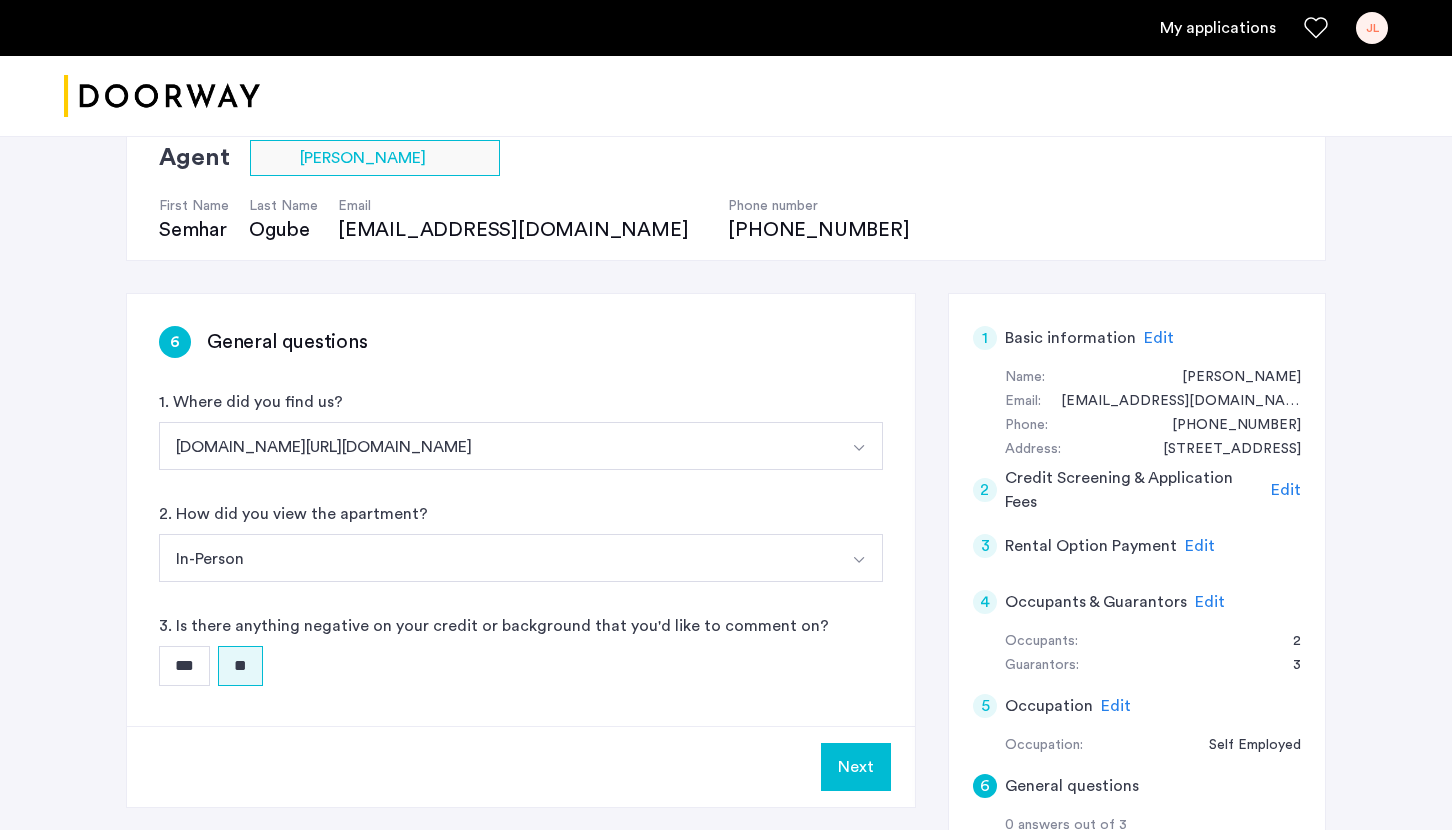 click on "Next" at bounding box center [856, 767] 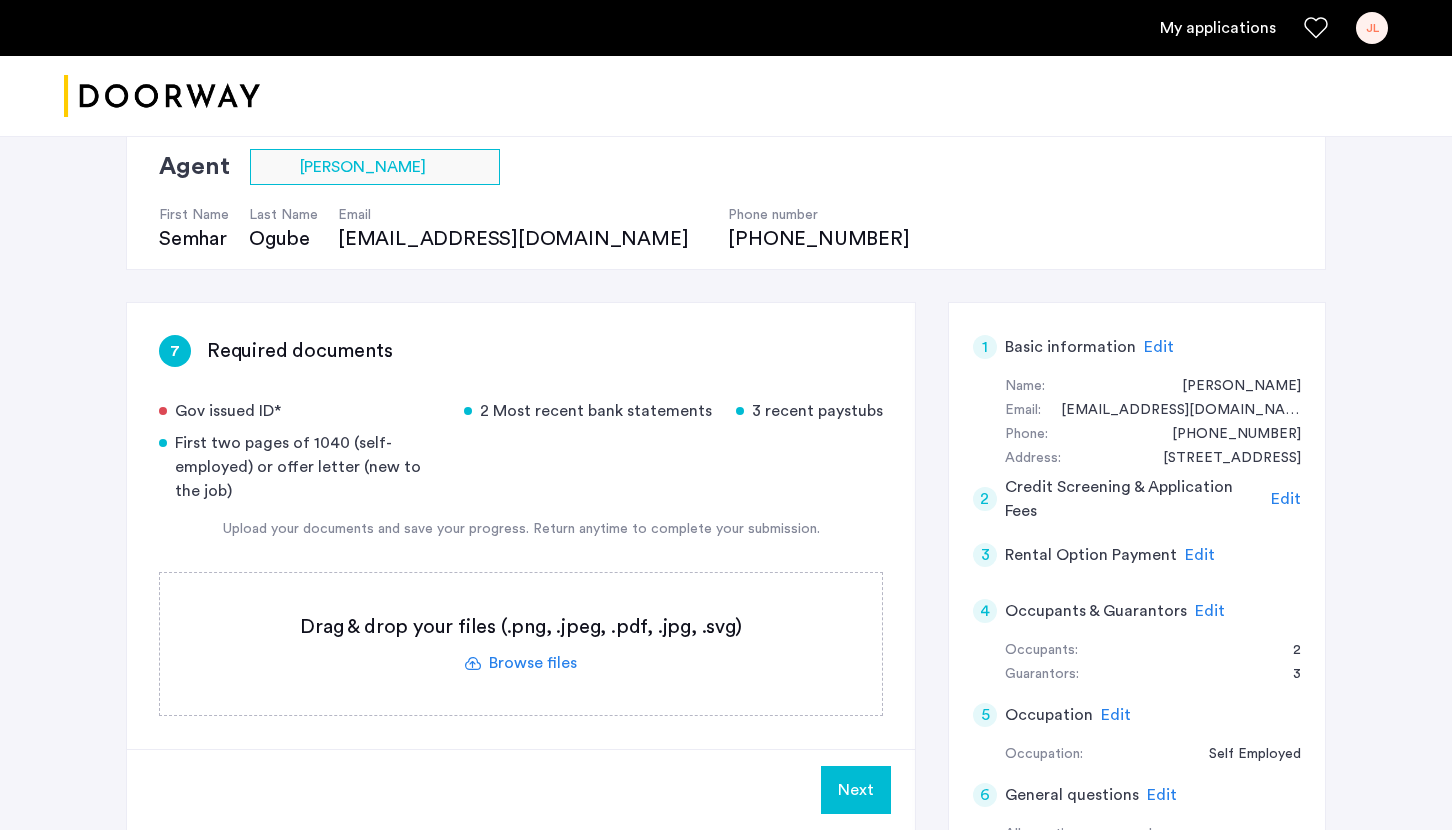 scroll, scrollTop: 256, scrollLeft: 0, axis: vertical 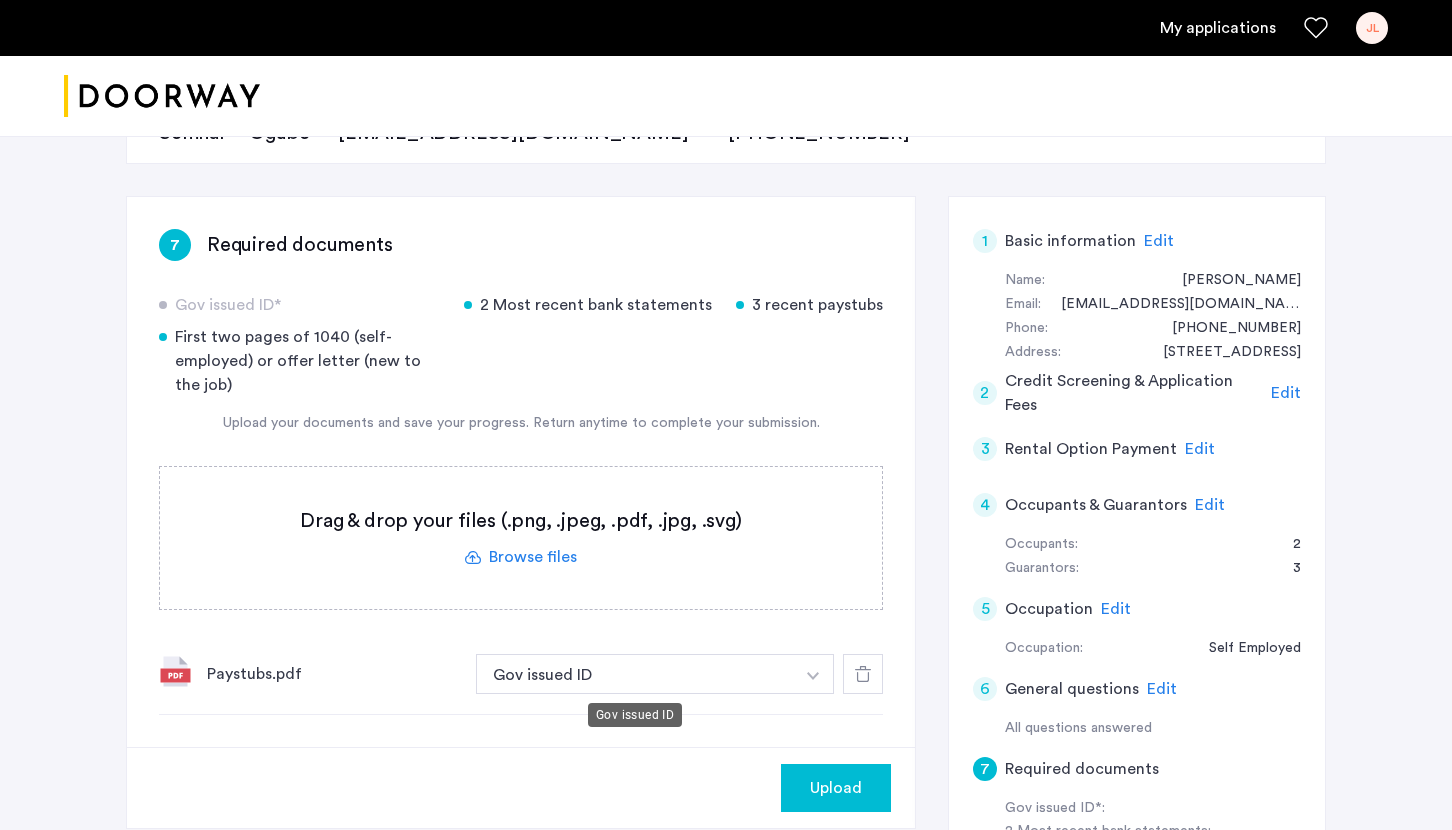 click on "Gov issued ID" at bounding box center [635, 674] 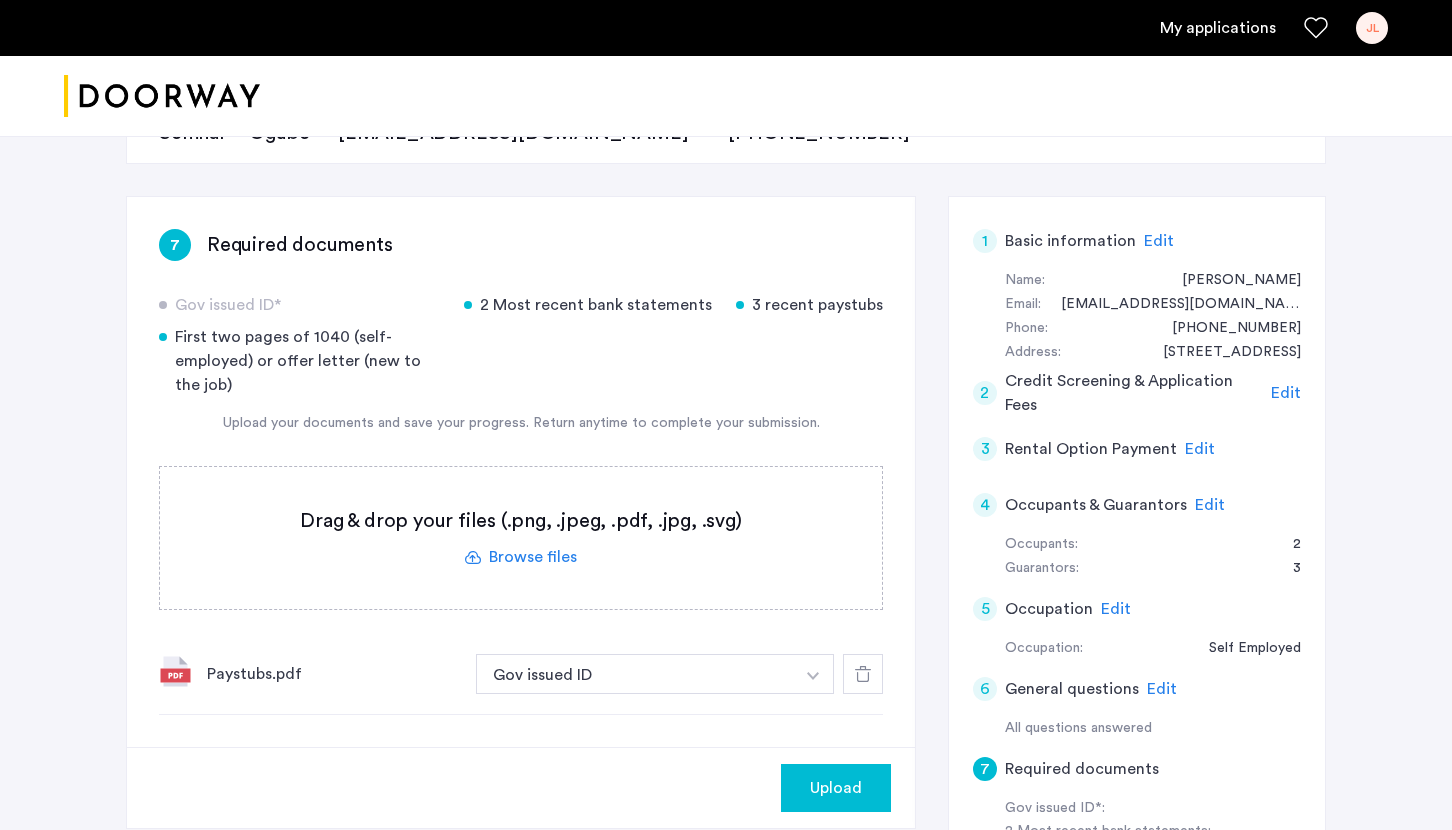 click on "Gov issued ID" at bounding box center [635, 674] 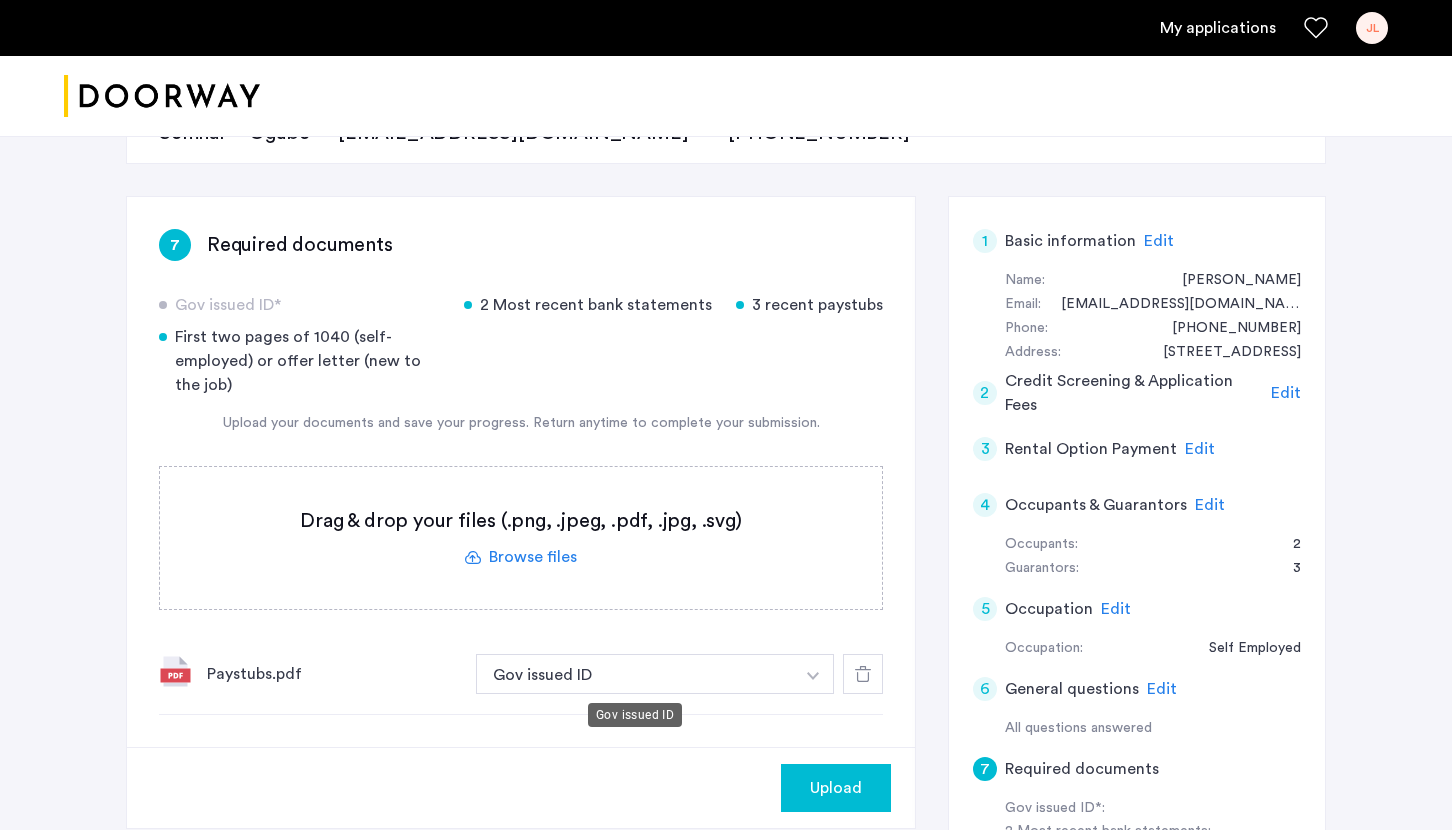 click on "Gov issued ID" at bounding box center [635, 674] 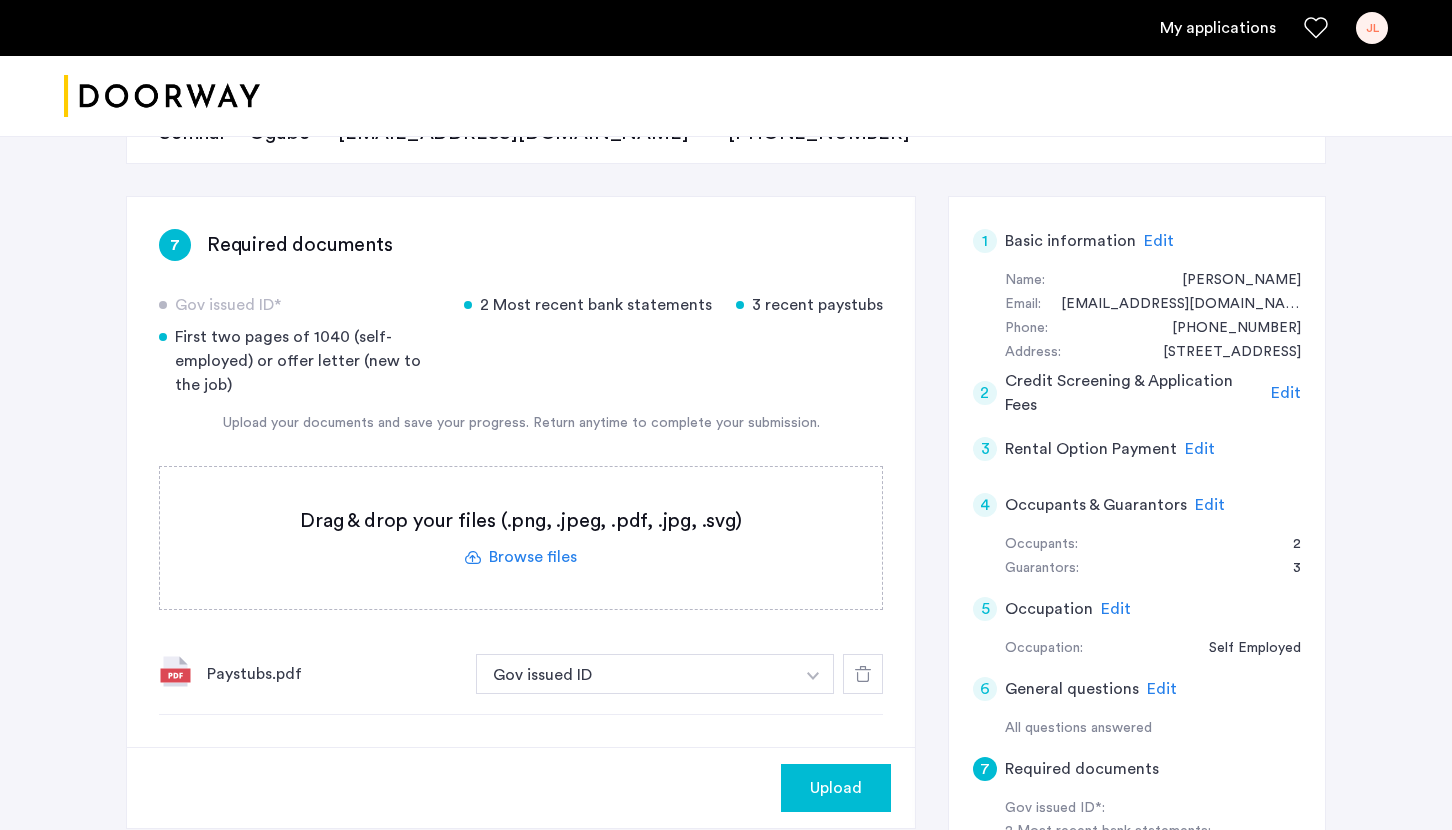 click at bounding box center [813, 676] 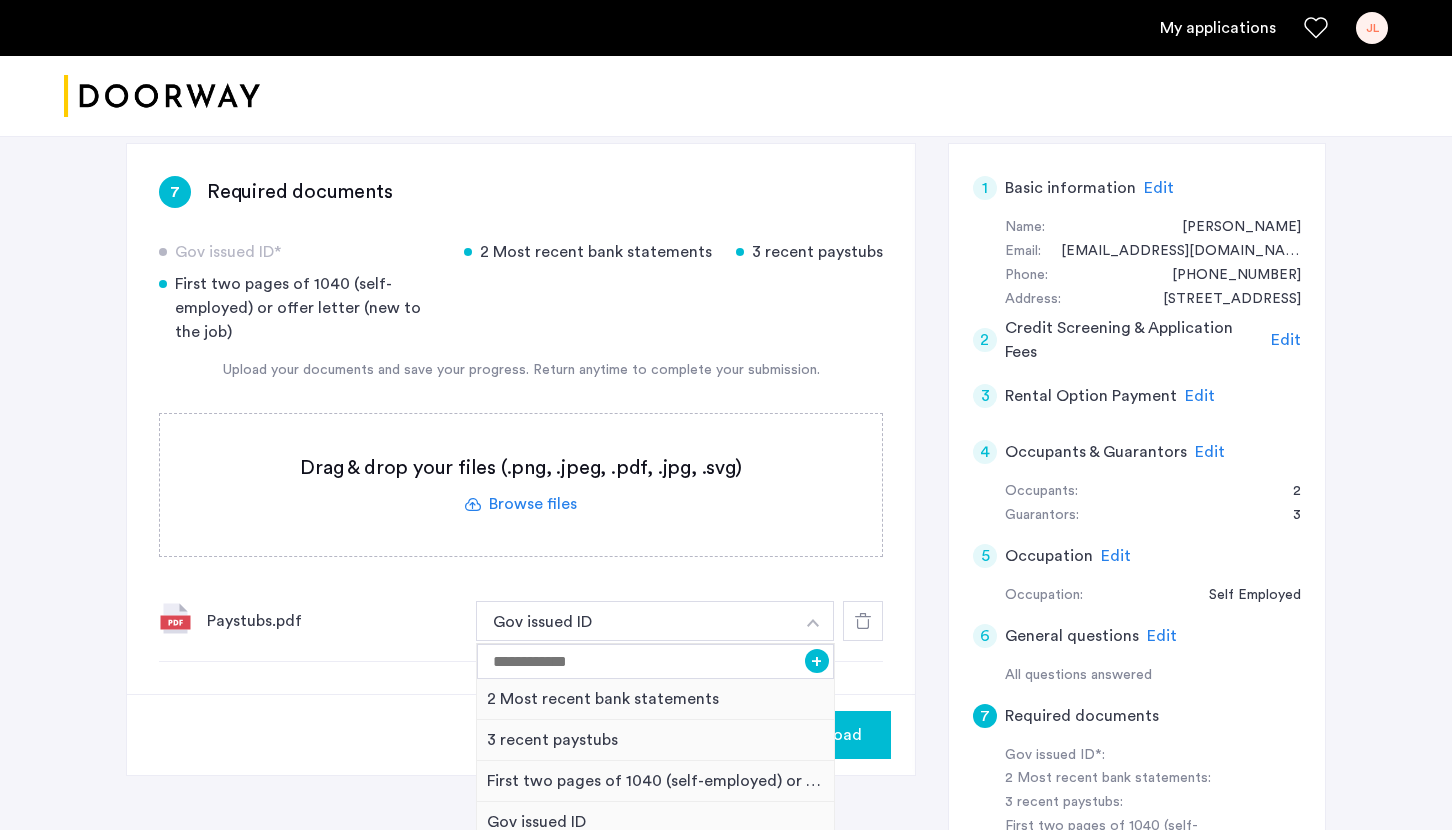 scroll, scrollTop: 313, scrollLeft: 0, axis: vertical 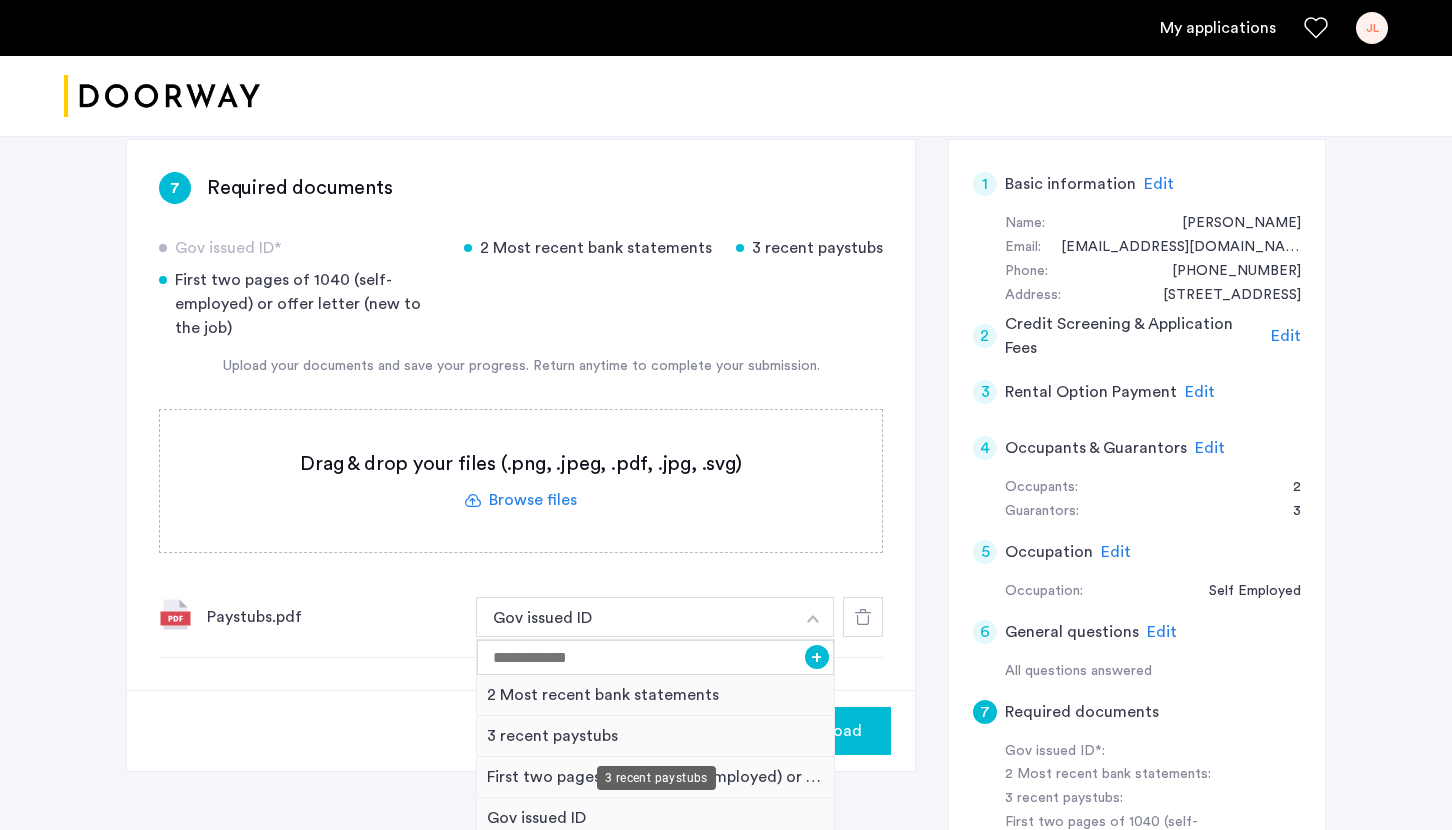 click on "3 recent paystubs" at bounding box center (655, 736) 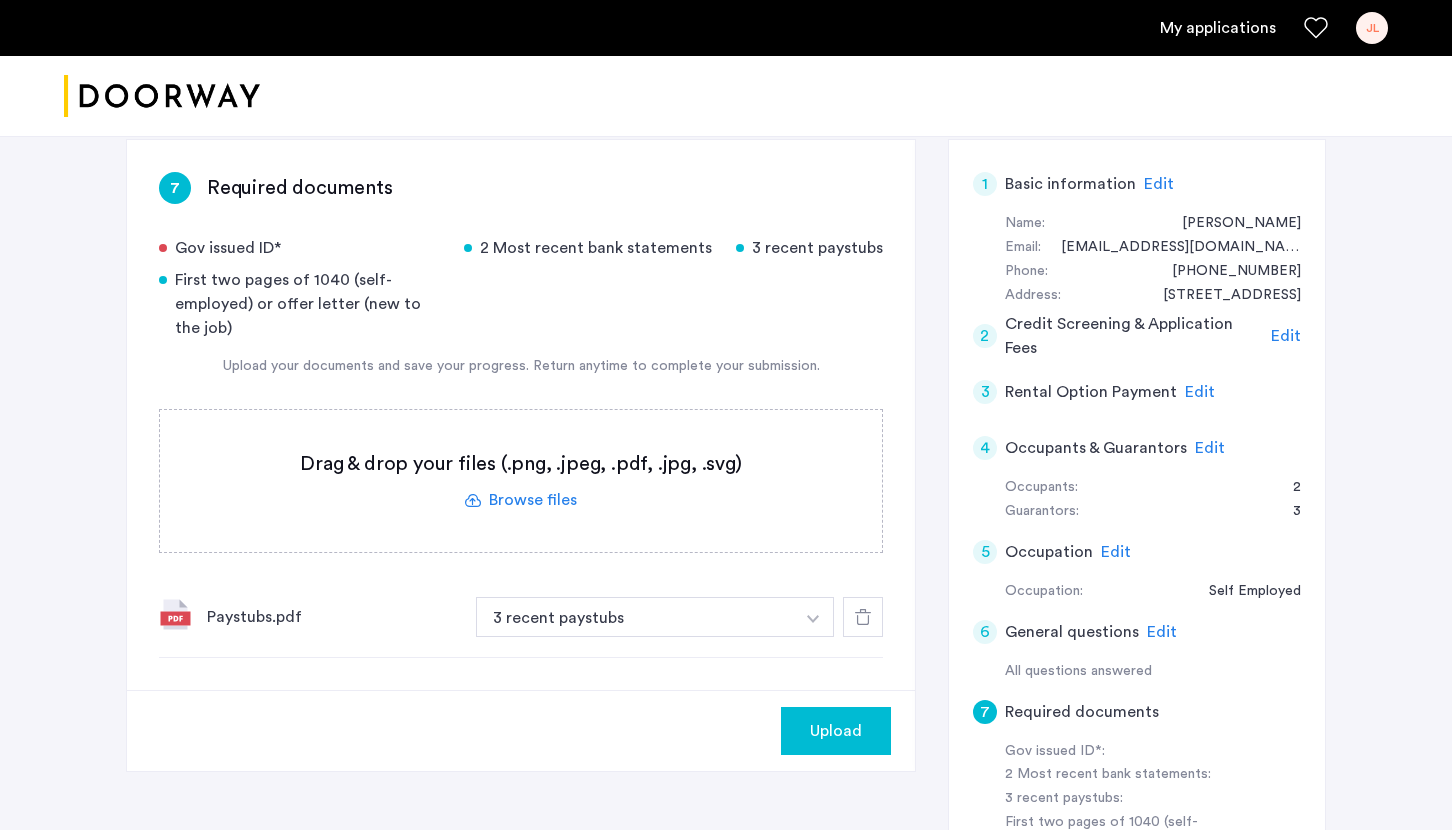 click 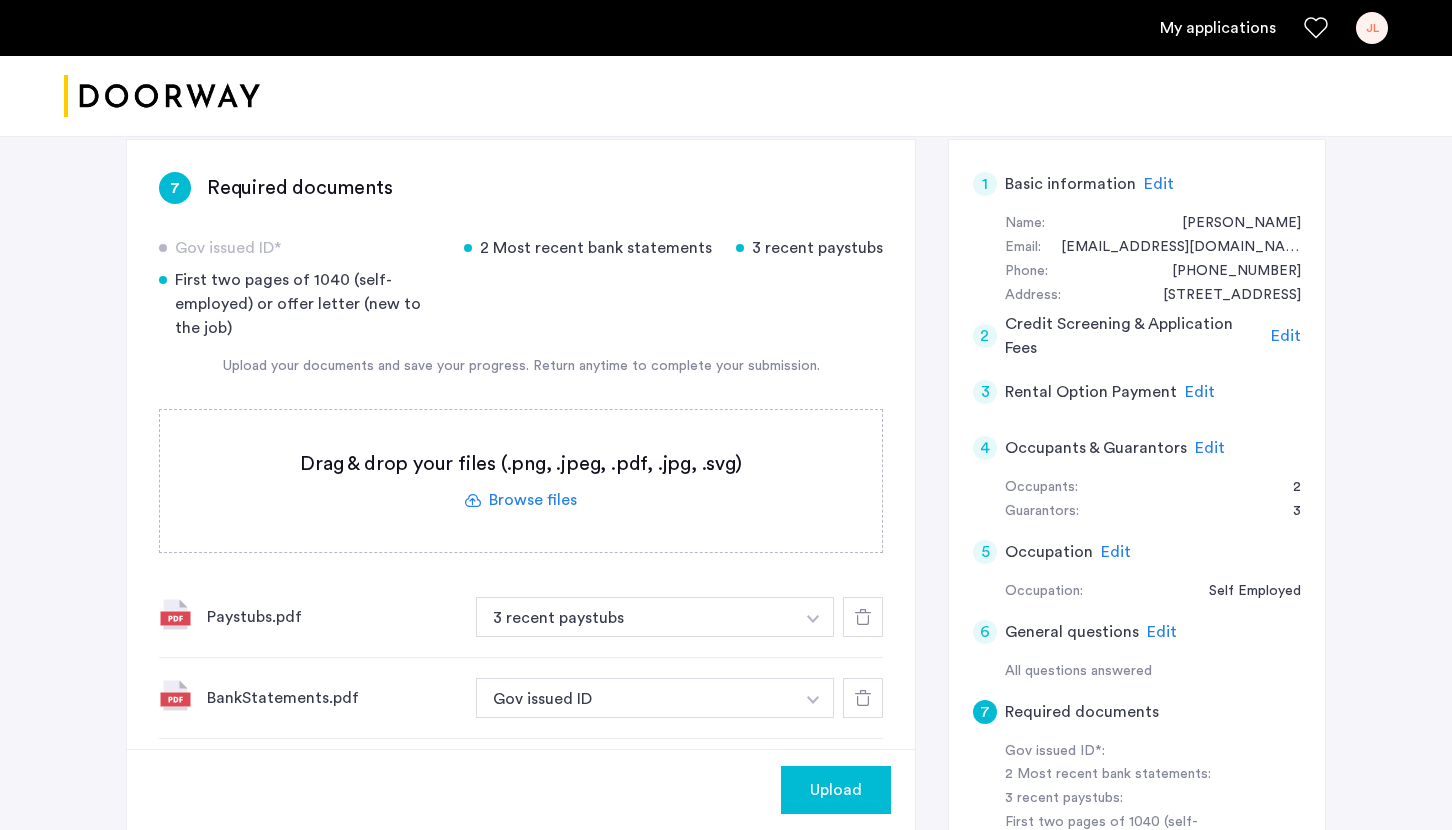 click 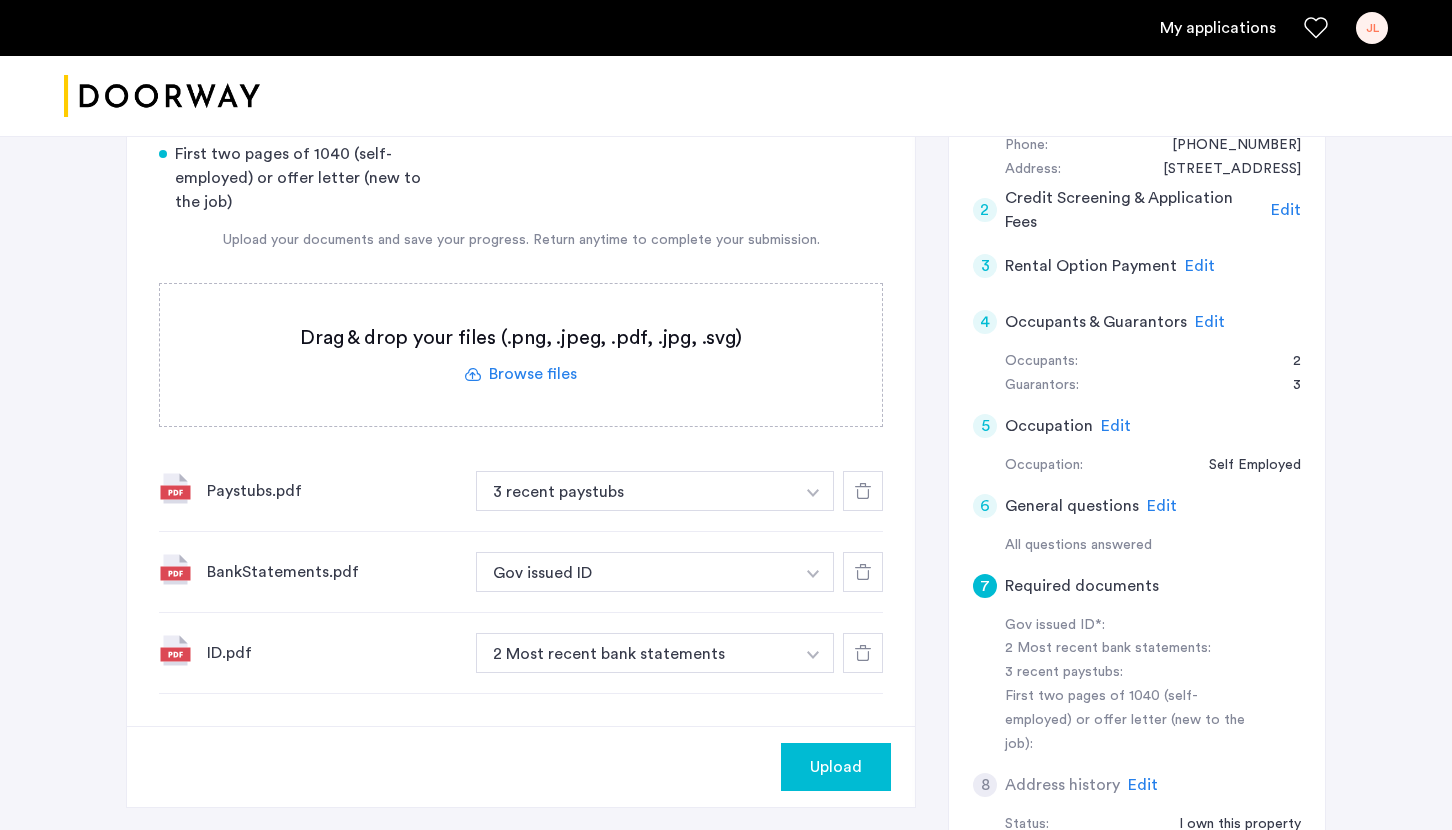 scroll, scrollTop: 467, scrollLeft: 0, axis: vertical 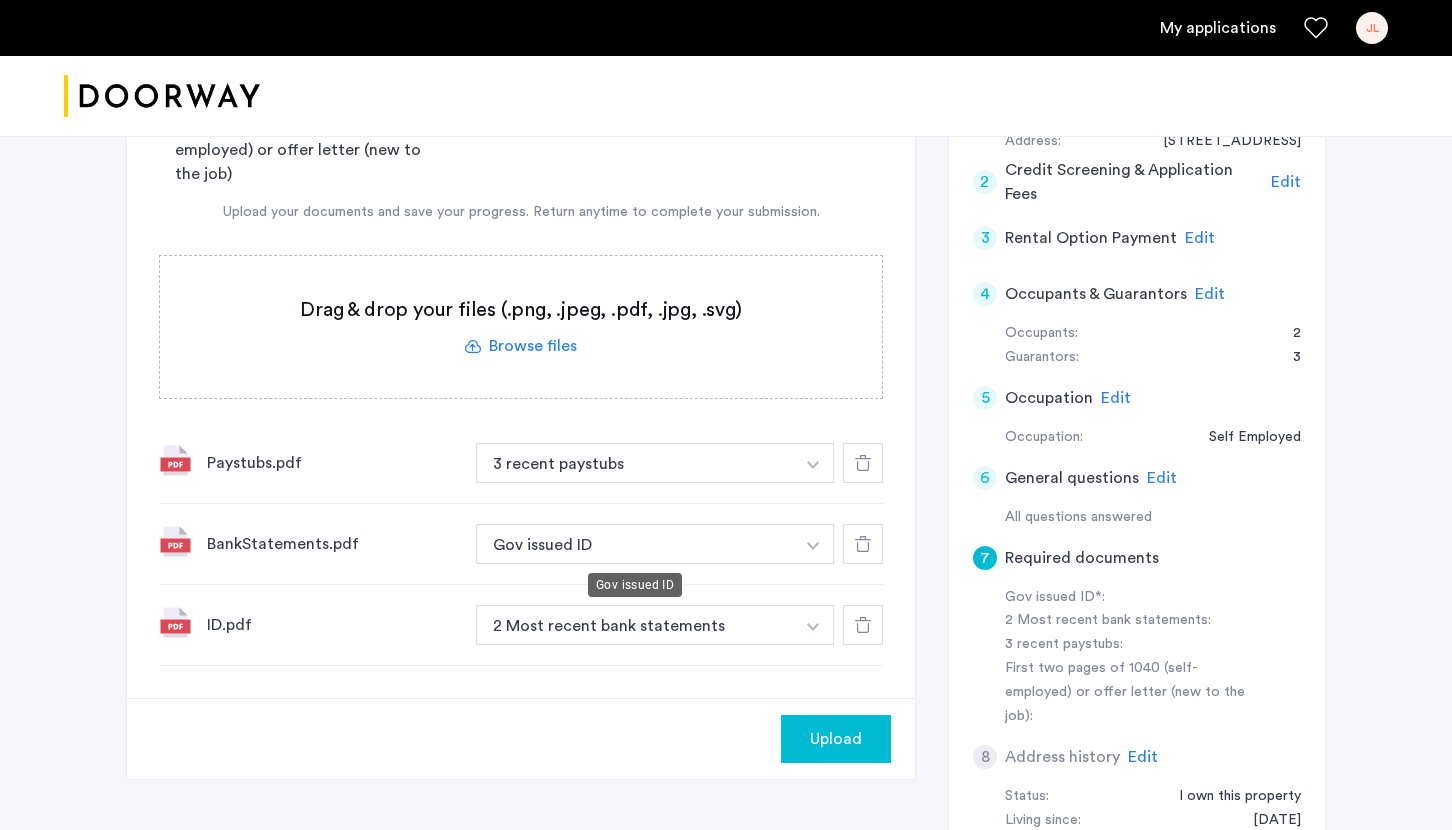 click on "Gov issued ID" at bounding box center (635, 544) 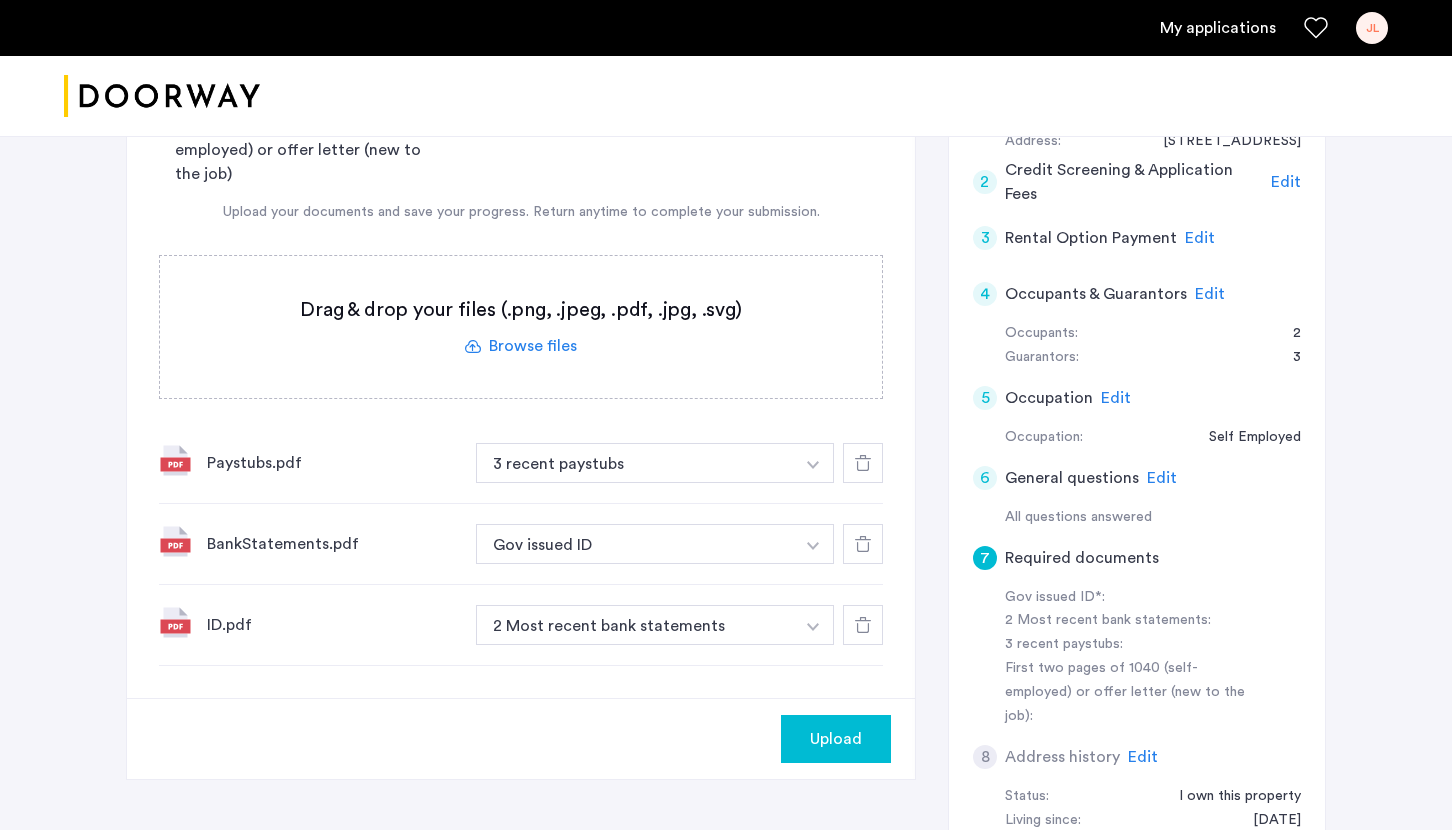 click on "Gov issued ID" at bounding box center (635, 544) 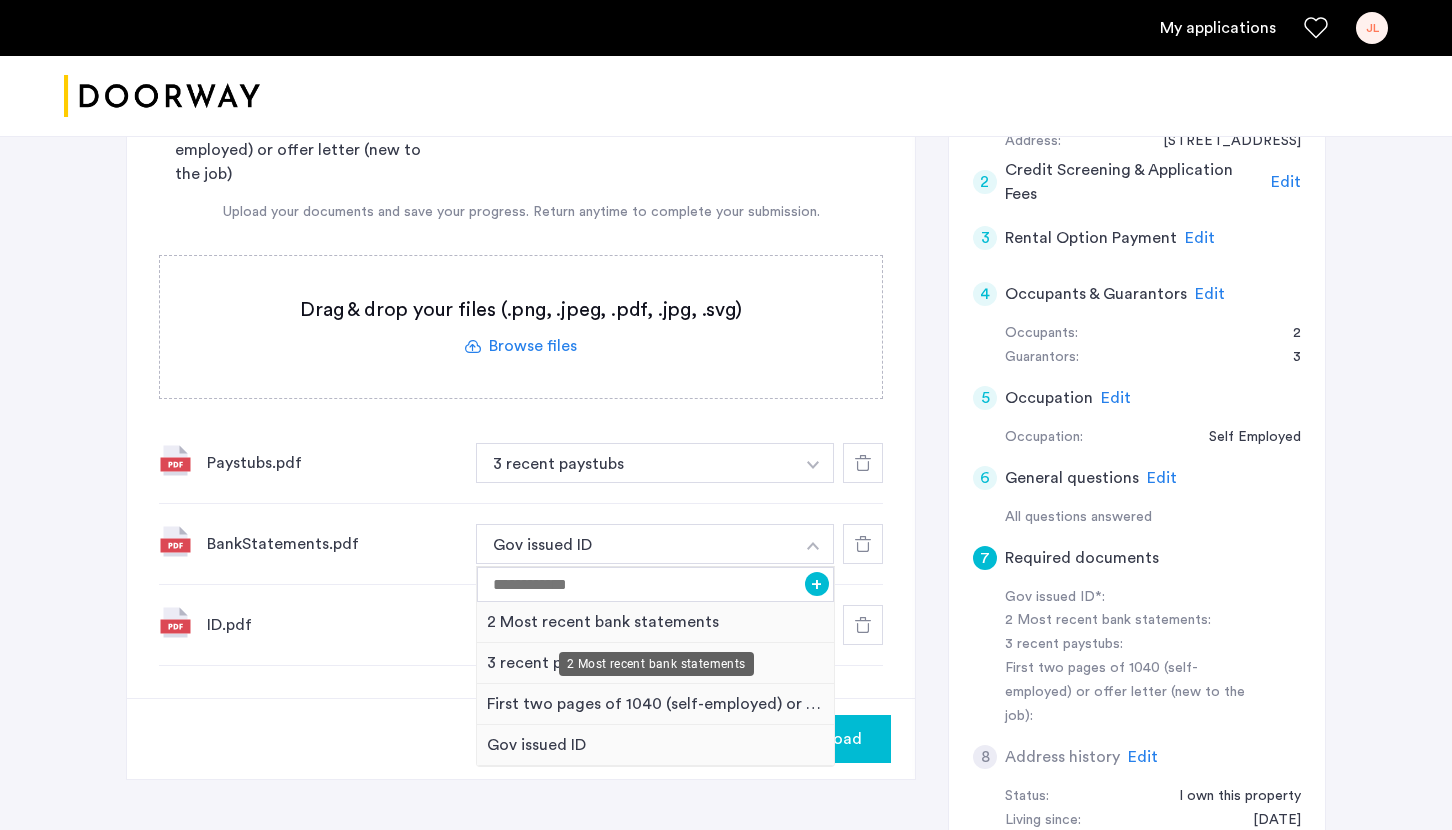 click on "2 Most recent bank statements" at bounding box center [655, 622] 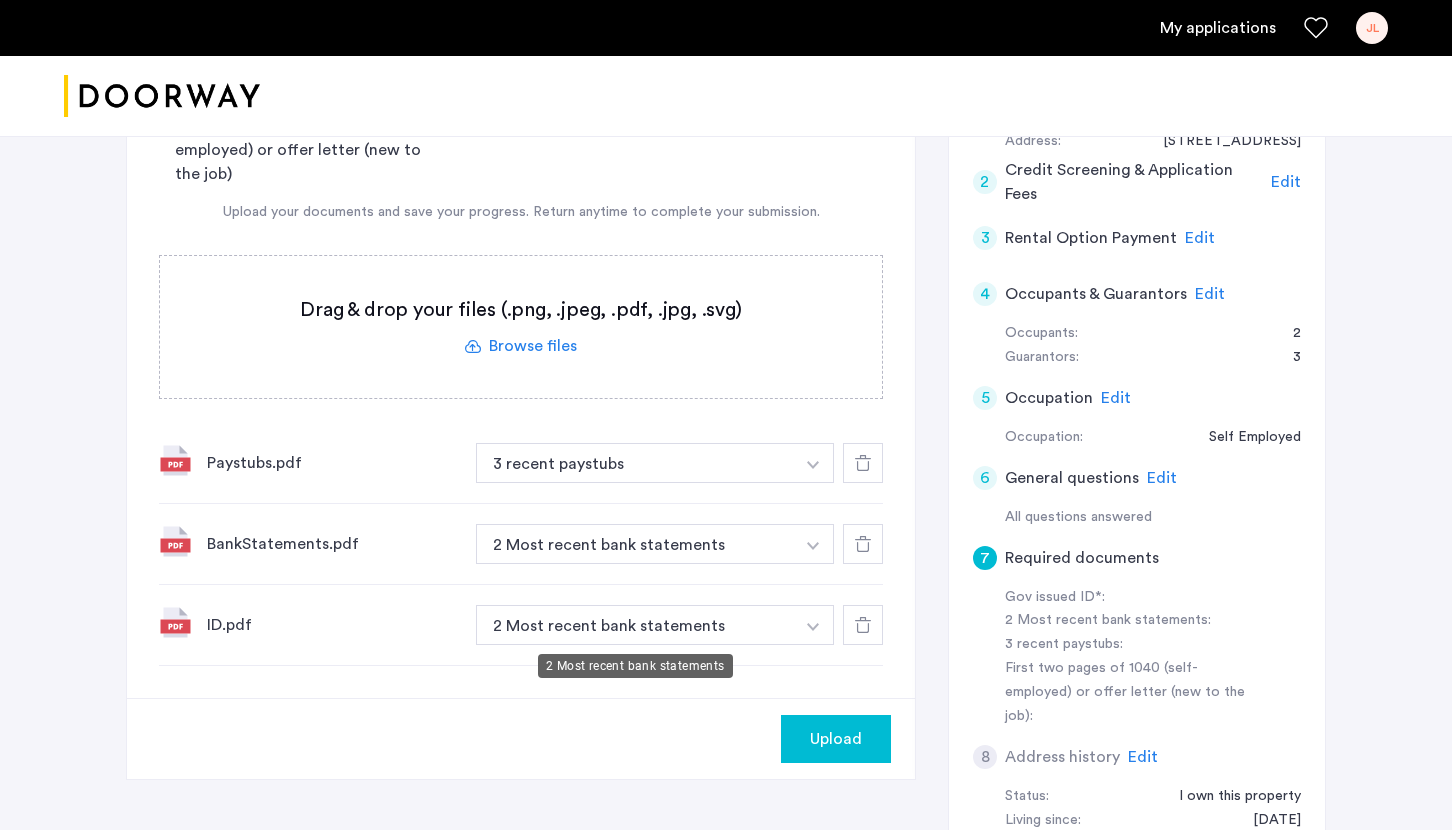 click on "2 Most recent bank statements" at bounding box center (635, 625) 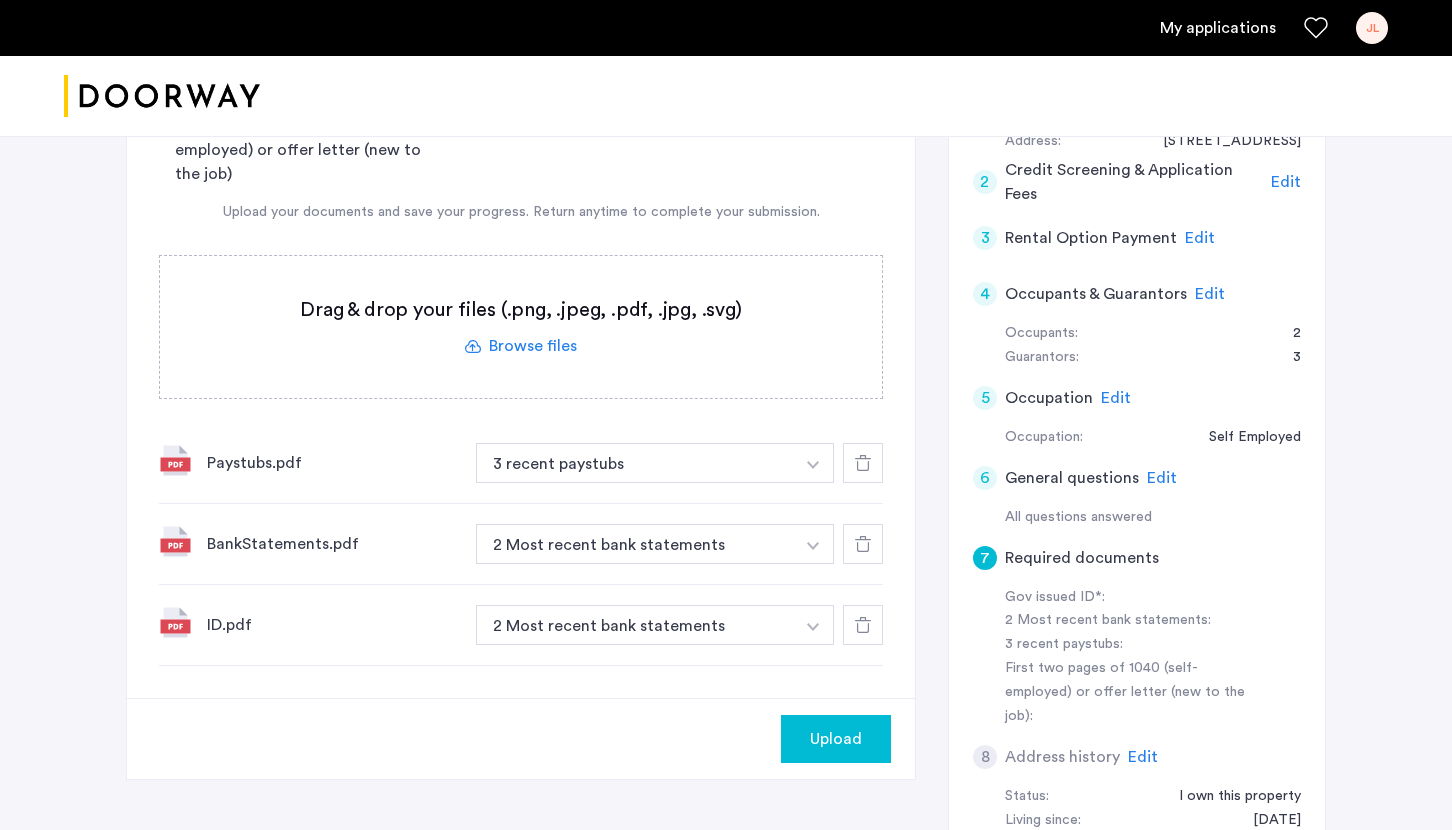 click on "2 Most recent bank statements" at bounding box center (635, 625) 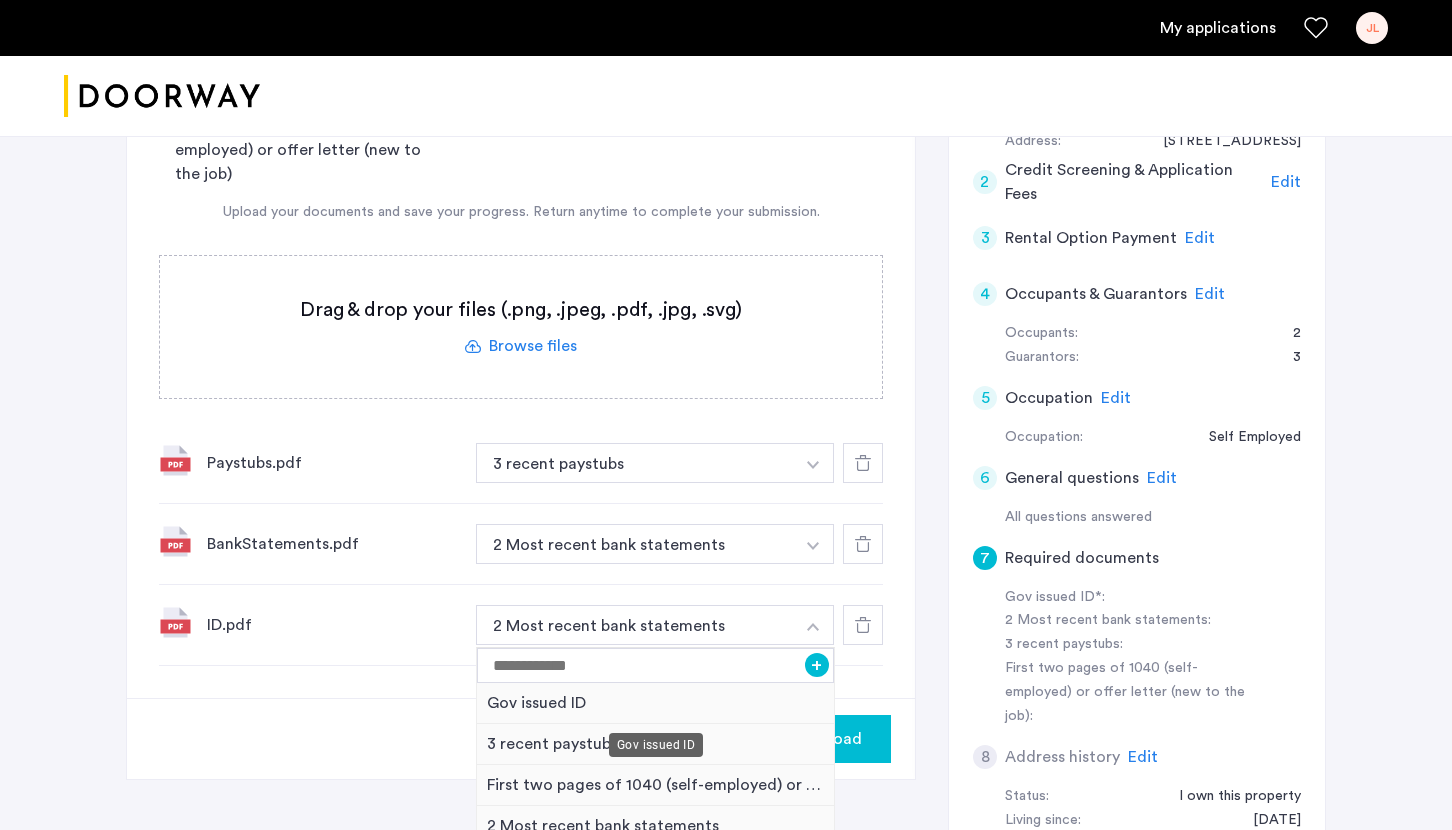 click on "Gov issued ID" at bounding box center (655, 703) 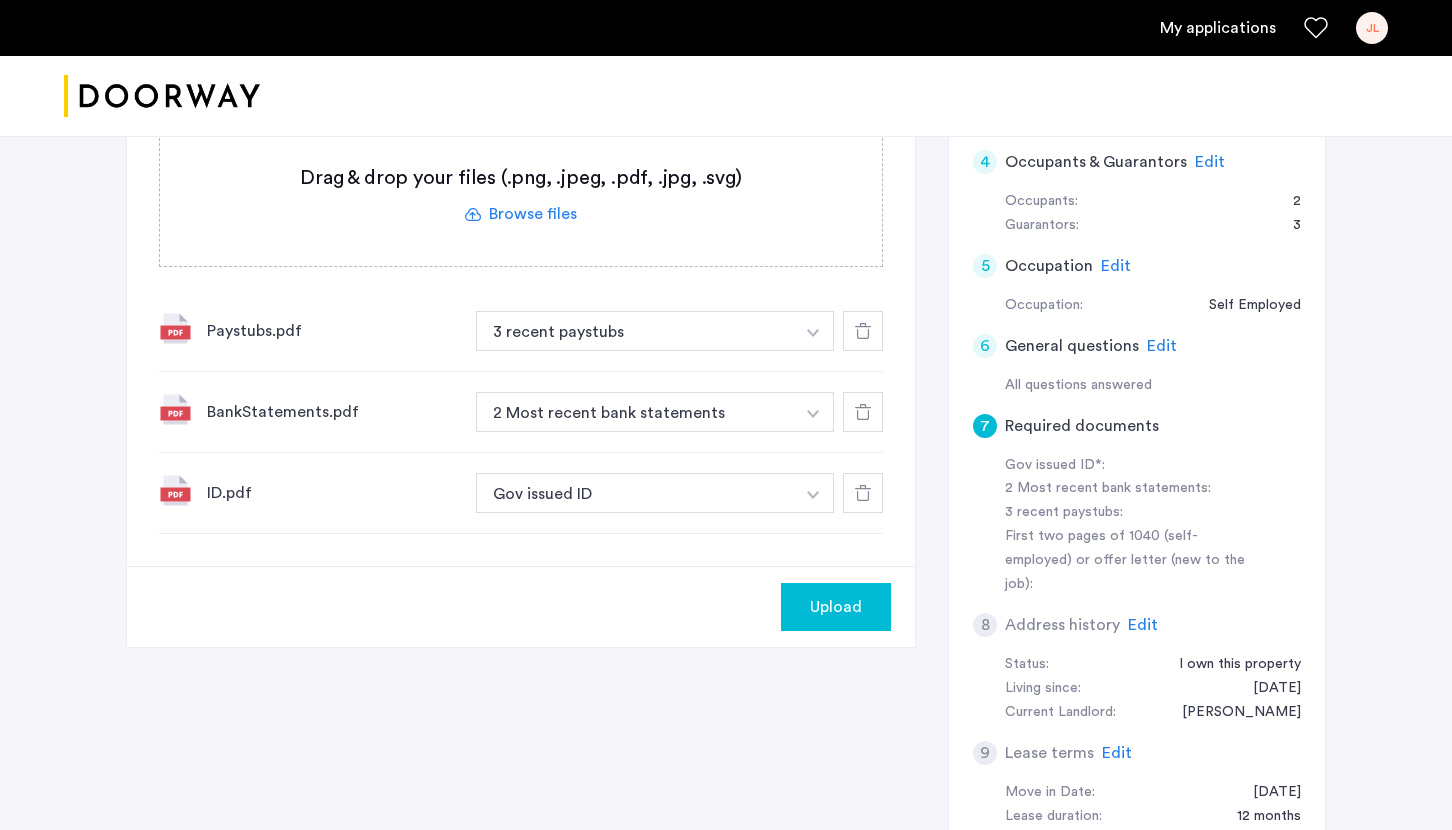 scroll, scrollTop: 654, scrollLeft: 0, axis: vertical 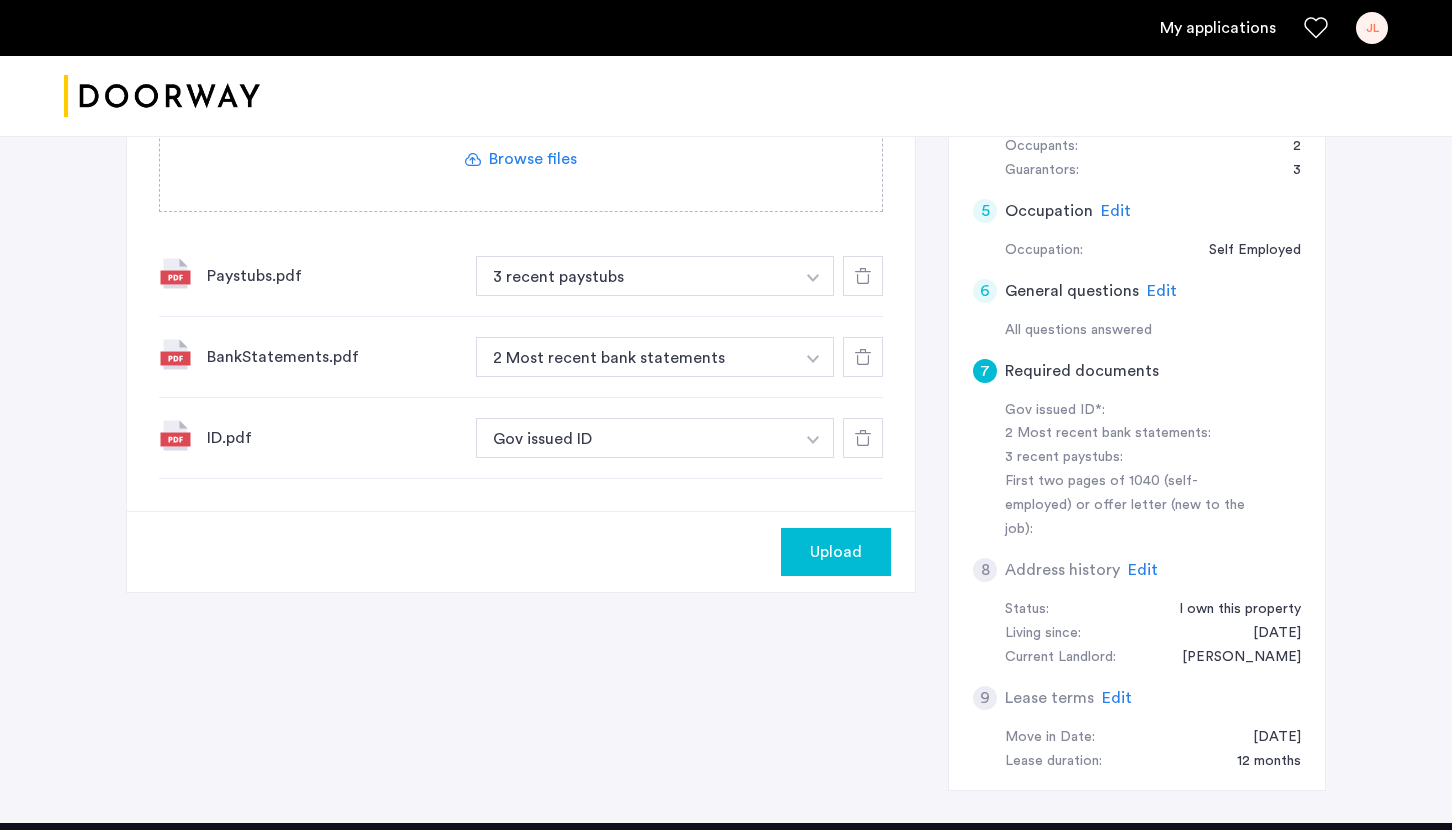 click on "Upload" 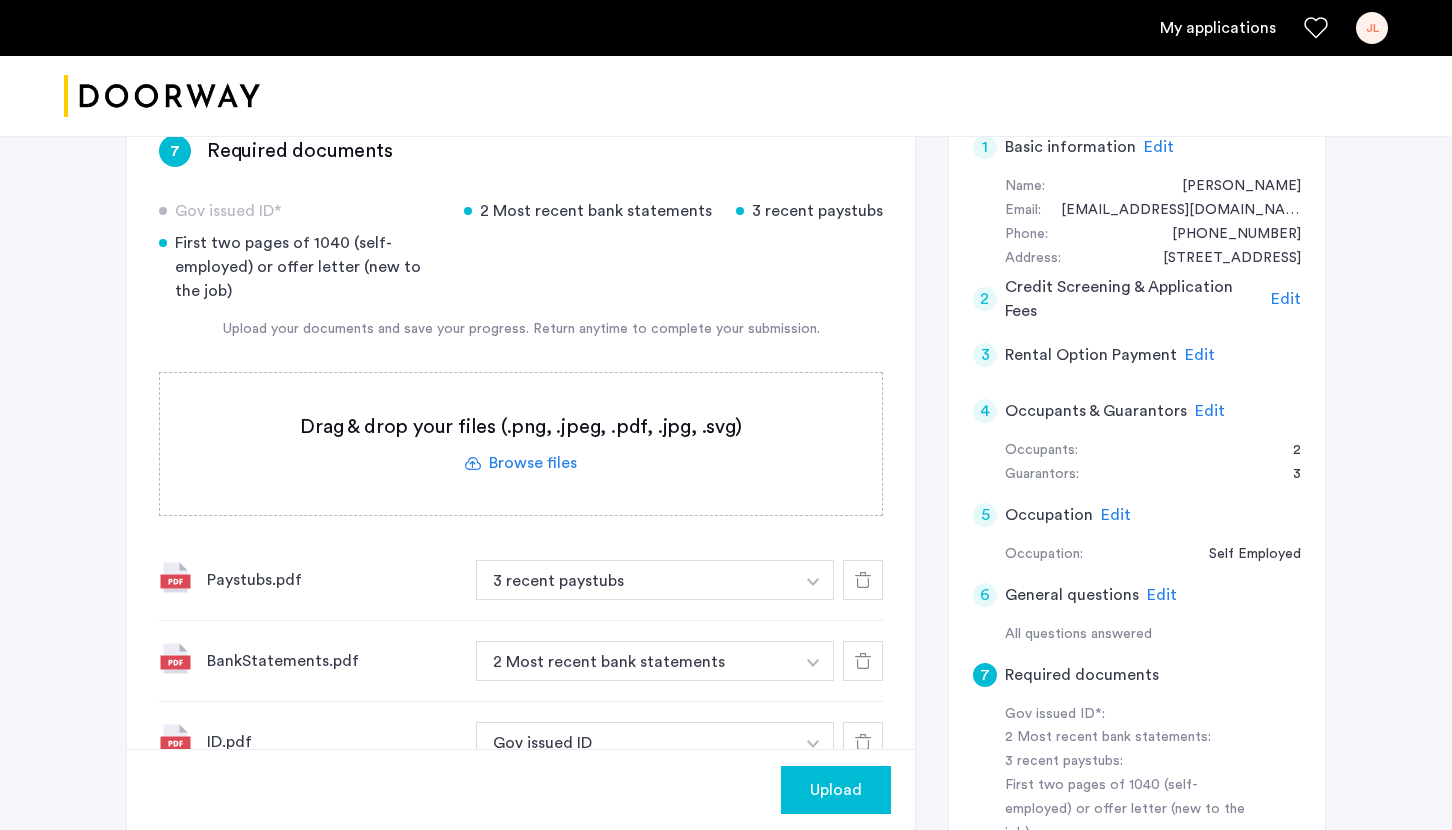 scroll, scrollTop: 341, scrollLeft: 0, axis: vertical 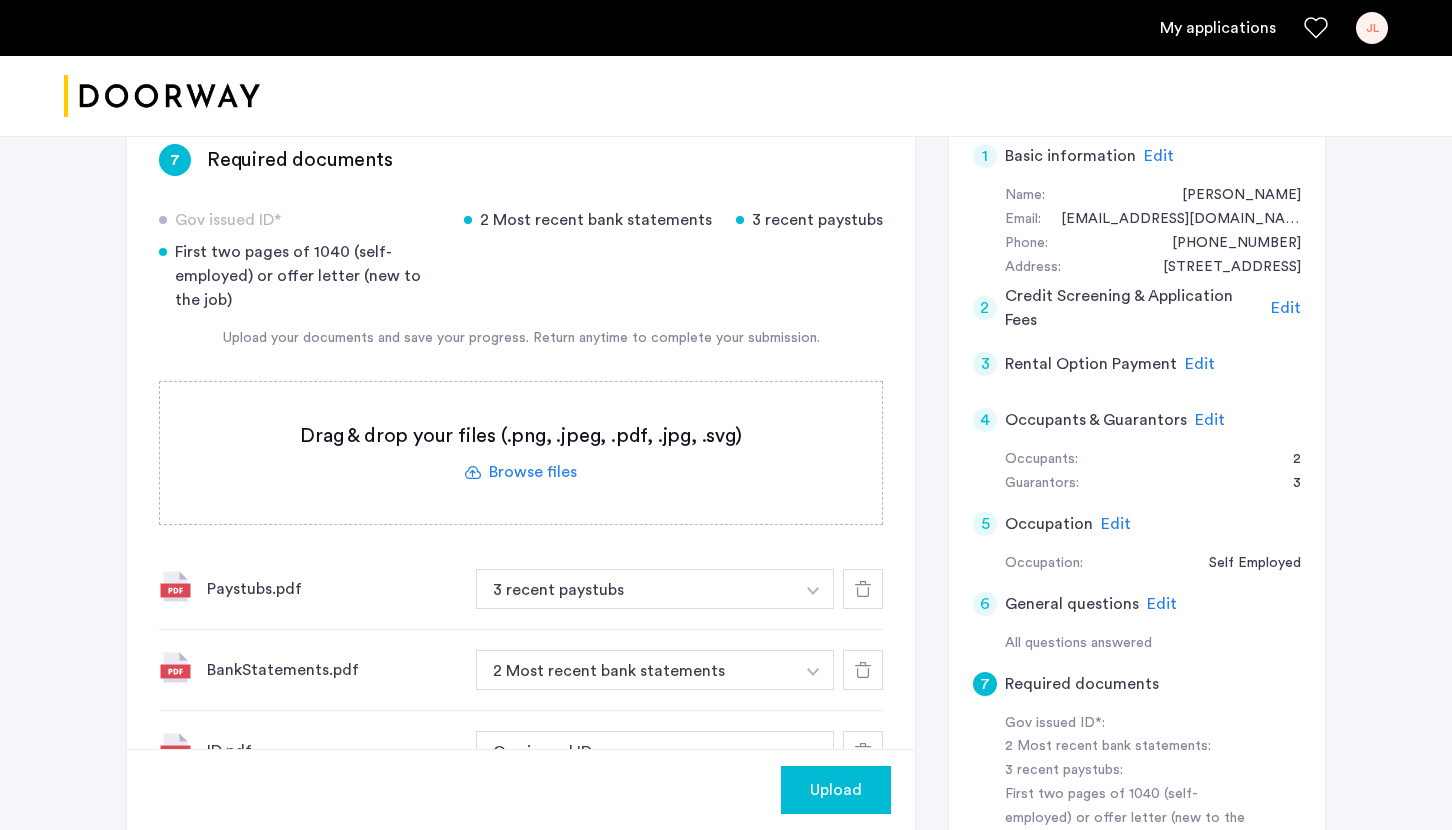 click 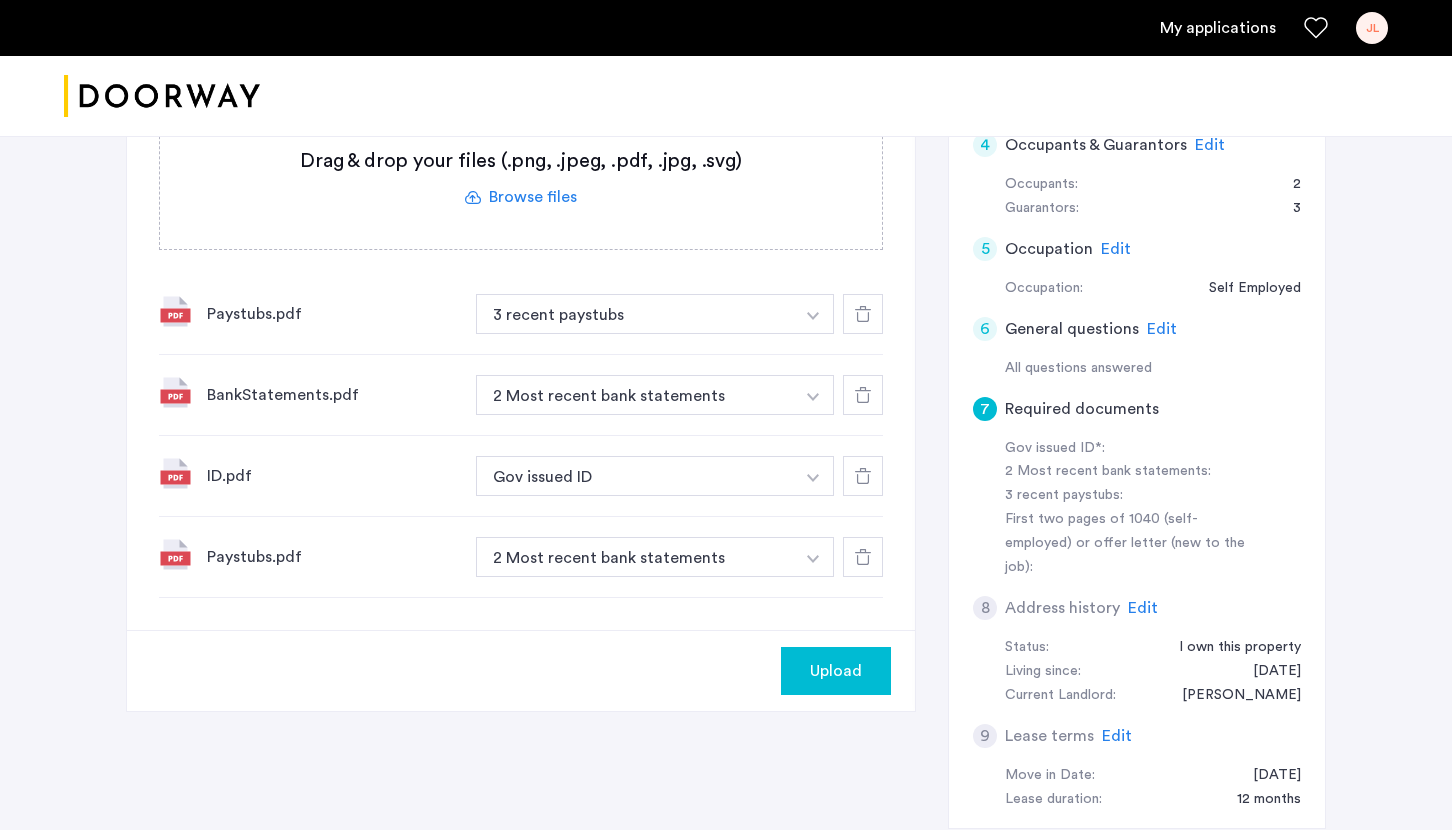 scroll, scrollTop: 645, scrollLeft: 0, axis: vertical 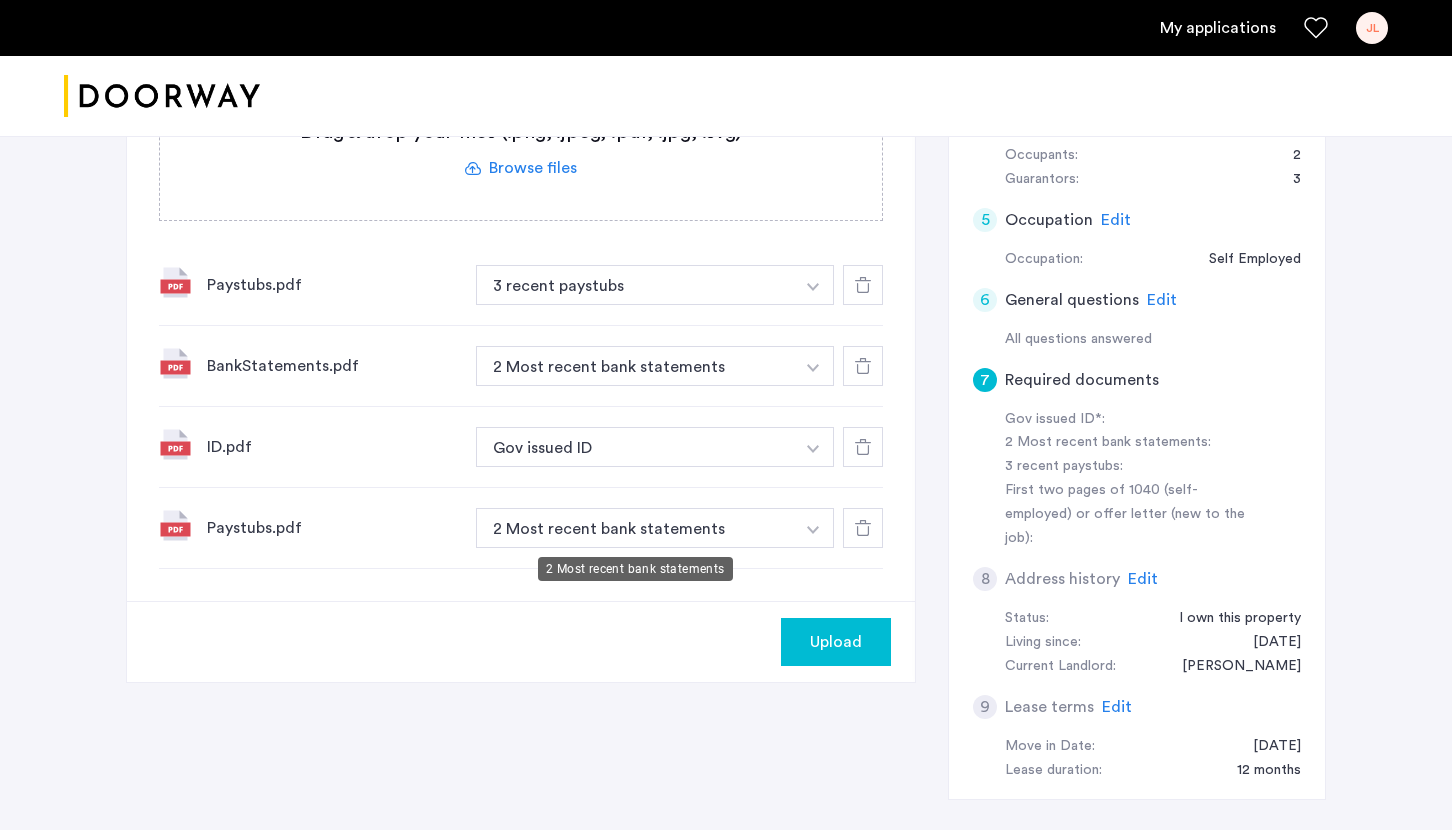 click on "2 Most recent bank statements" at bounding box center [635, 366] 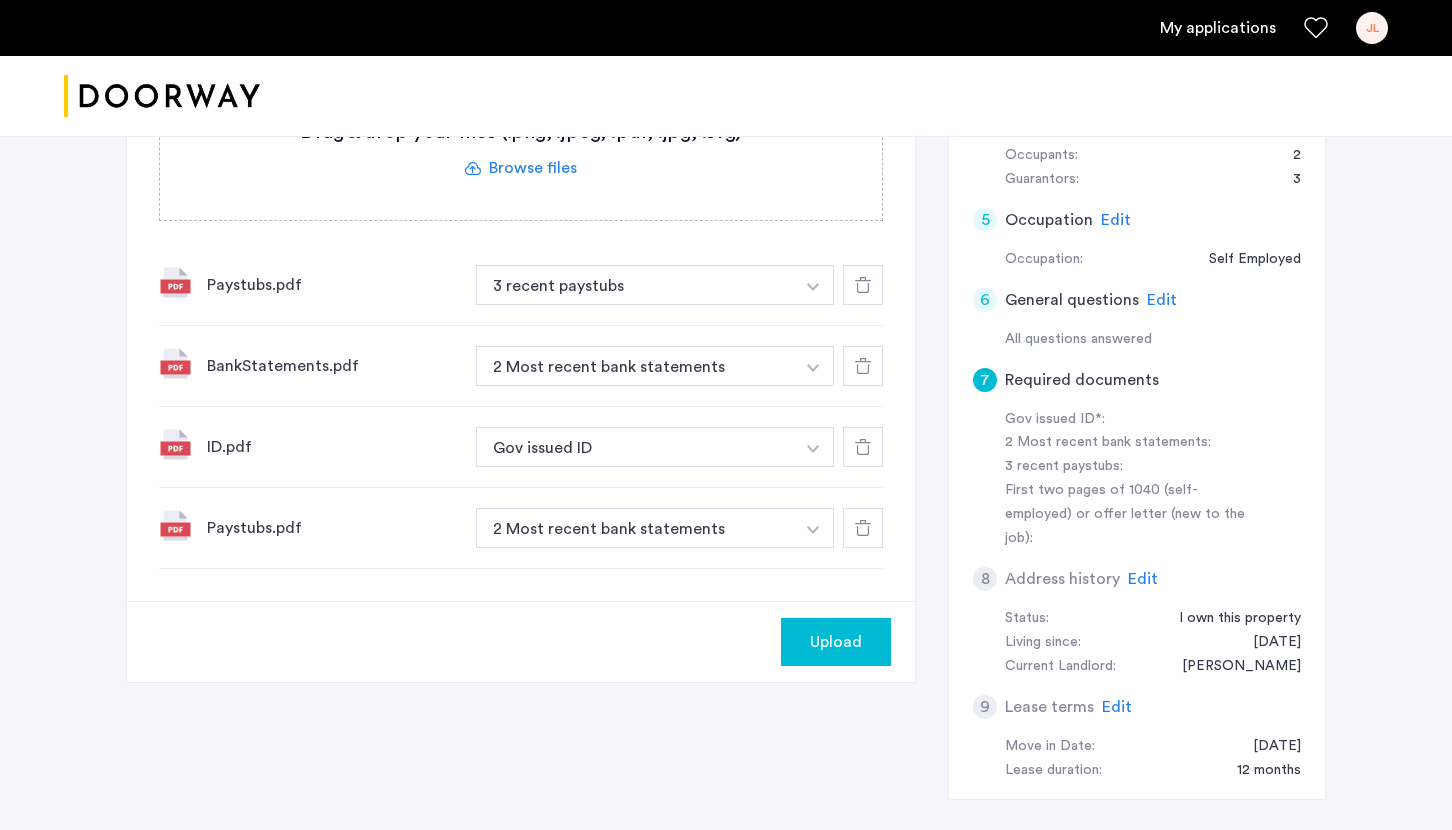click on "2 Most recent bank statements" at bounding box center (635, 528) 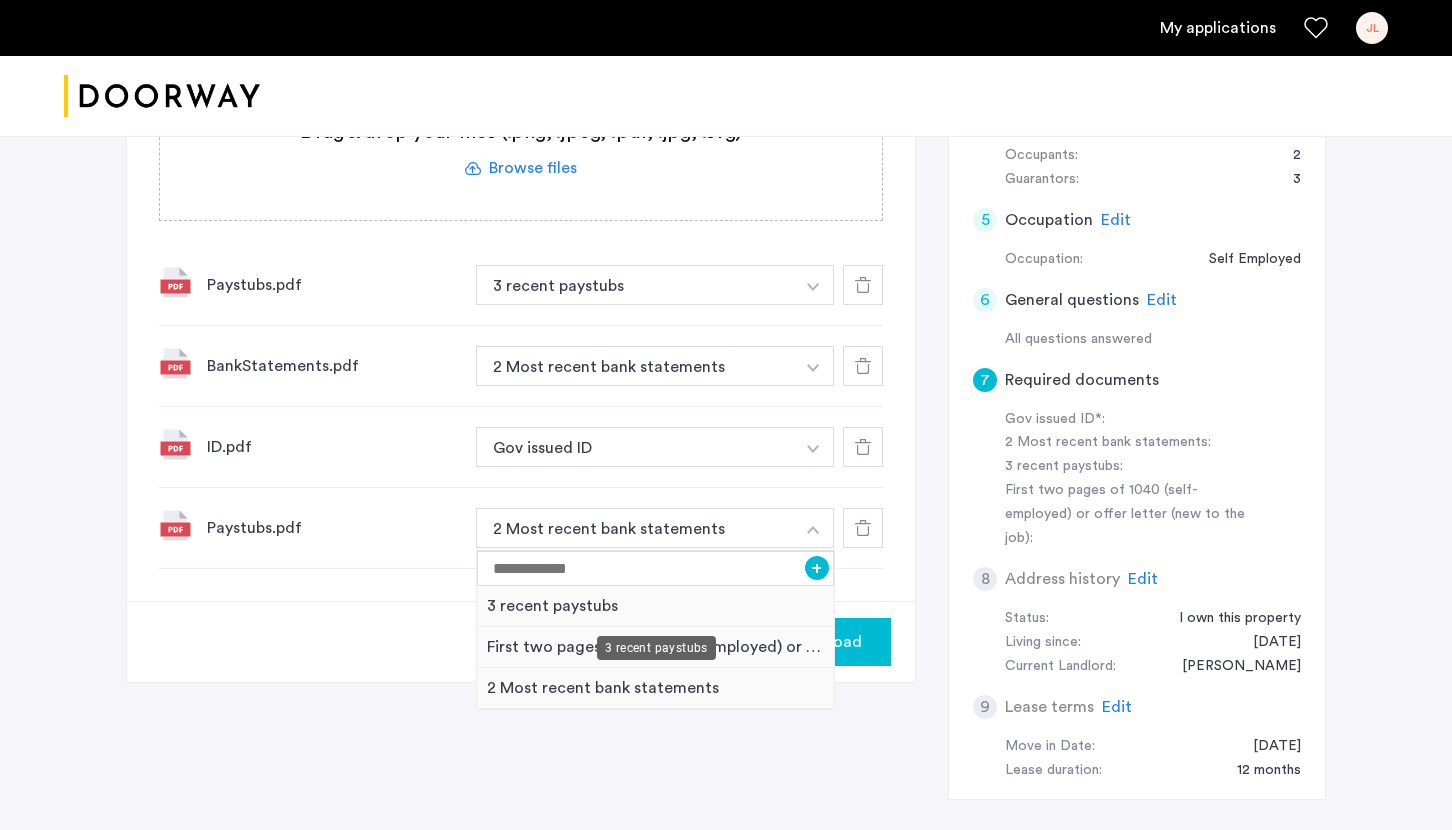 click on "3 recent paystubs" at bounding box center (655, 606) 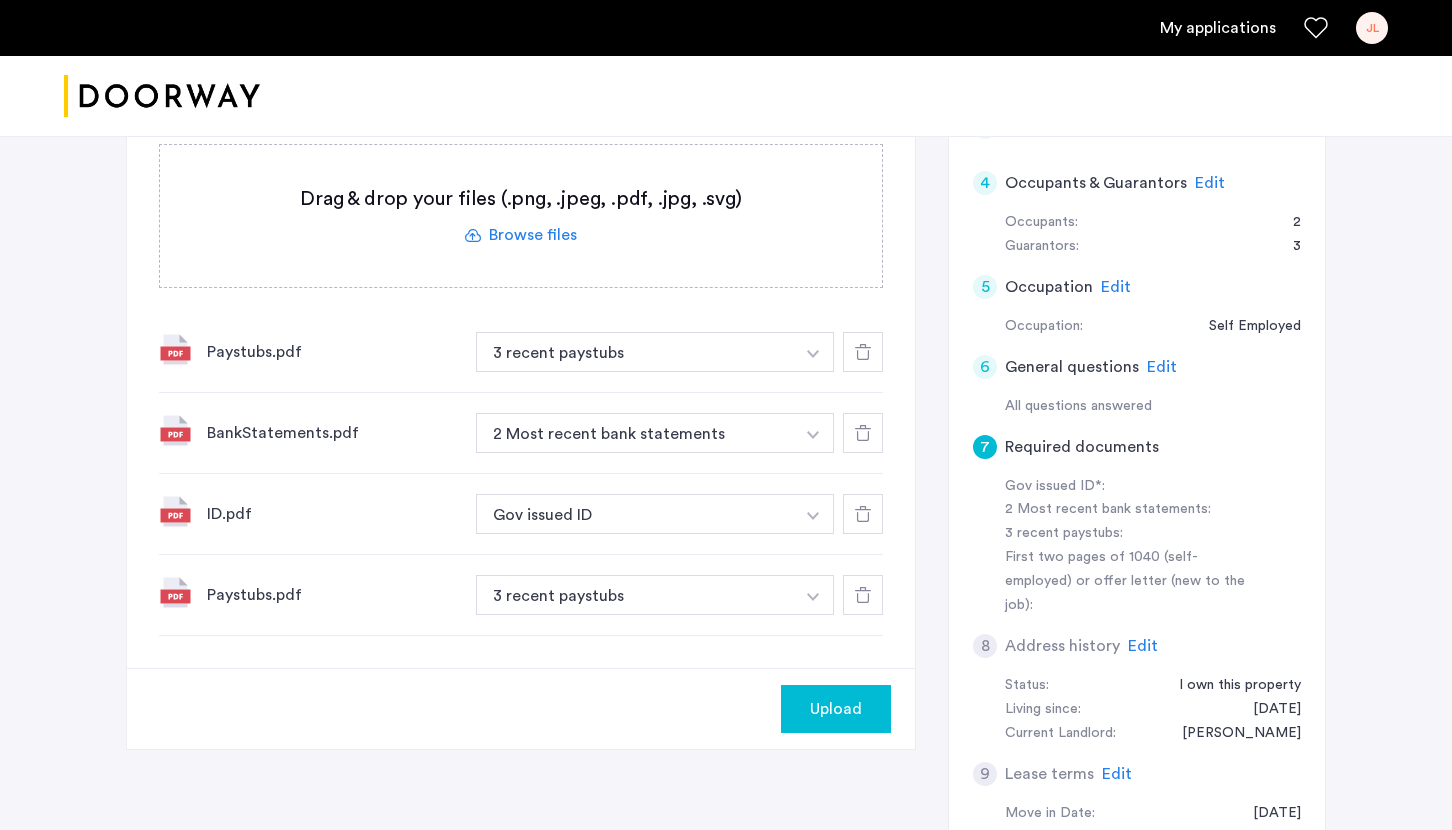 scroll, scrollTop: 576, scrollLeft: 0, axis: vertical 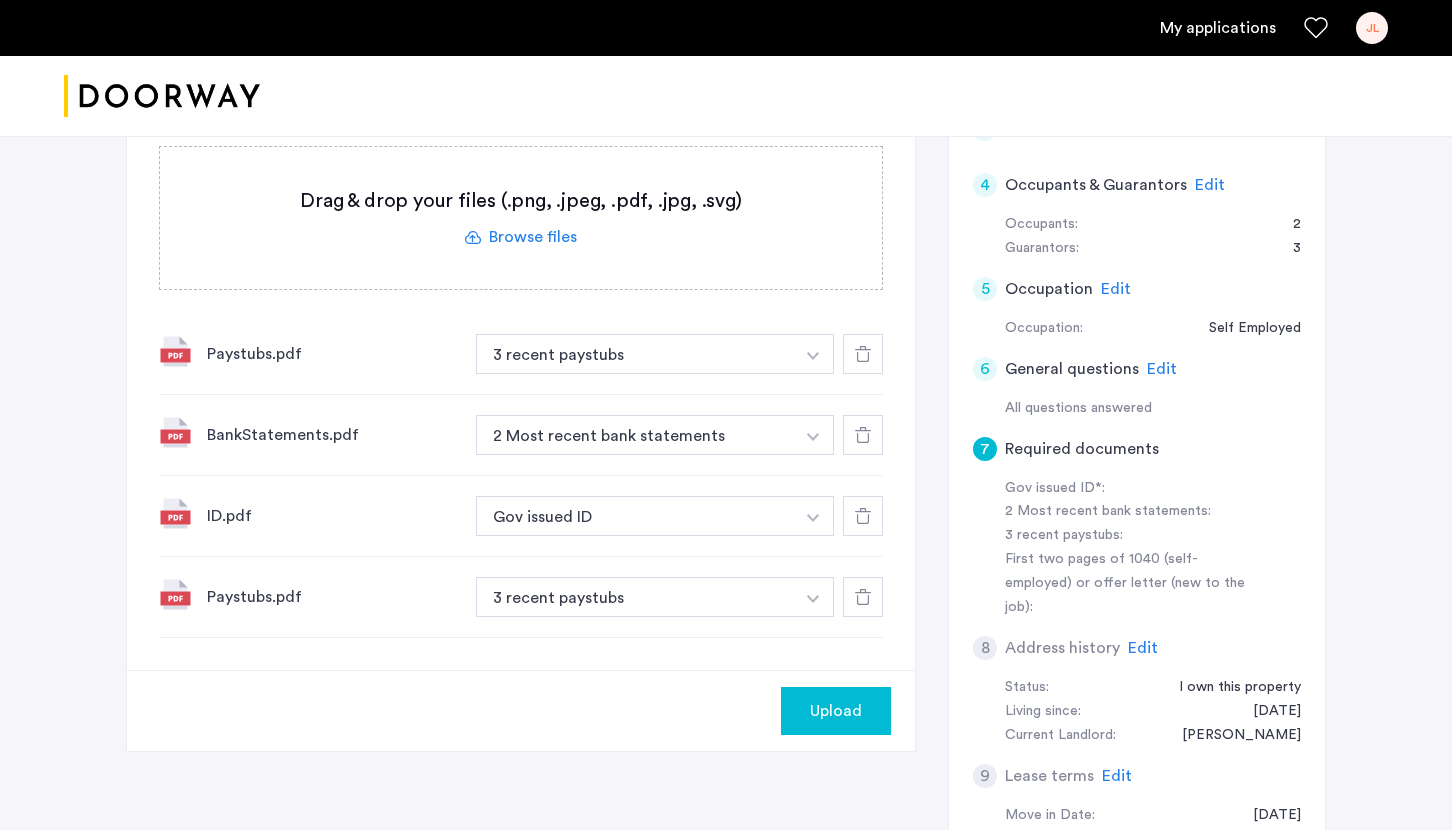 click 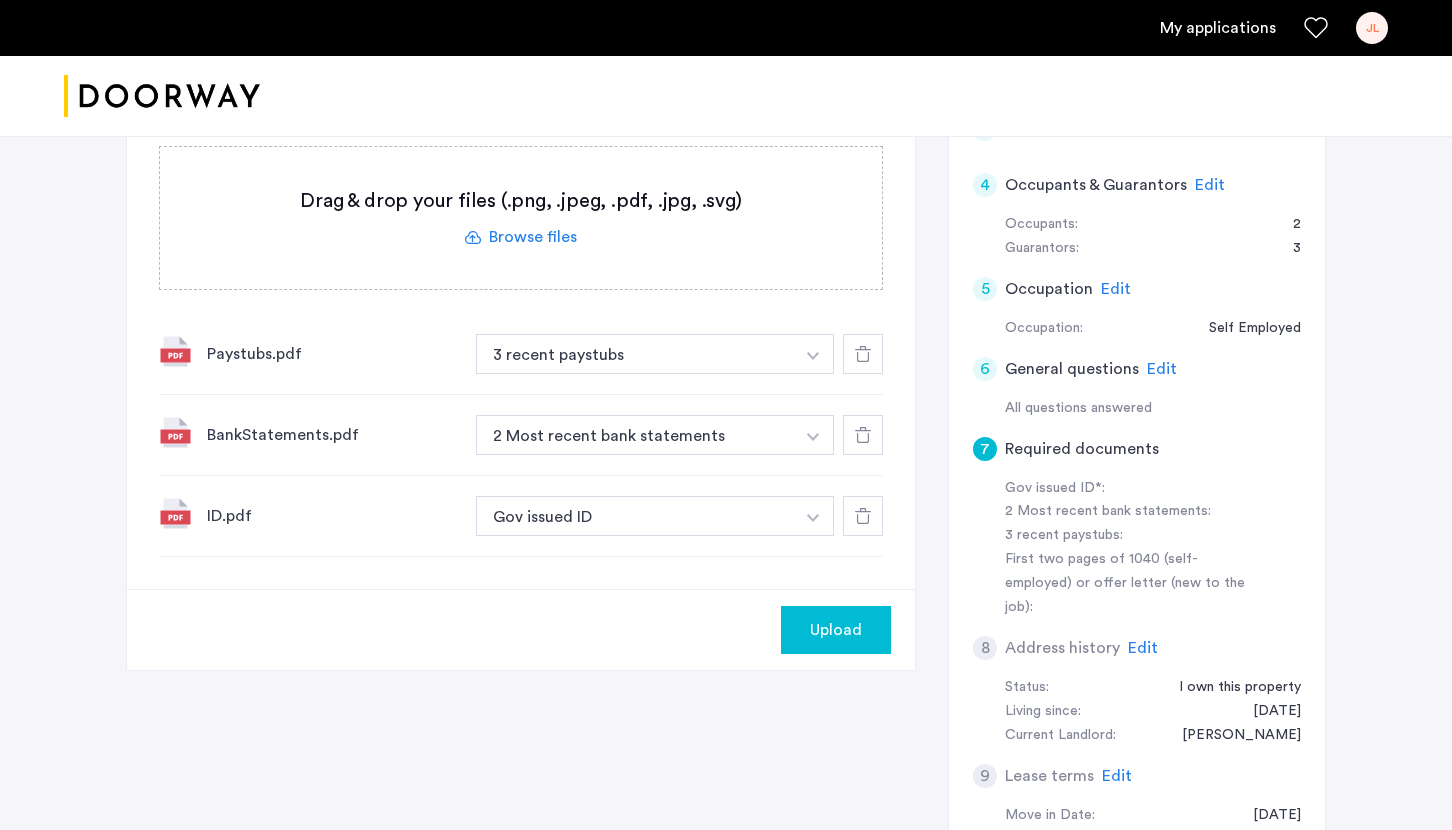 click on "Upload" 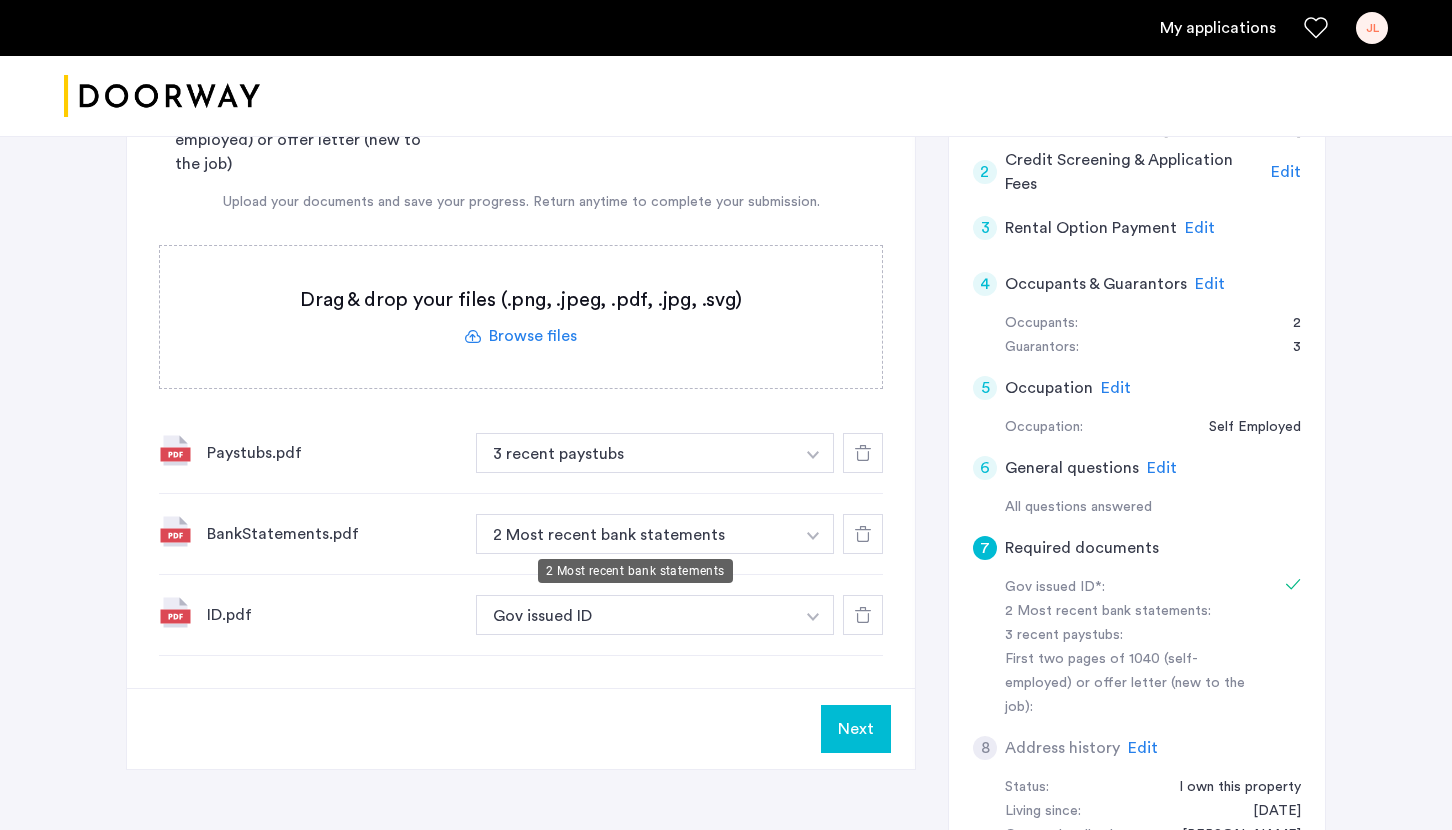 scroll, scrollTop: 481, scrollLeft: 0, axis: vertical 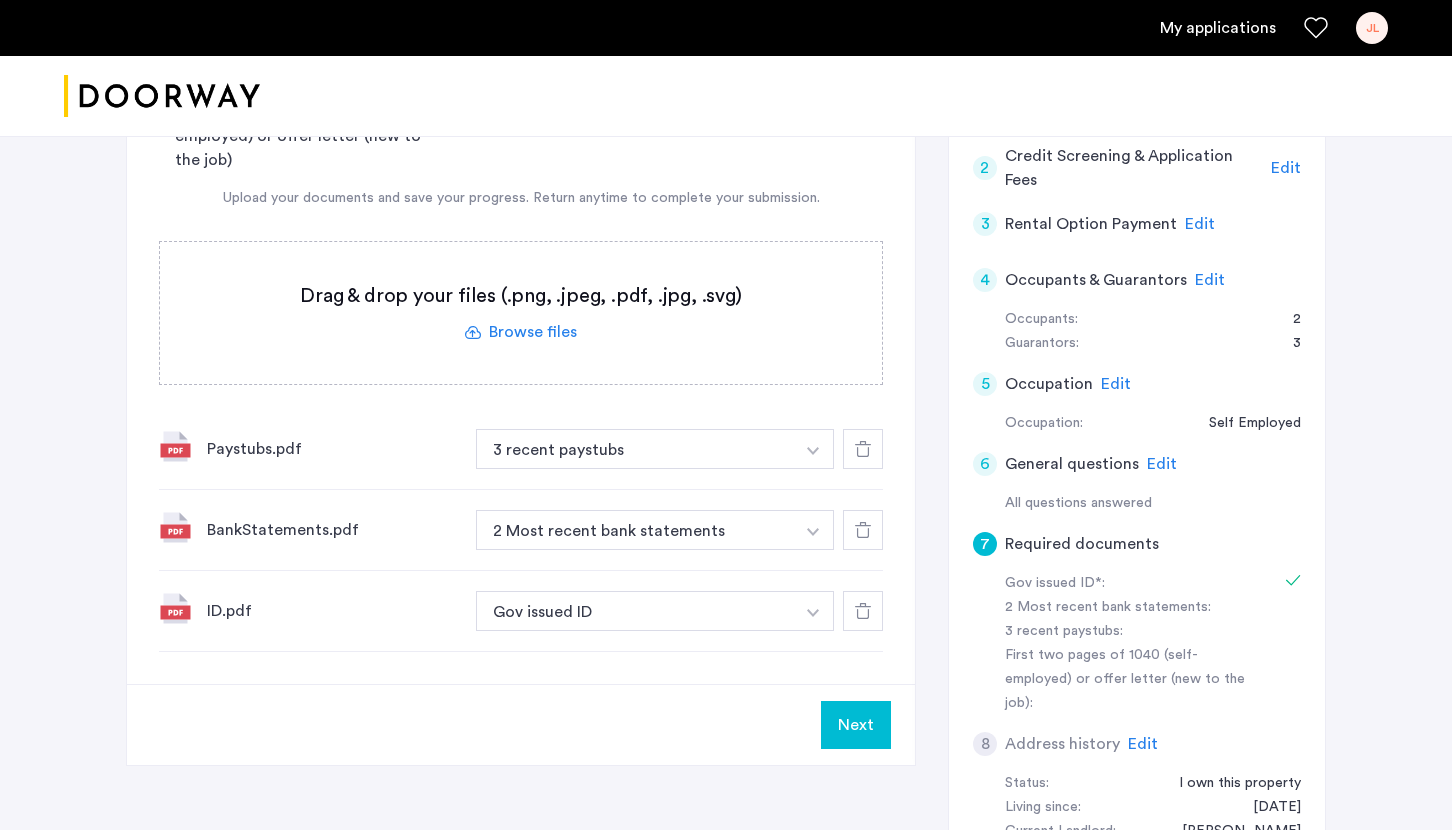 click 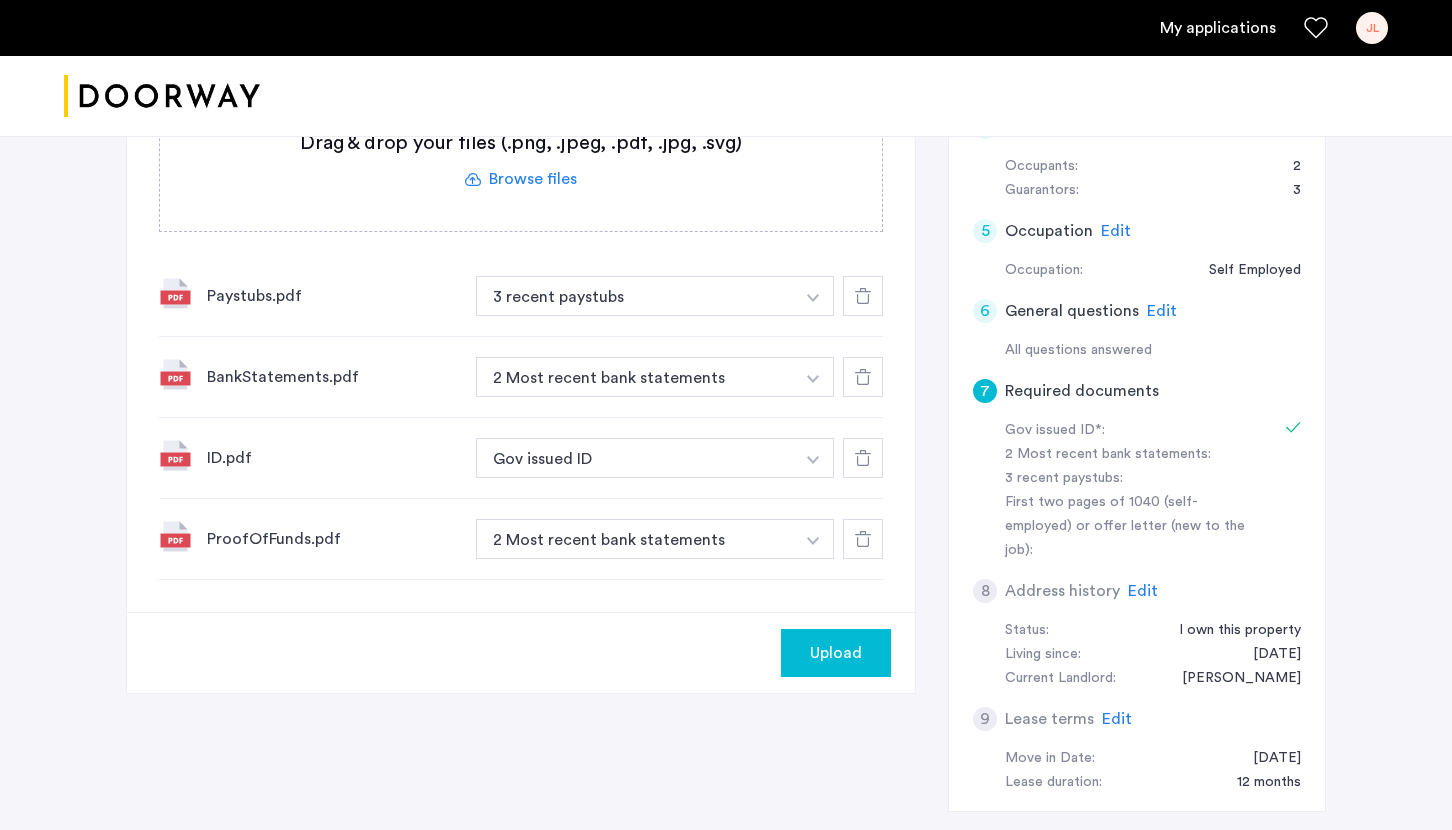 scroll, scrollTop: 639, scrollLeft: 0, axis: vertical 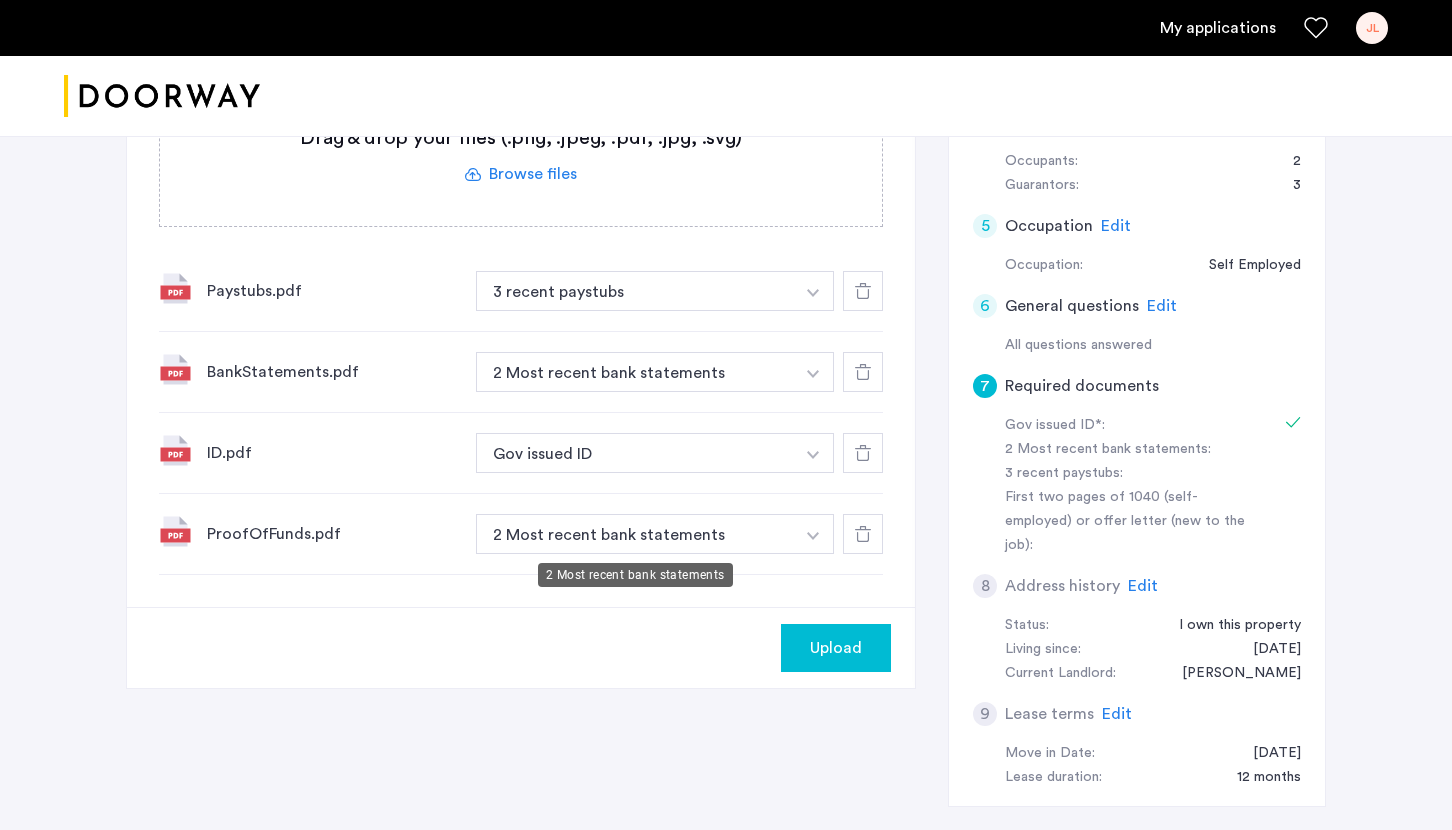 click on "2 Most recent bank statements" at bounding box center [635, 534] 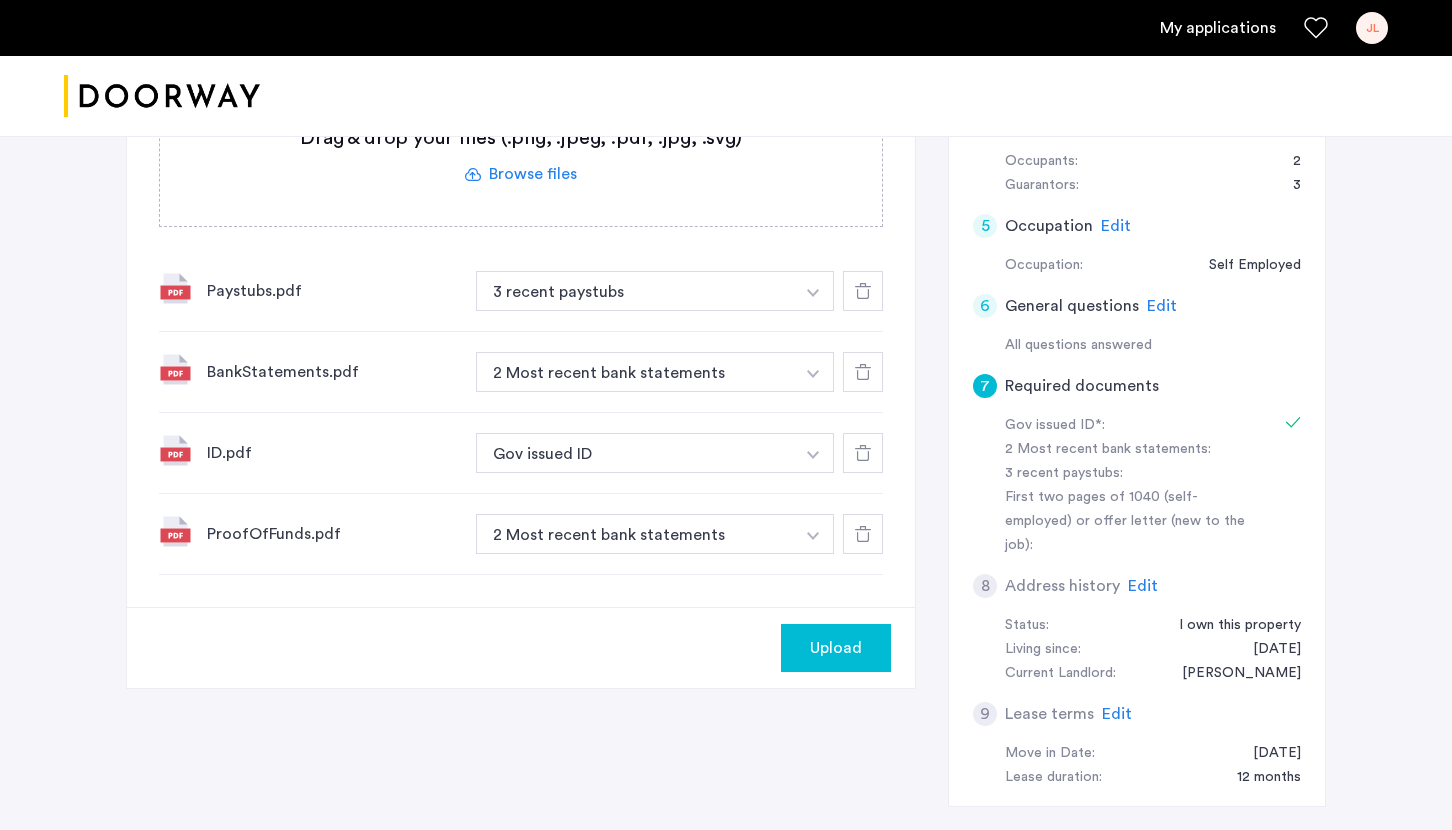click at bounding box center [813, 293] 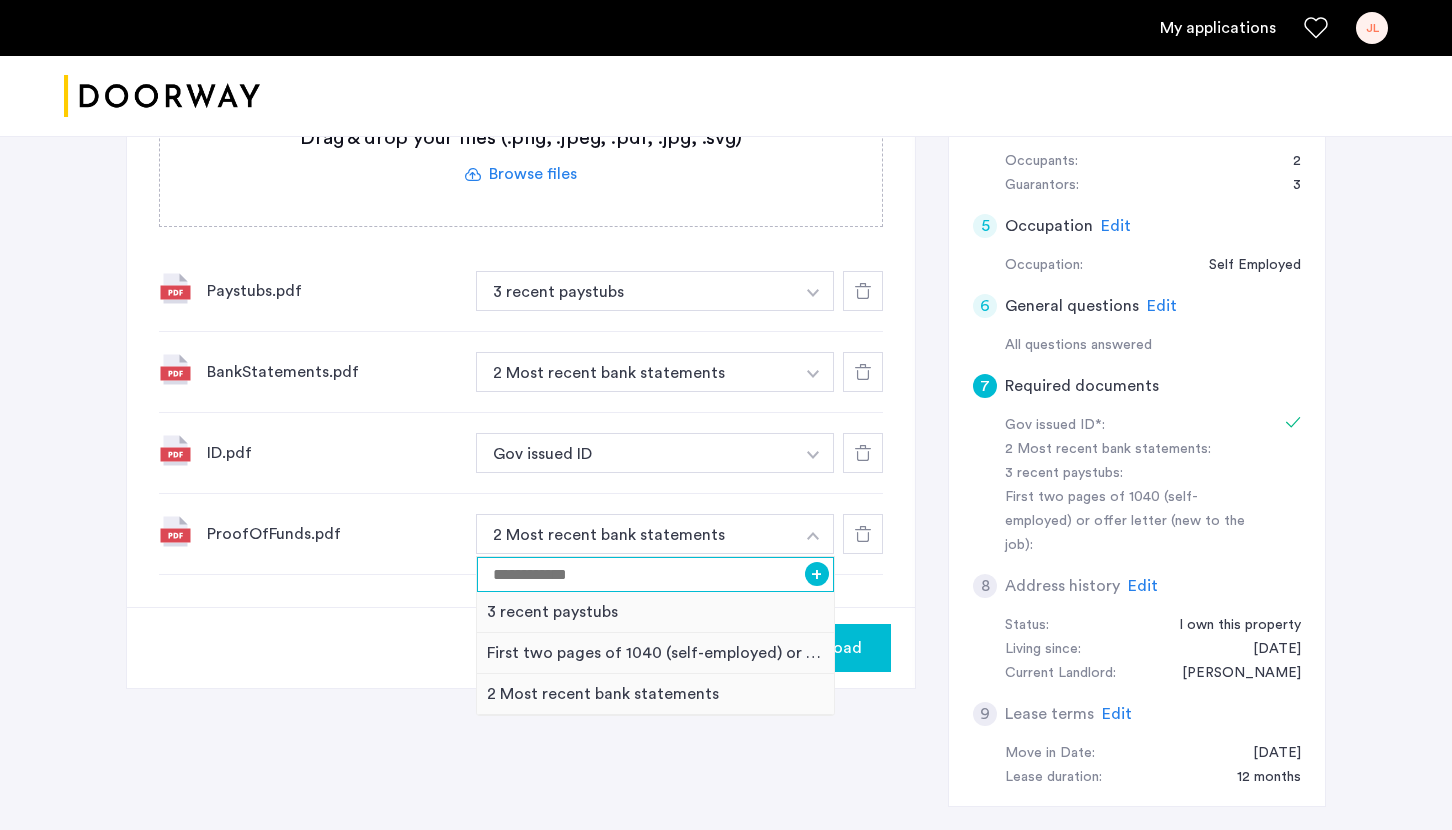 click at bounding box center [655, 574] 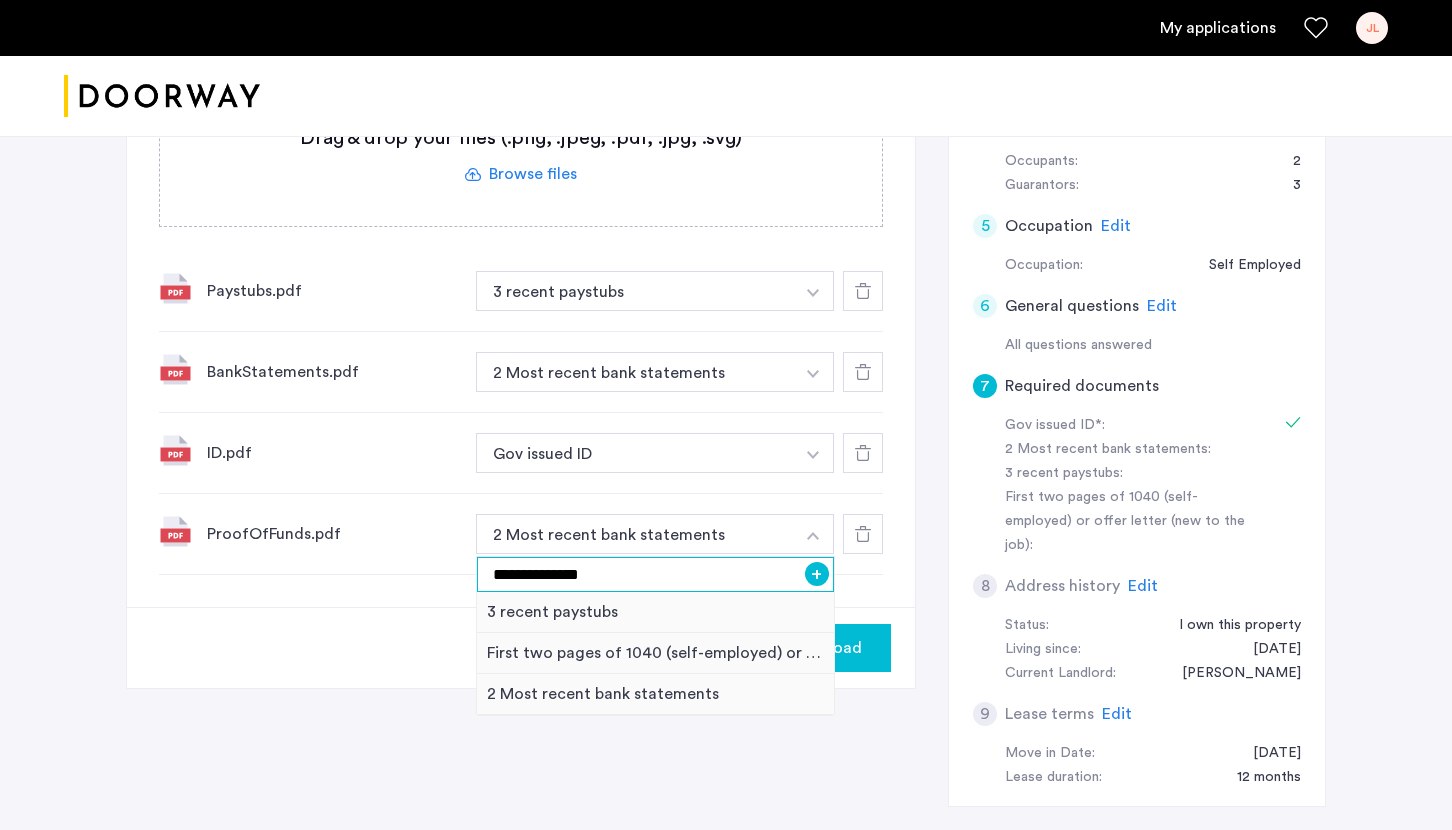 type on "**********" 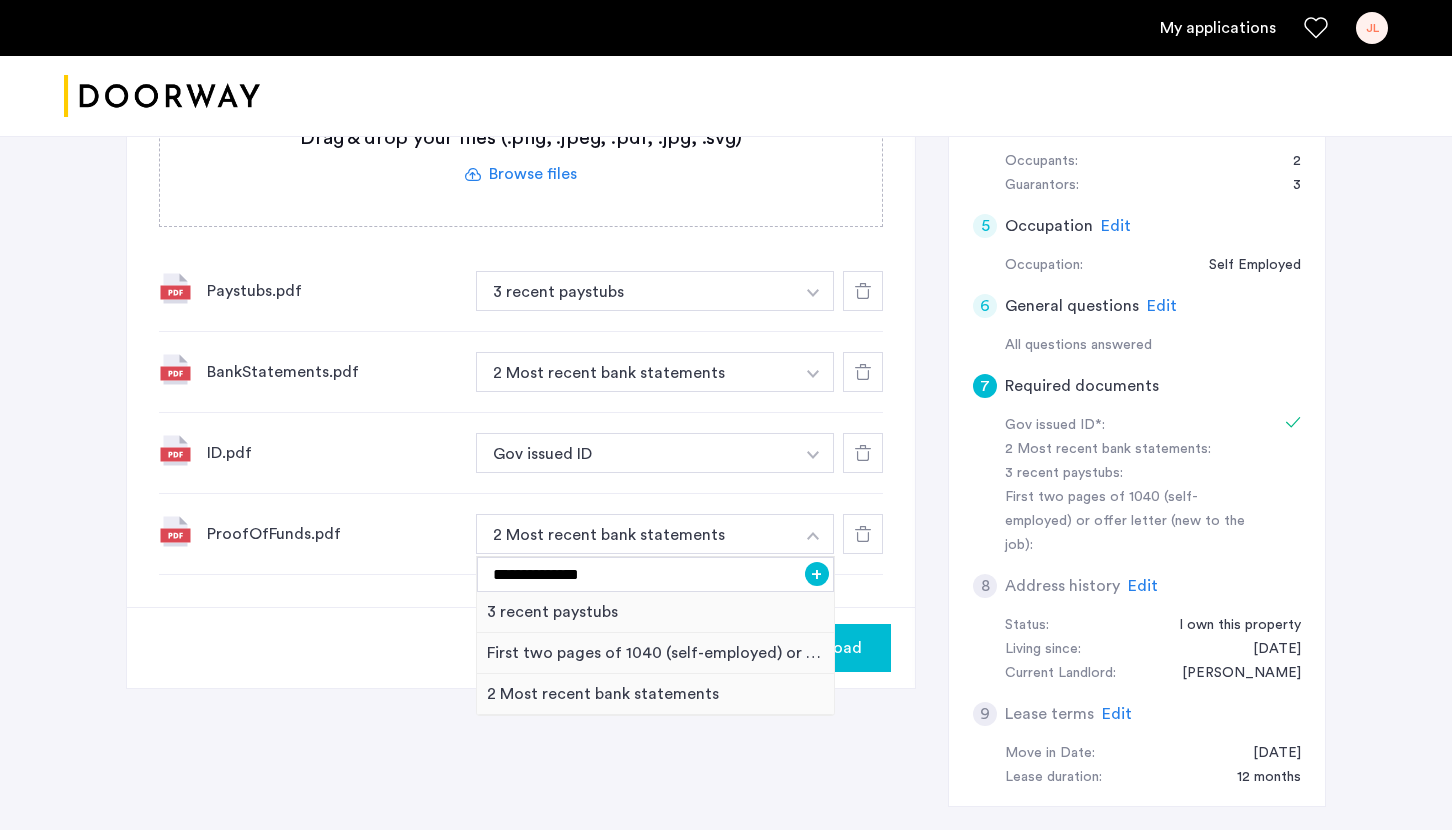 click on "+" at bounding box center [817, 574] 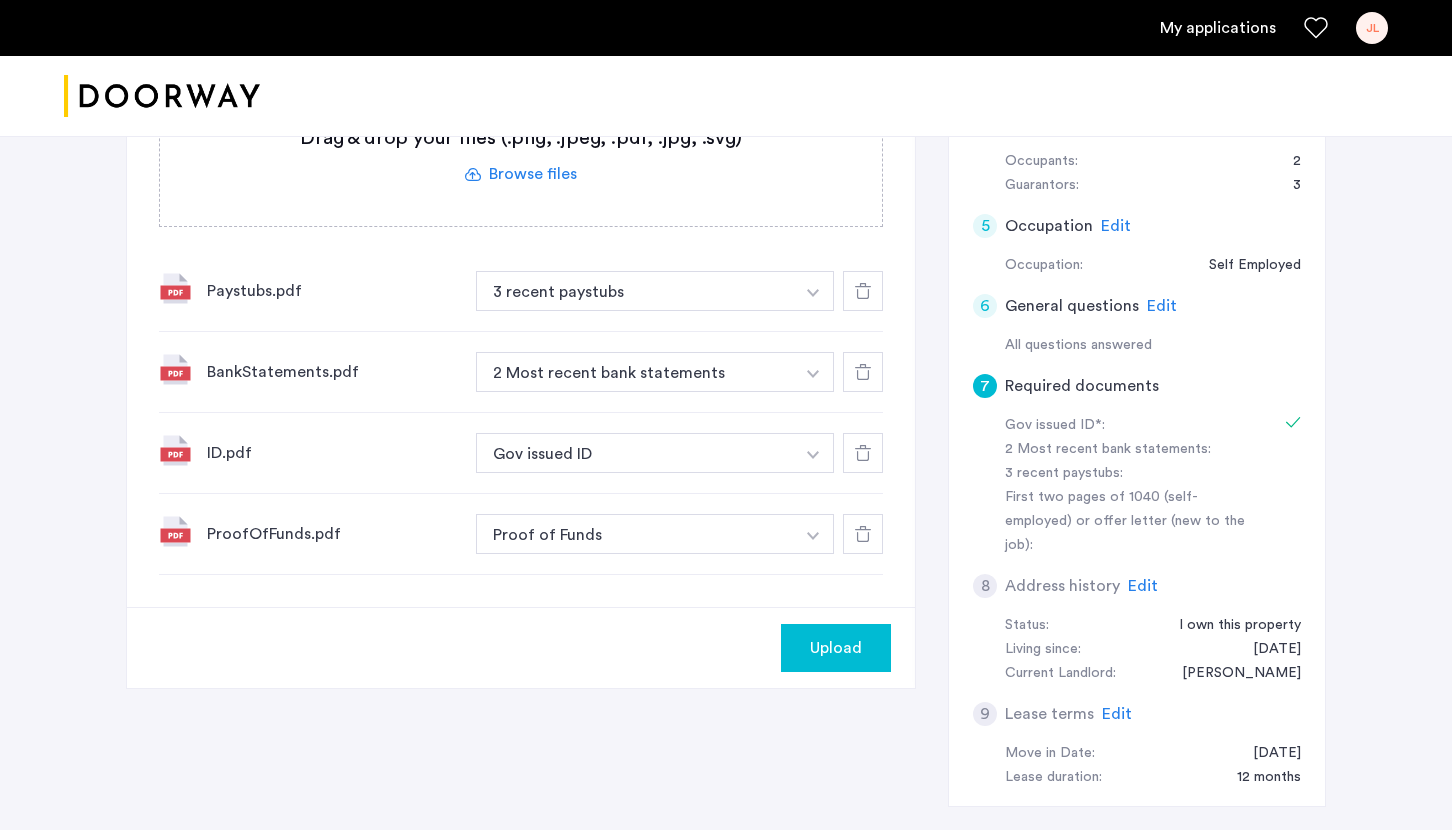 click on "Upload" 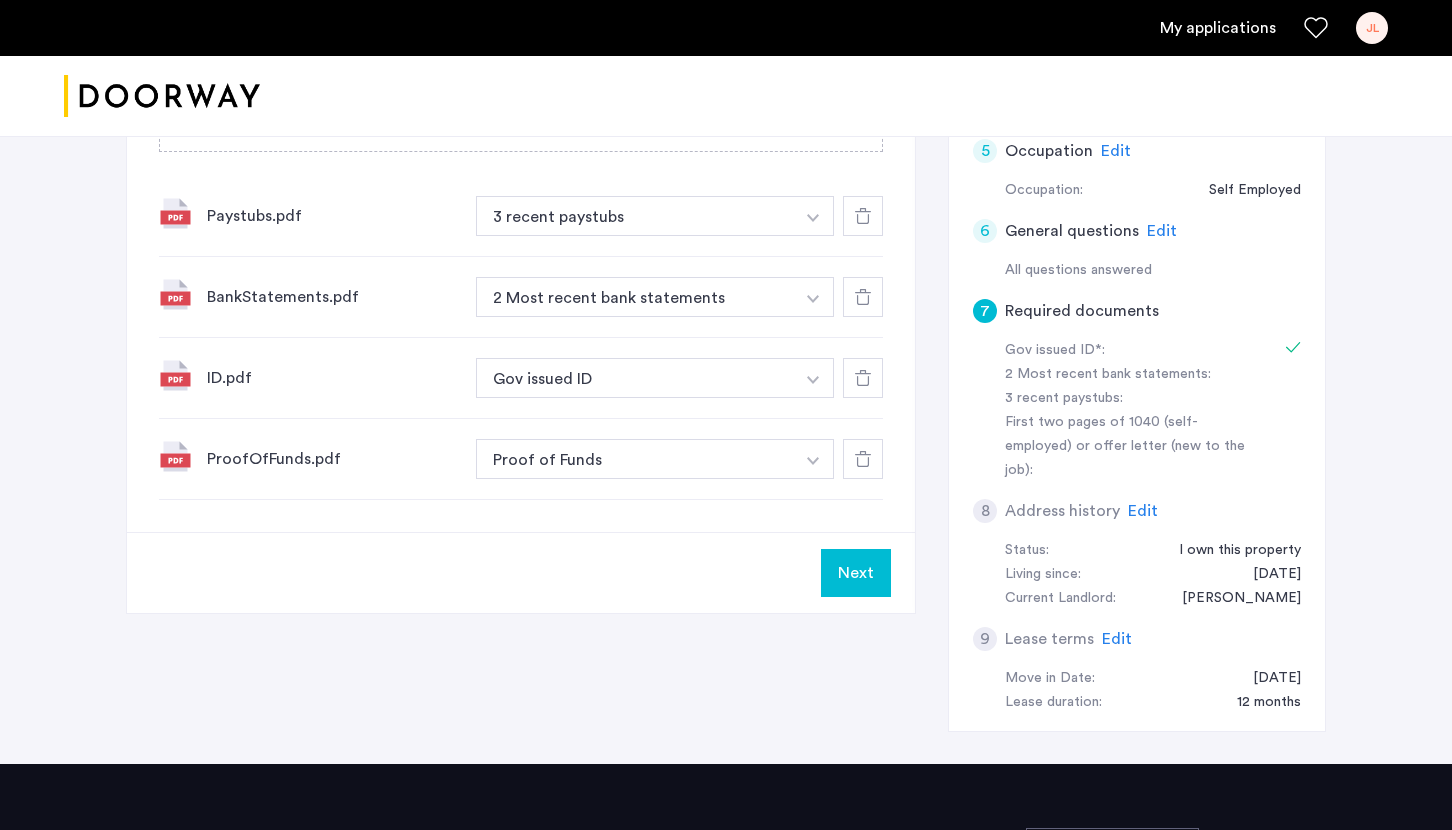 scroll, scrollTop: 709, scrollLeft: 0, axis: vertical 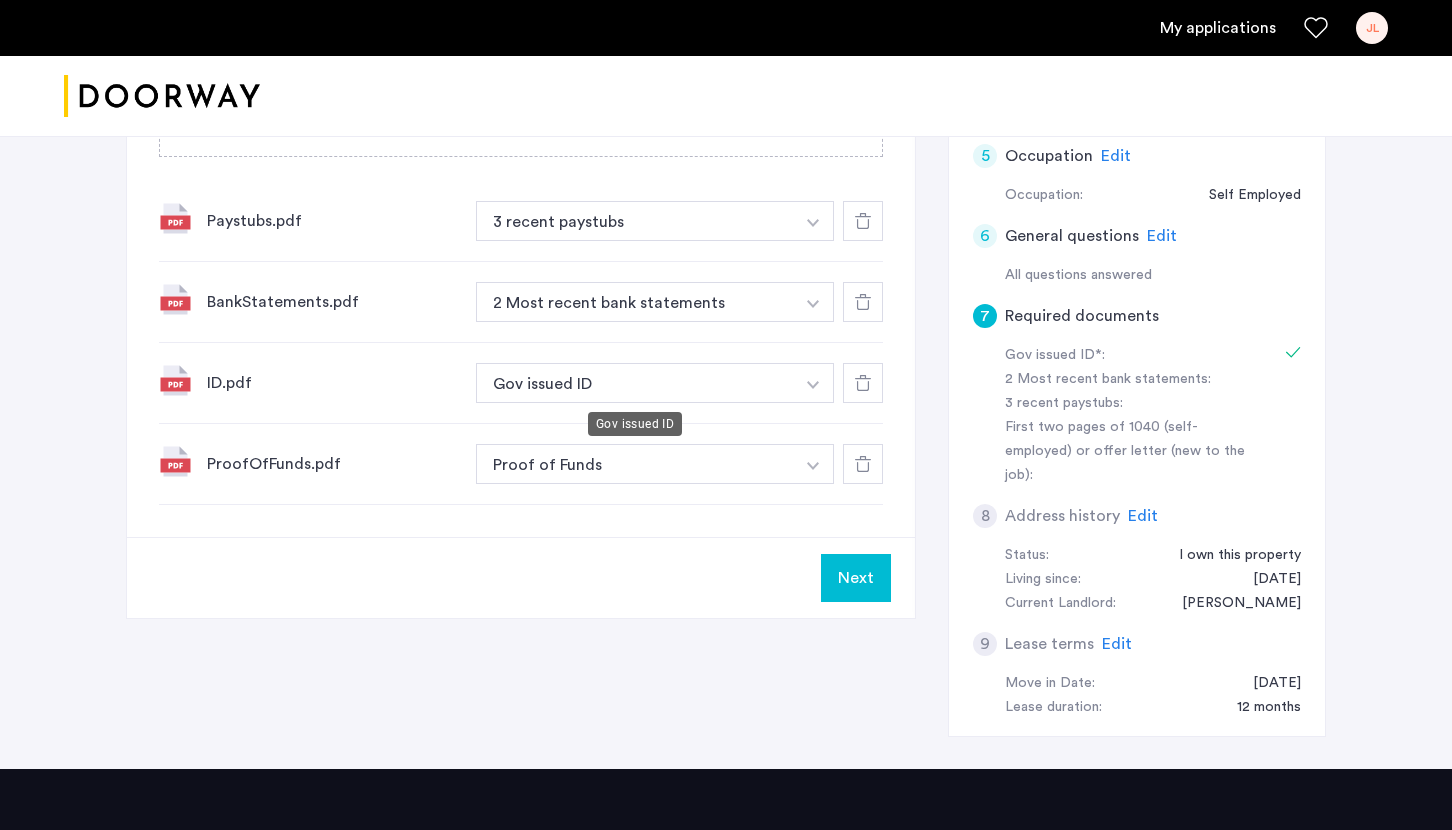 click on "Gov issued ID" at bounding box center (635, 383) 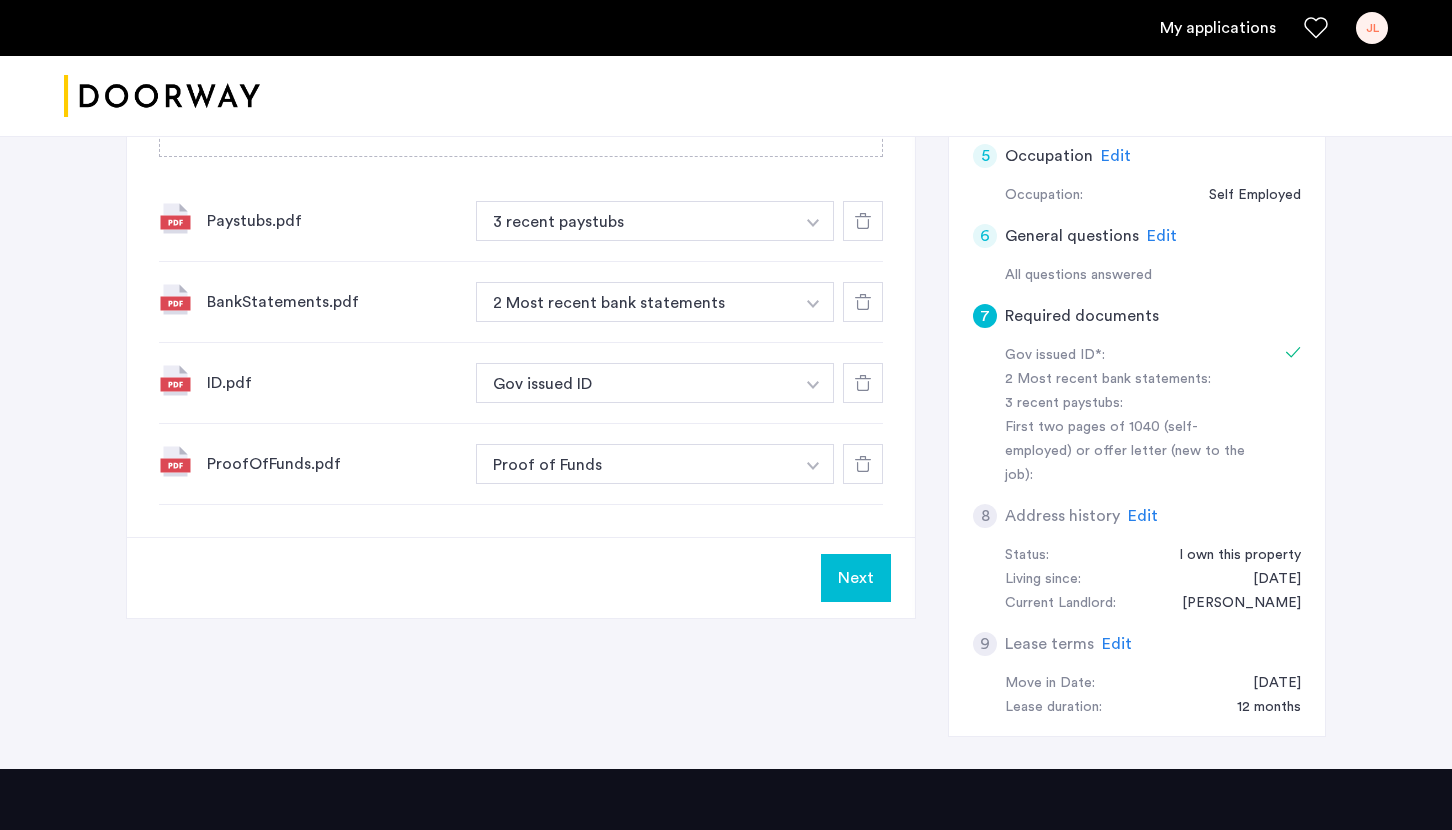 click at bounding box center (813, 221) 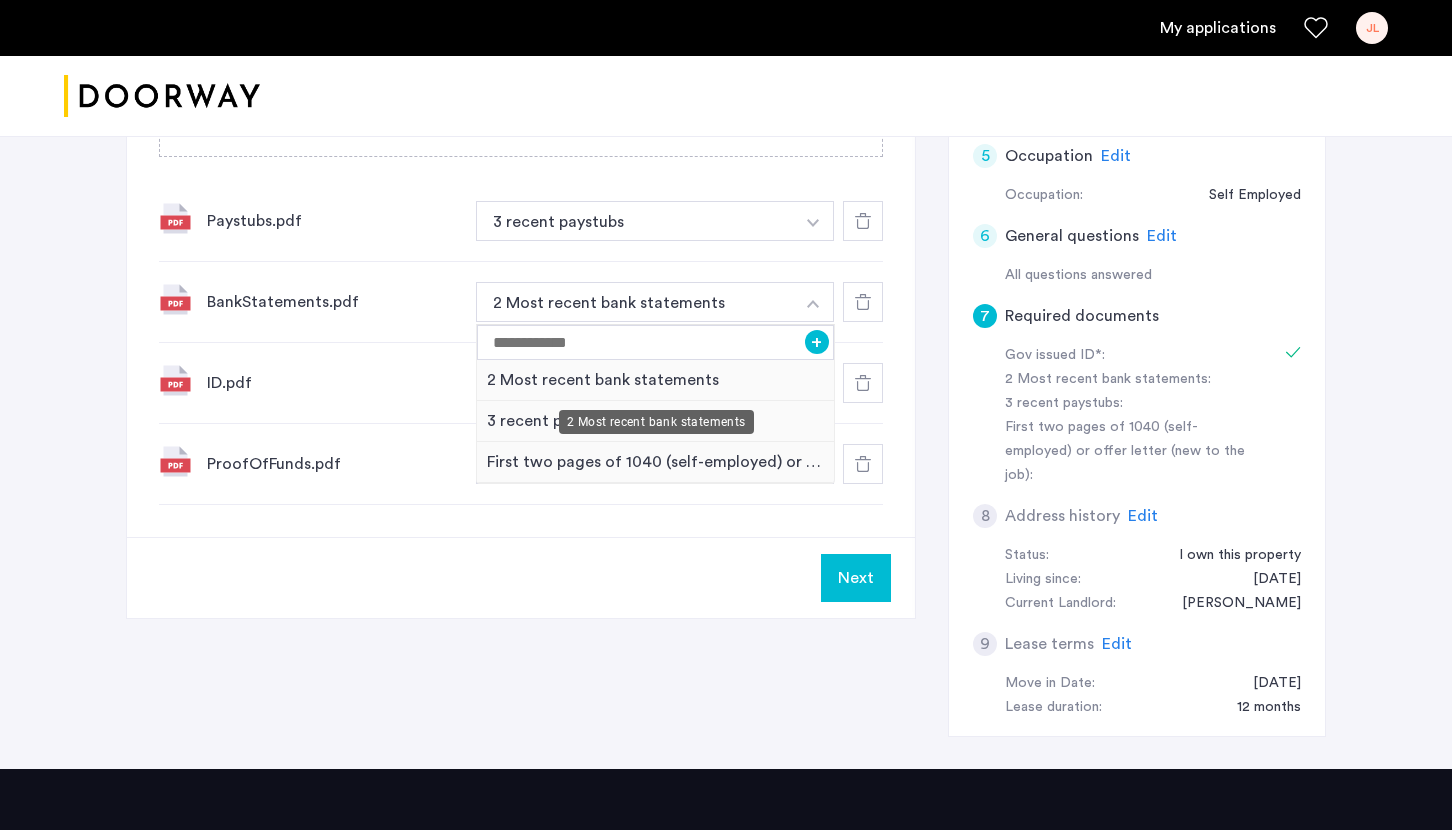 click on "2 Most recent bank statements" at bounding box center (655, 380) 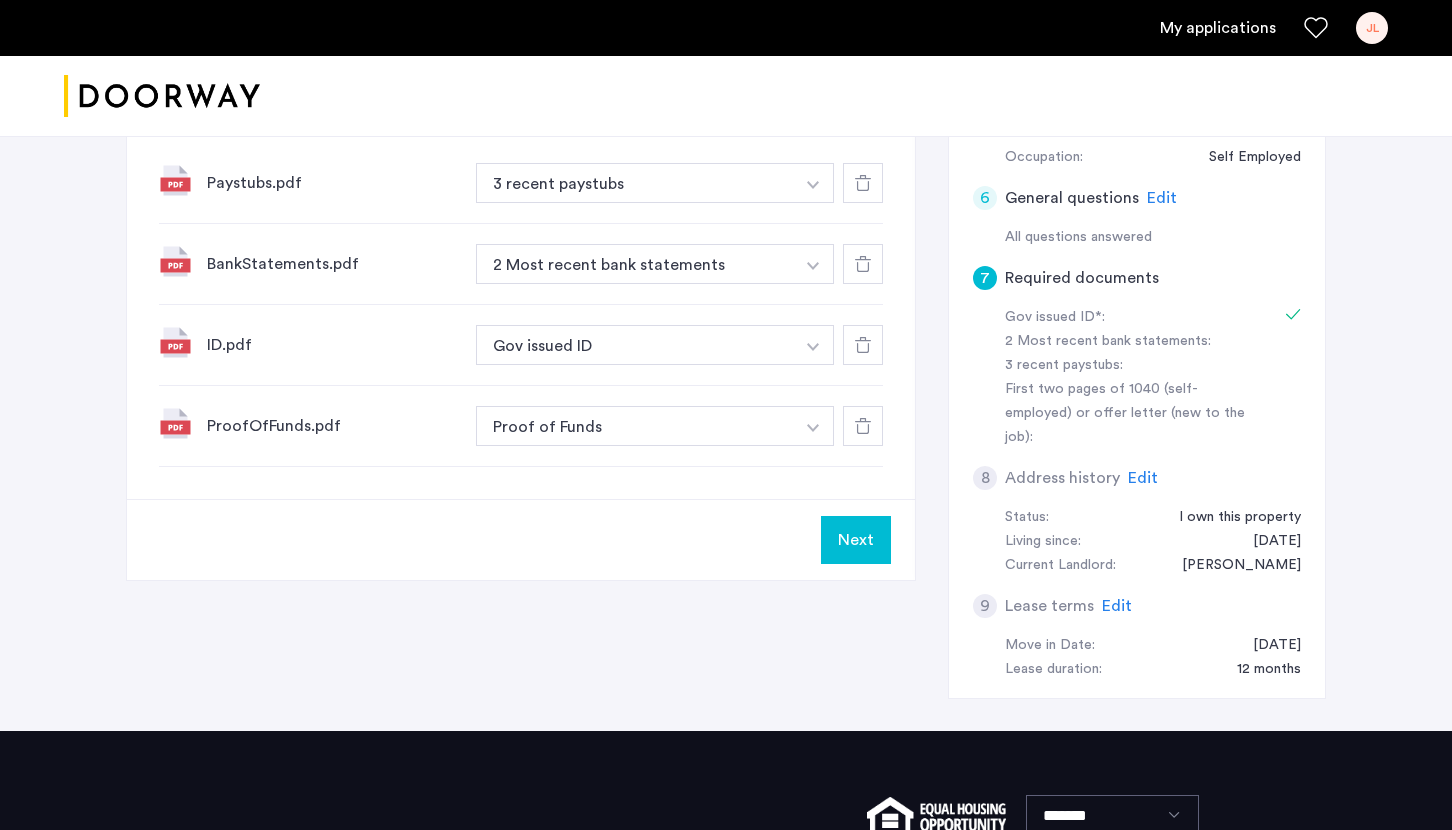 scroll, scrollTop: 840, scrollLeft: 0, axis: vertical 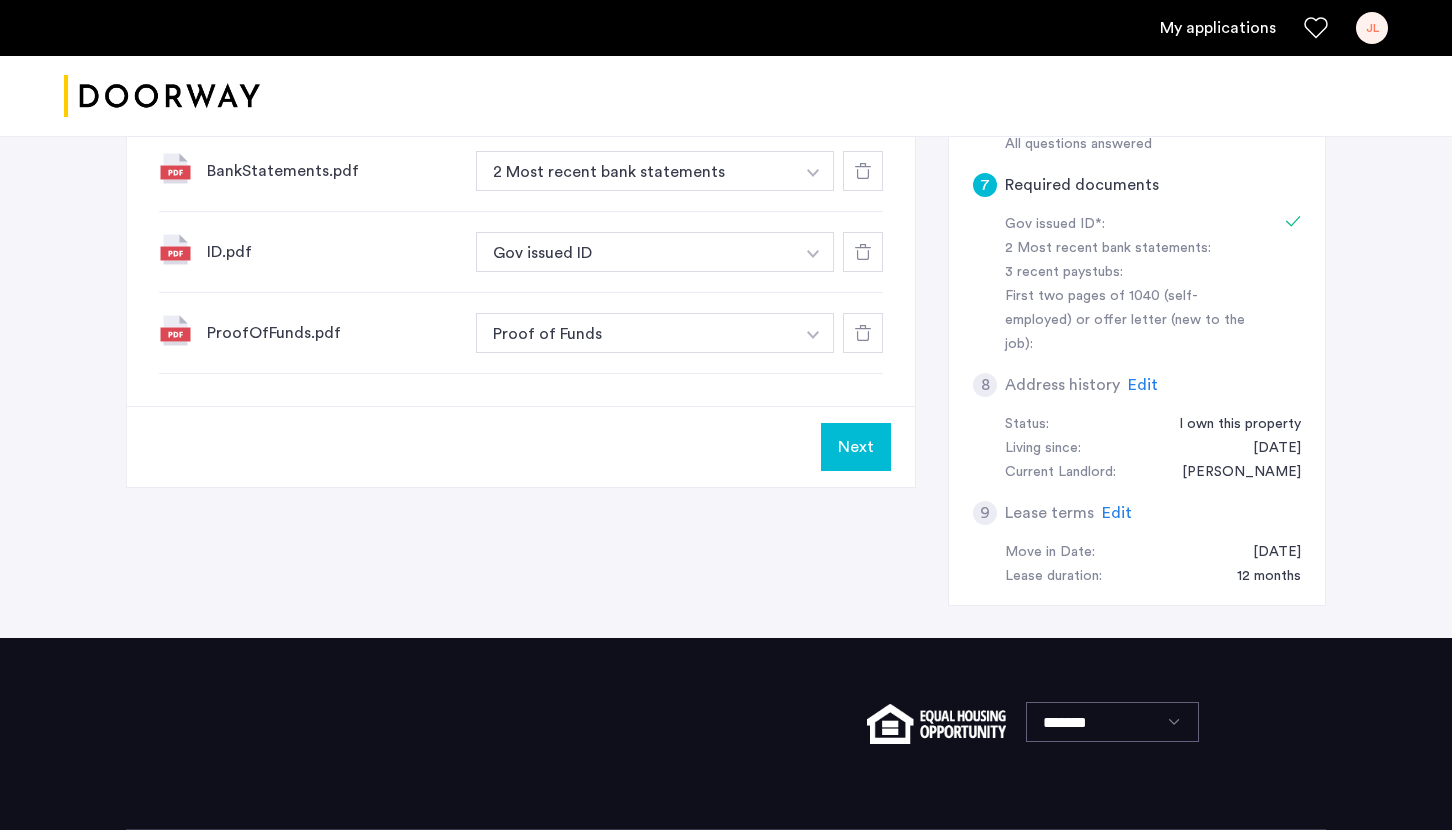 click on "Next" 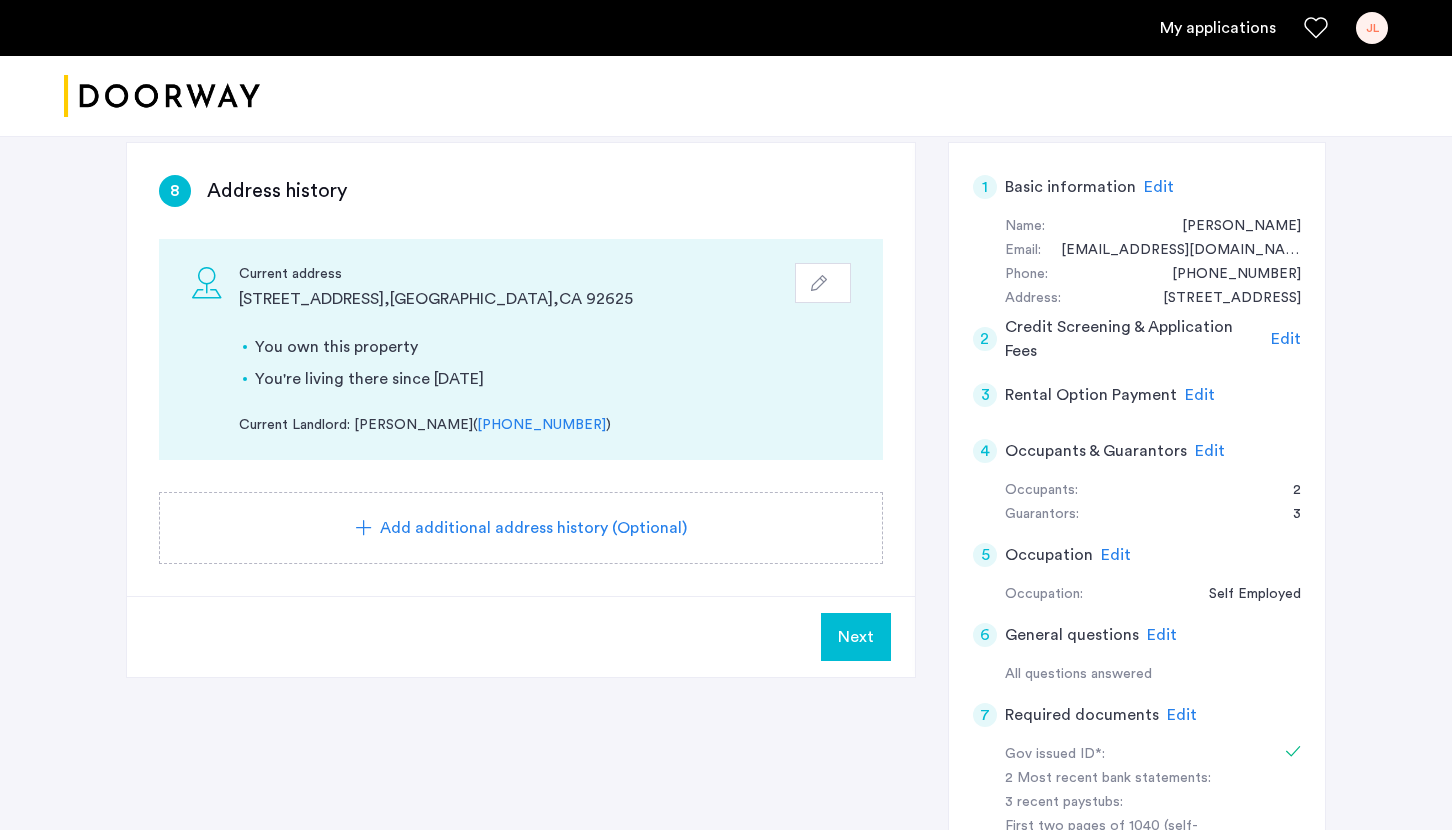 scroll, scrollTop: 526, scrollLeft: 0, axis: vertical 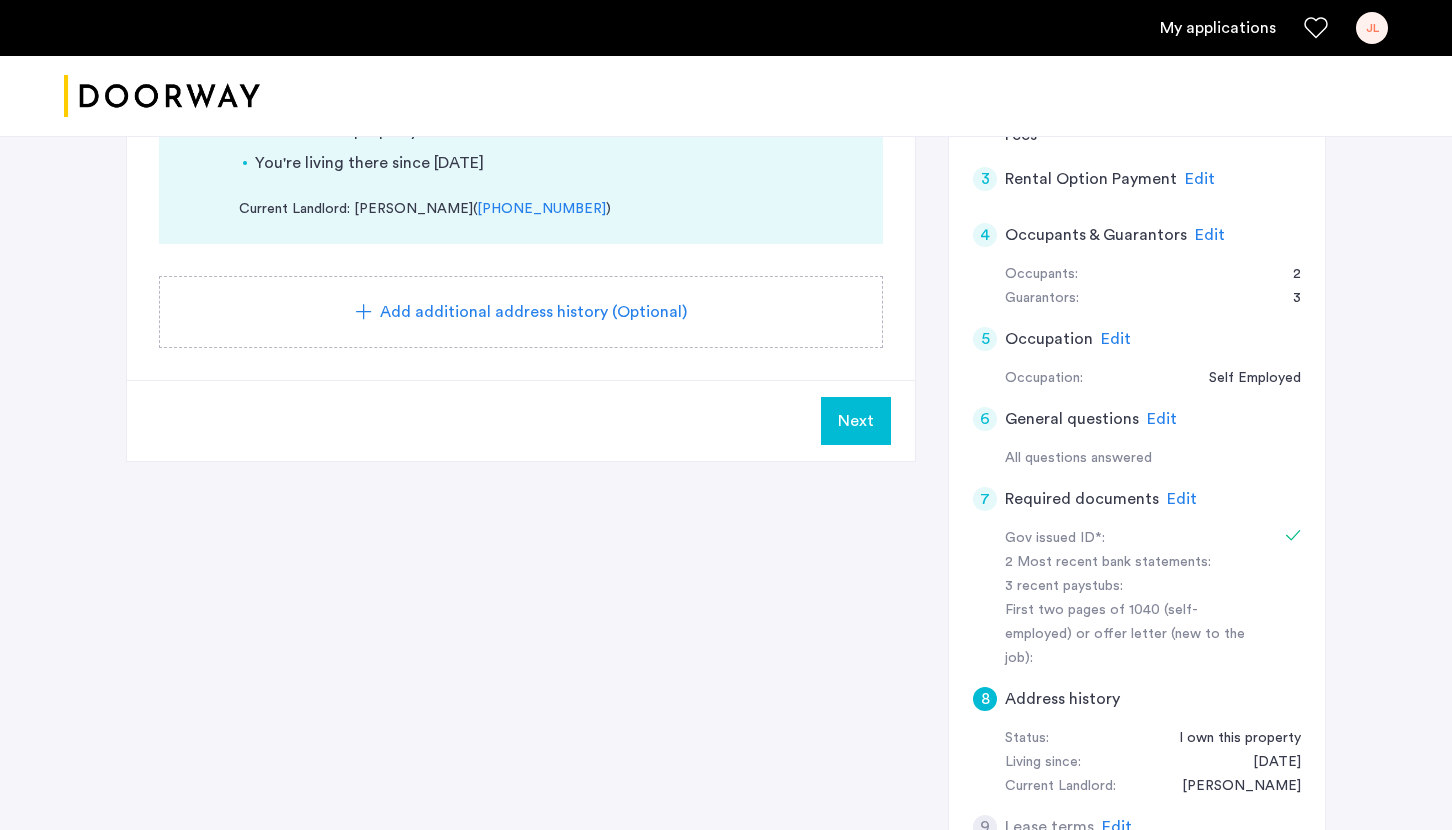 click on "Next" 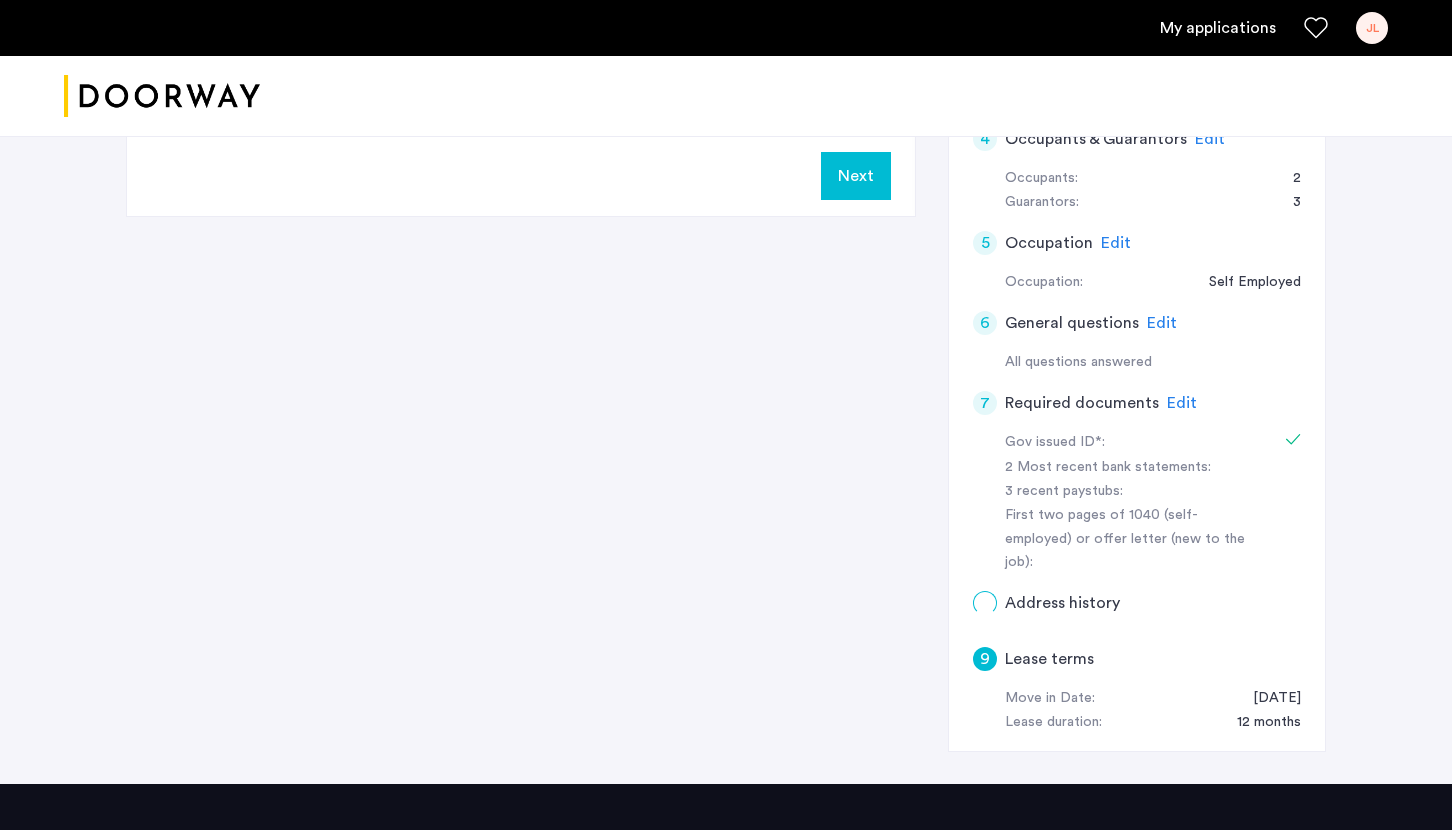 scroll, scrollTop: 0, scrollLeft: 0, axis: both 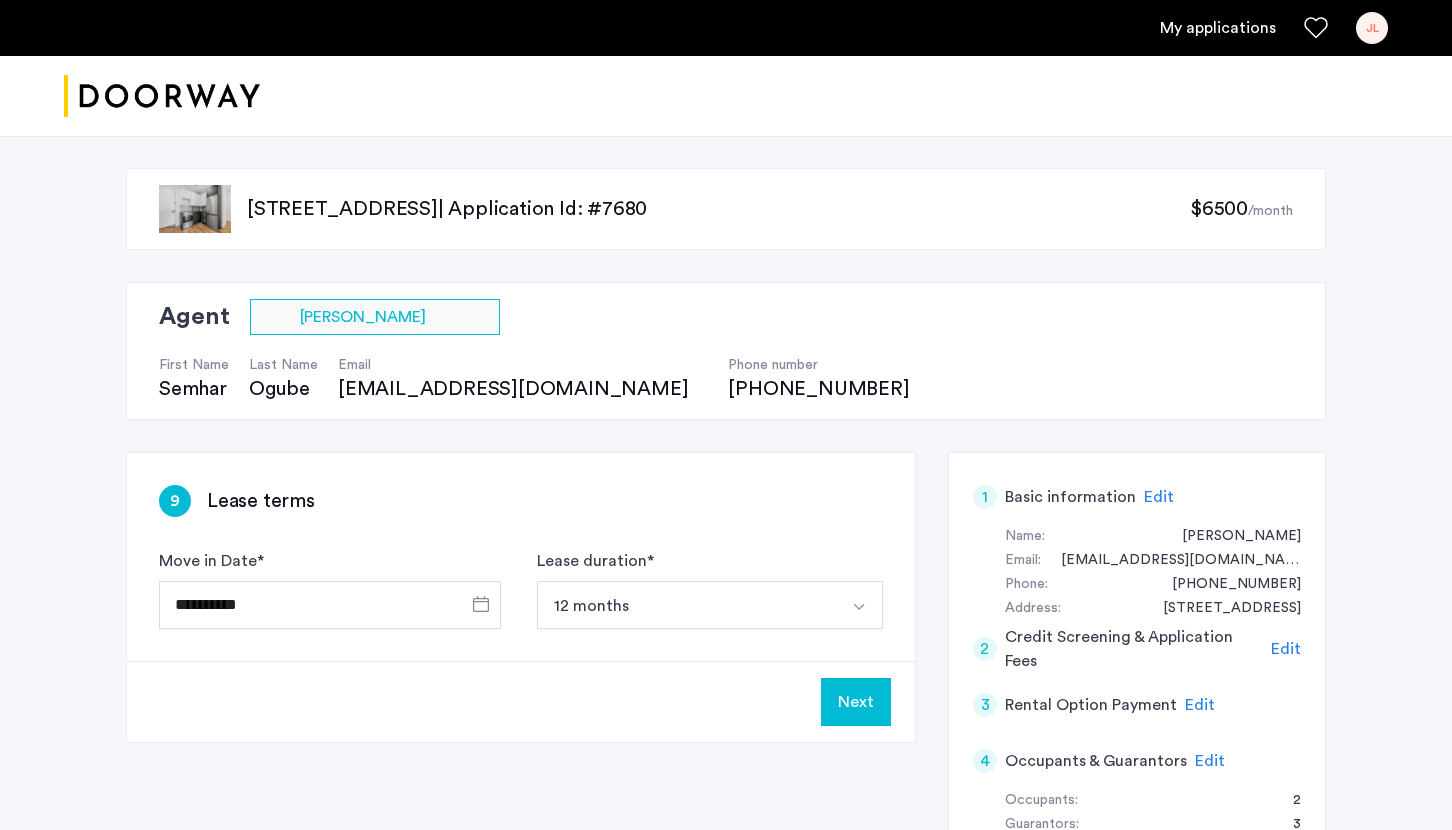 click on "Next" 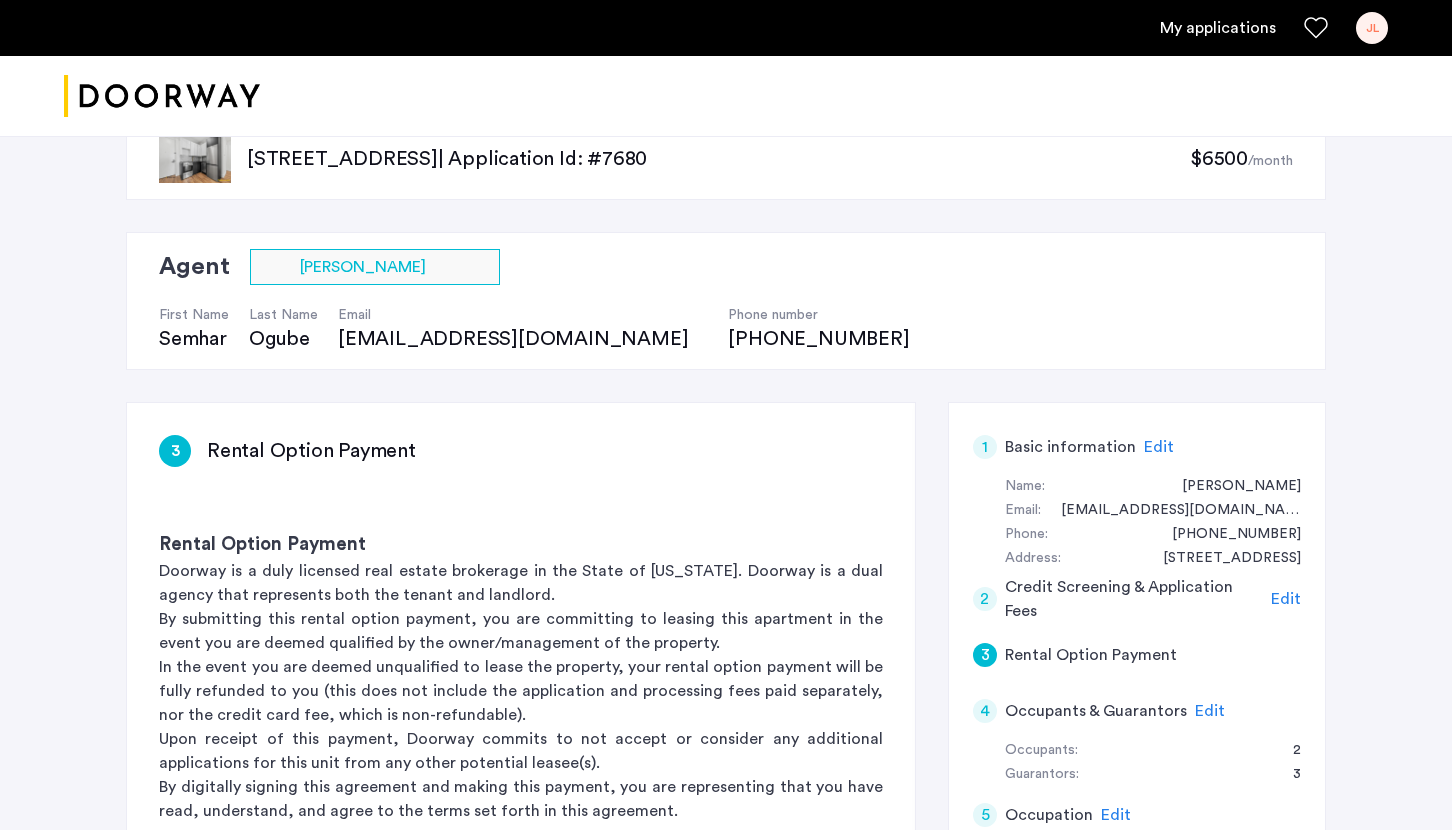scroll, scrollTop: 246, scrollLeft: 0, axis: vertical 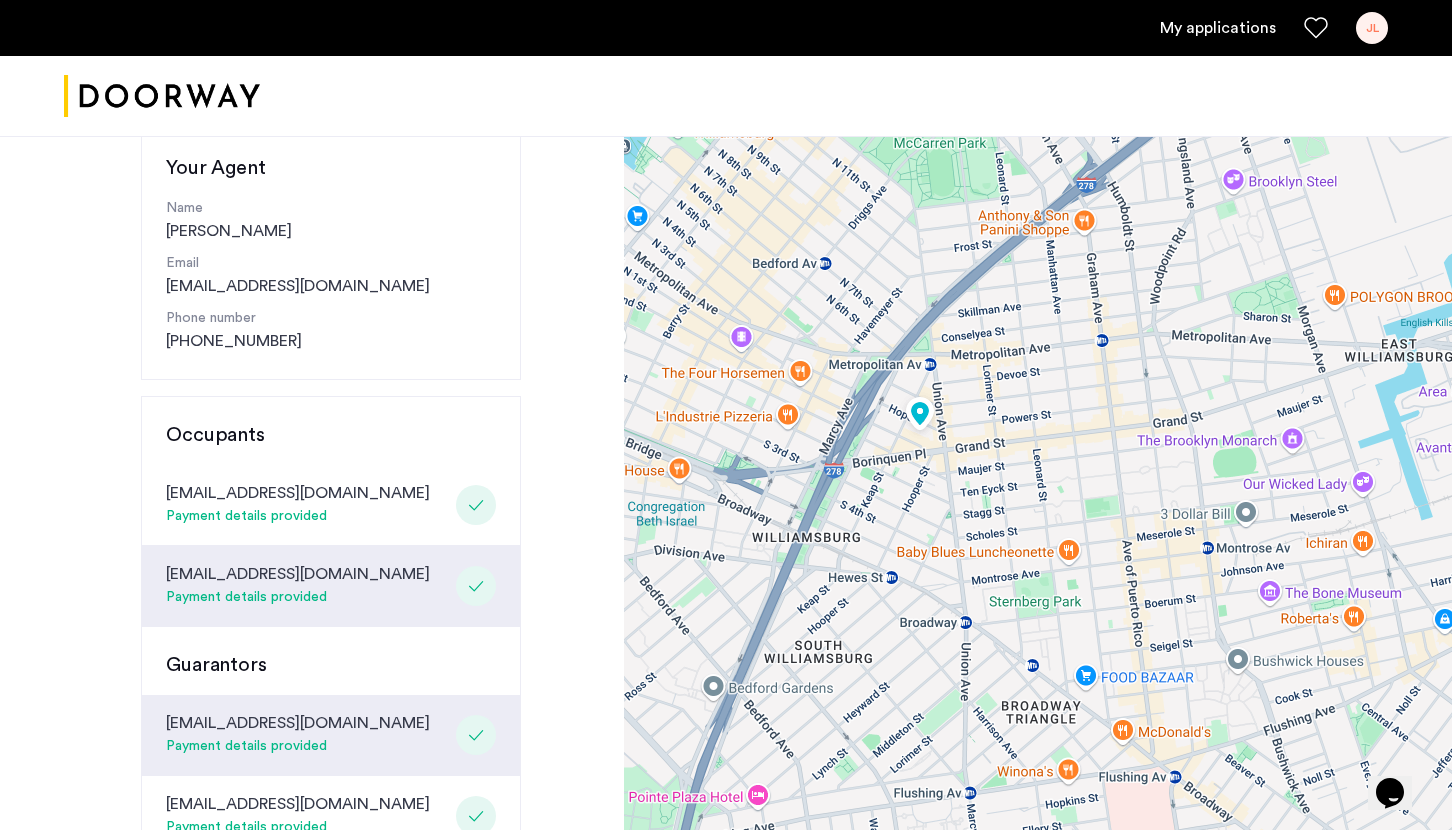 drag, startPoint x: 866, startPoint y: 571, endPoint x: 758, endPoint y: 436, distance: 172.88435 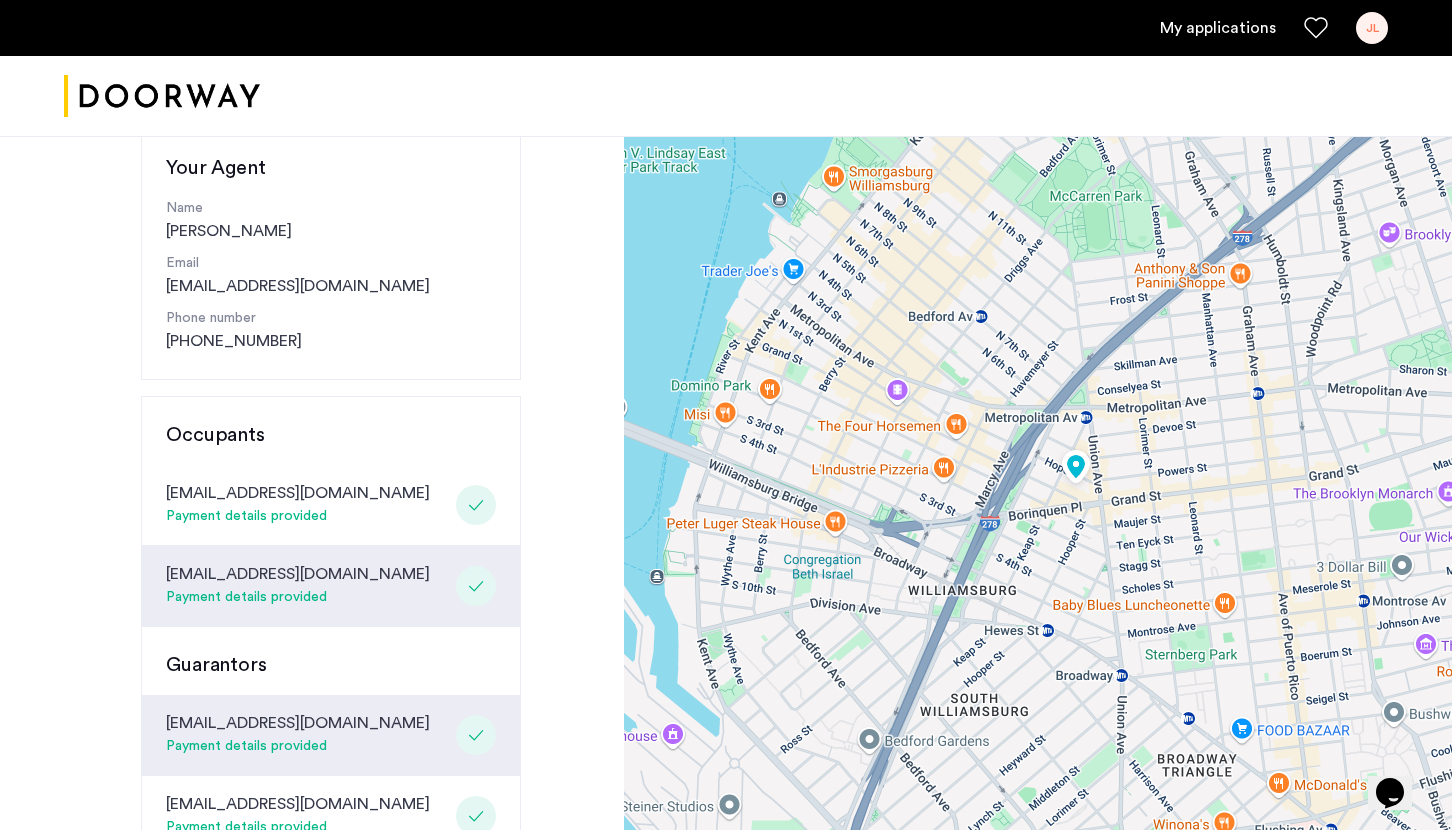 drag, startPoint x: 940, startPoint y: 428, endPoint x: 1083, endPoint y: 498, distance: 159.2137 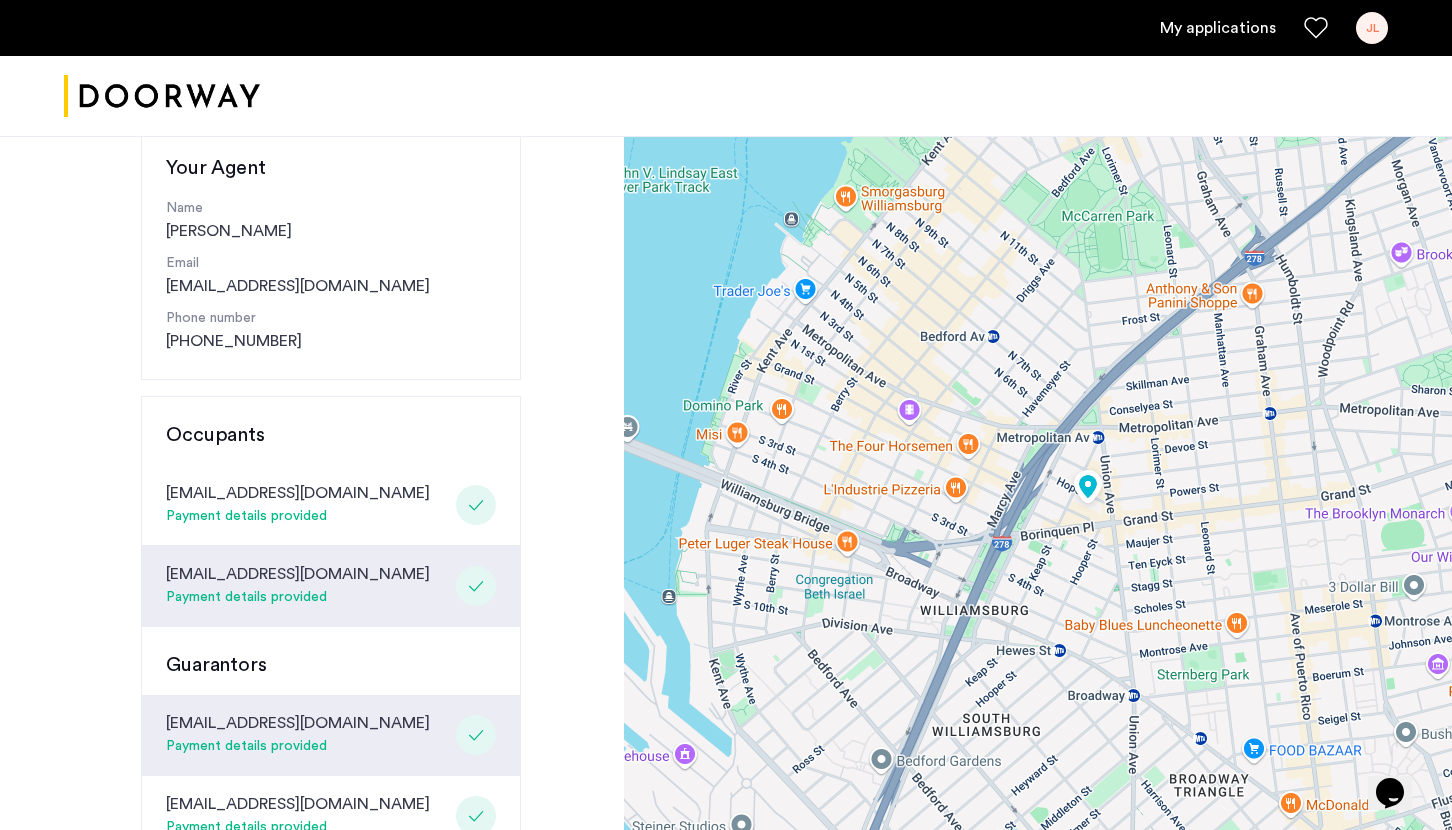 drag, startPoint x: 1083, startPoint y: 498, endPoint x: 1096, endPoint y: 522, distance: 27.294687 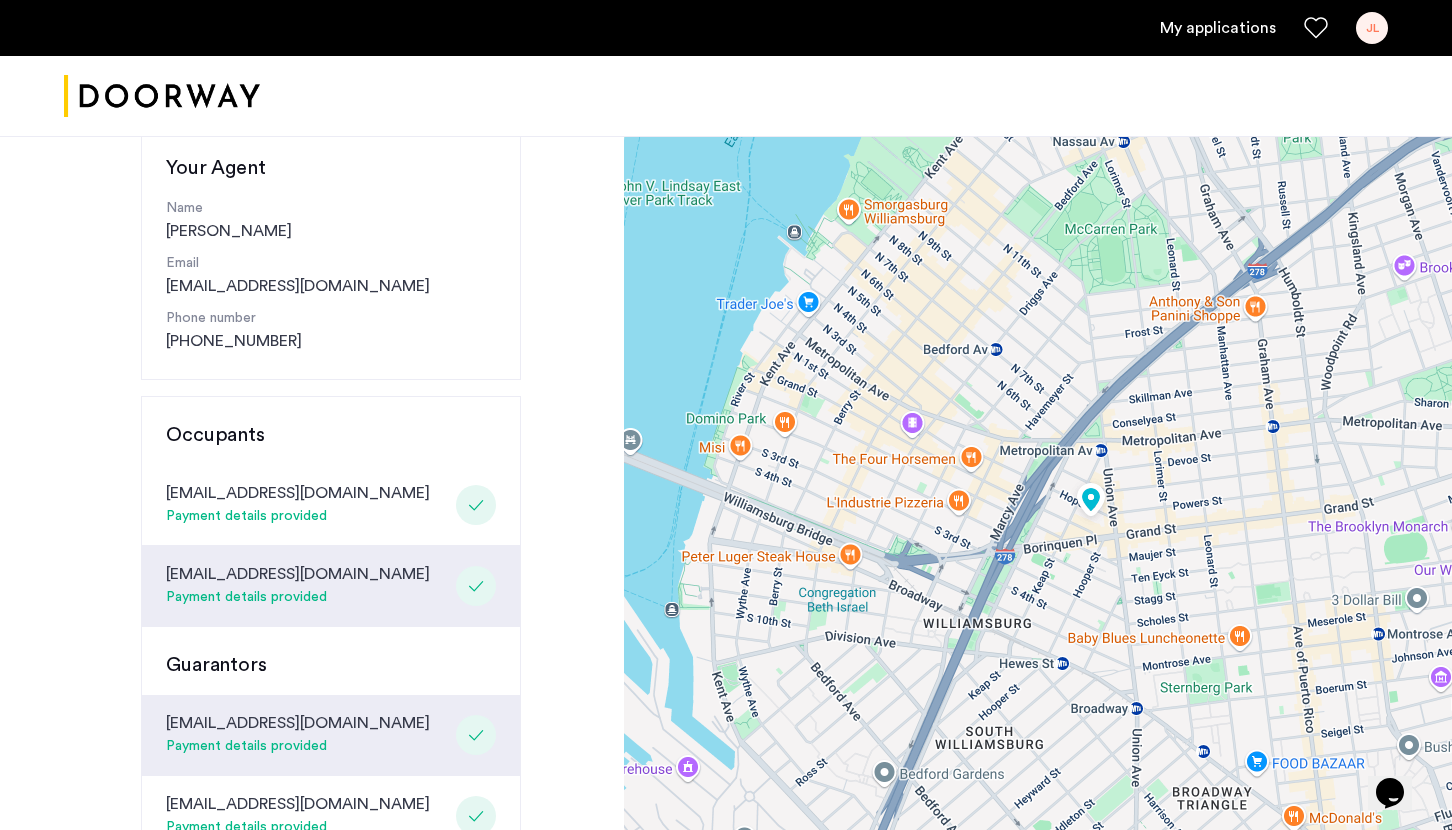 drag, startPoint x: 1096, startPoint y: 522, endPoint x: 1098, endPoint y: 535, distance: 13.152946 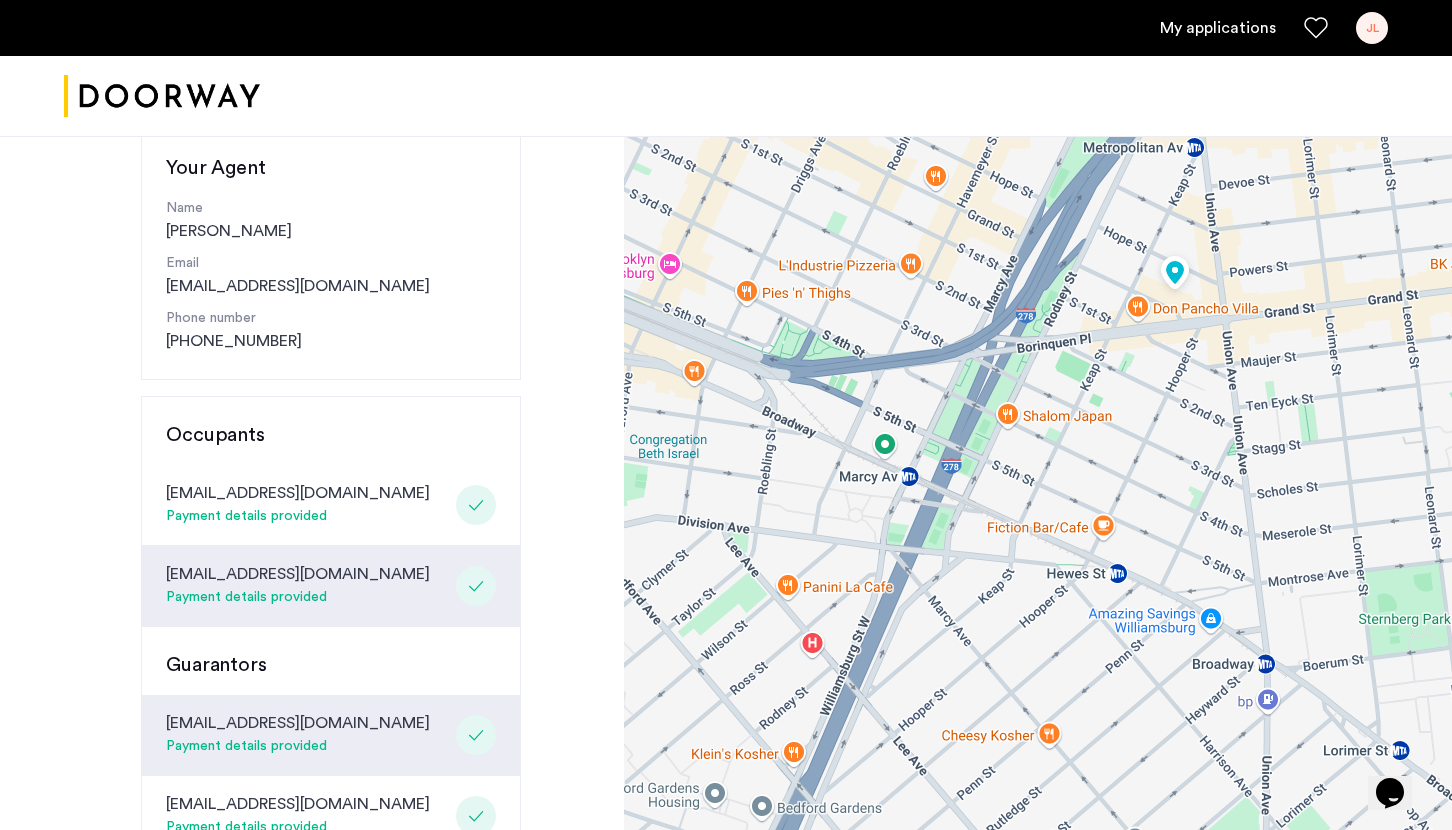 drag, startPoint x: 941, startPoint y: 438, endPoint x: 1109, endPoint y: 293, distance: 221.92116 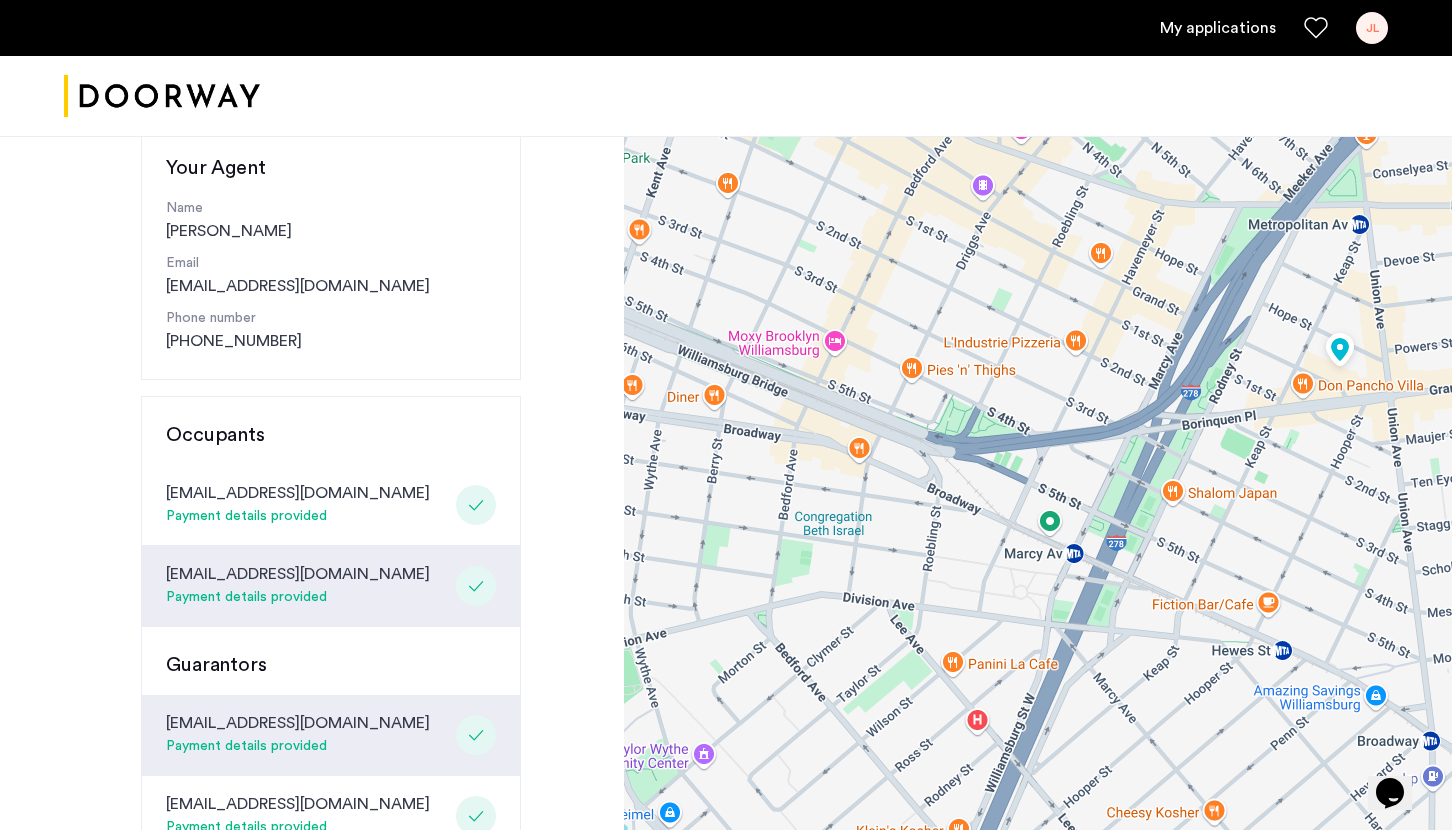 drag, startPoint x: 894, startPoint y: 334, endPoint x: 1085, endPoint y: 419, distance: 209.0598 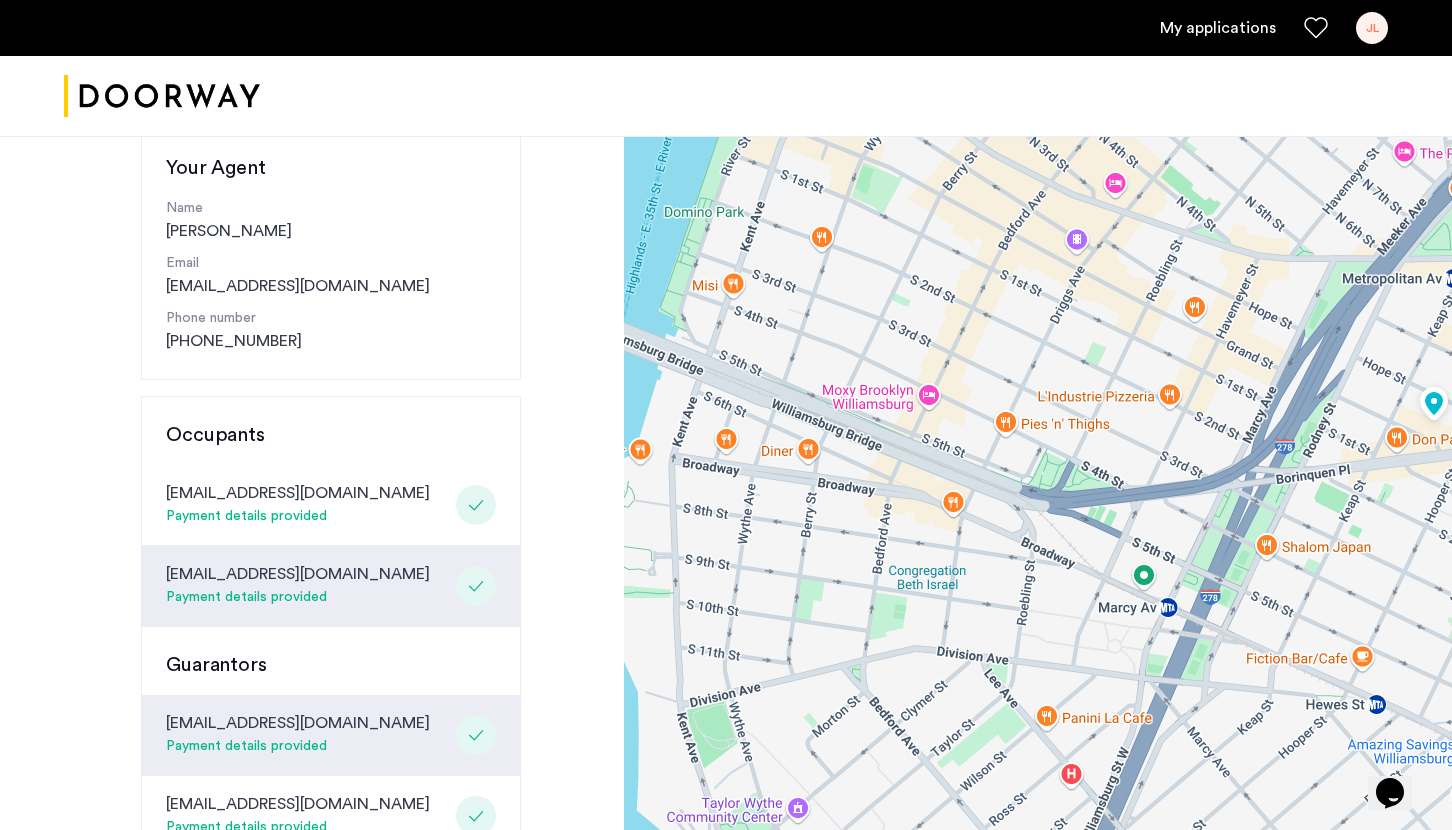drag, startPoint x: 955, startPoint y: 560, endPoint x: 1028, endPoint y: 607, distance: 86.821655 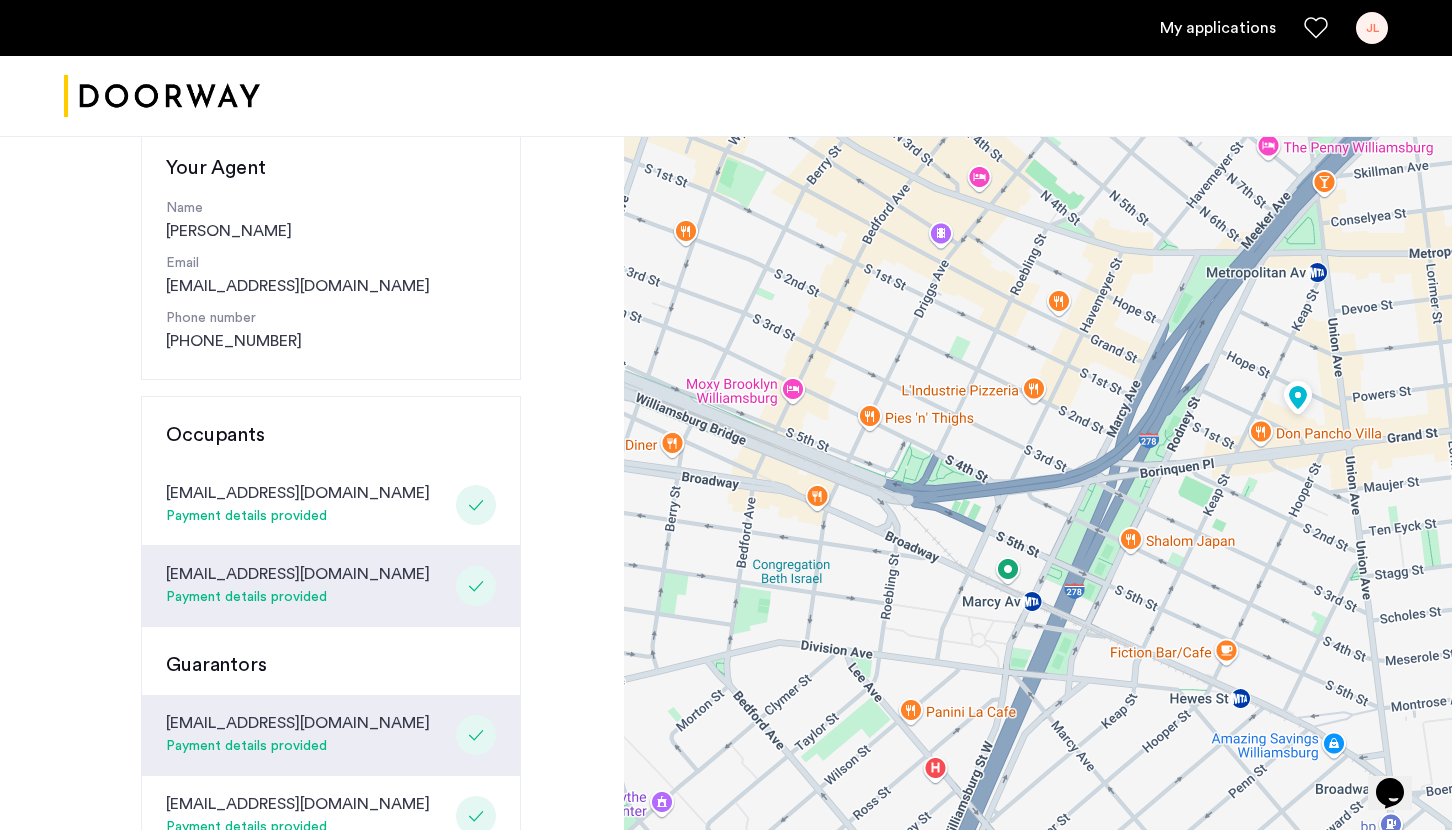 drag, startPoint x: 1074, startPoint y: 297, endPoint x: 913, endPoint y: 281, distance: 161.79308 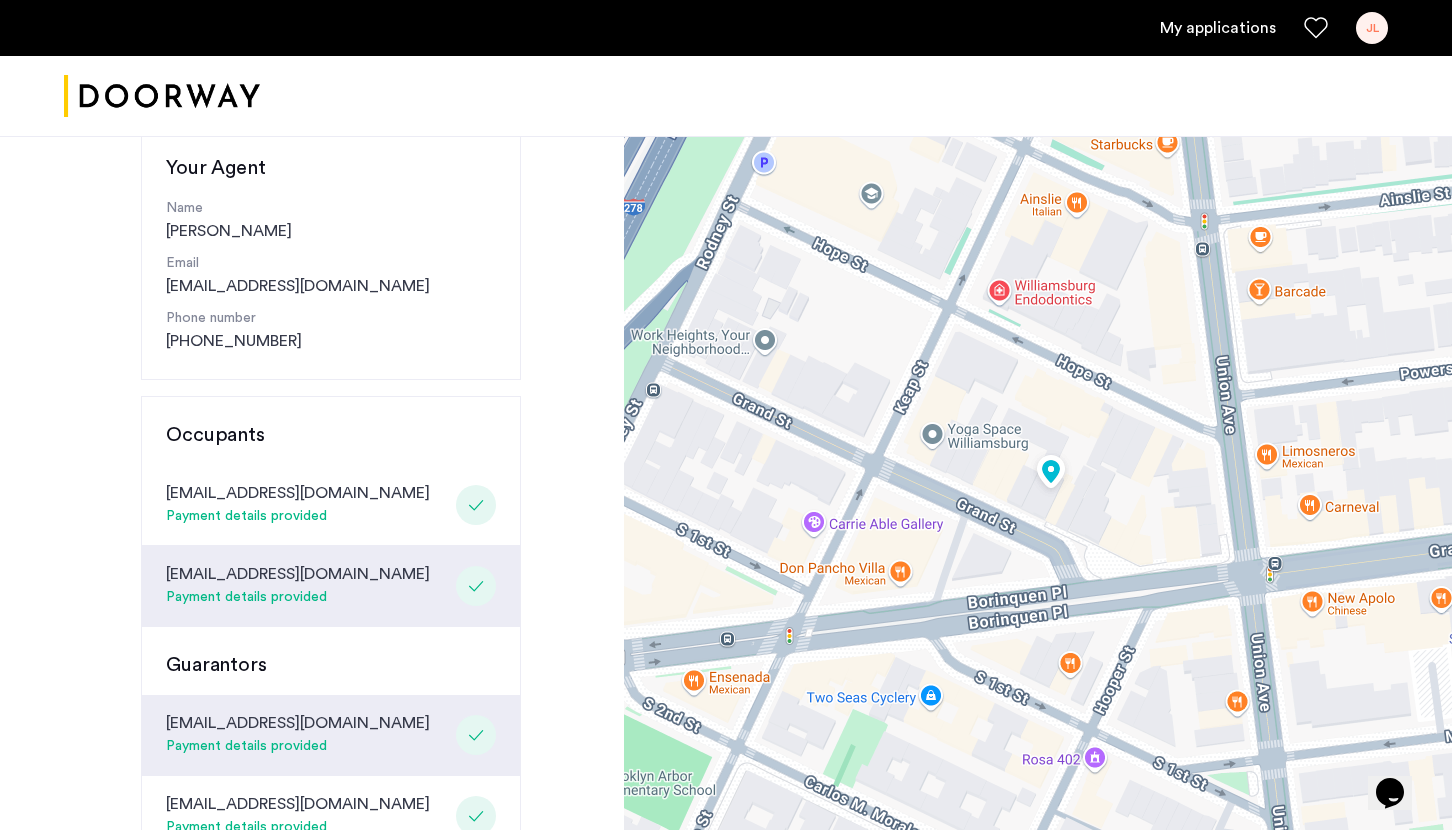 drag, startPoint x: 1184, startPoint y: 413, endPoint x: 1112, endPoint y: 403, distance: 72.691124 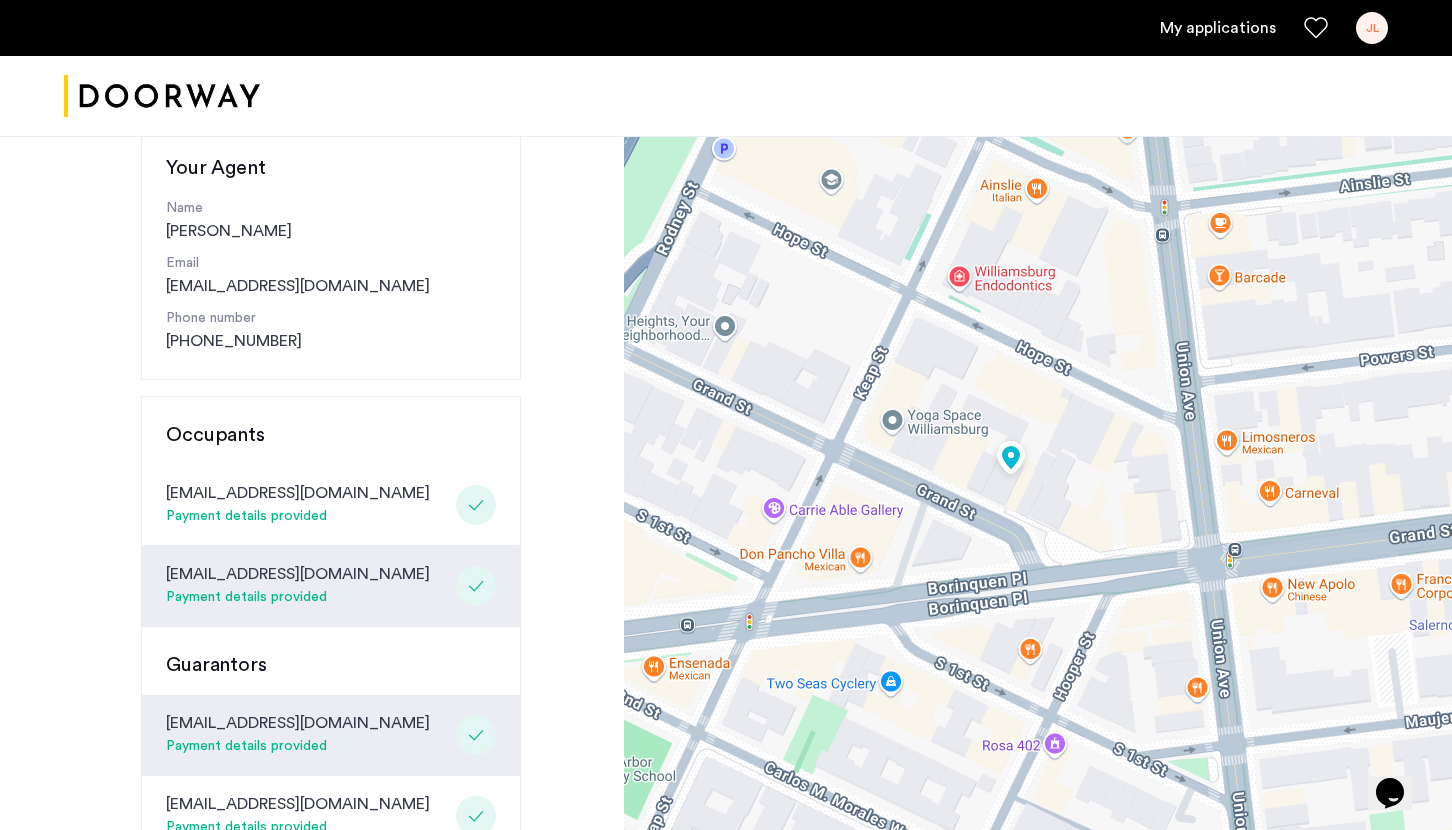 drag, startPoint x: 1234, startPoint y: 681, endPoint x: 1193, endPoint y: 643, distance: 55.9017 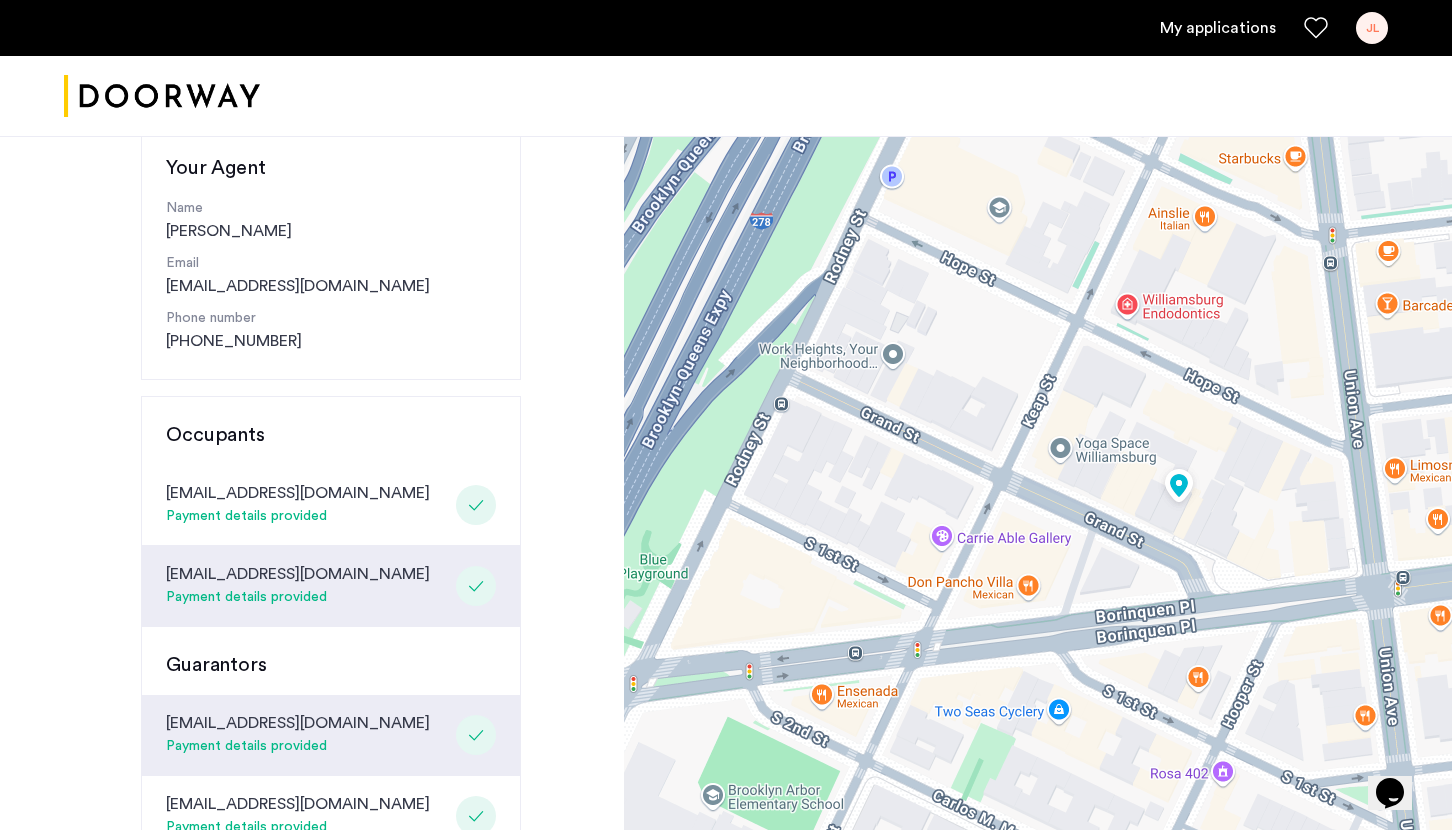 drag, startPoint x: 1013, startPoint y: 415, endPoint x: 1184, endPoint y: 444, distance: 173.44164 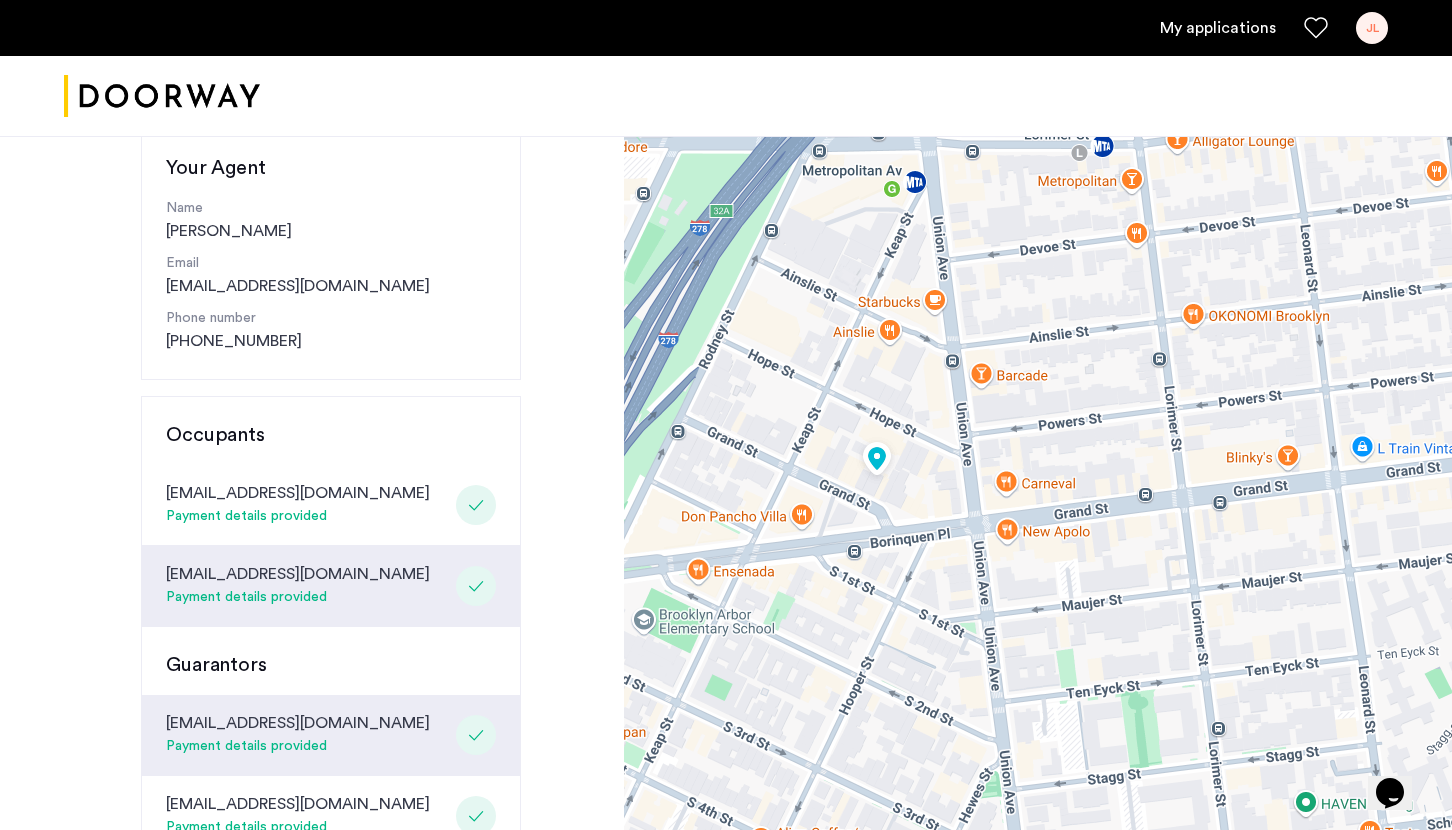 drag, startPoint x: 1182, startPoint y: 662, endPoint x: 872, endPoint y: 552, distance: 328.93768 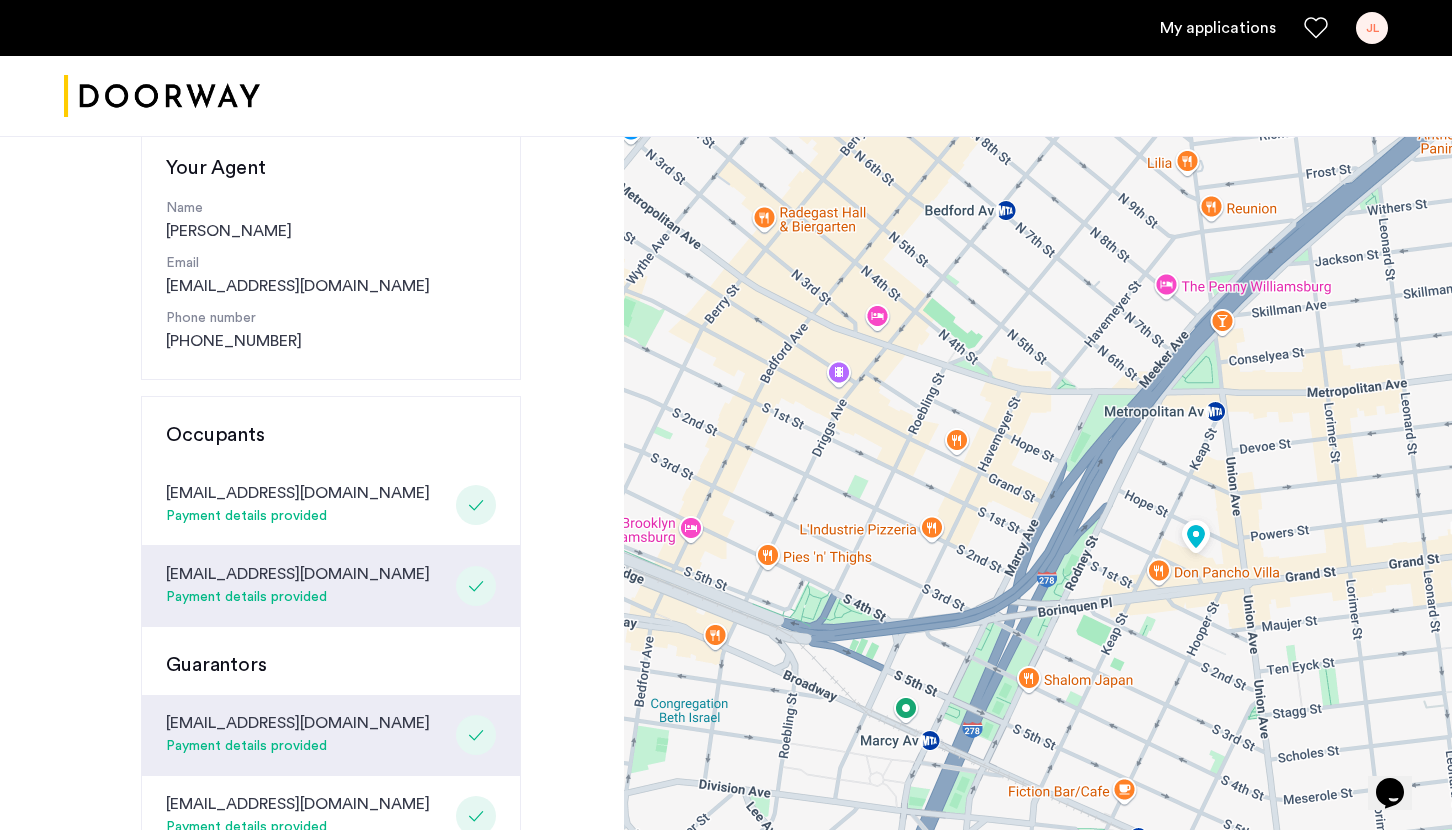 drag, startPoint x: 847, startPoint y: 457, endPoint x: 1163, endPoint y: 542, distance: 327.23233 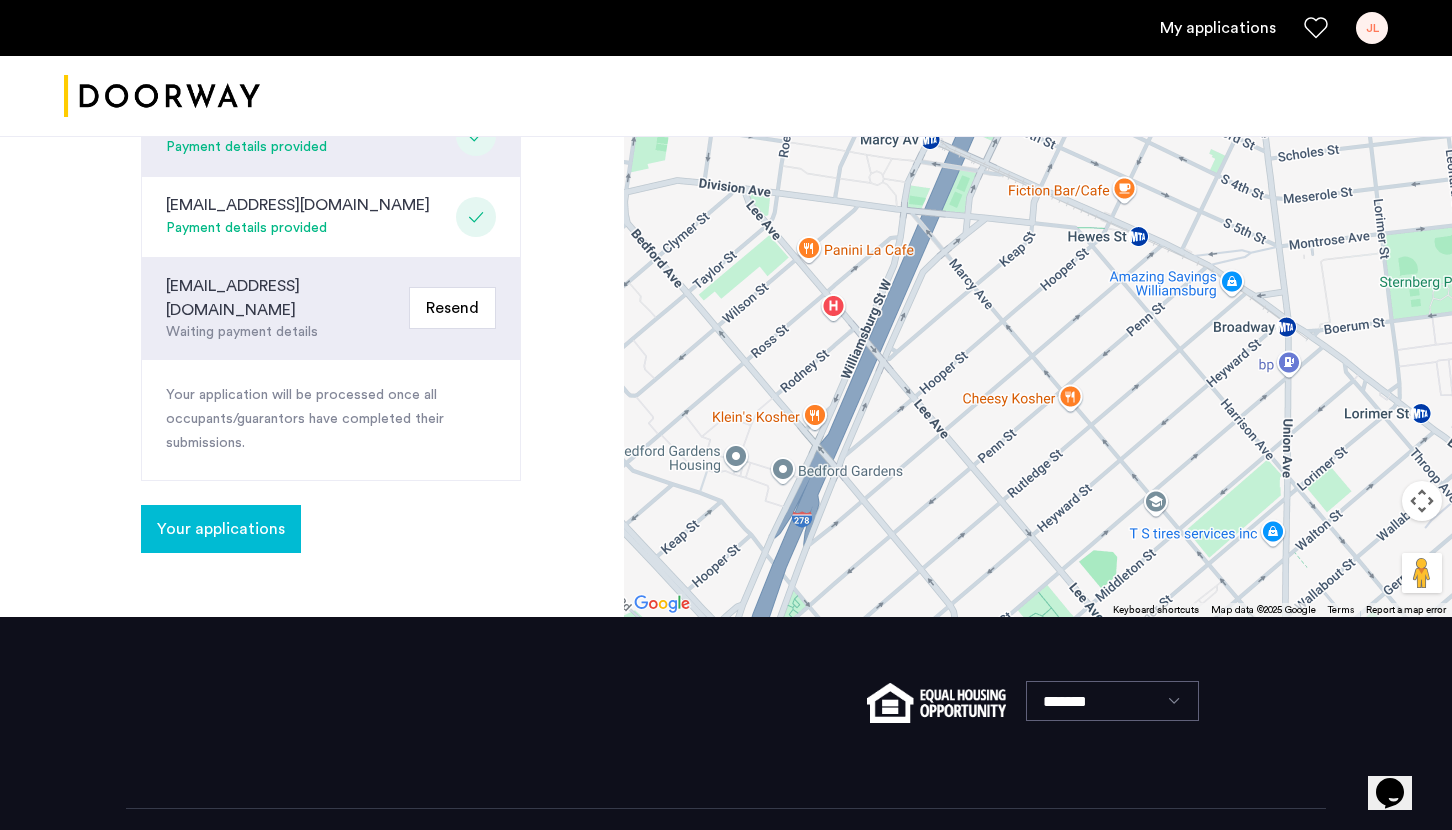 scroll, scrollTop: 879, scrollLeft: 0, axis: vertical 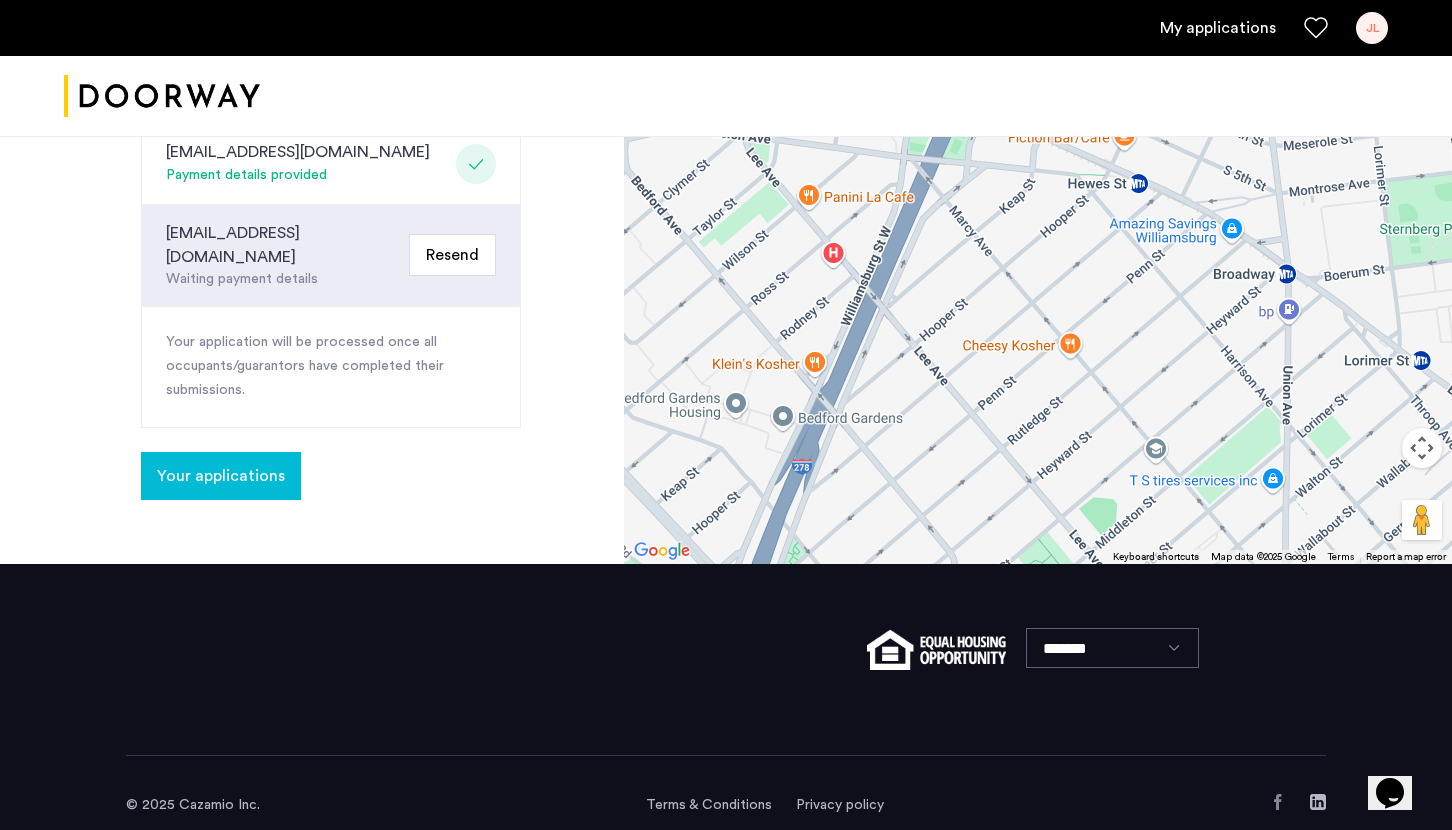 click on "Your applications" 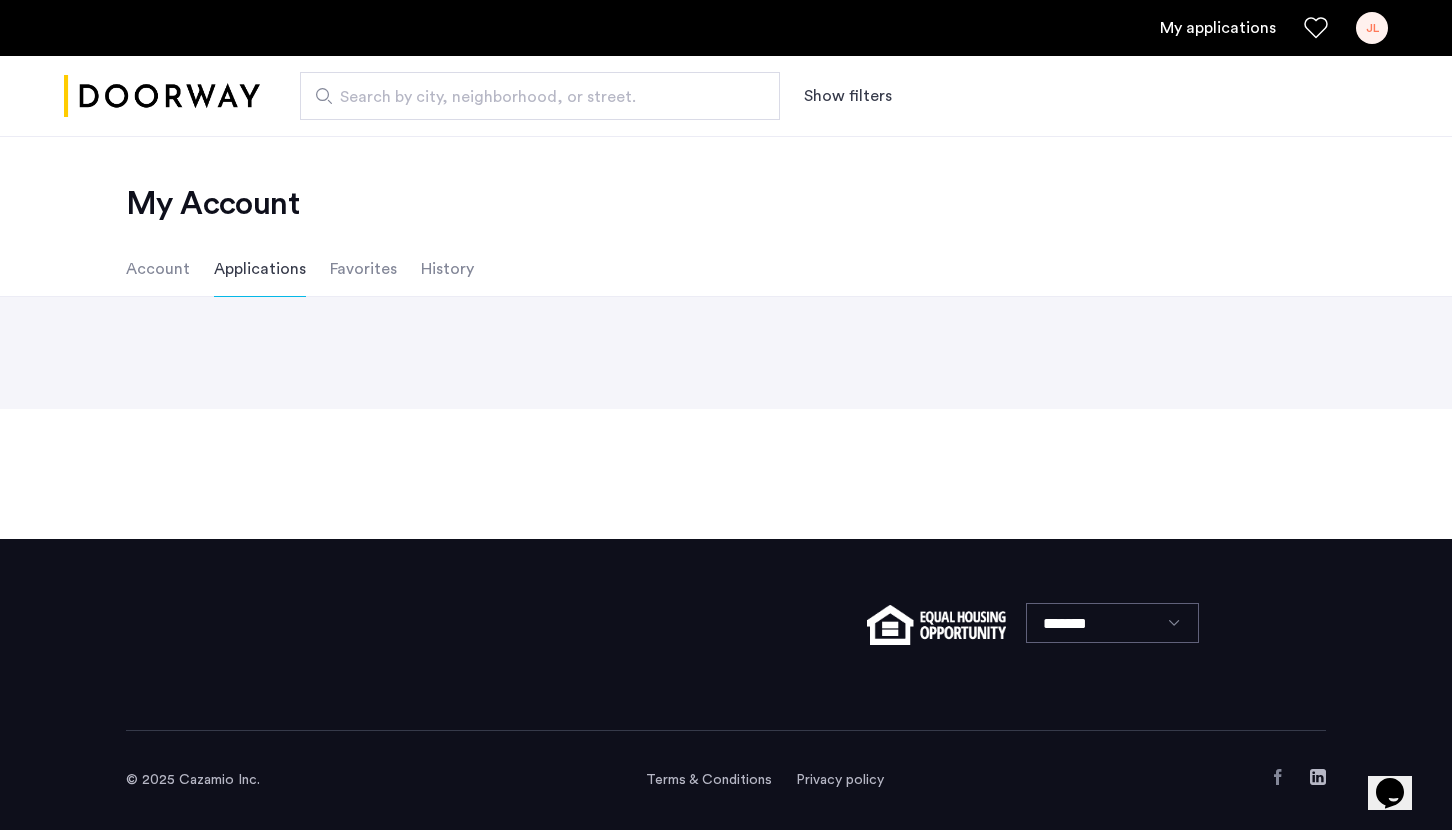 scroll, scrollTop: 0, scrollLeft: 0, axis: both 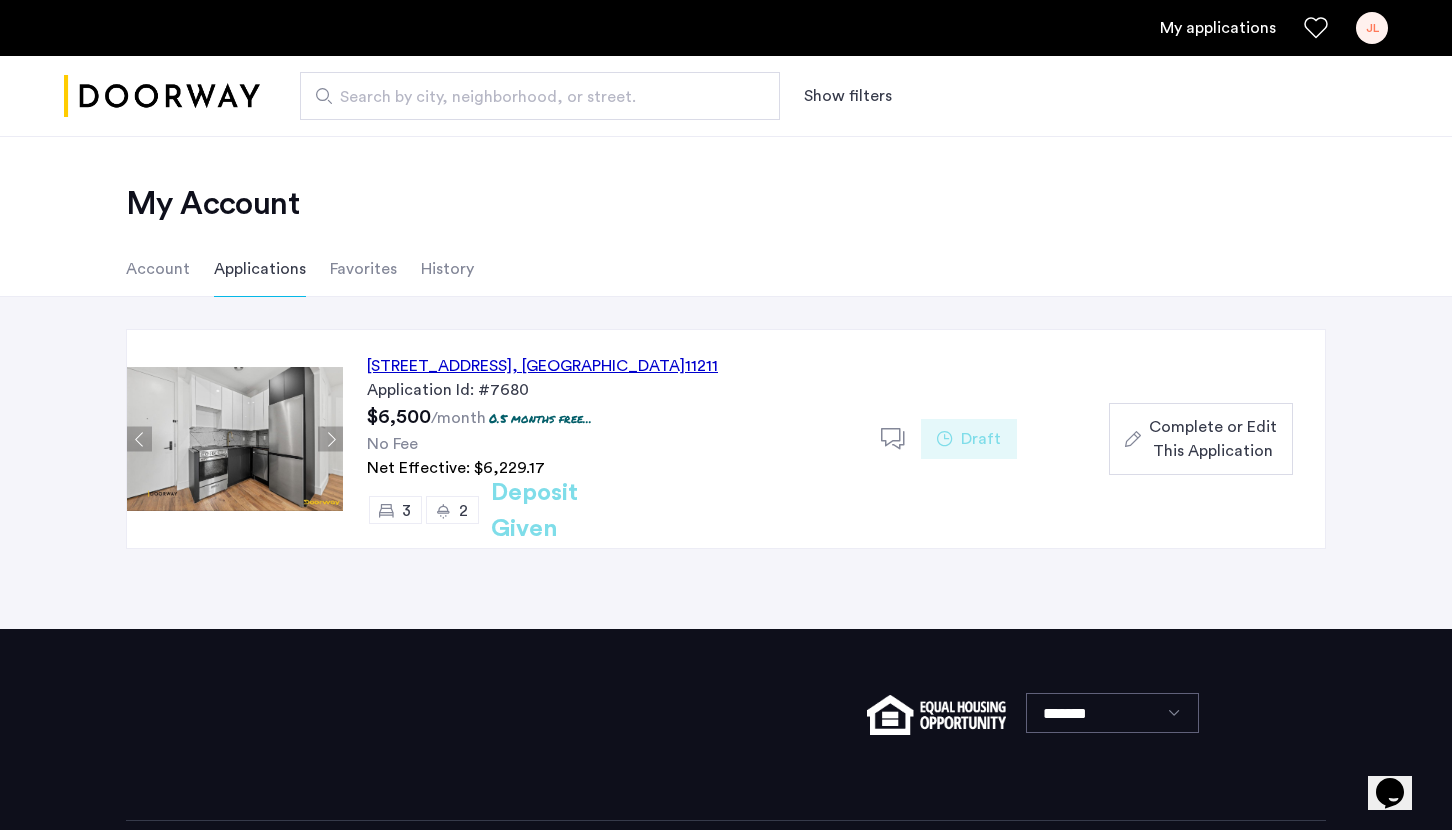 click on "Favorites" 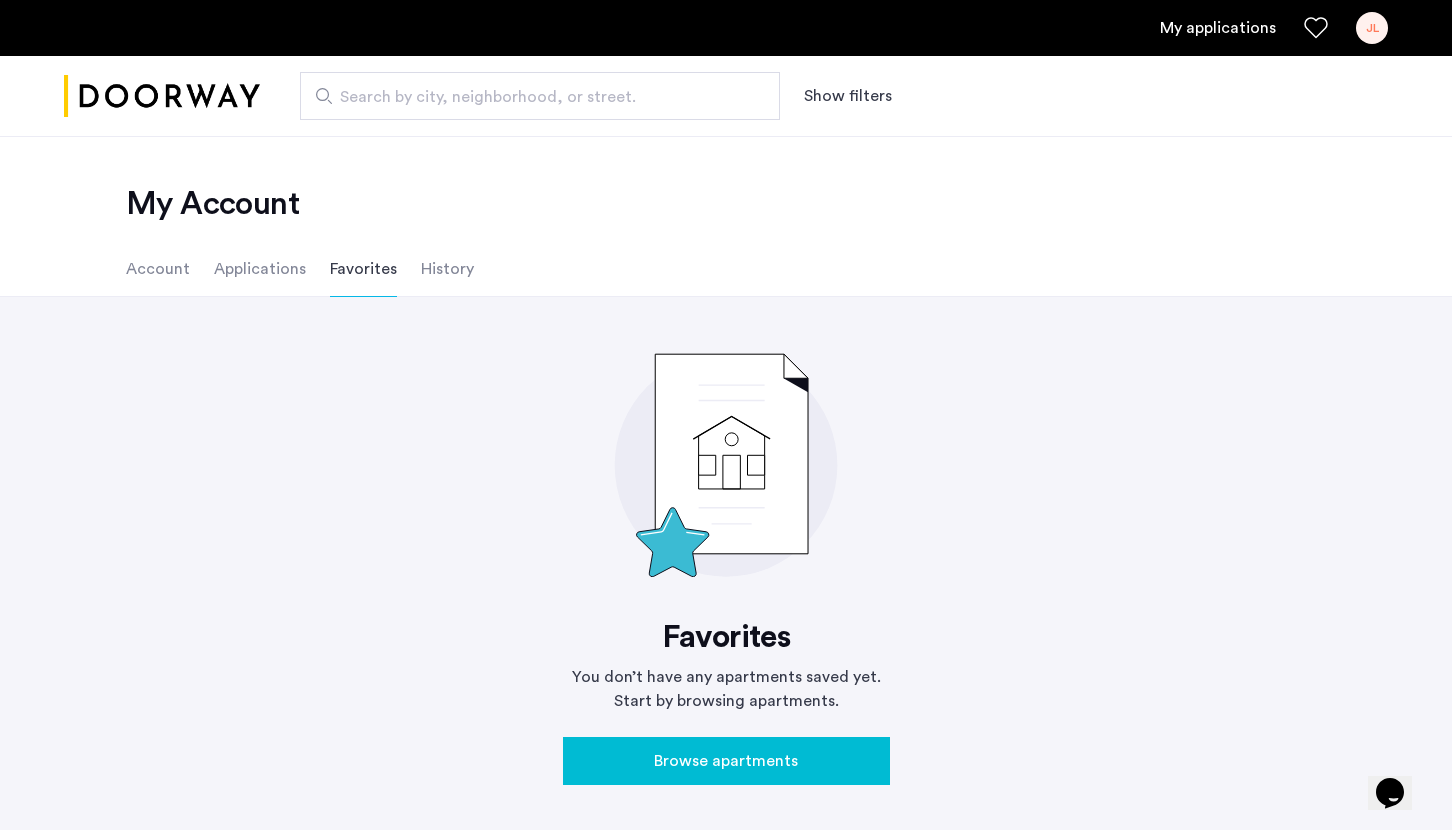 click on "Applications" 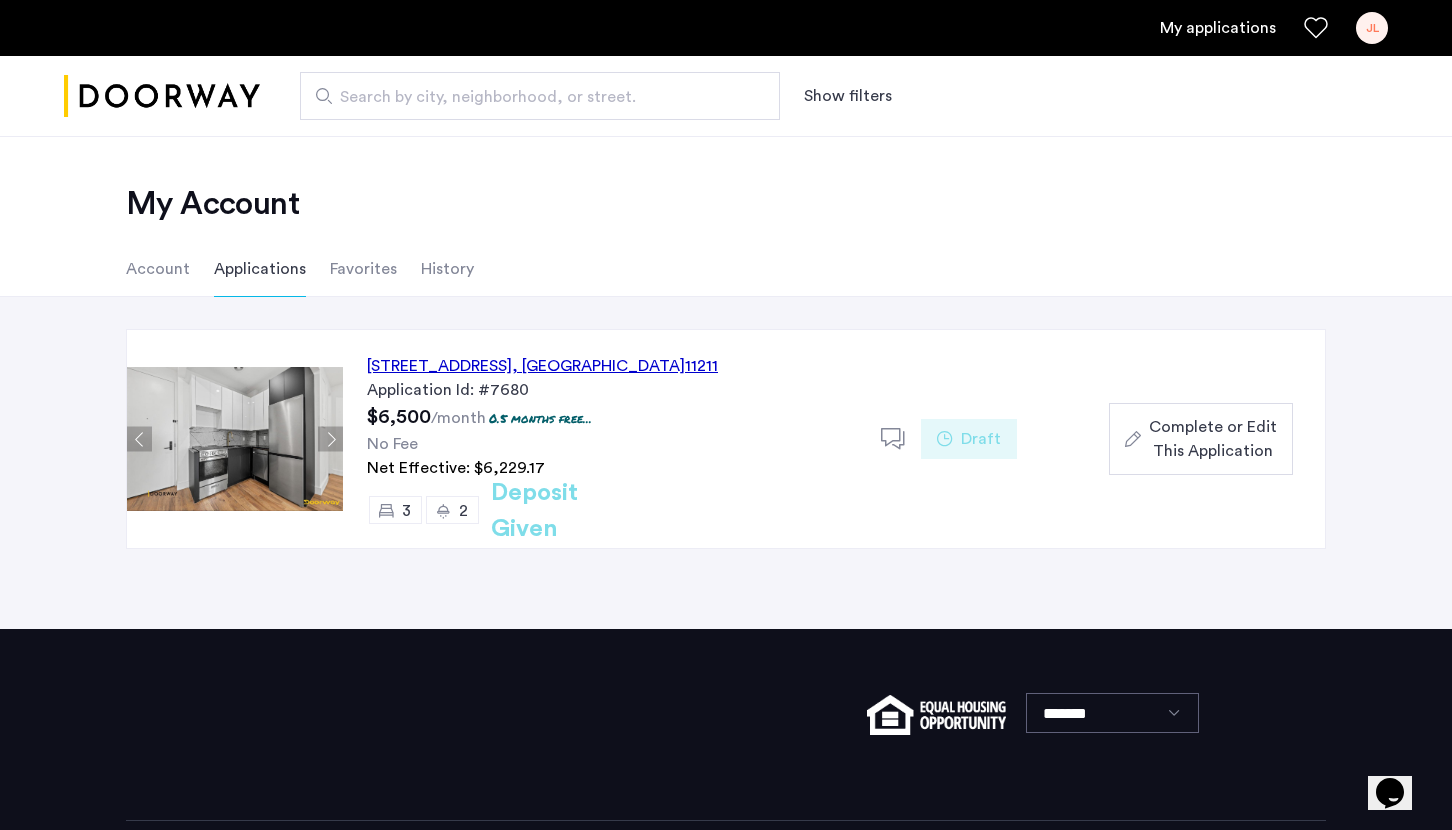 click on "Account" 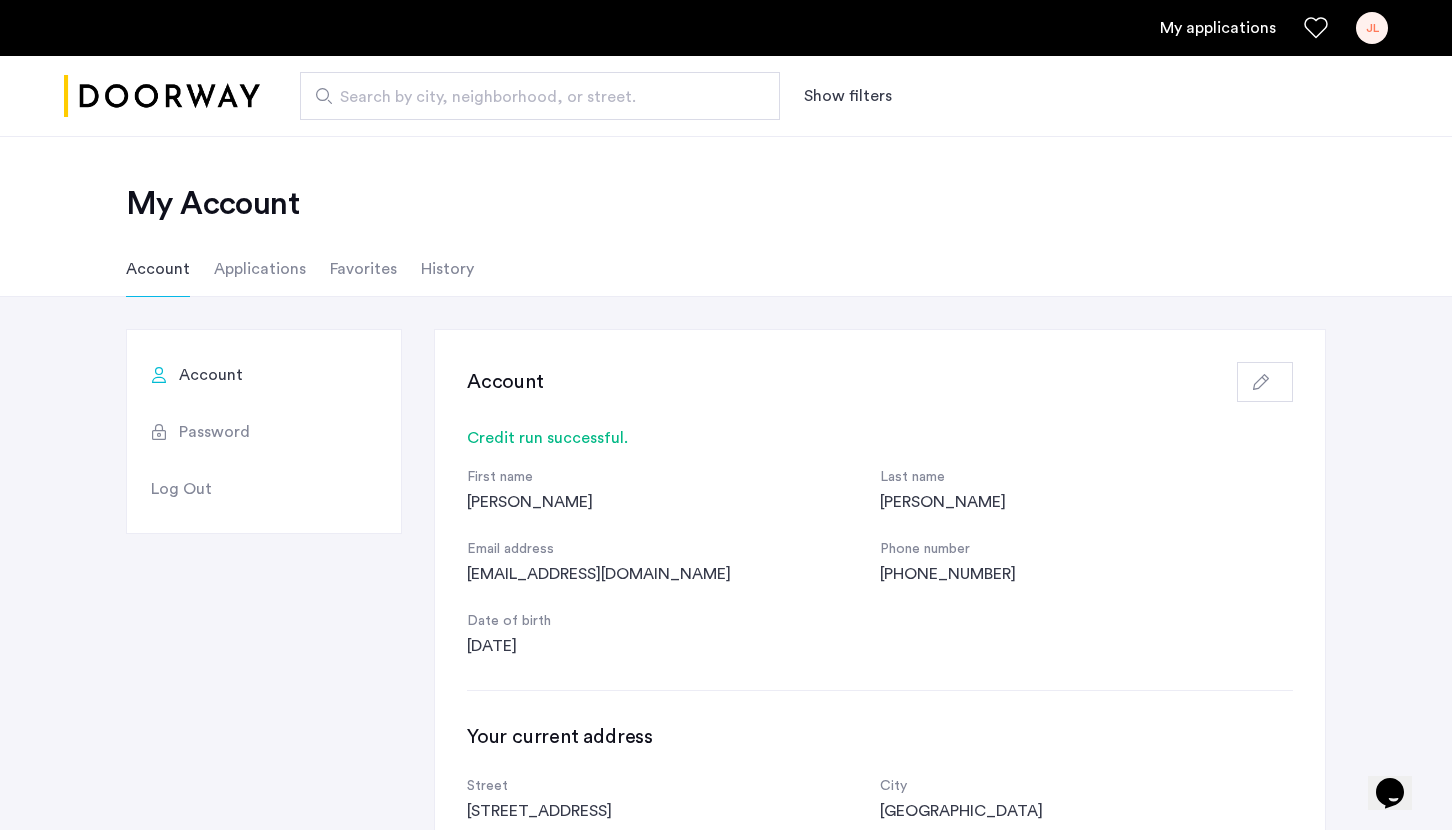 click on "Applications" 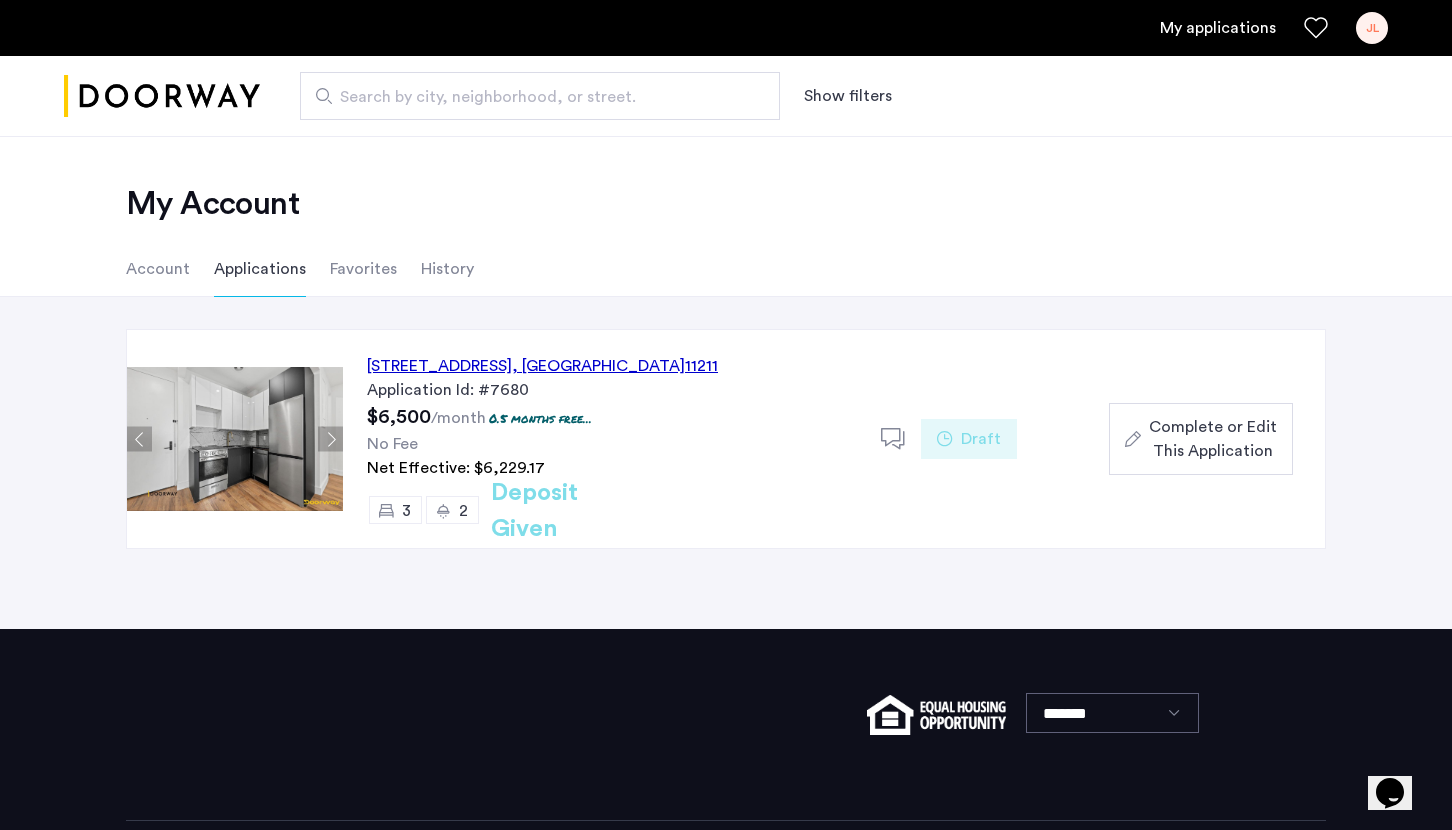 click on "467 Grand Street, Unit 3B, Brooklyn , NY  11211" 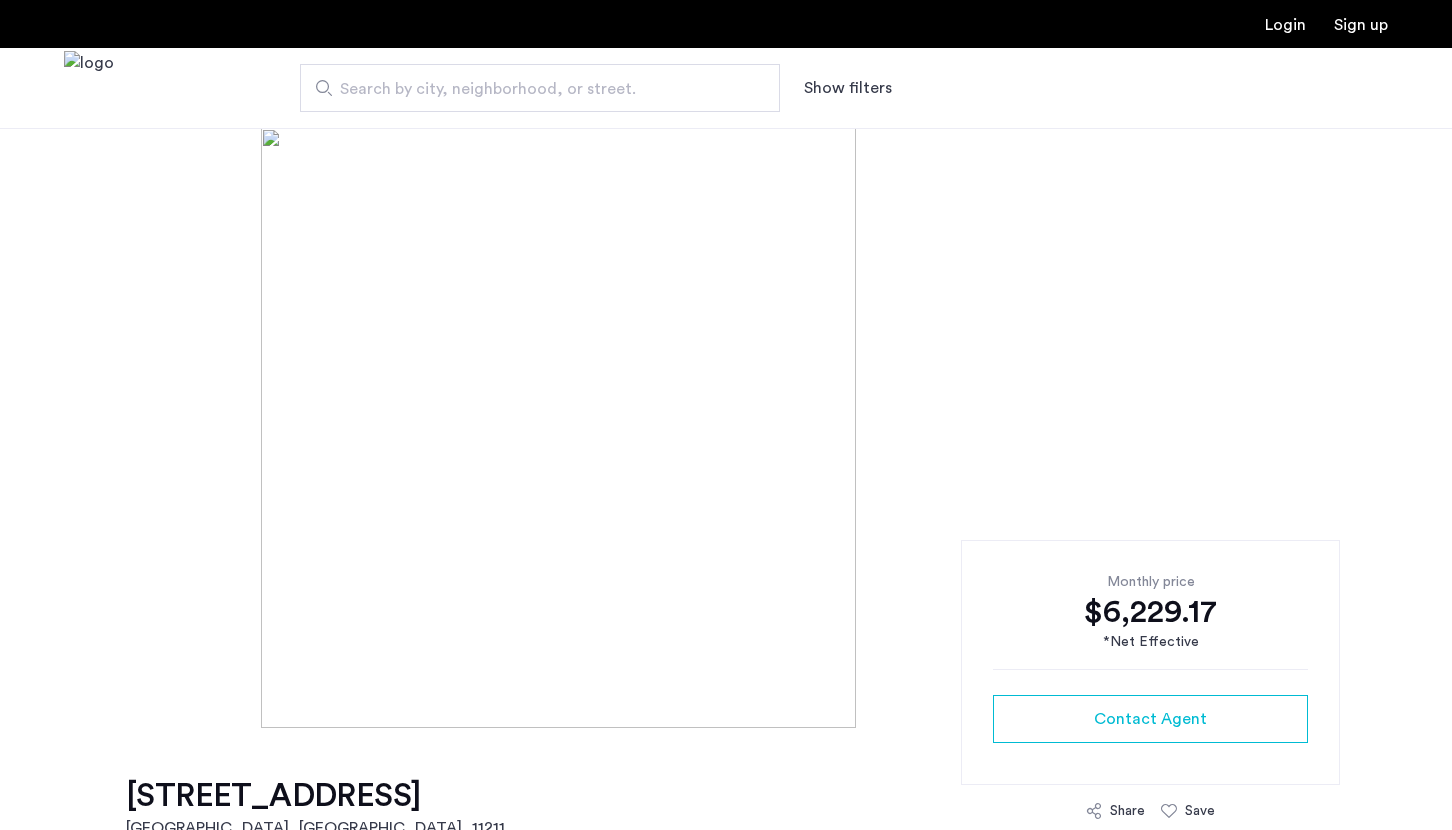 scroll, scrollTop: 0, scrollLeft: 0, axis: both 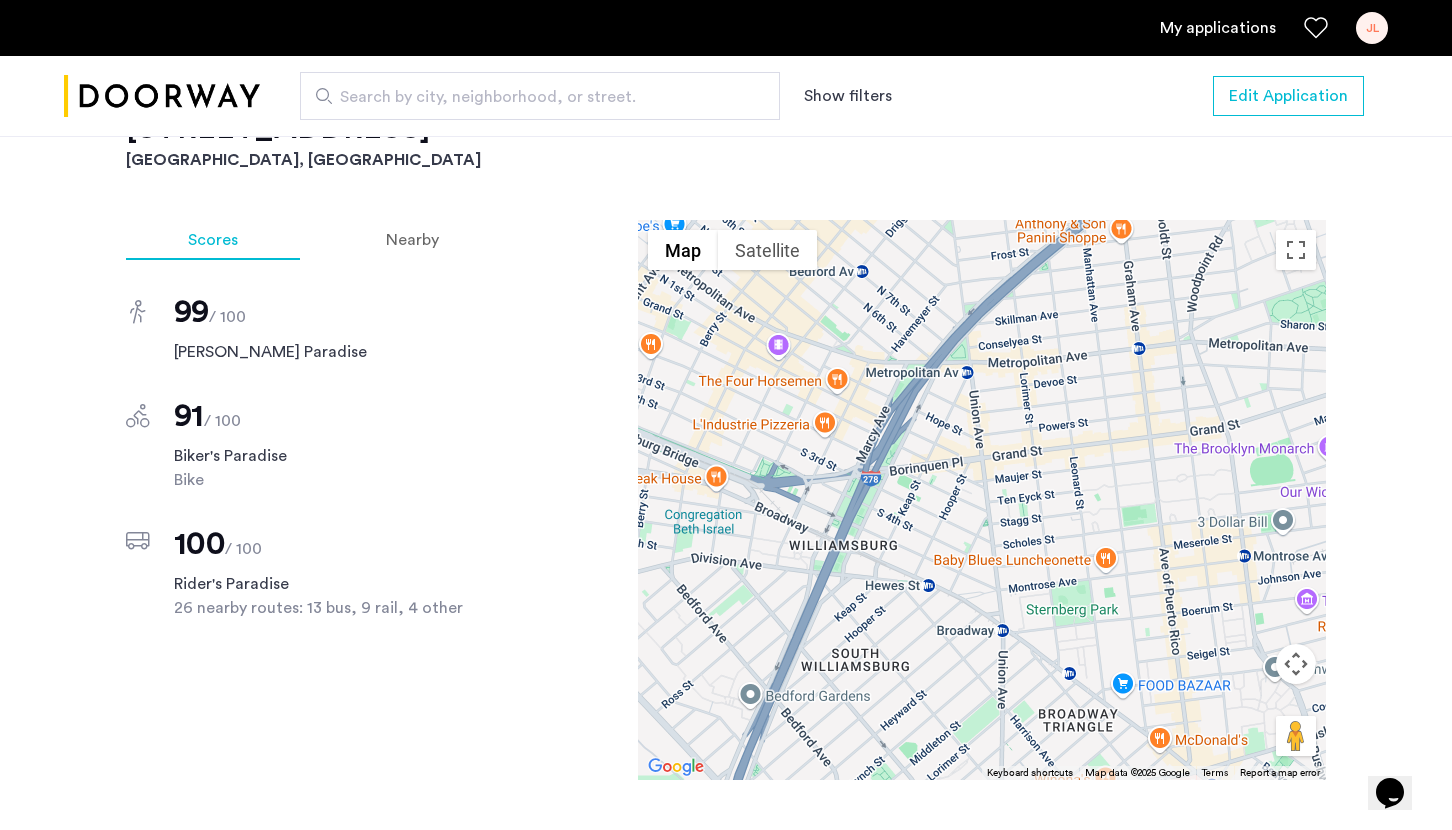 drag, startPoint x: 909, startPoint y: 611, endPoint x: 882, endPoint y: 554, distance: 63.07139 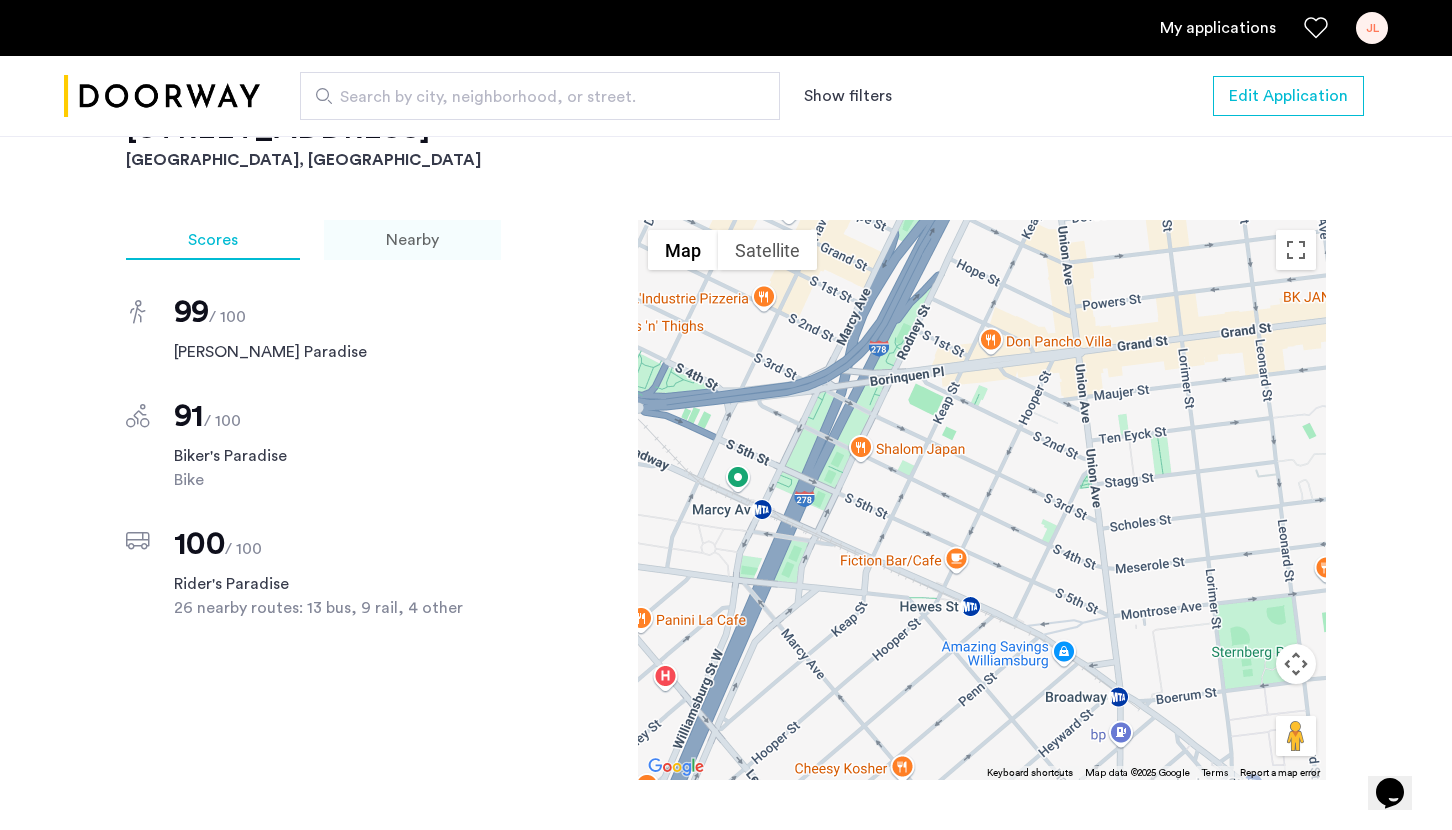 click on "Nearby" at bounding box center [412, 240] 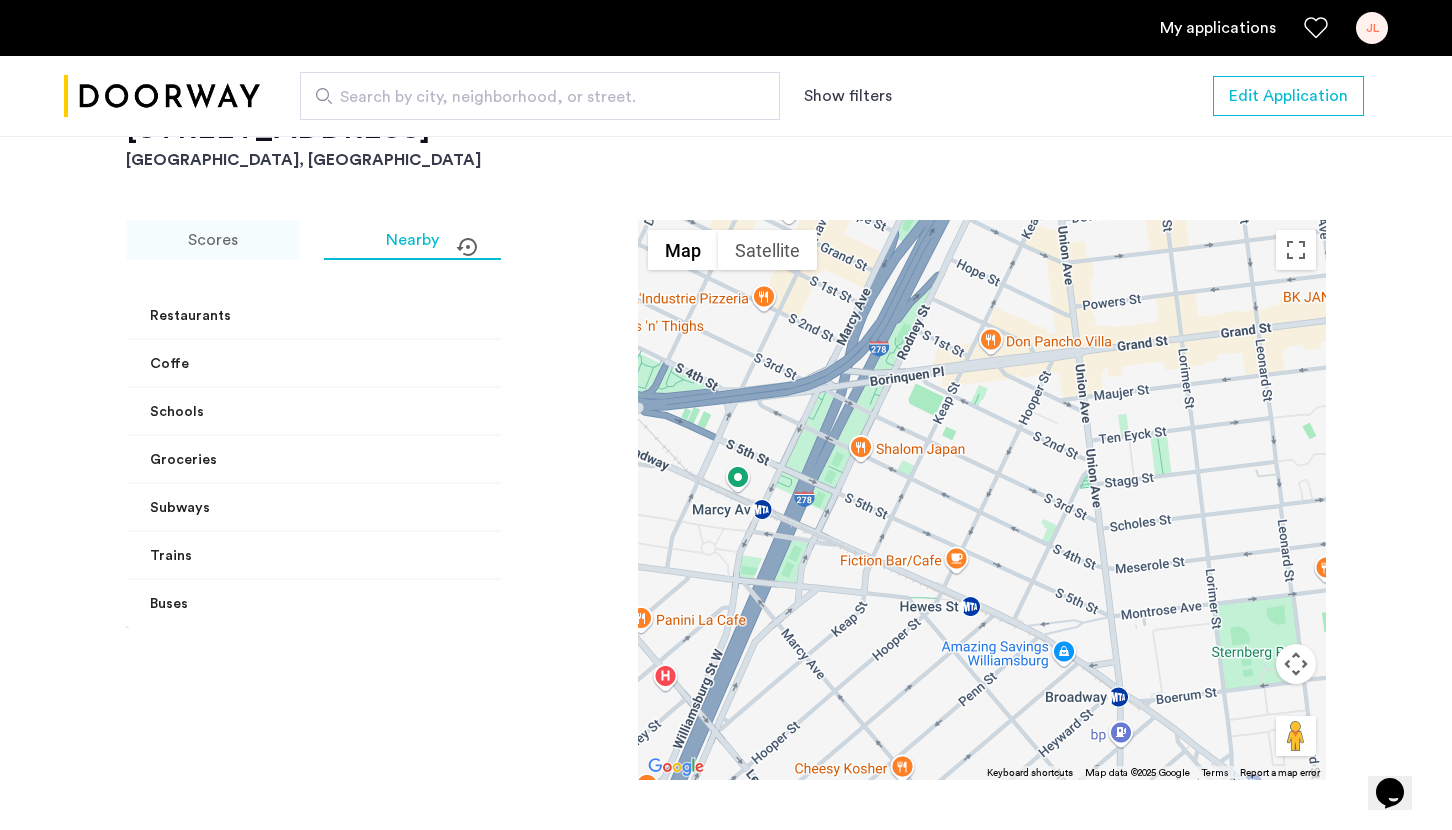 click on "Scores" at bounding box center (213, 240) 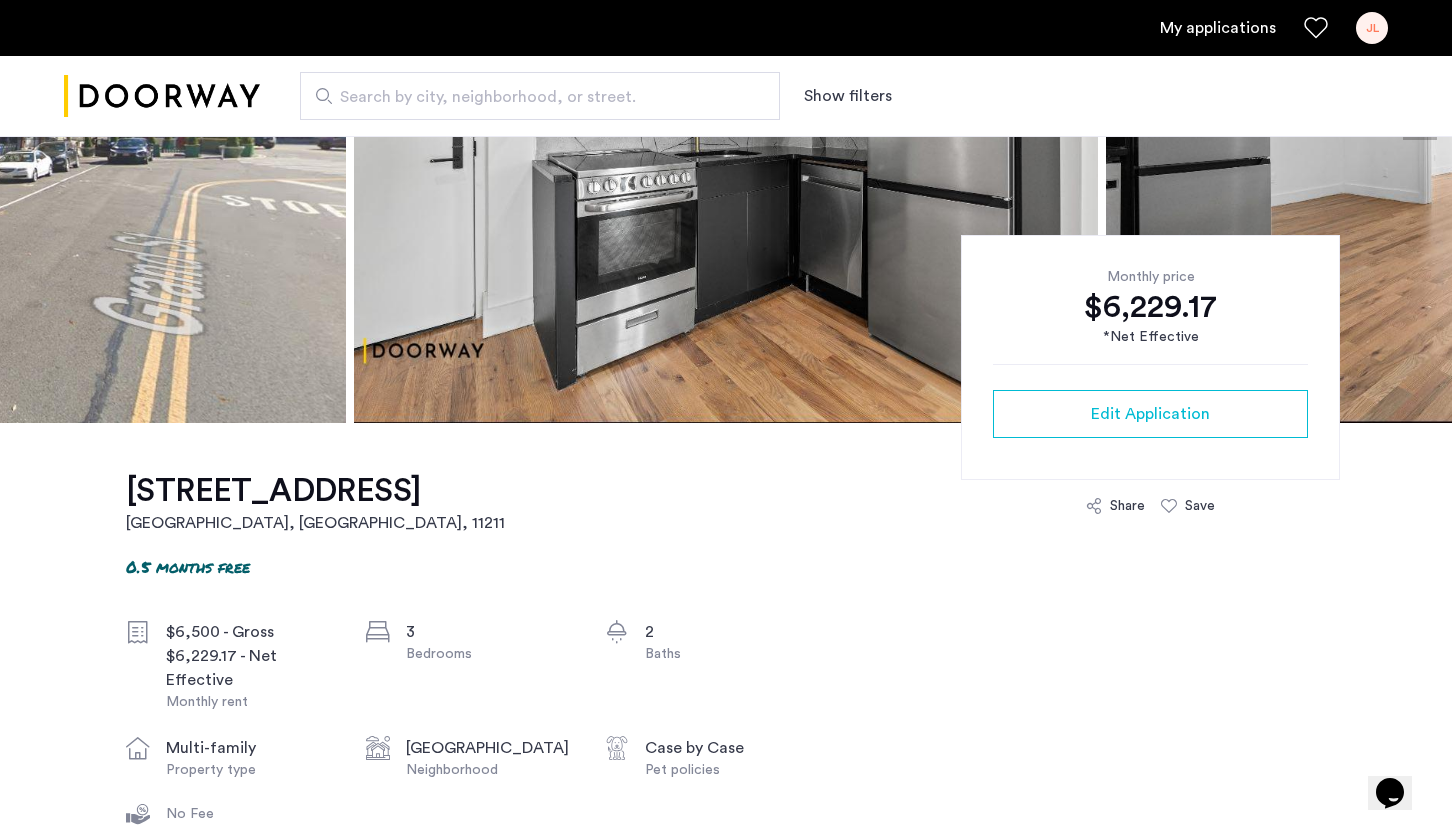 scroll, scrollTop: 259, scrollLeft: 0, axis: vertical 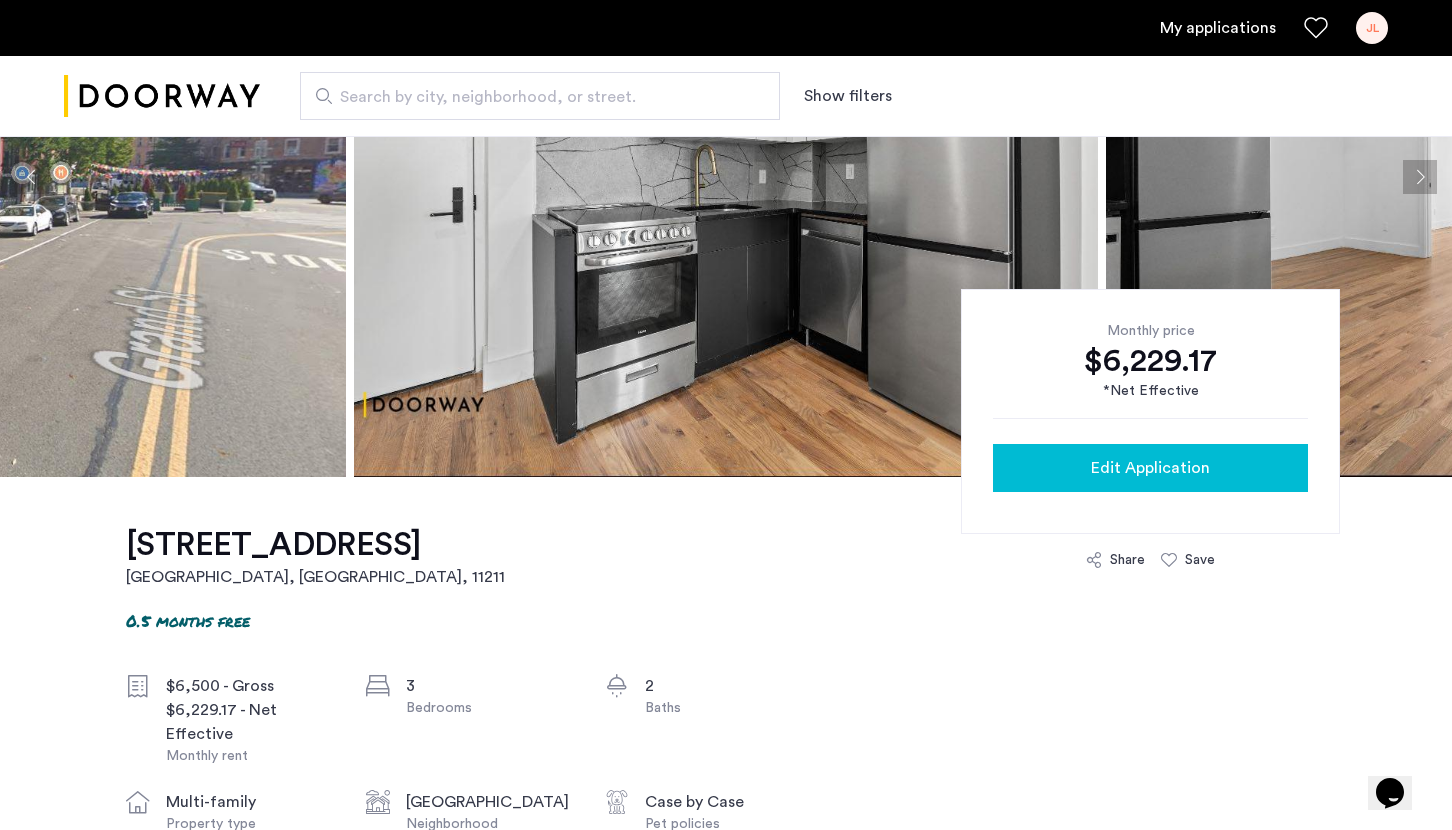 click on "Edit Application" 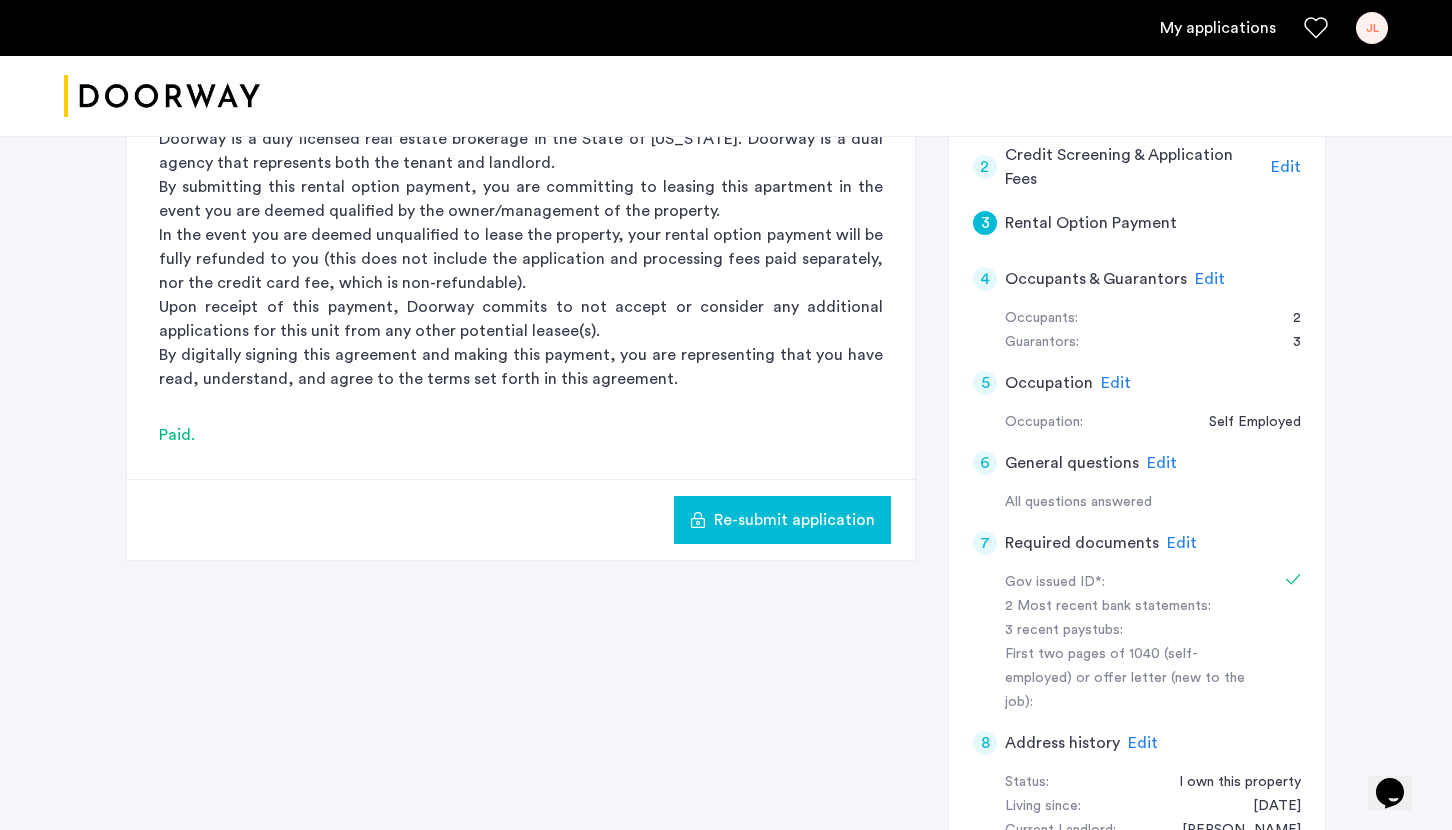 scroll, scrollTop: 559, scrollLeft: 0, axis: vertical 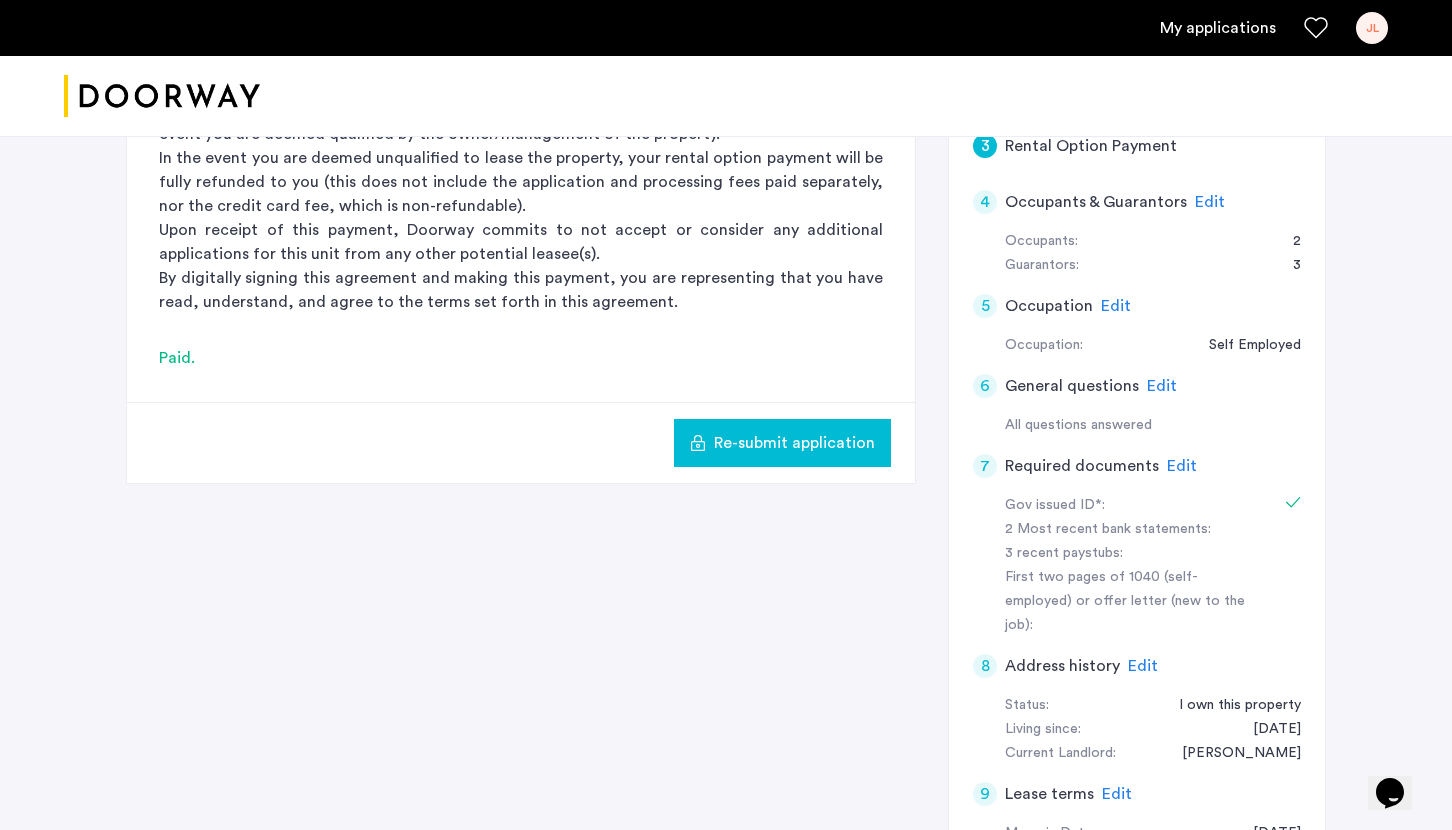 click on "Edit" 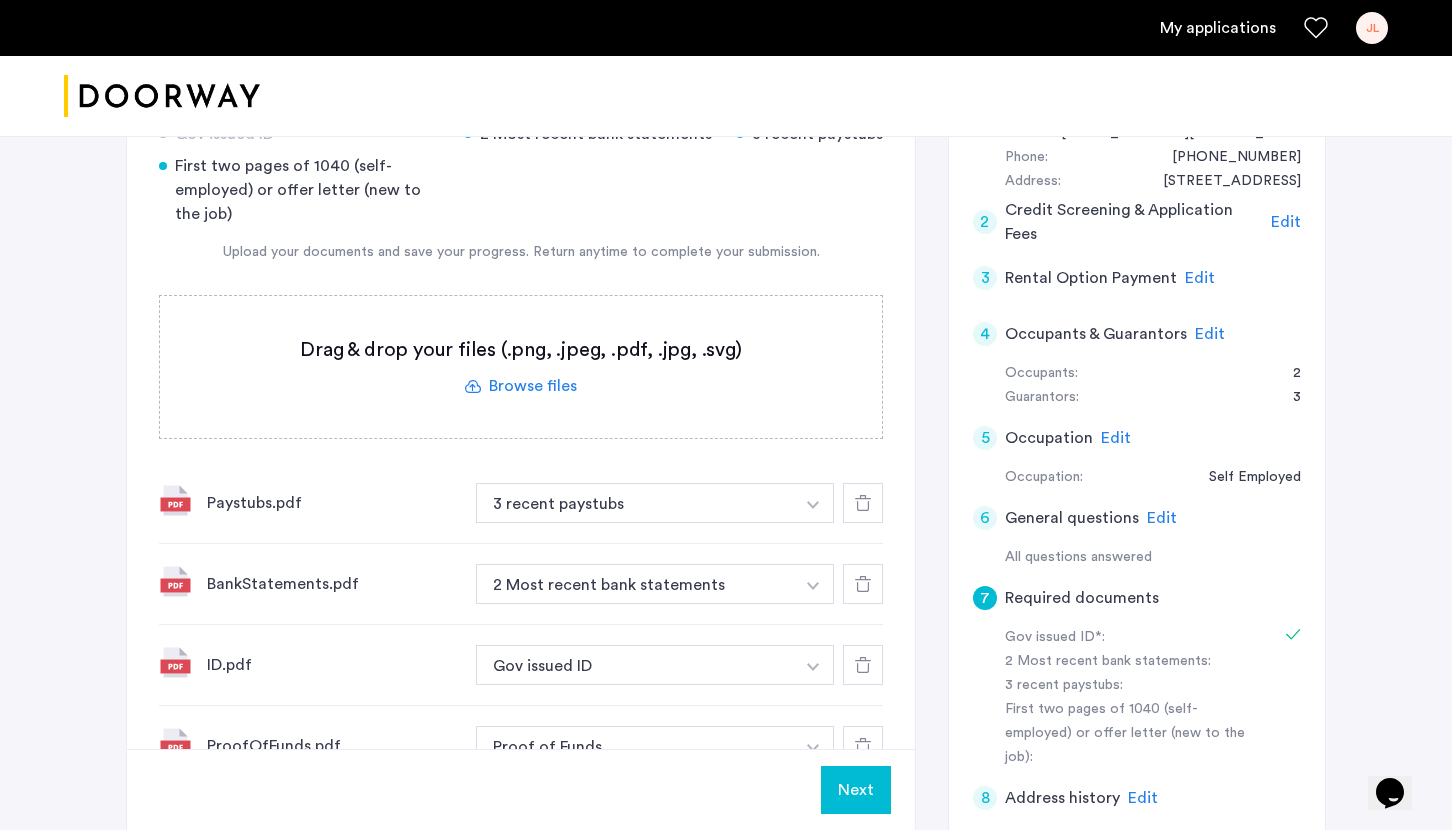 scroll, scrollTop: 914, scrollLeft: 0, axis: vertical 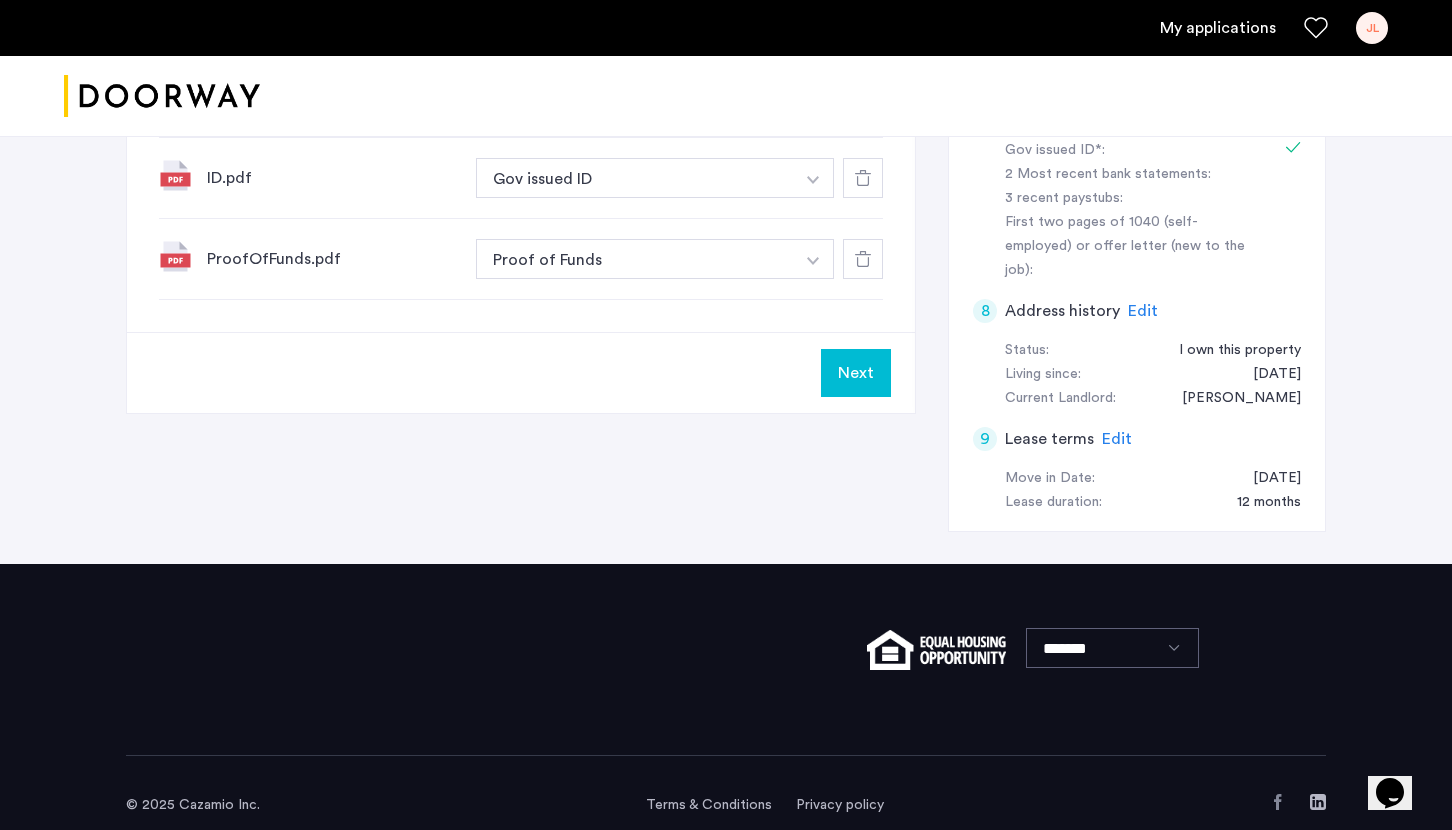 click on "Next" 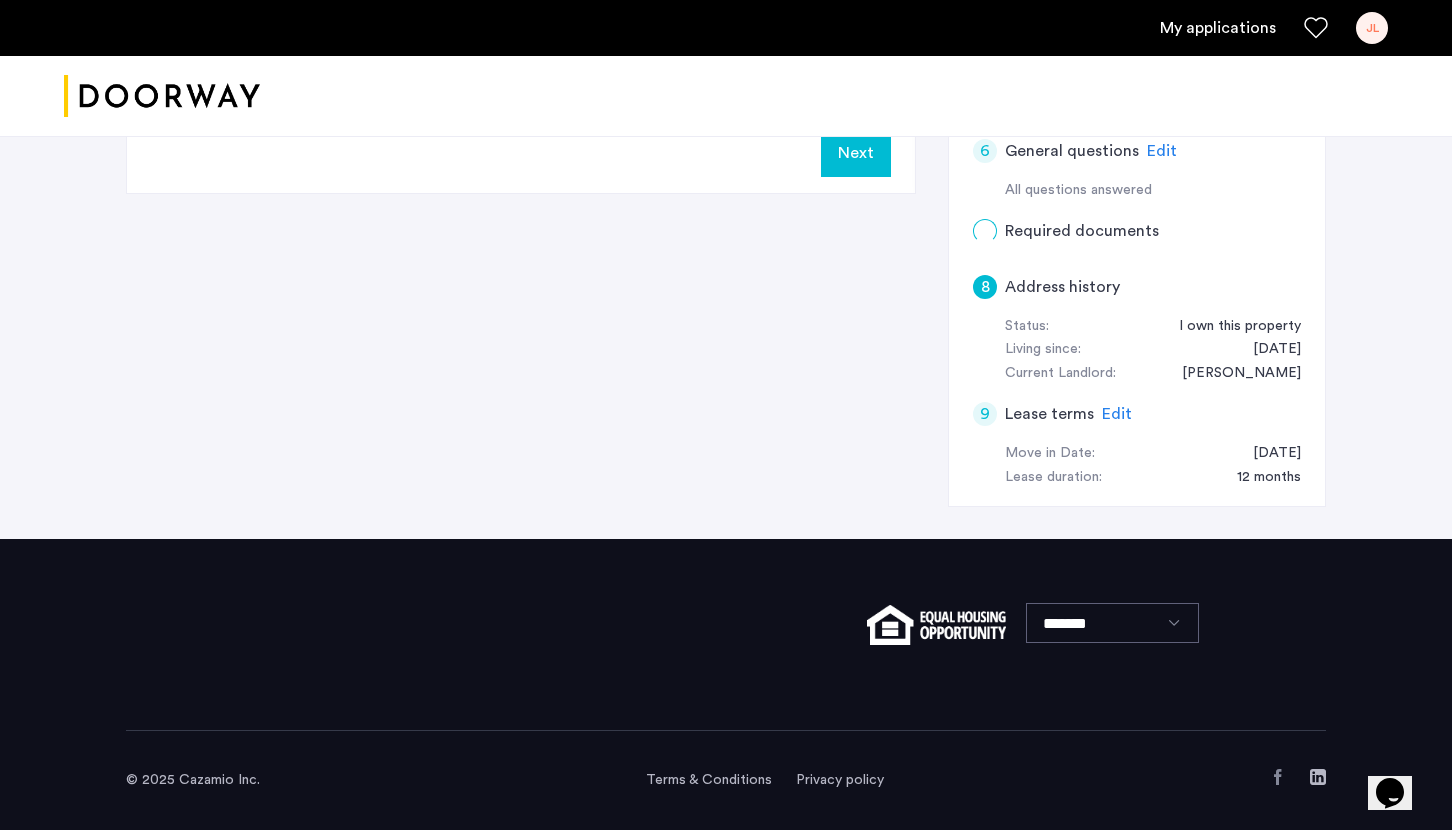 scroll, scrollTop: 0, scrollLeft: 0, axis: both 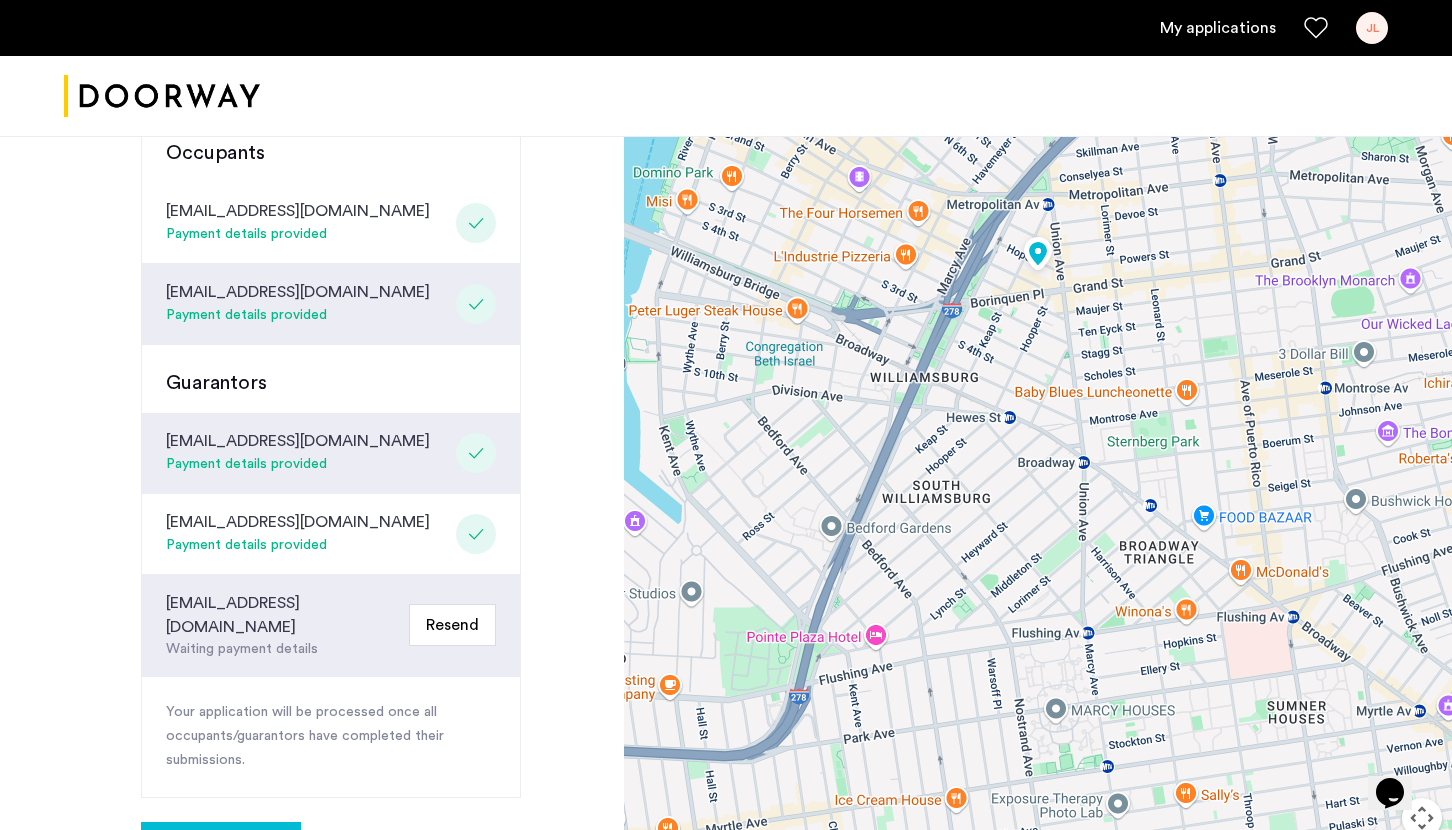 click on "My applications" at bounding box center (1218, 28) 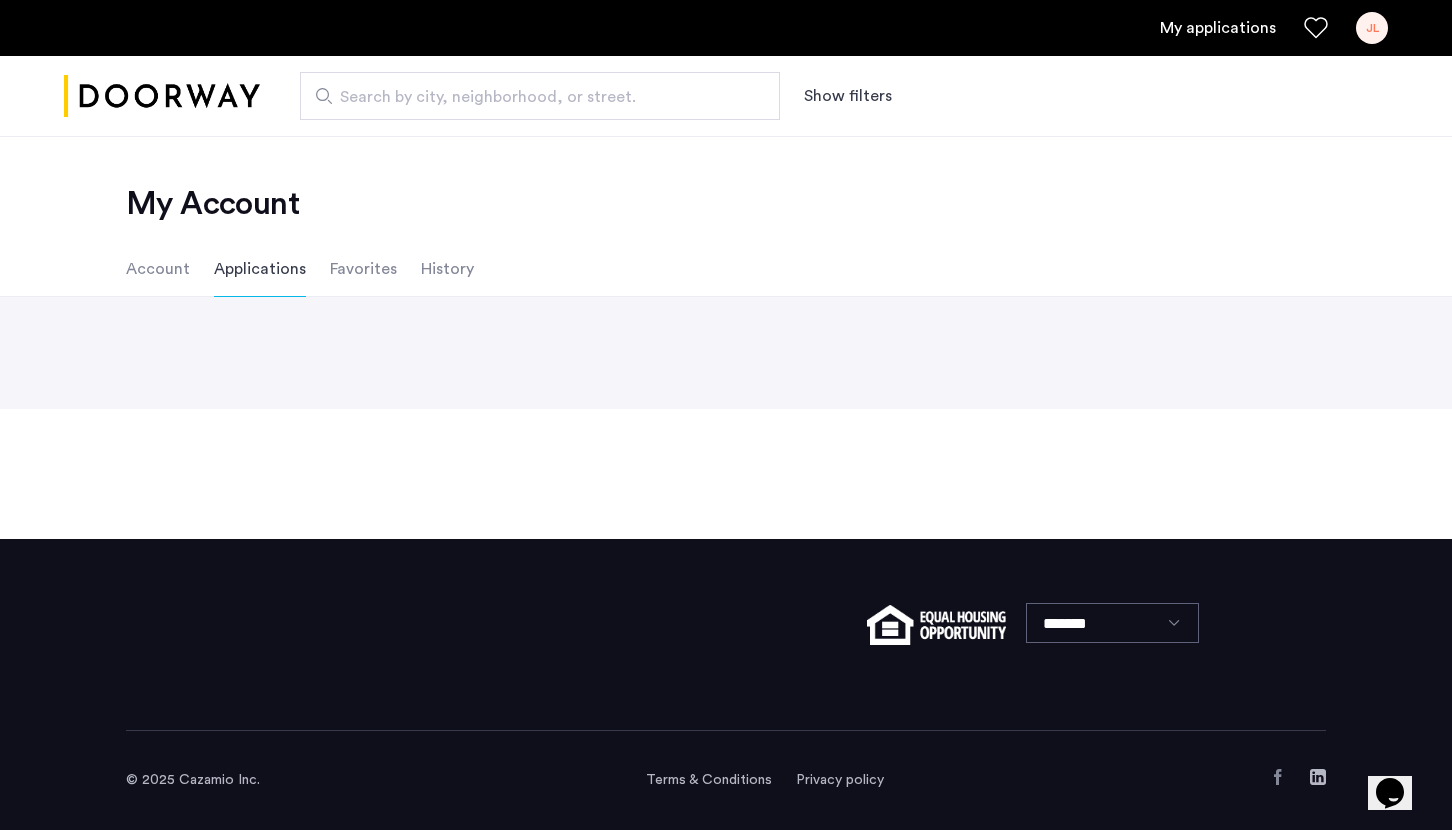 scroll, scrollTop: 0, scrollLeft: 0, axis: both 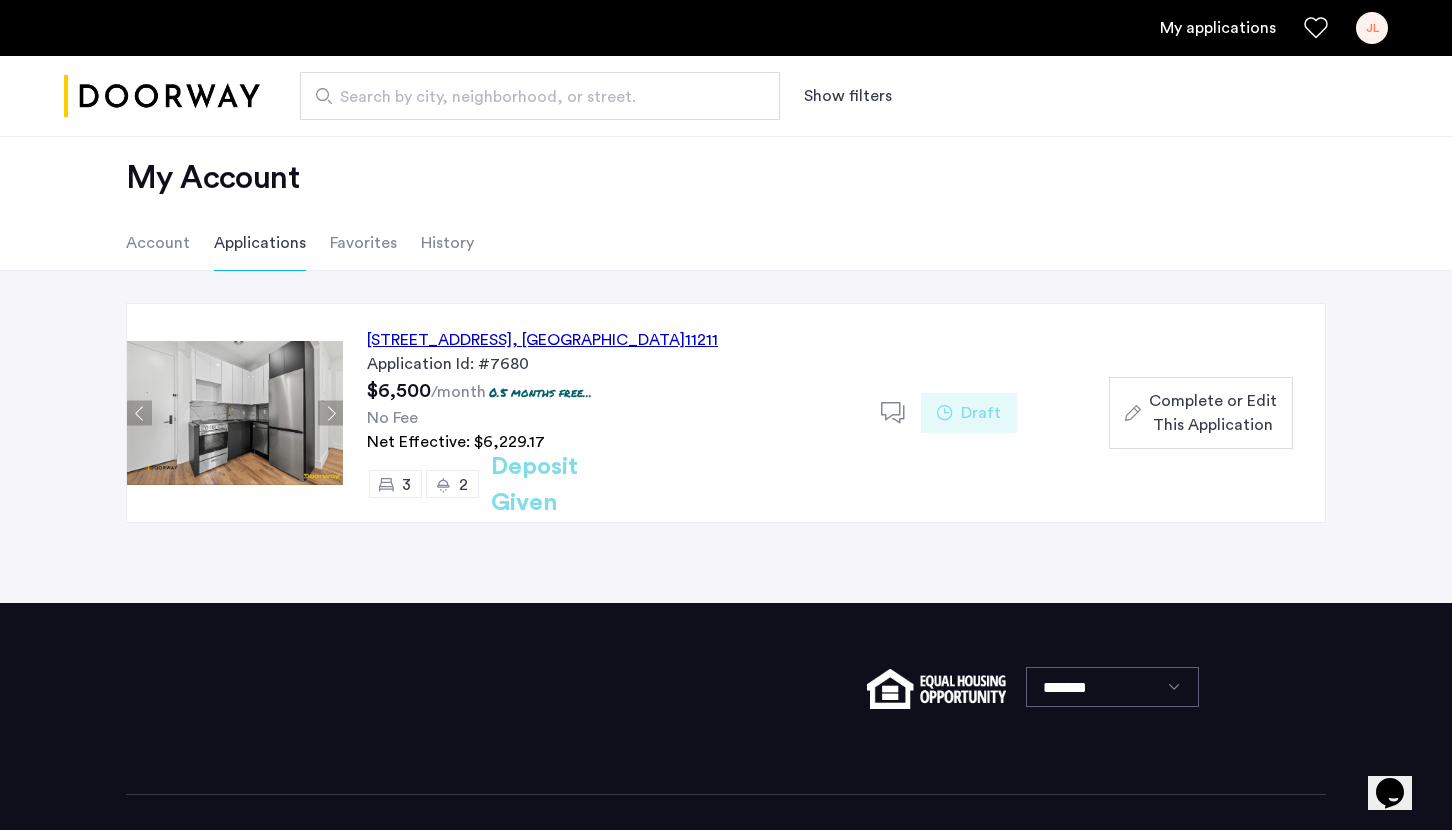 click on "467 Grand Street, Unit 3B, Brooklyn , NY  11211" 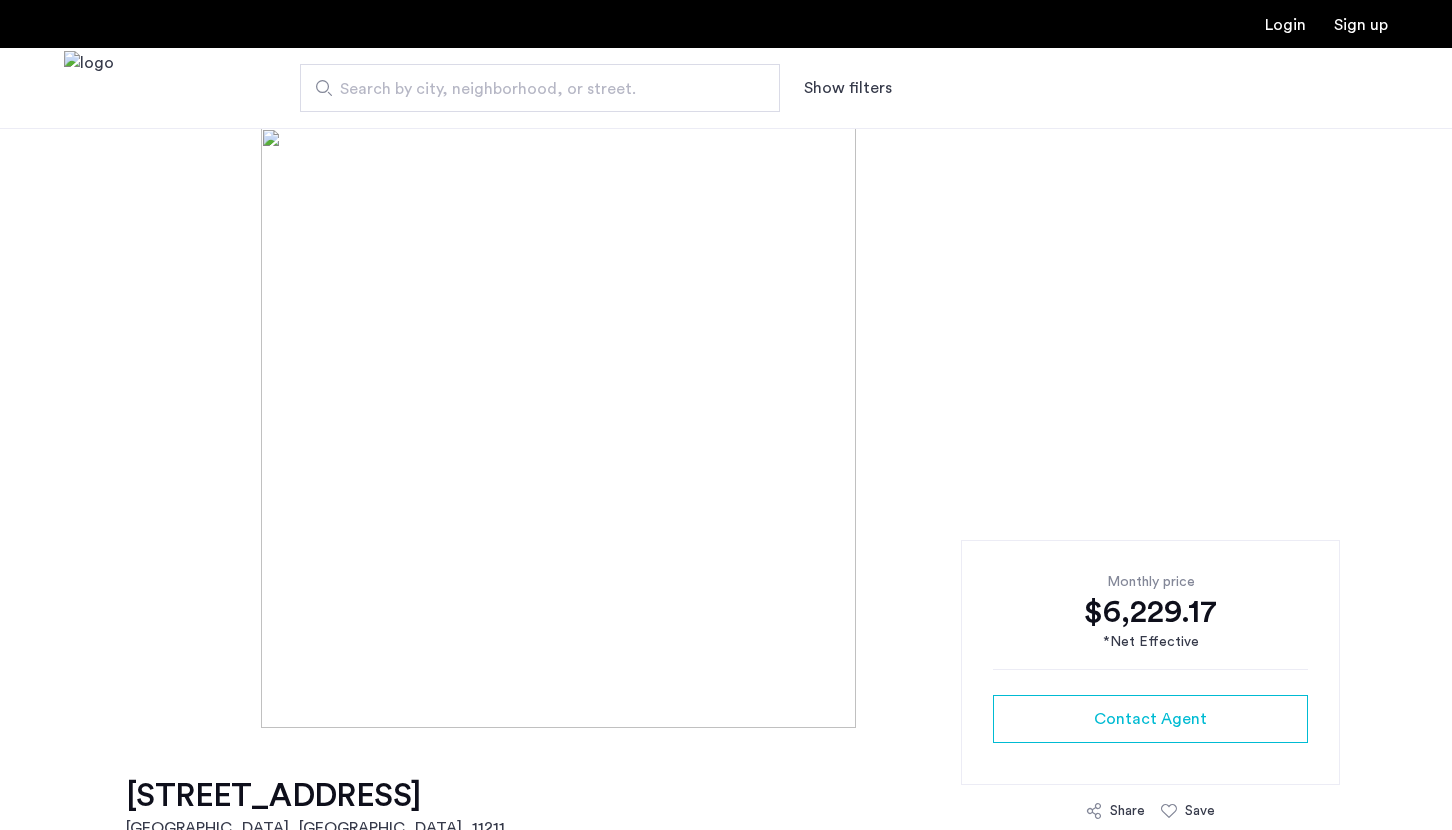 scroll, scrollTop: 0, scrollLeft: 0, axis: both 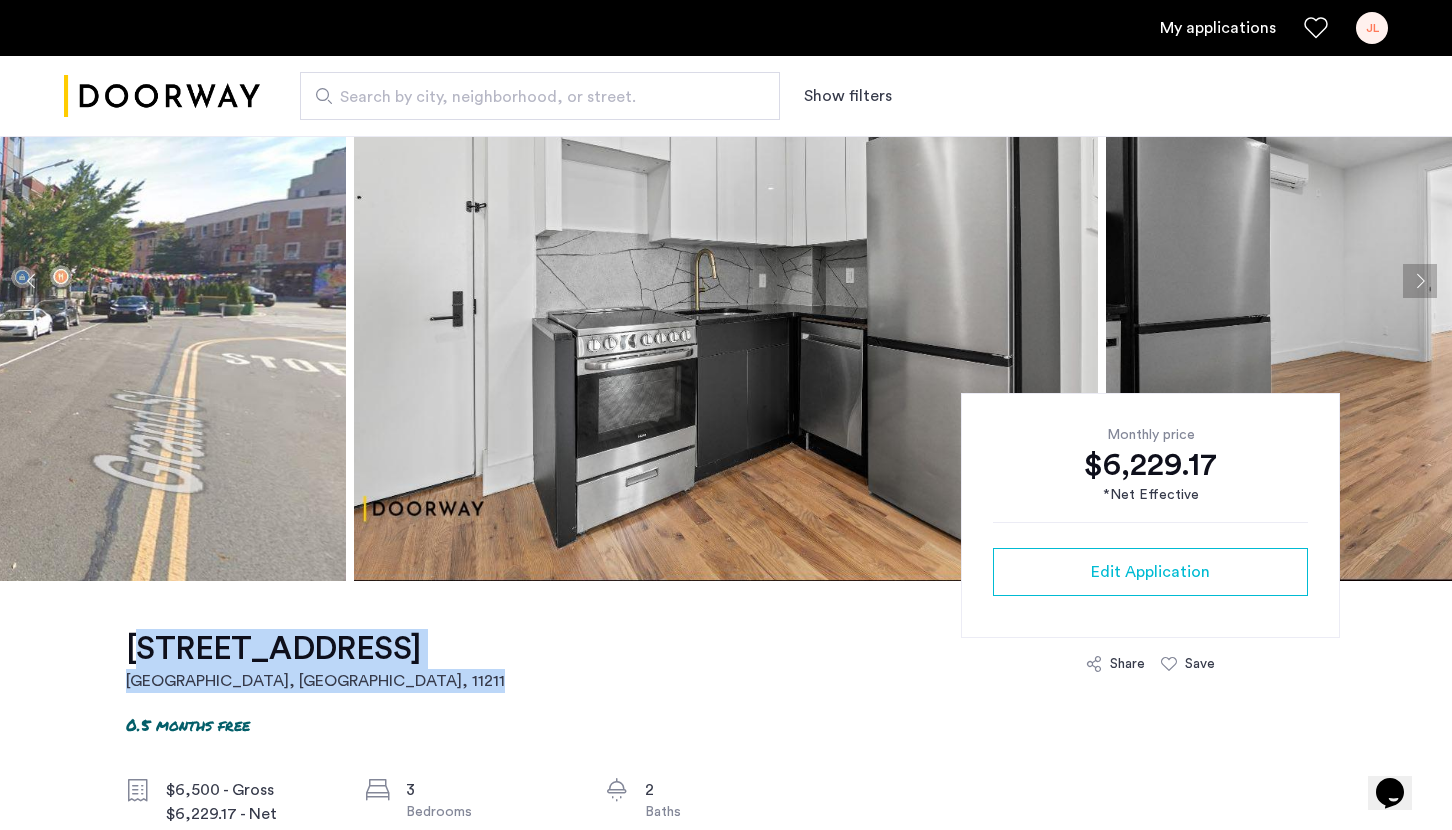 drag, startPoint x: 535, startPoint y: 657, endPoint x: 125, endPoint y: 633, distance: 410.70184 